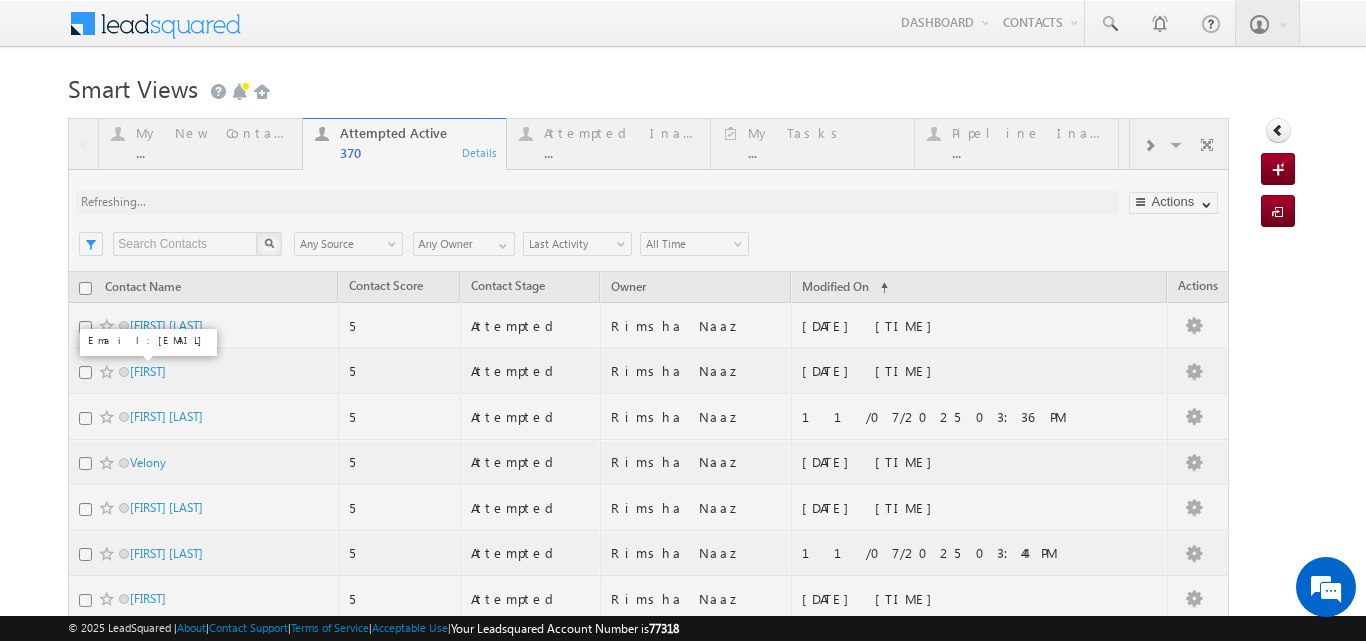 scroll, scrollTop: 0, scrollLeft: 0, axis: both 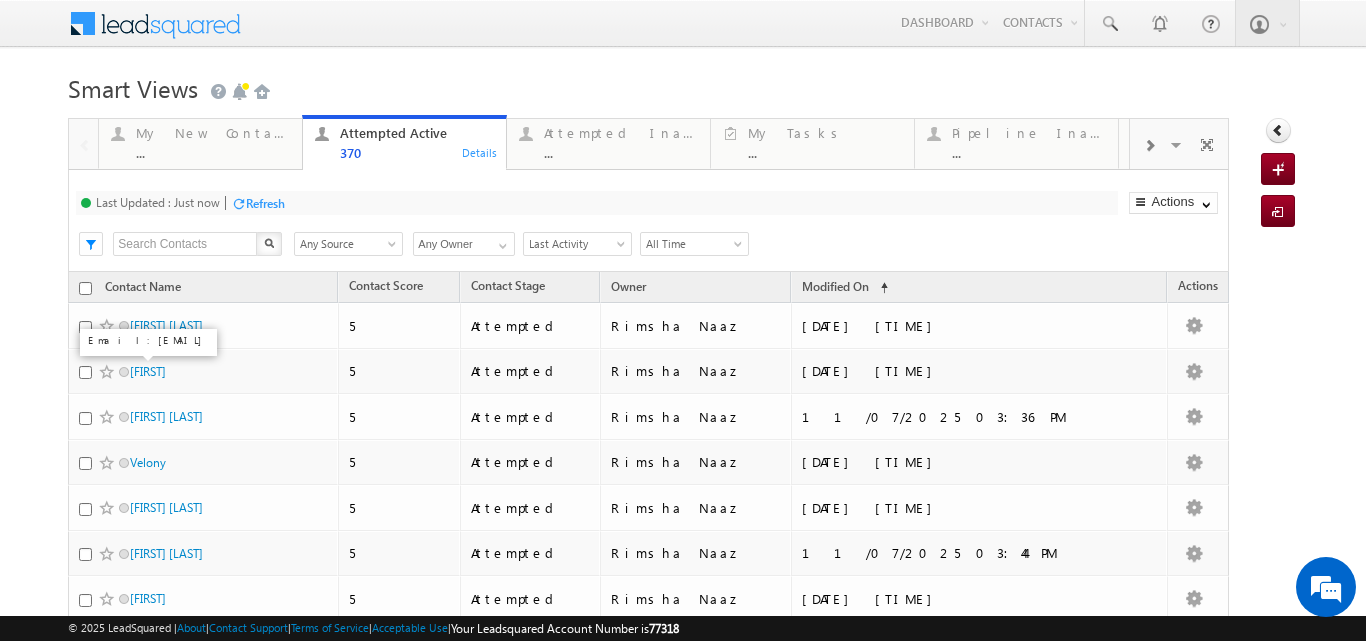 click on "Refresh" at bounding box center (265, 203) 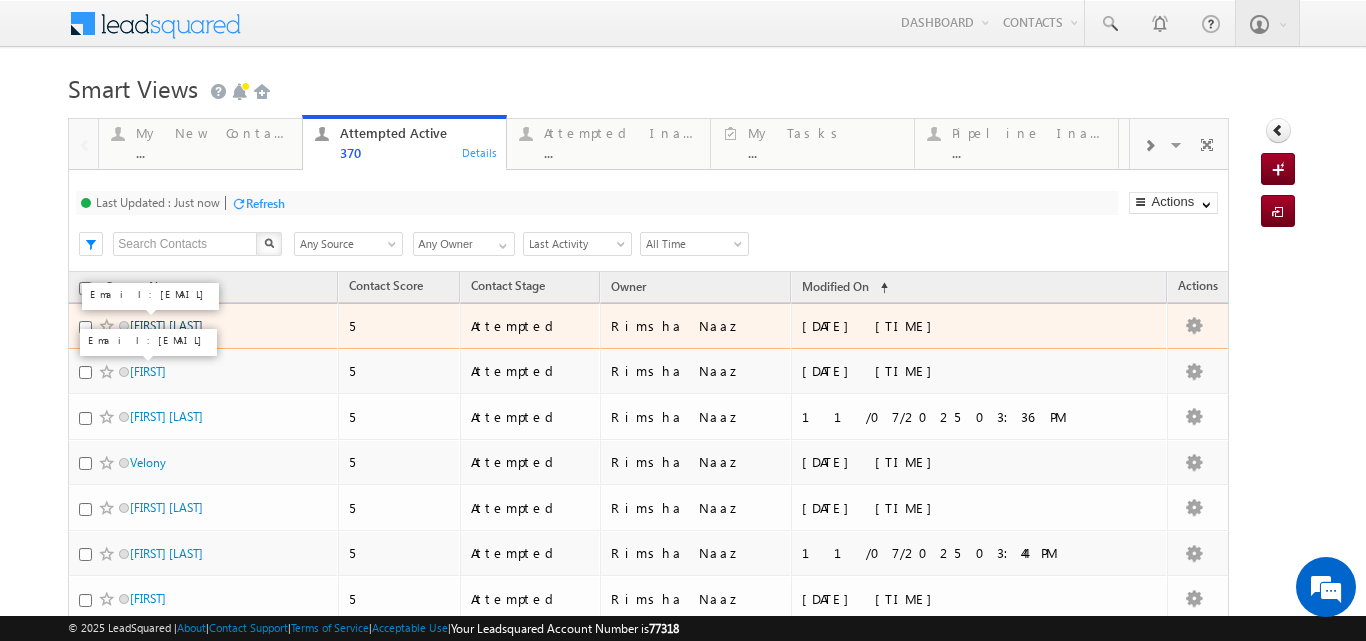 click on "[FIRST] [LAST]" at bounding box center (166, 325) 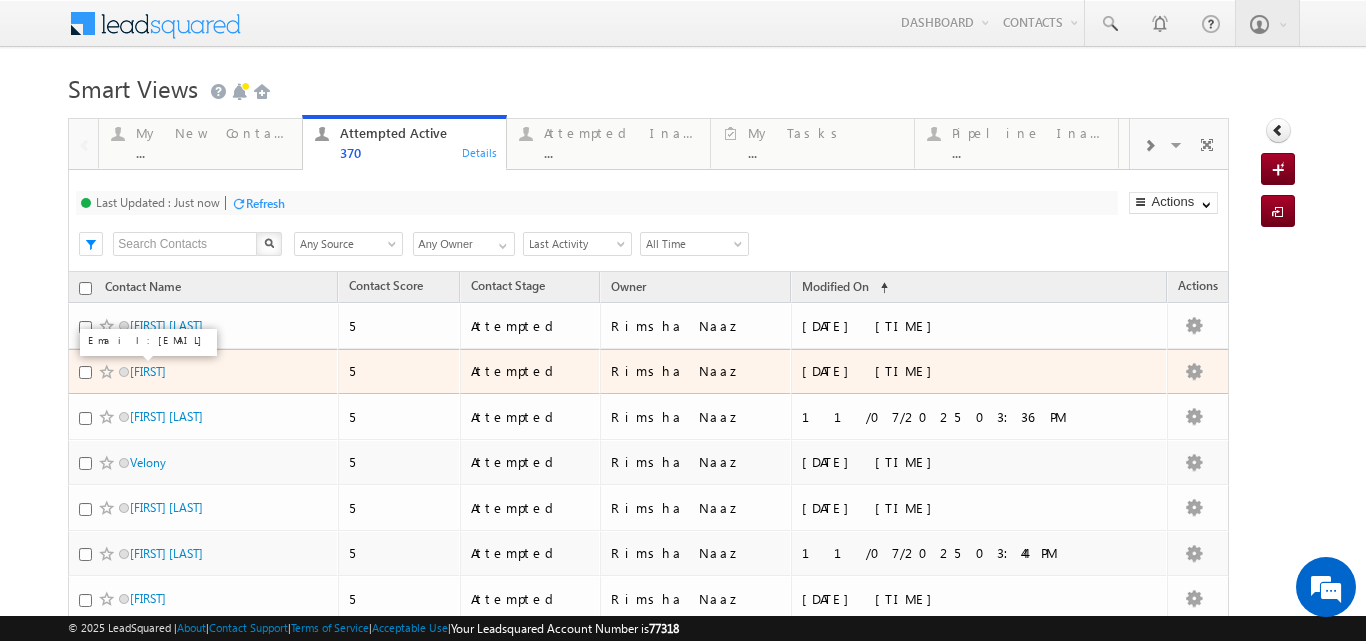 click on "[FIRST]" at bounding box center (197, 371) 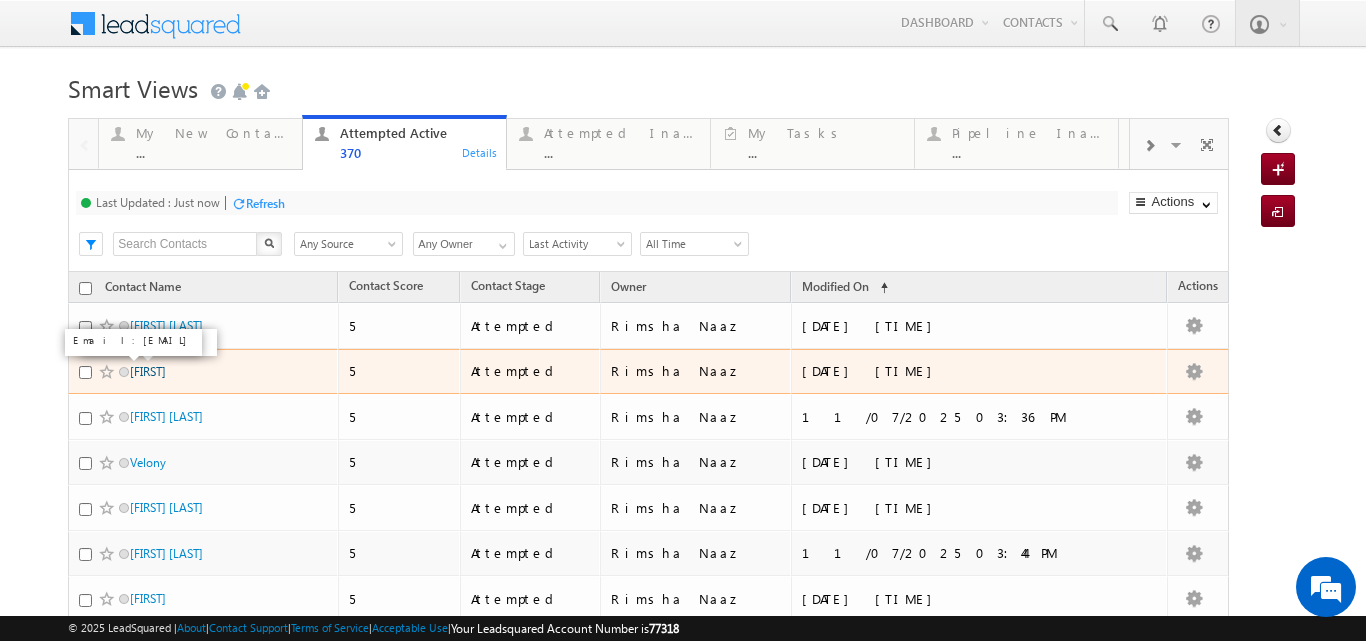 click on "[FIRST]" at bounding box center (148, 371) 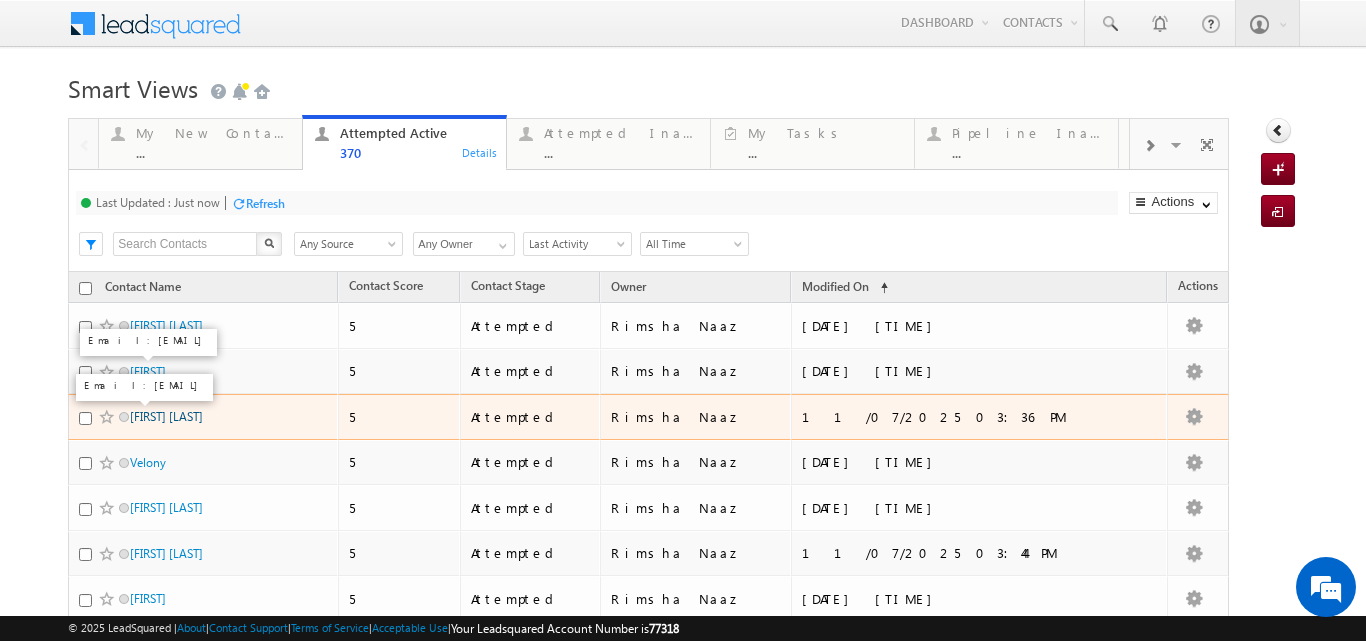 click on "[FIRST] [LAST]" at bounding box center [166, 416] 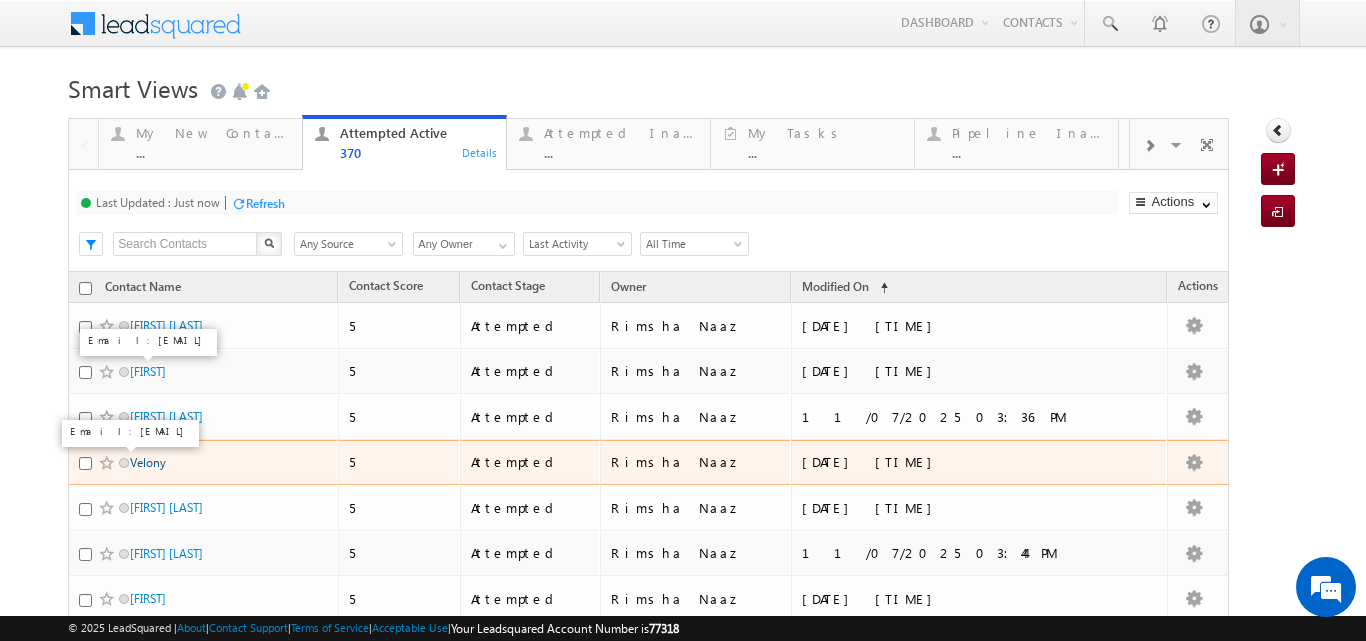 click on "Velony" at bounding box center [148, 462] 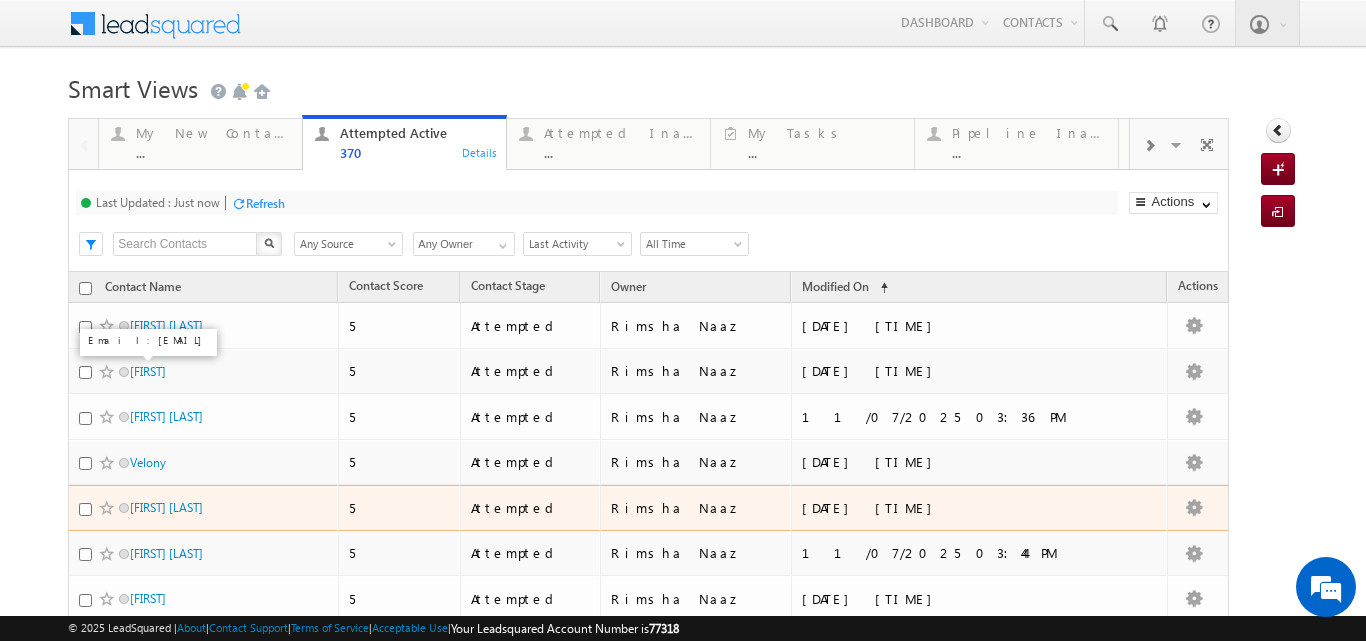 click on "[FIRST] [LAST]" at bounding box center (203, 508) 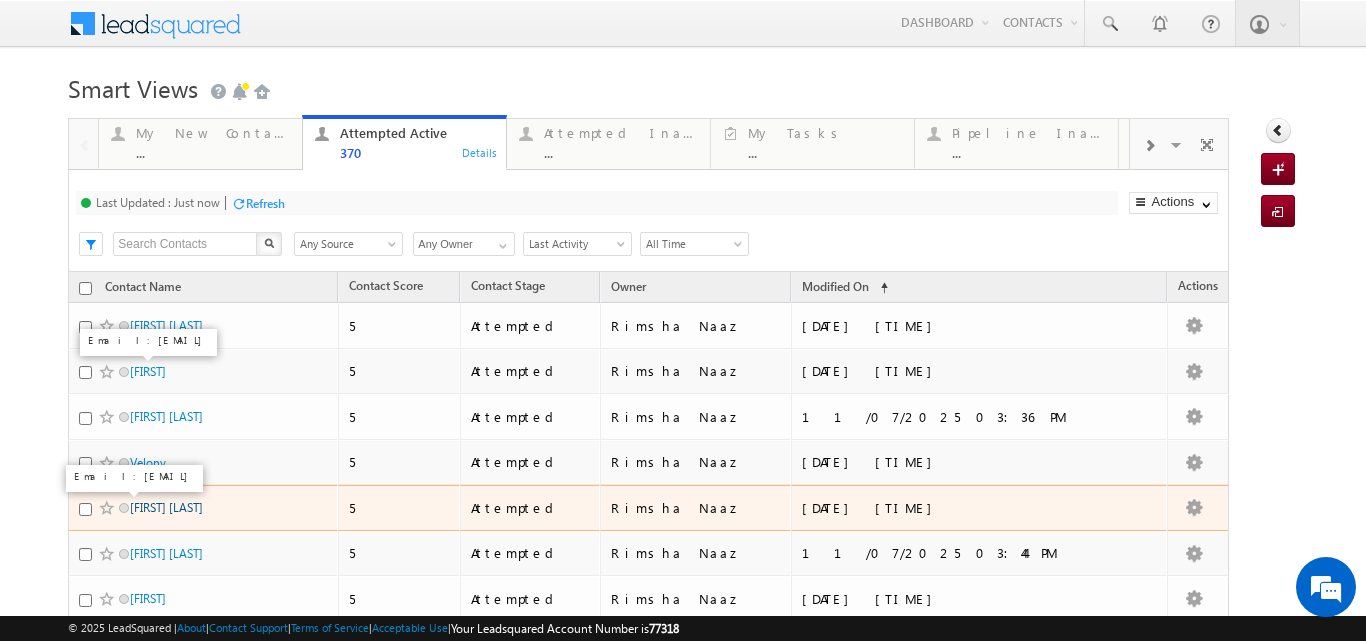 click on "[FIRST] [LAST]" at bounding box center [166, 507] 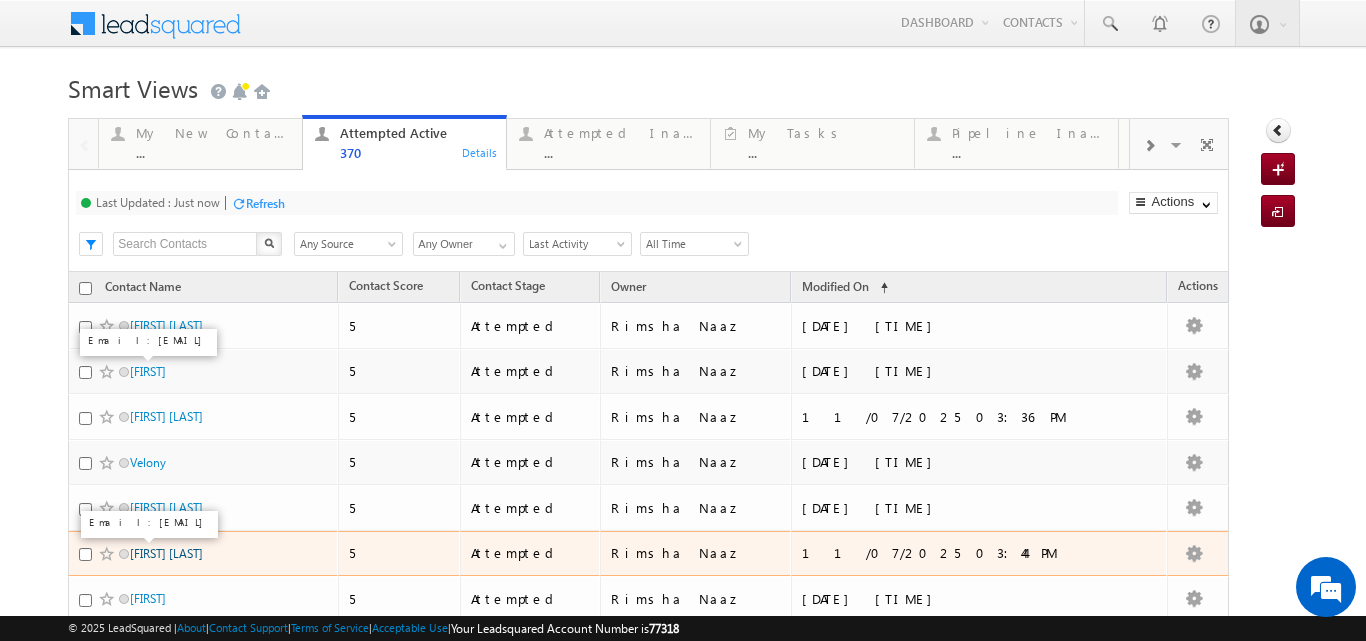click on "[FIRST] [LAST]" at bounding box center (166, 553) 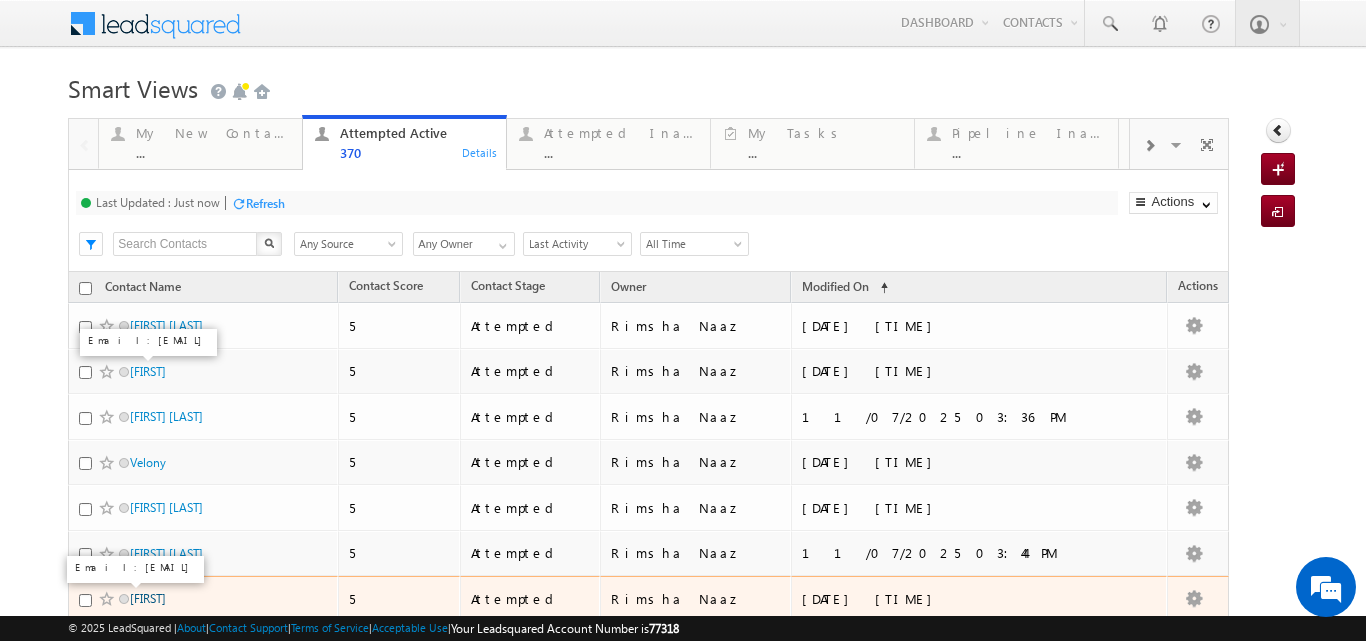 click on "[FIRST]" at bounding box center [148, 598] 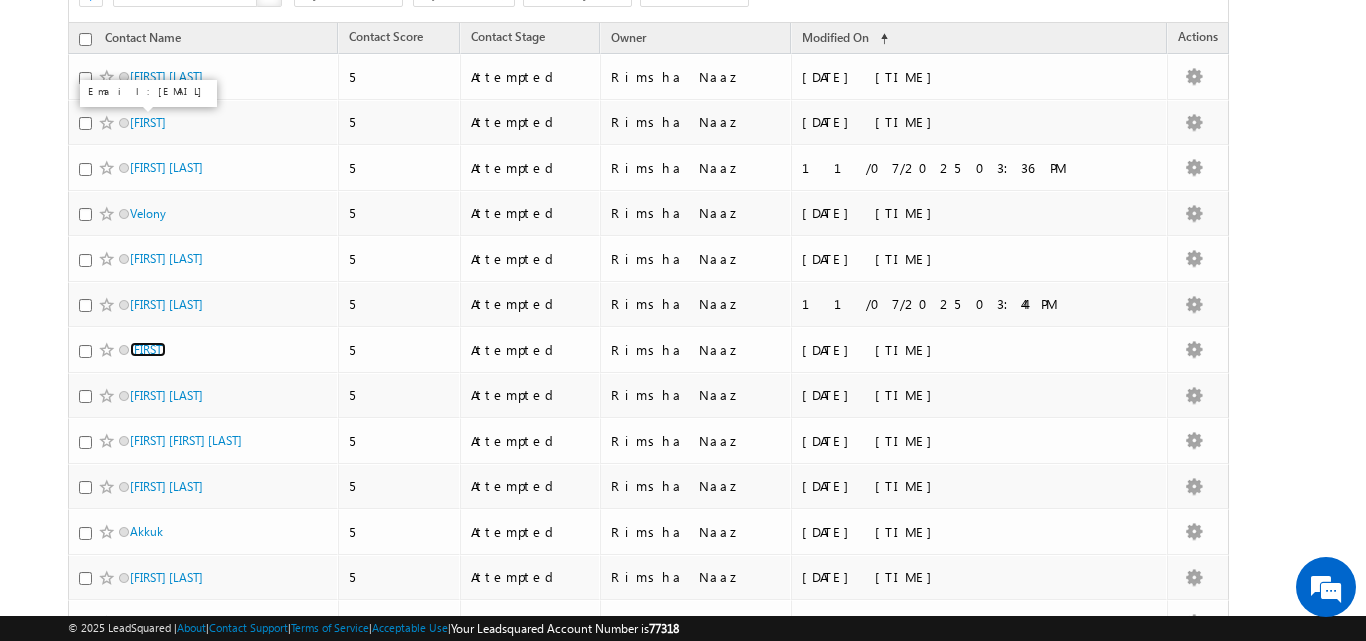 scroll, scrollTop: 265, scrollLeft: 0, axis: vertical 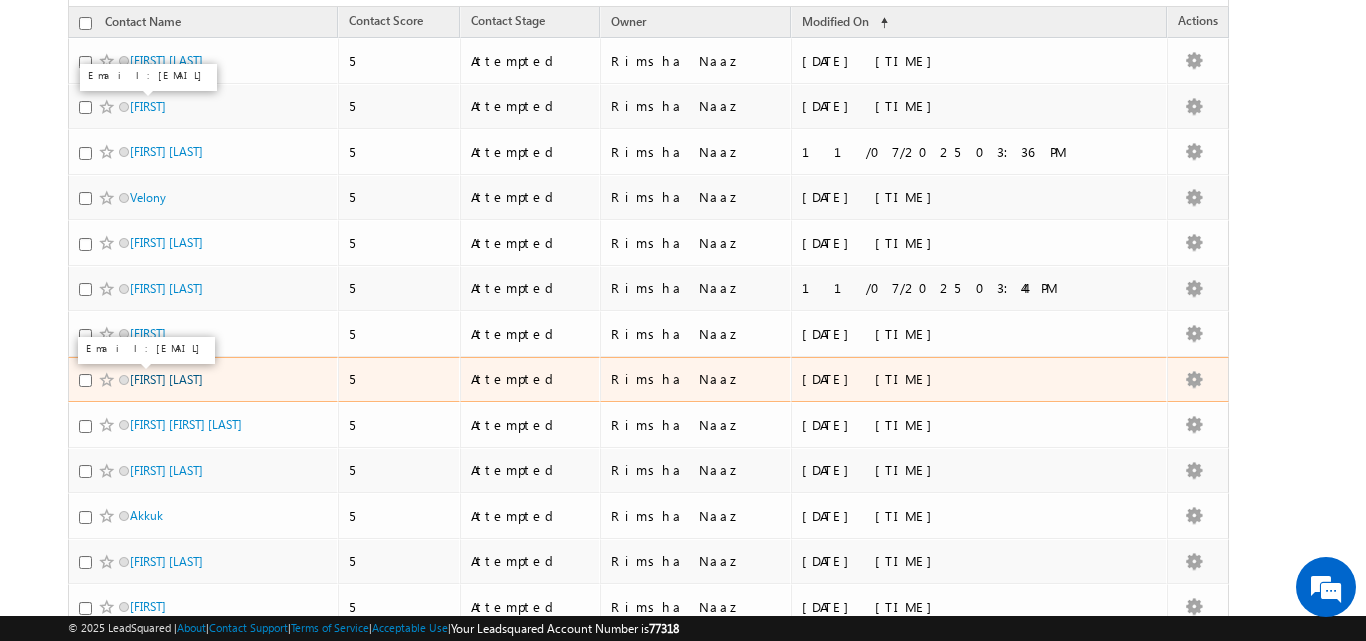 click on "Sk Imran" at bounding box center [166, 379] 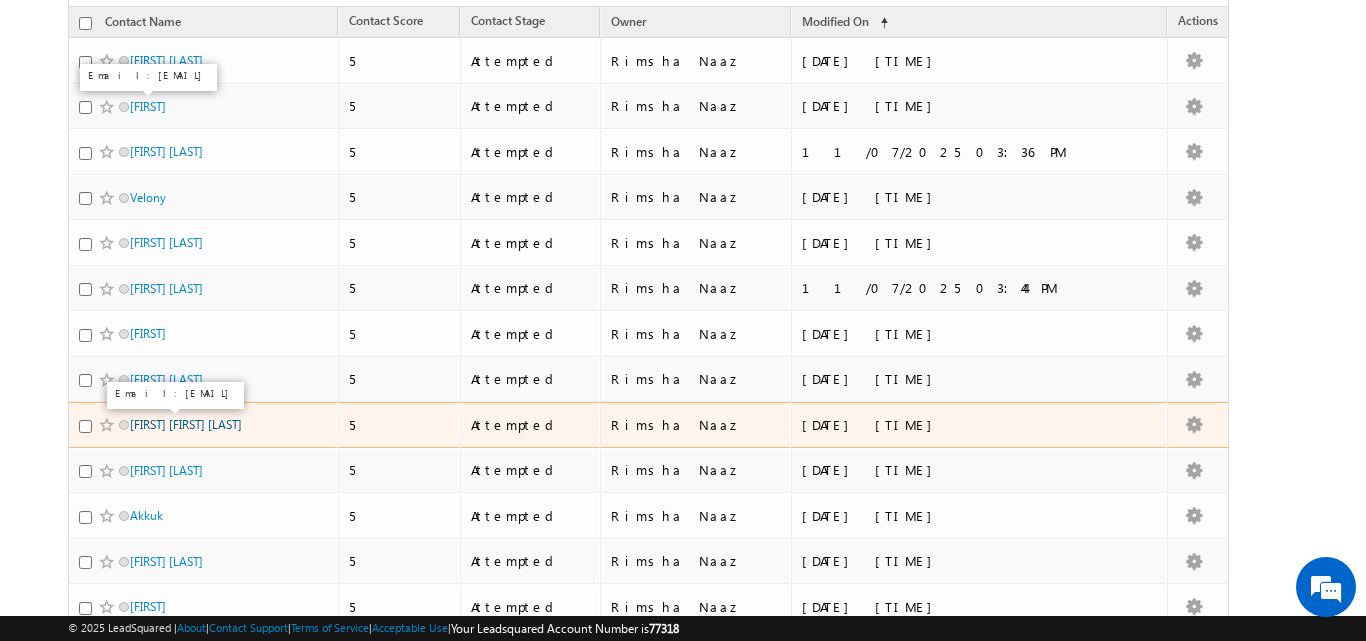 click on "Sanskruti Sanjay Kadel" at bounding box center [186, 424] 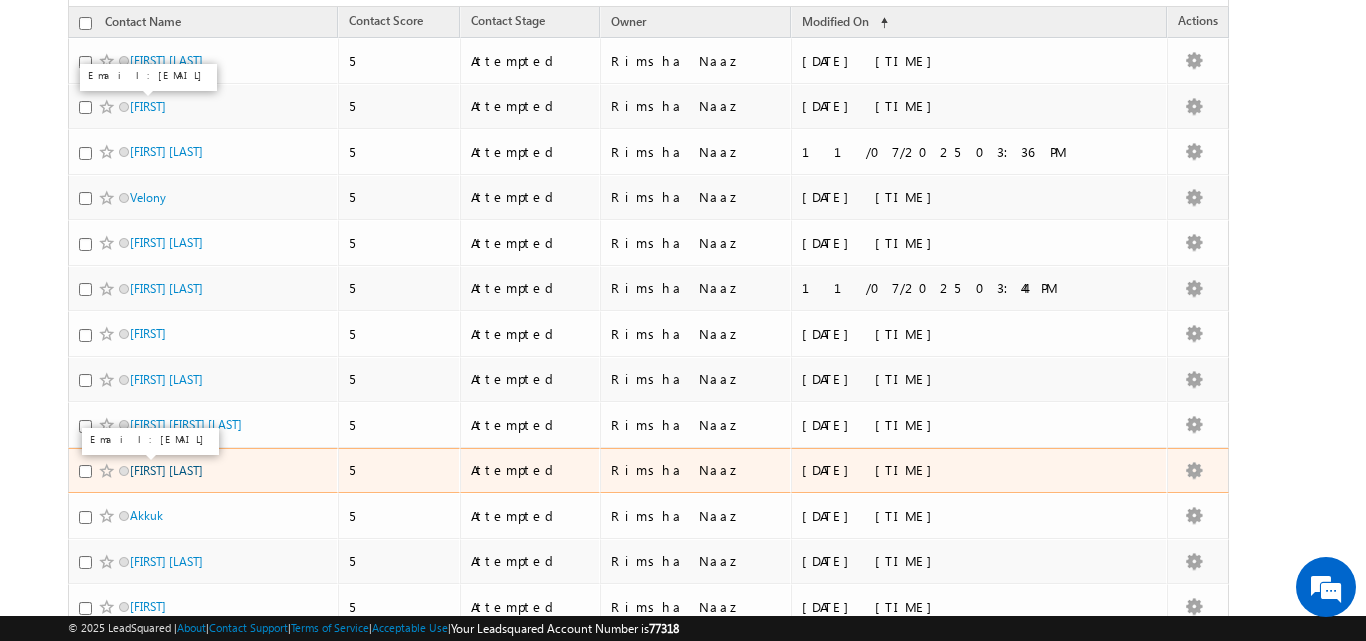 click on "Sai Charan" at bounding box center (166, 470) 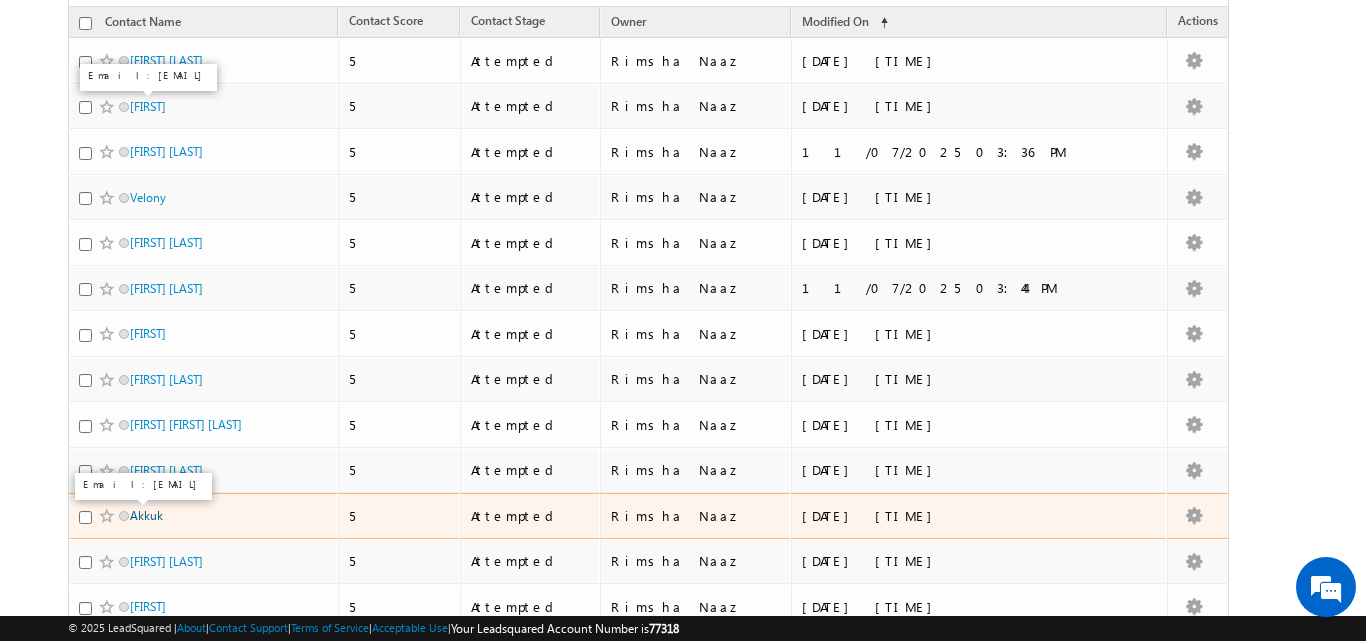 click on "Akkuk" at bounding box center (146, 515) 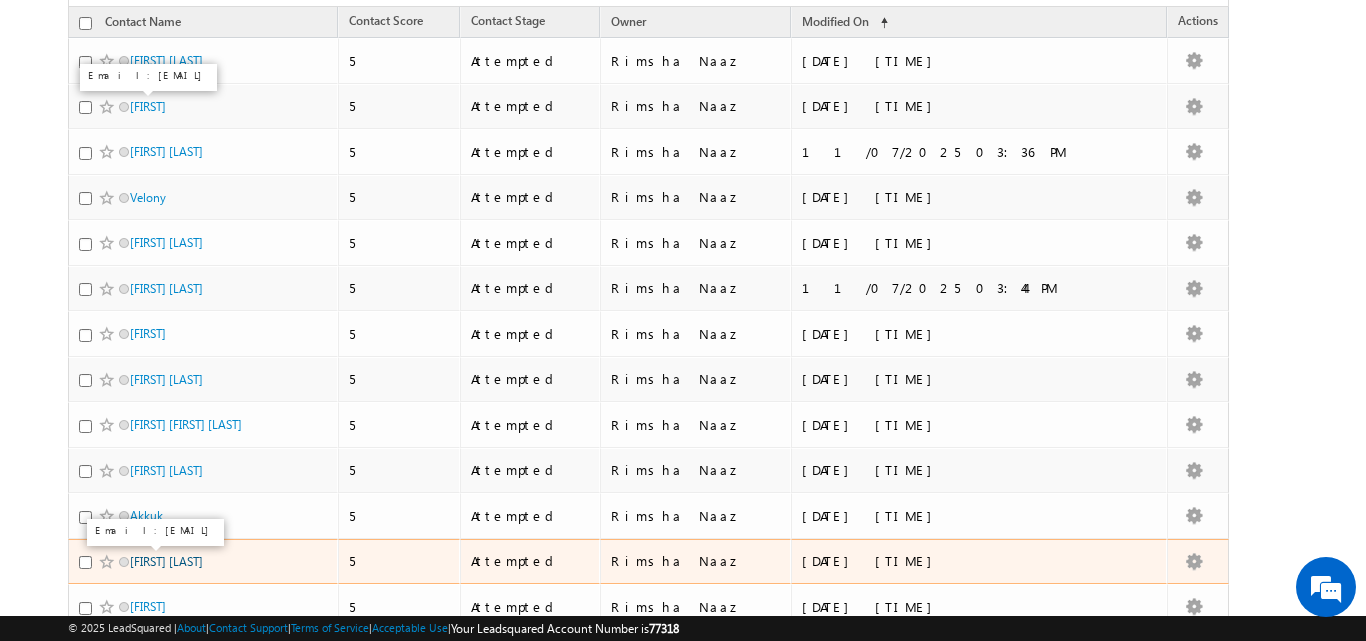 click on "Harshini Sri" at bounding box center (166, 561) 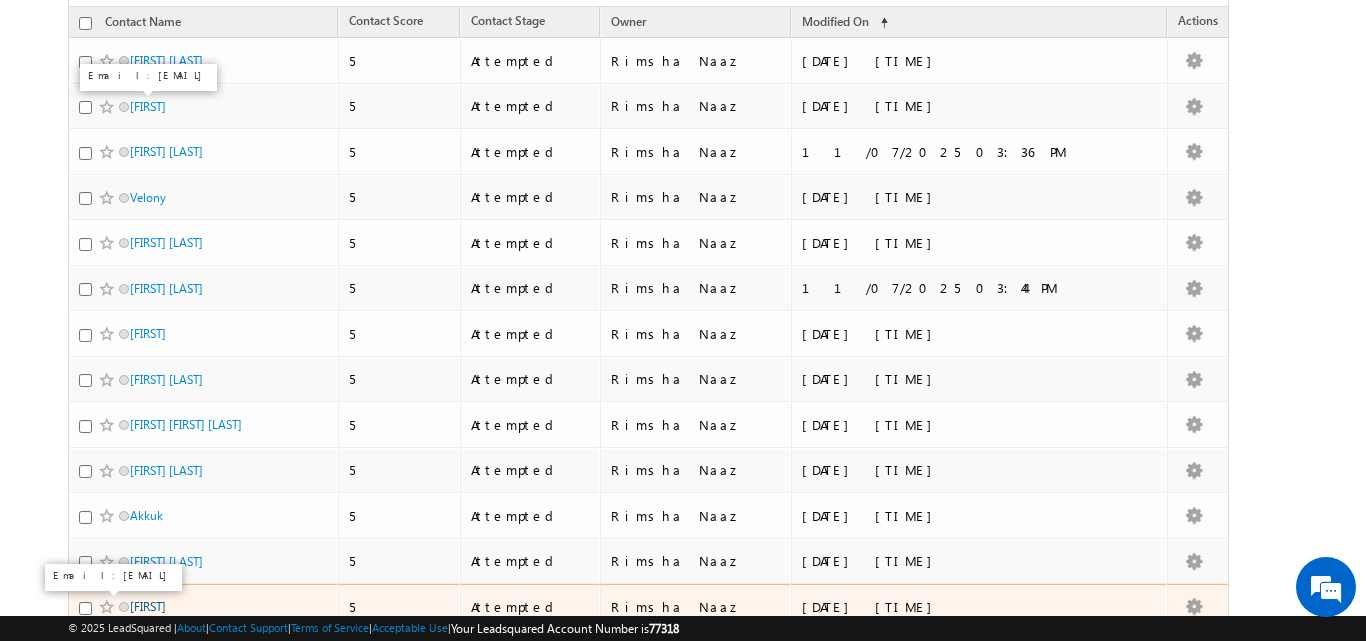 click on "Abhi" at bounding box center (148, 606) 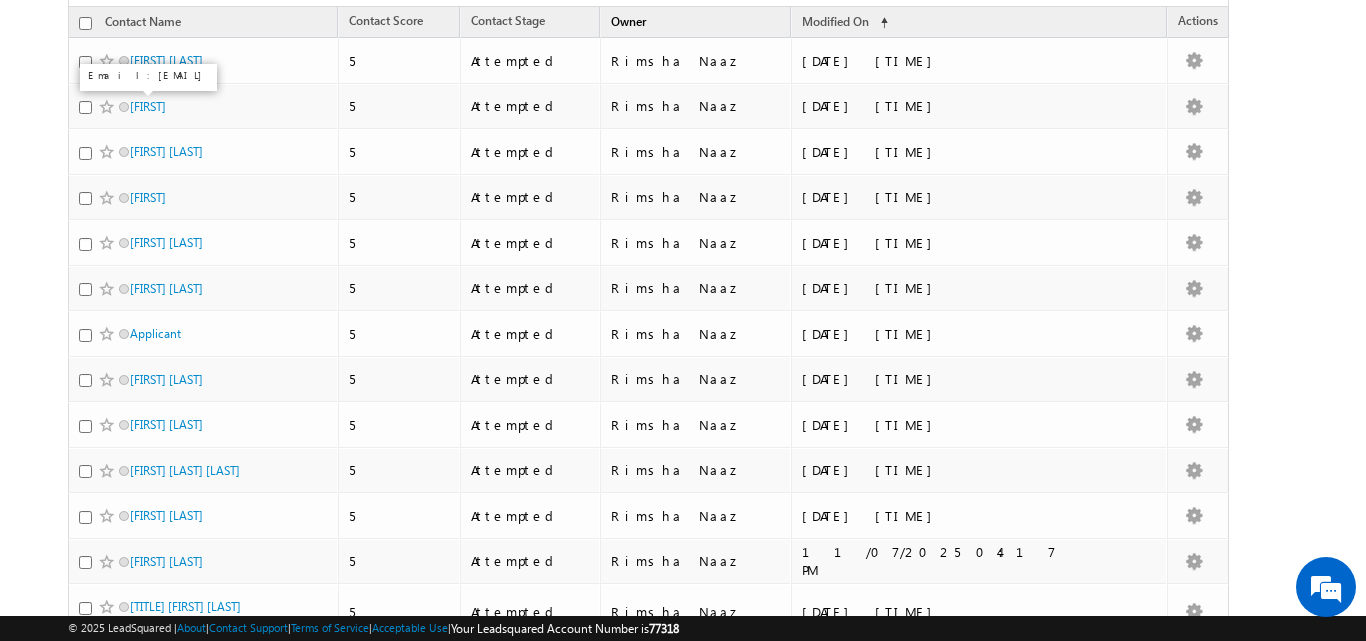 scroll, scrollTop: 0, scrollLeft: 0, axis: both 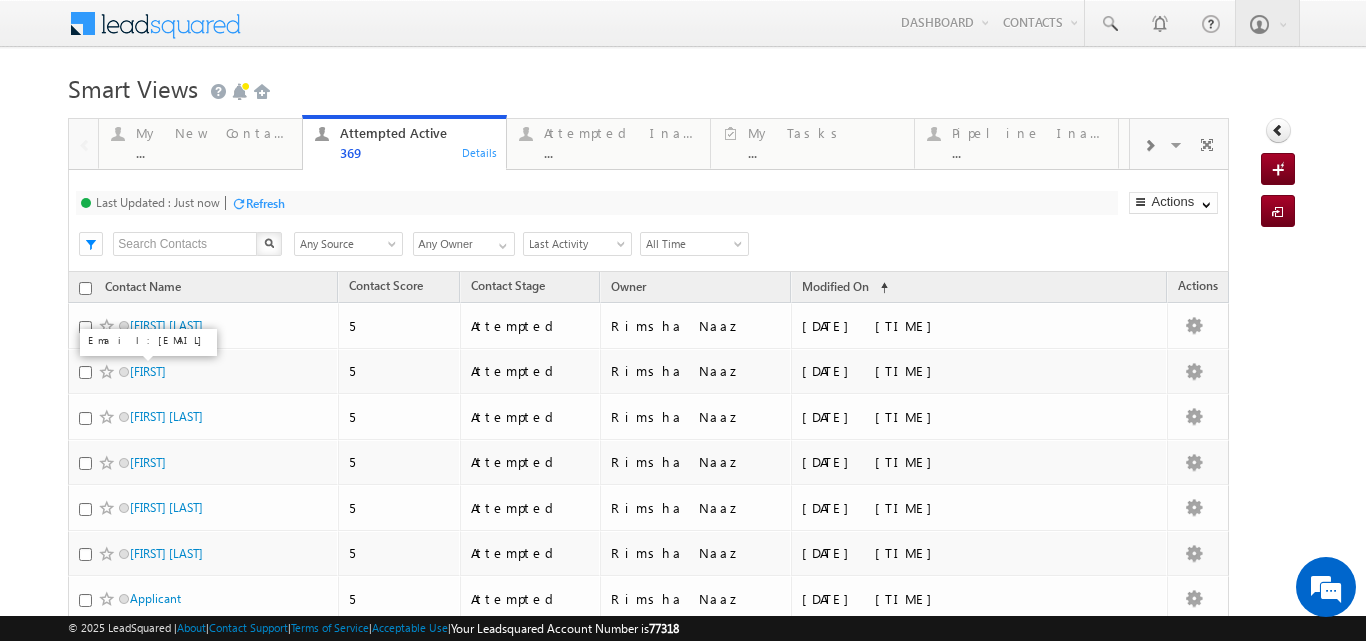 click on "Refresh" at bounding box center (265, 203) 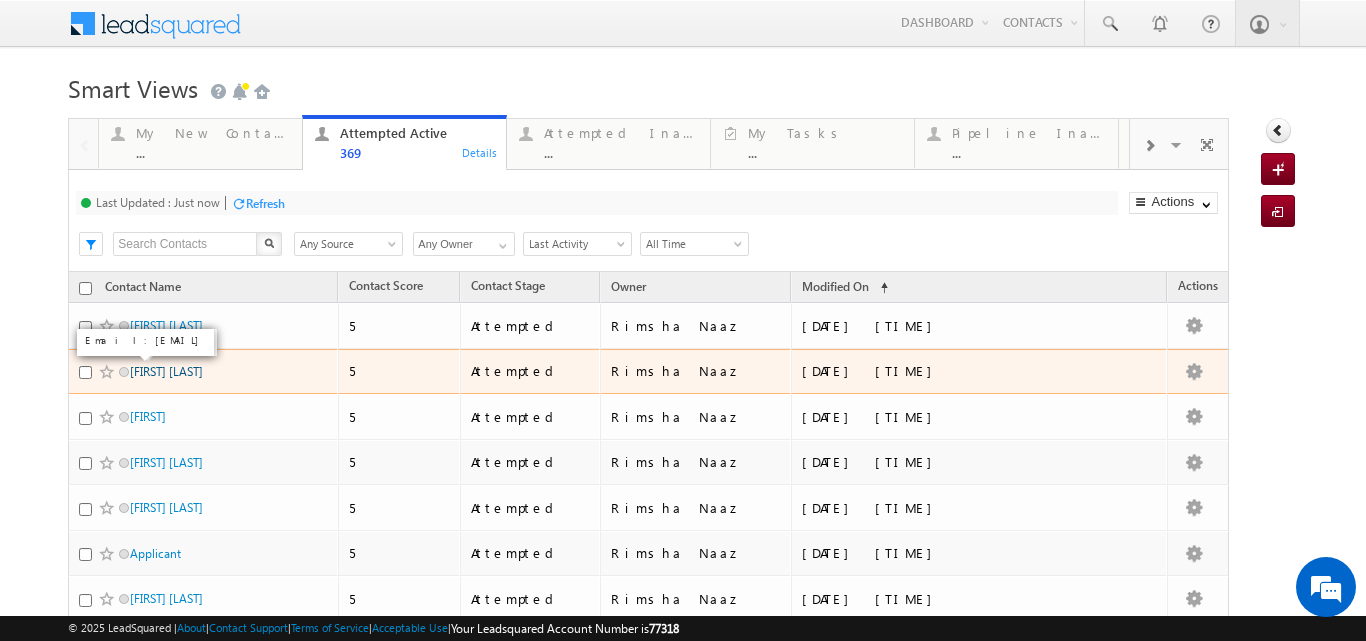 click on "Saba Shaikh" at bounding box center (166, 371) 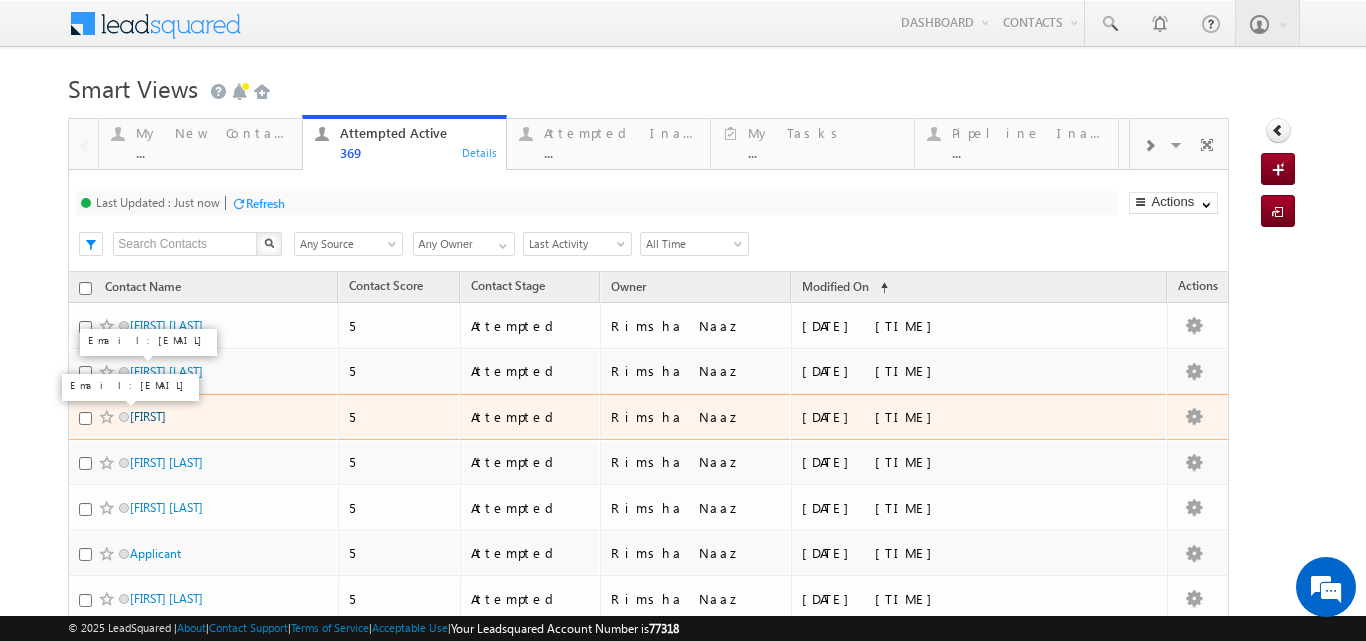 click on "Sindhu" at bounding box center [148, 416] 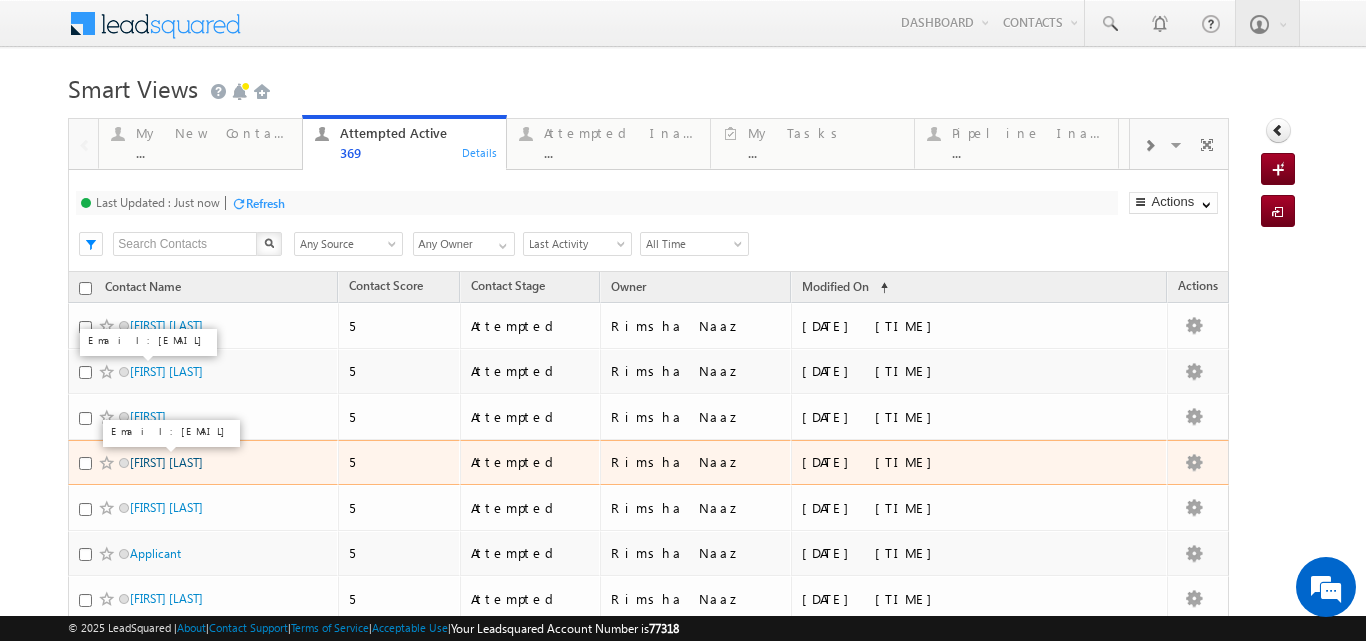 click on "Harsh Gautam" at bounding box center [166, 462] 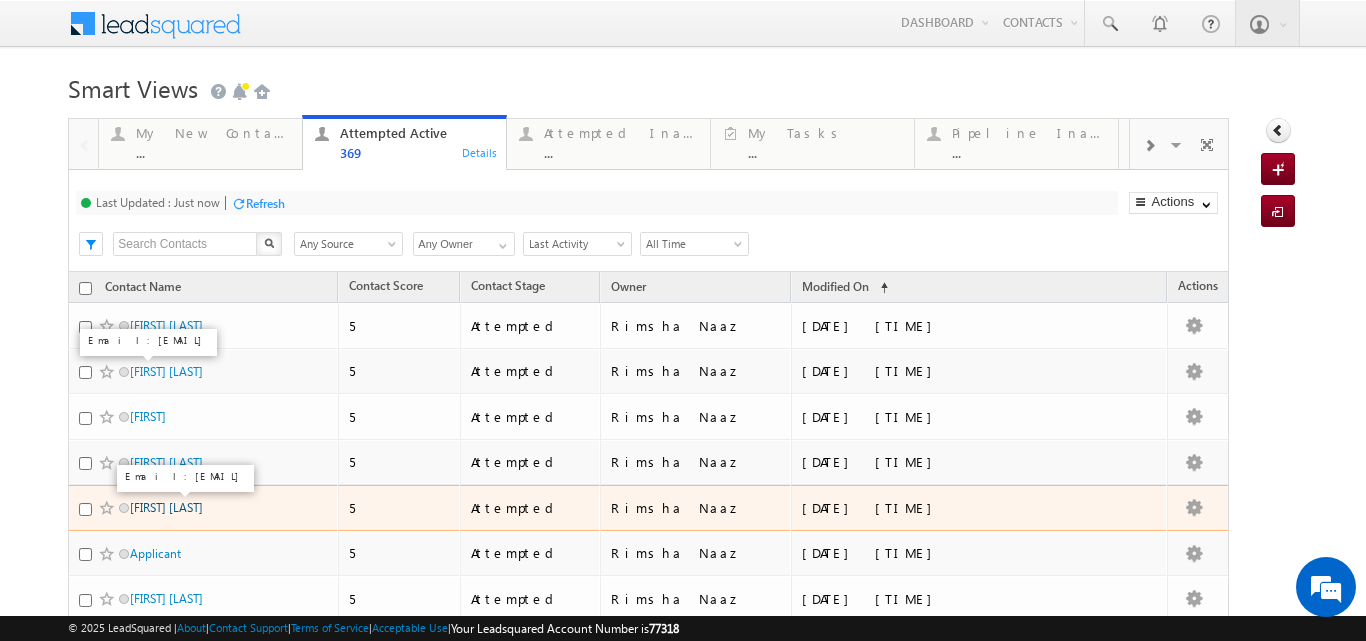 click on "Neermita Bhattacharya" at bounding box center (166, 507) 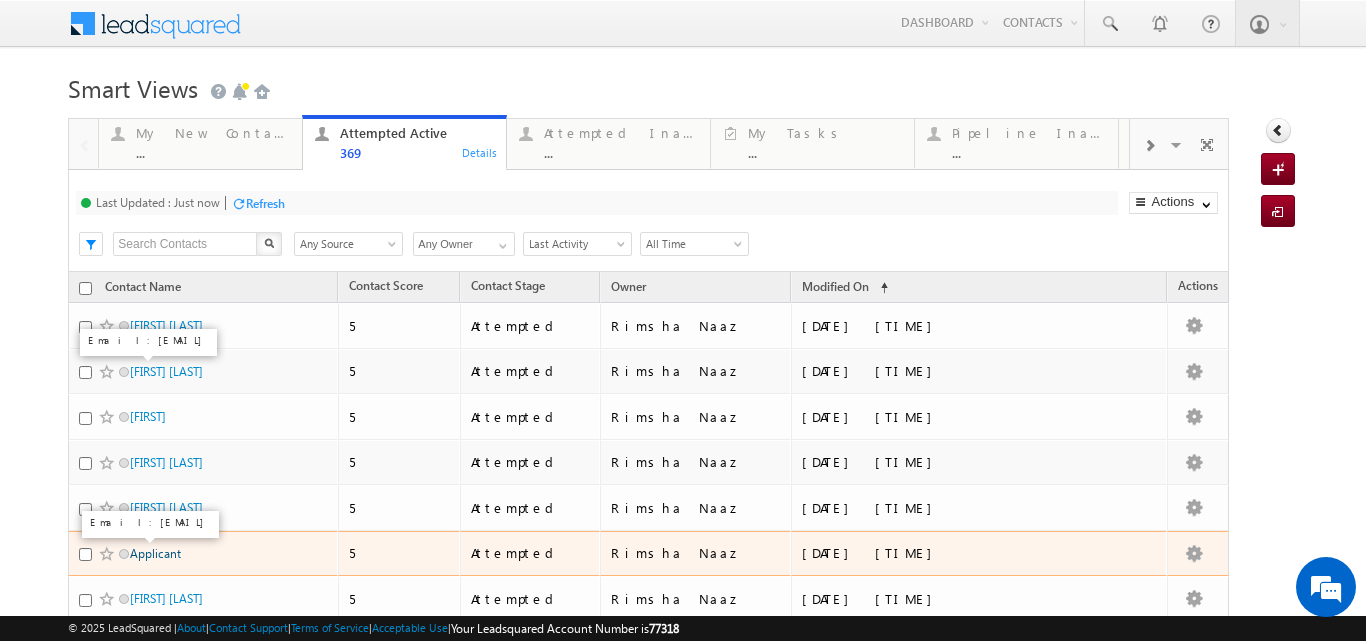 click on "Applicant" at bounding box center [155, 553] 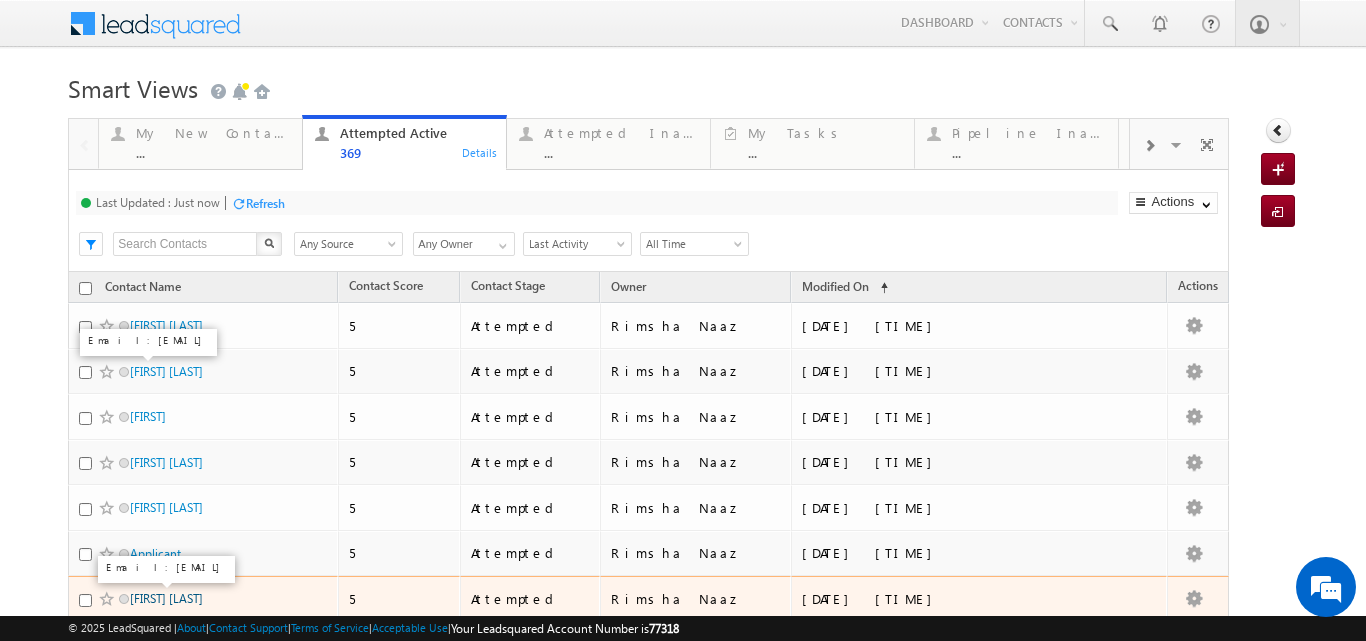 click on "Mohammad Amir" at bounding box center [166, 598] 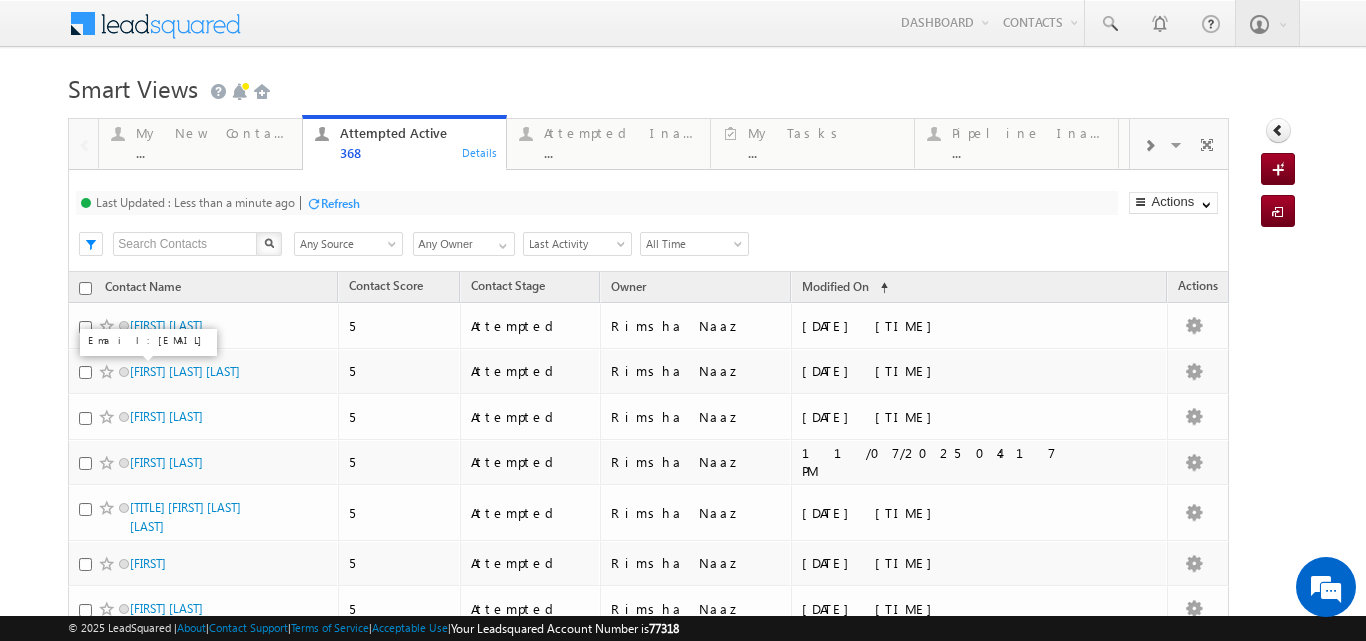 click on "Refresh" at bounding box center (340, 203) 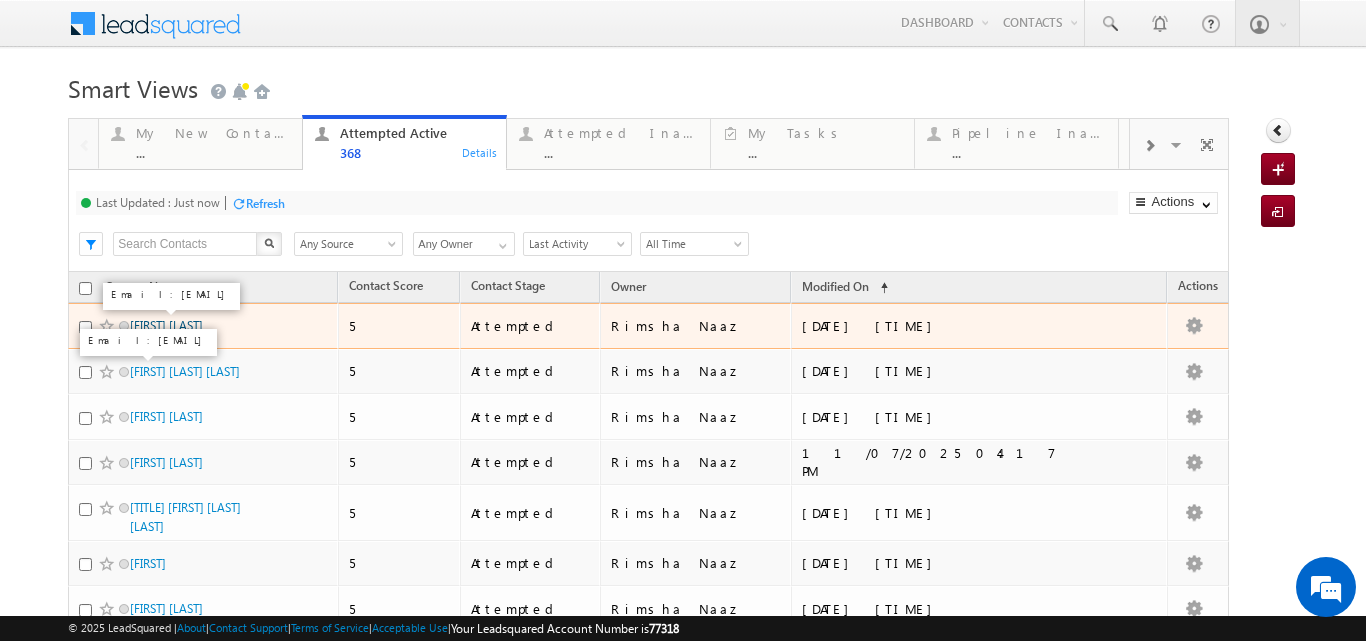 click on "BIJE MAHANANDIA" at bounding box center [166, 325] 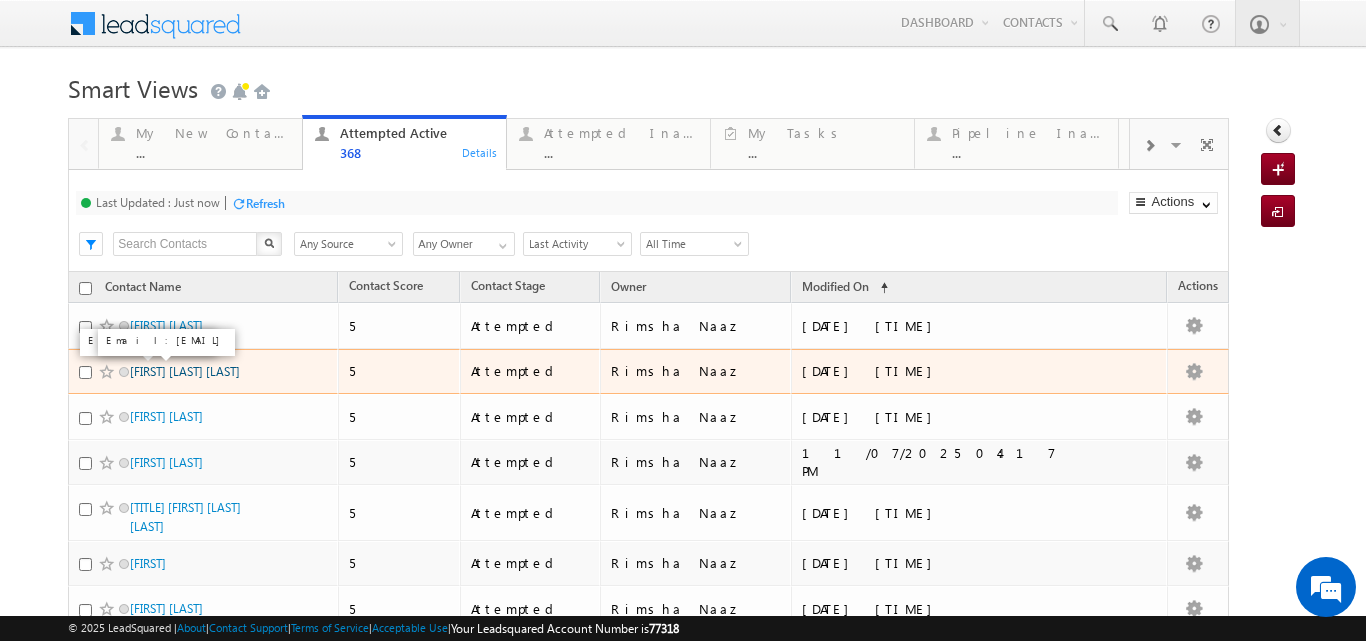 click on "Pradeep Raju Kasu" at bounding box center (185, 371) 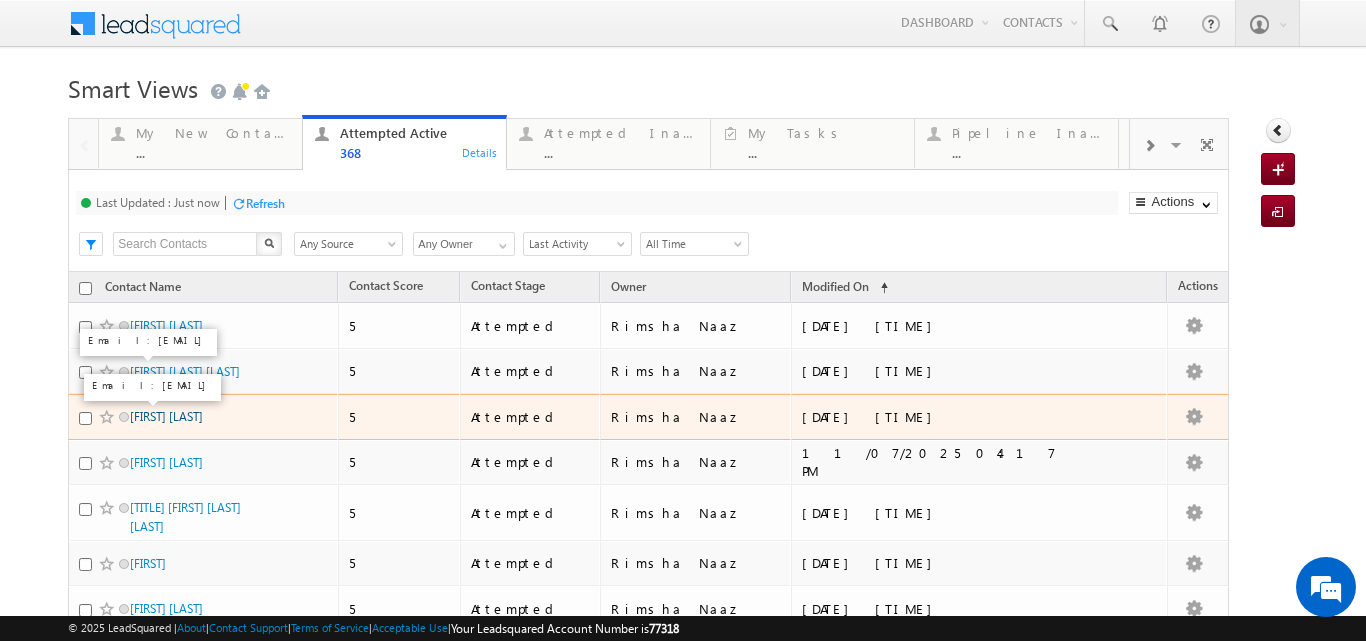 click on "Nimisha Gupta" at bounding box center (166, 416) 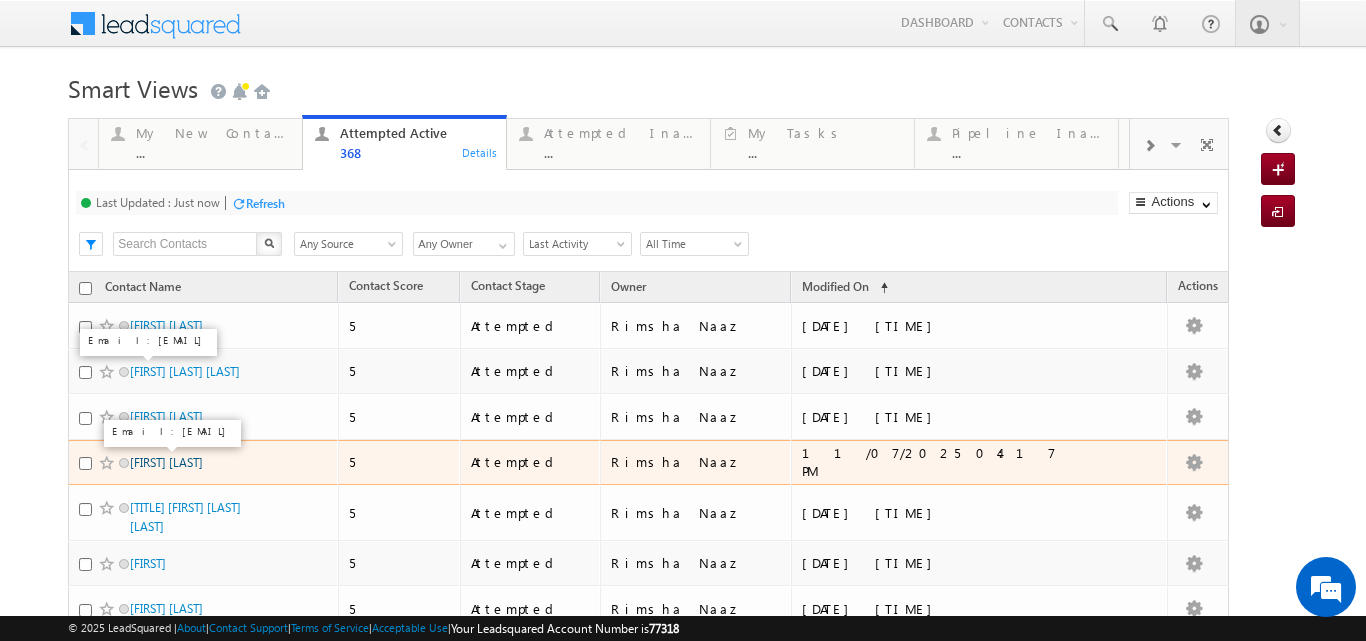 click on "KRISHNA HARIDAS" at bounding box center (166, 462) 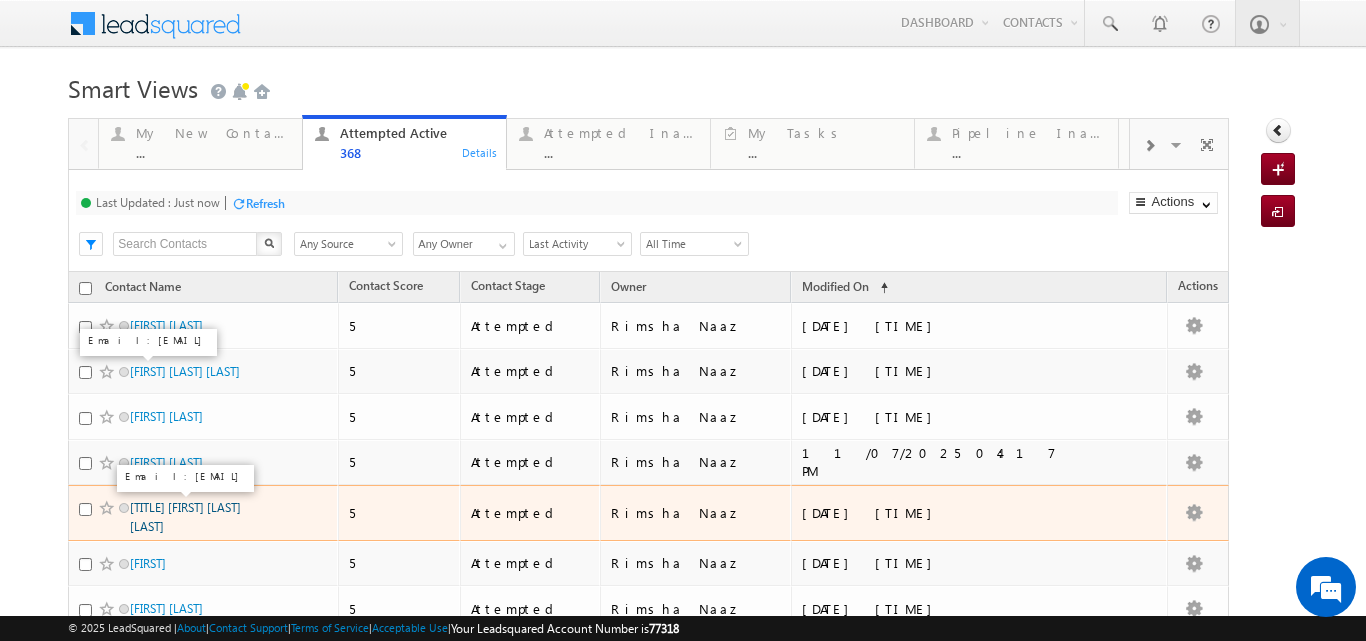 click on "Dr Janvee Minakshi Uday Jadhav" at bounding box center (185, 517) 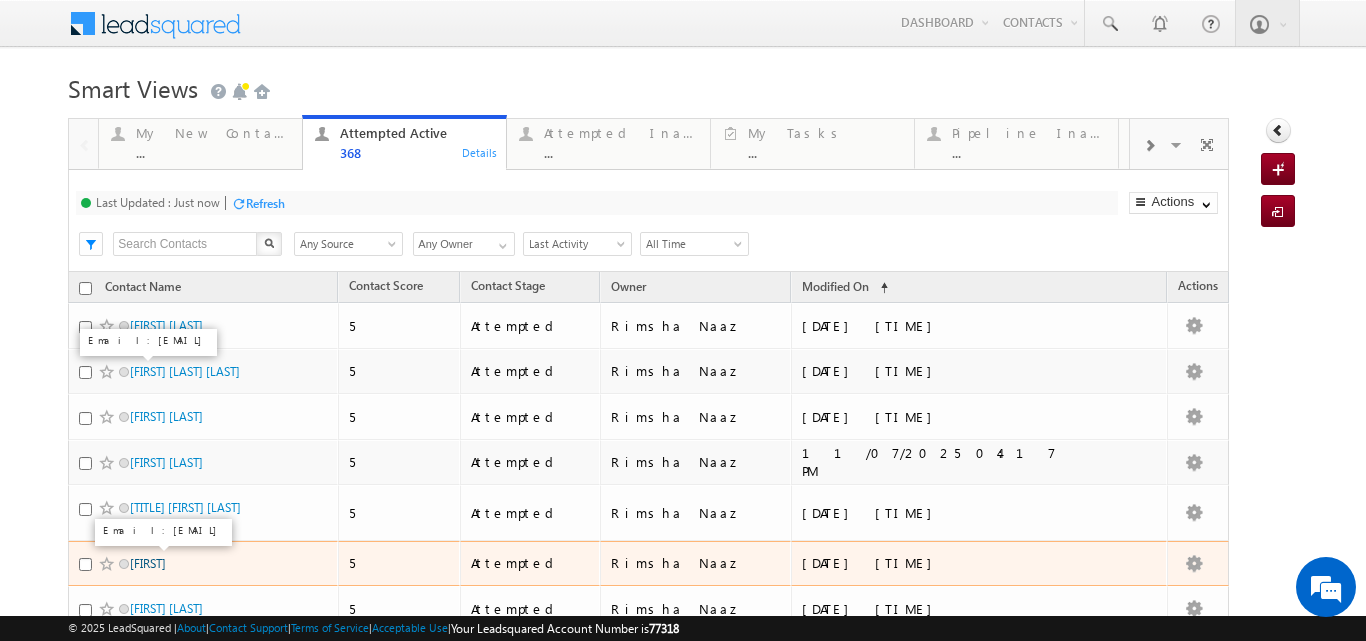 click on "Lalrochansanga" at bounding box center (148, 563) 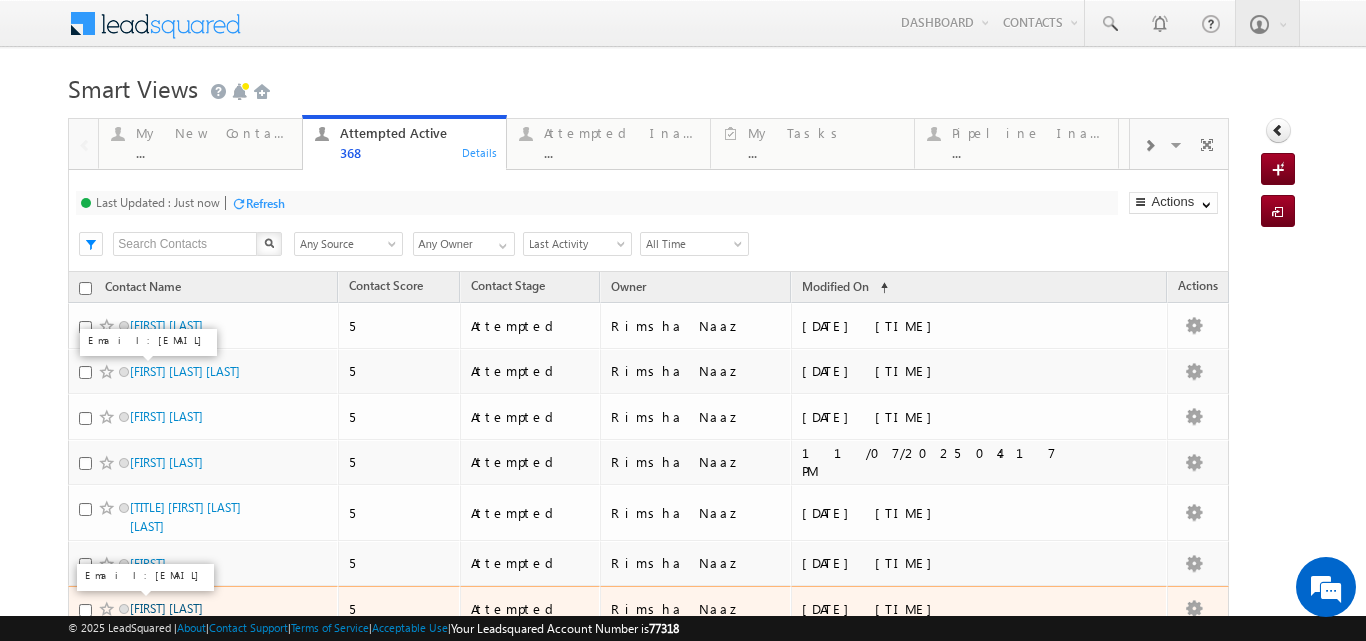 click on "Apang konyak" at bounding box center (166, 608) 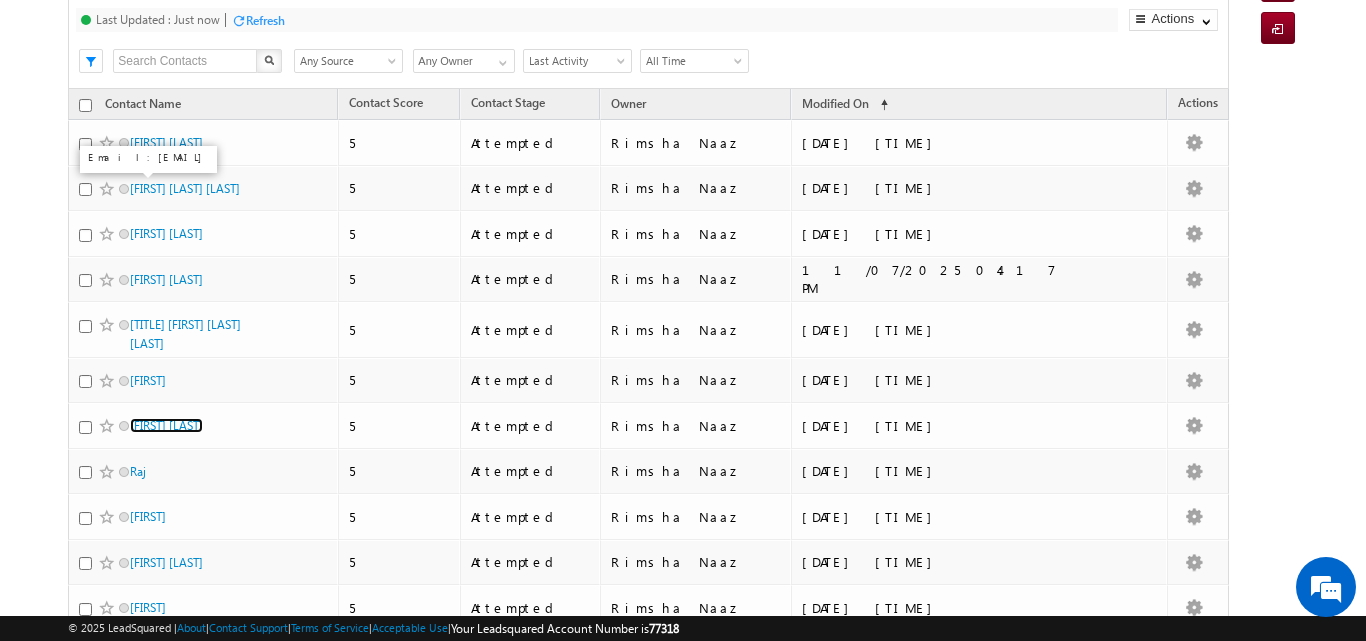 scroll, scrollTop: 291, scrollLeft: 0, axis: vertical 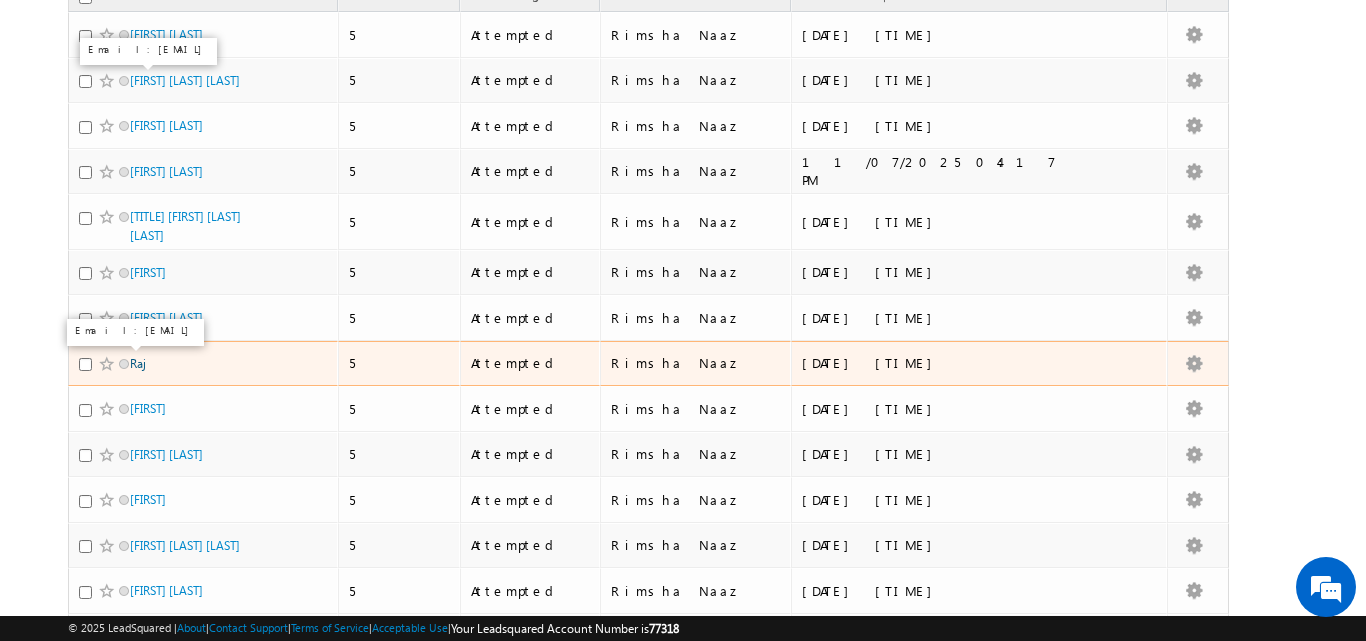 click on "Raj" at bounding box center [138, 363] 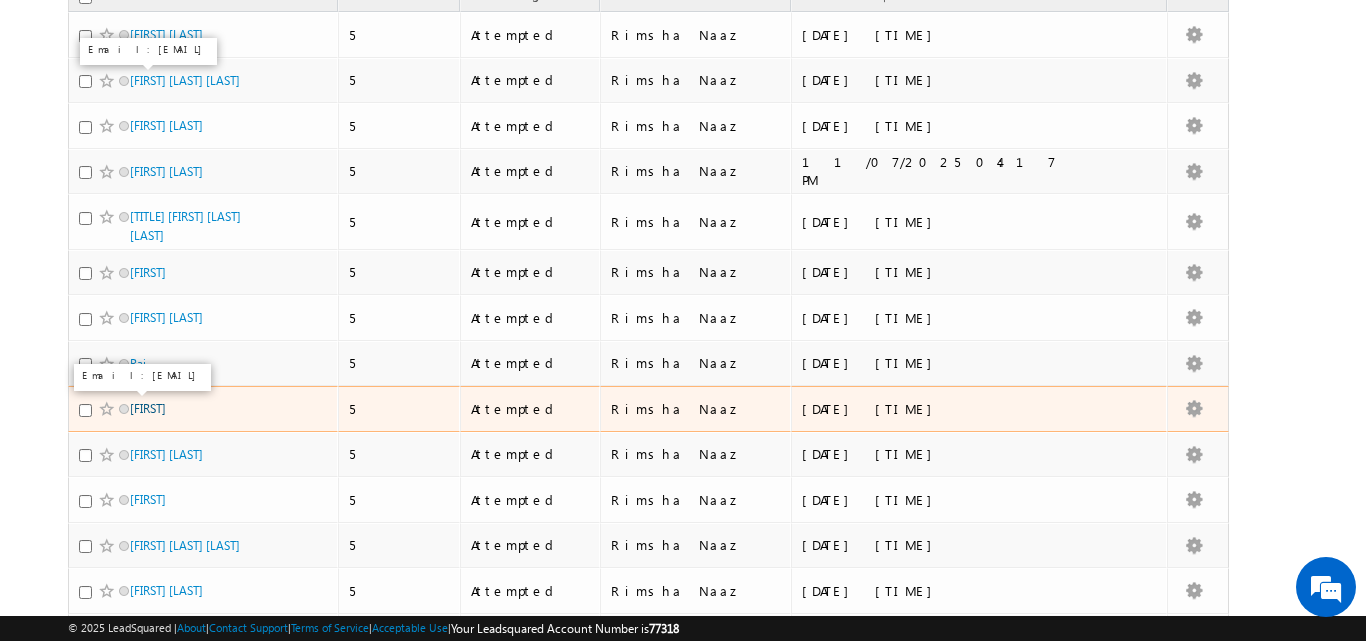 click on "Danish" at bounding box center [148, 408] 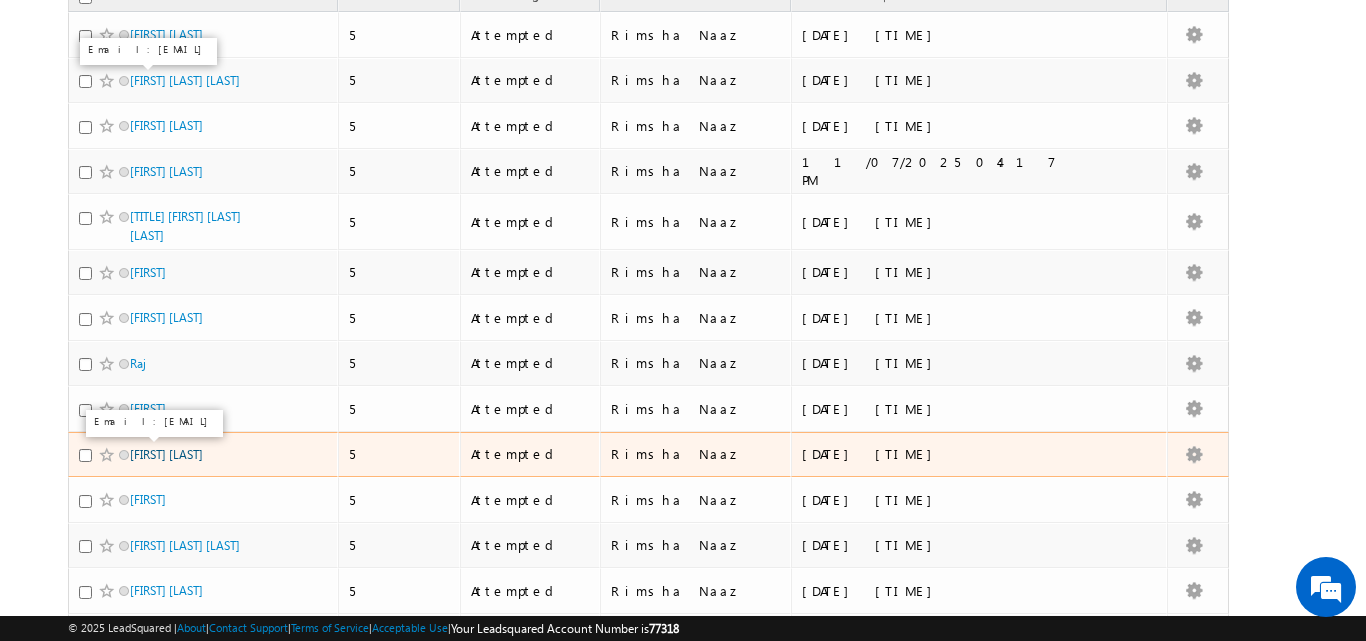 click on "Arshad Parvez" at bounding box center (166, 454) 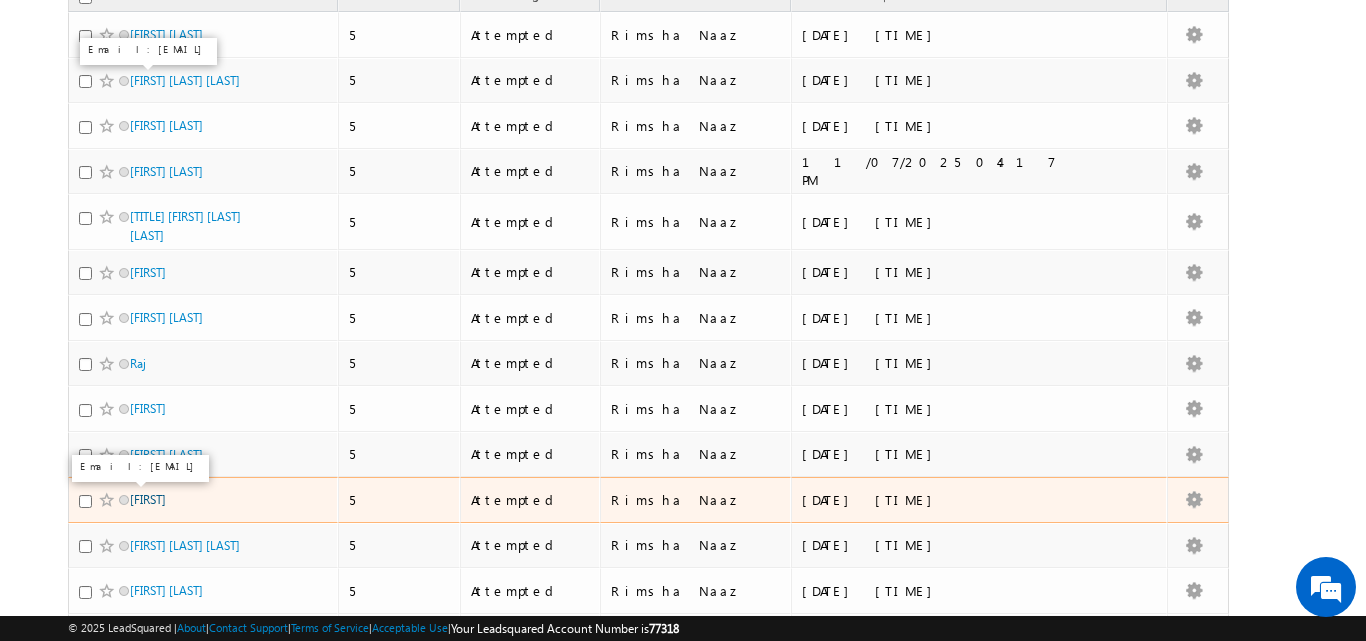 click on "Ketaki" at bounding box center (148, 499) 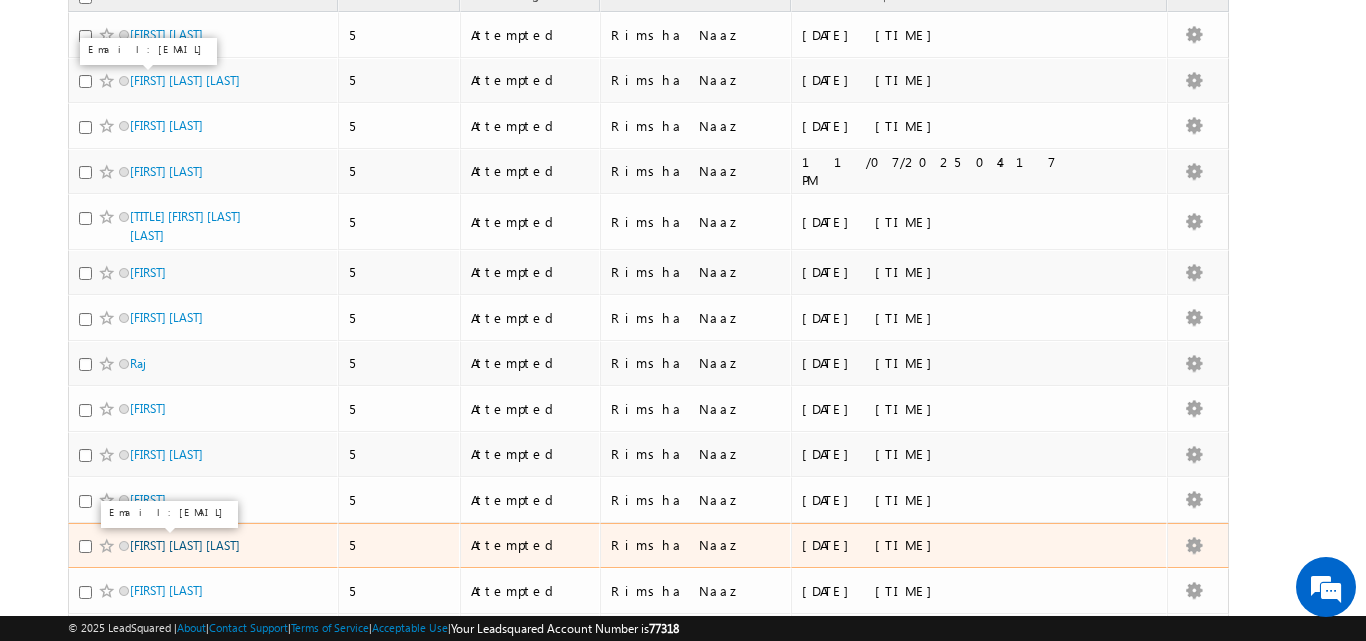 click on "Navneet Shah Dhurve" at bounding box center [185, 545] 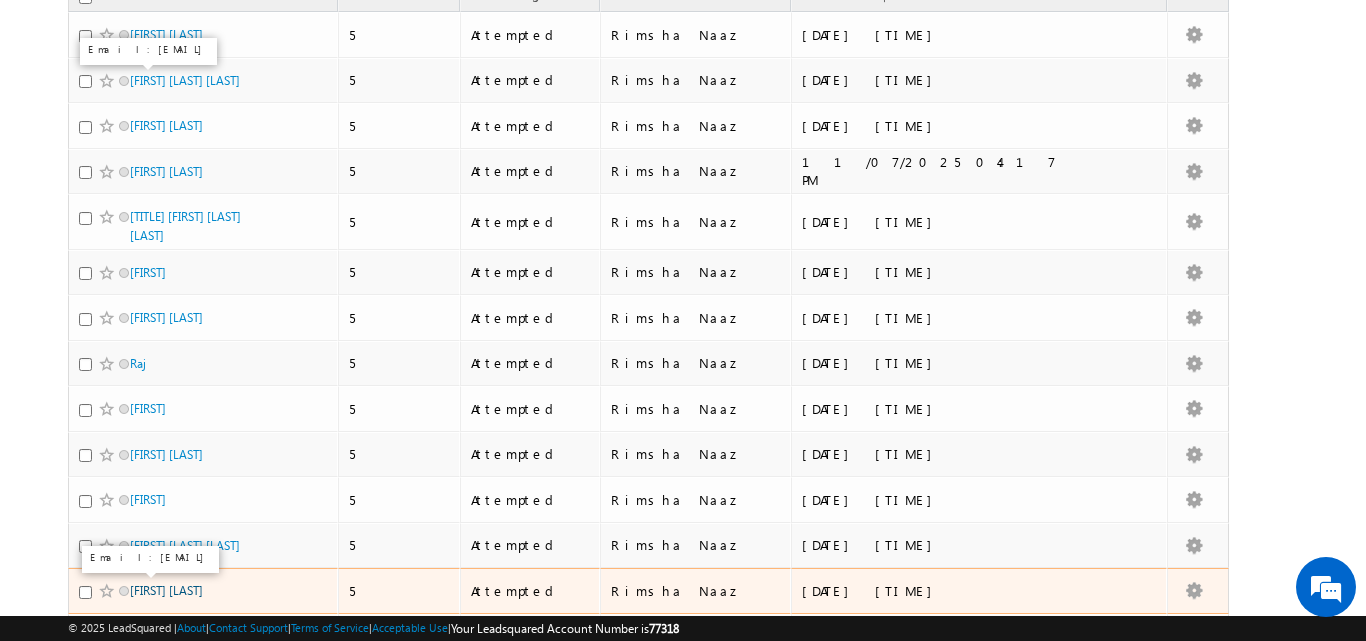 click on "Palanikumar G" at bounding box center (166, 590) 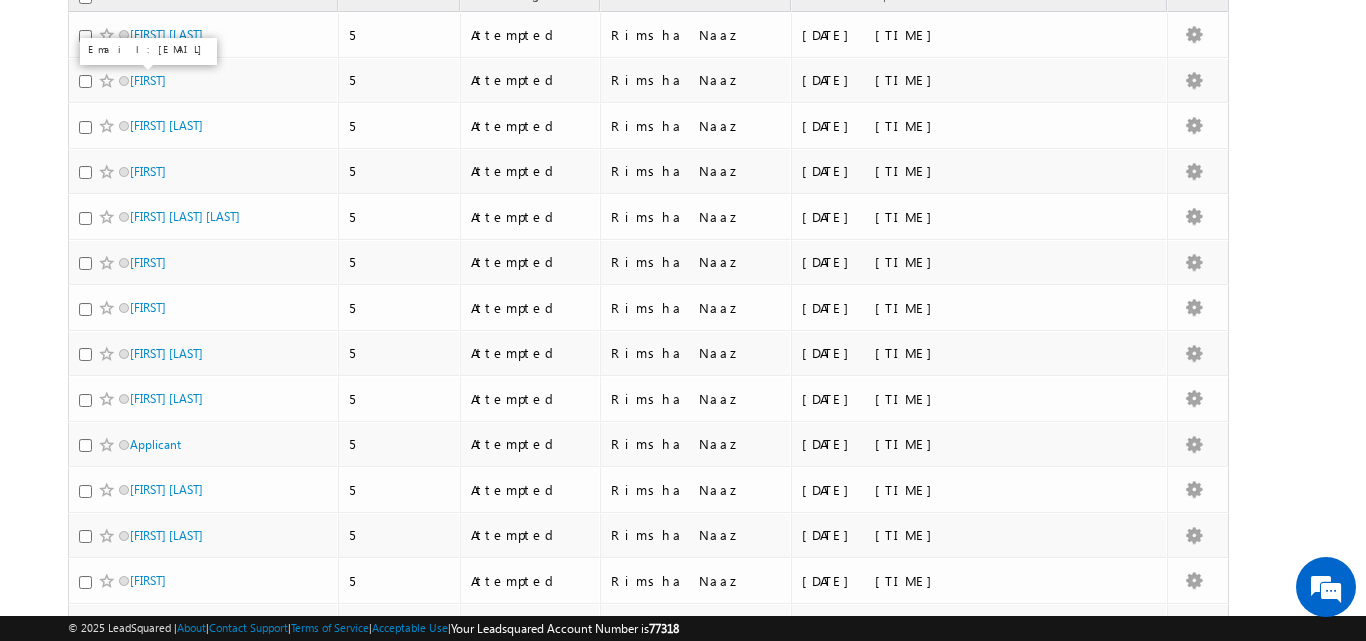 scroll, scrollTop: 0, scrollLeft: 0, axis: both 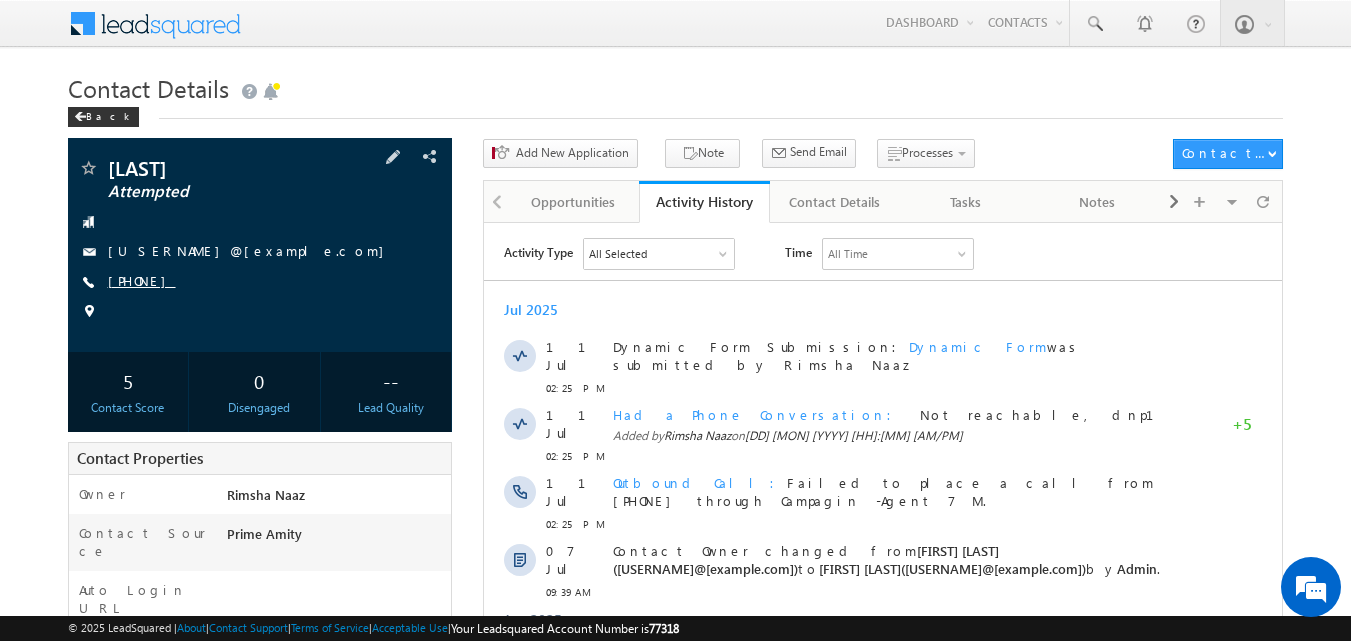 drag, startPoint x: 132, startPoint y: 280, endPoint x: 197, endPoint y: 279, distance: 65.00769 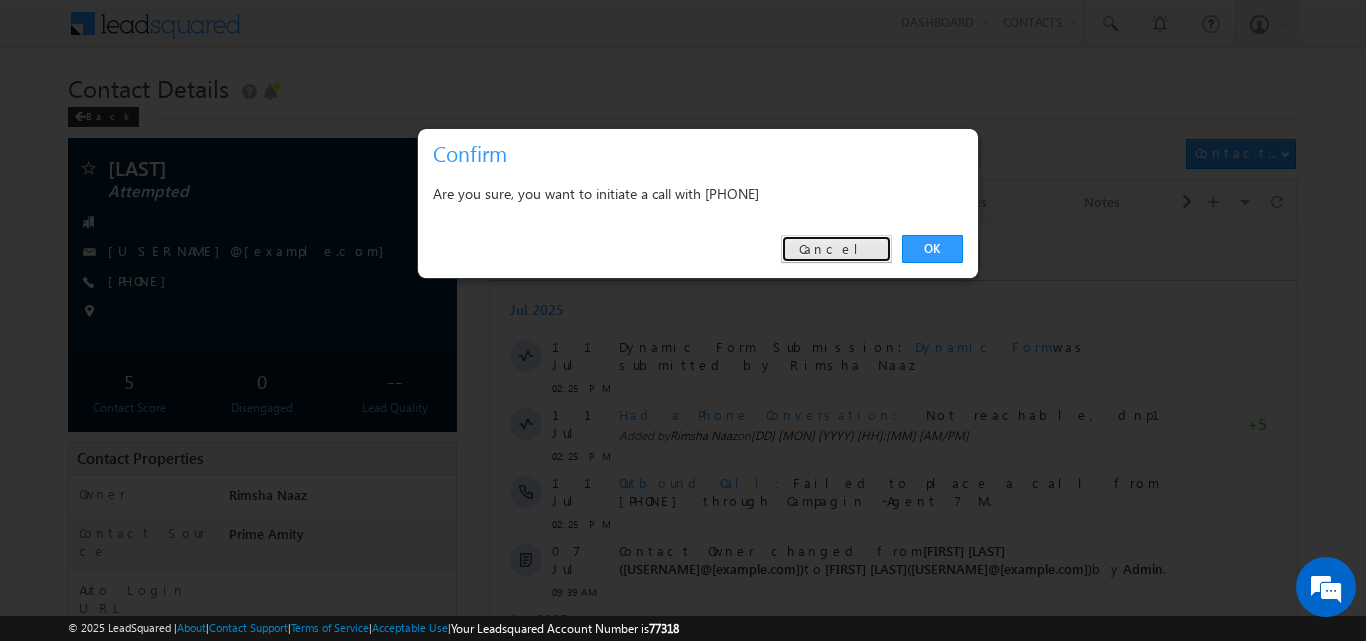 drag, startPoint x: 863, startPoint y: 252, endPoint x: 22, endPoint y: 113, distance: 852.40955 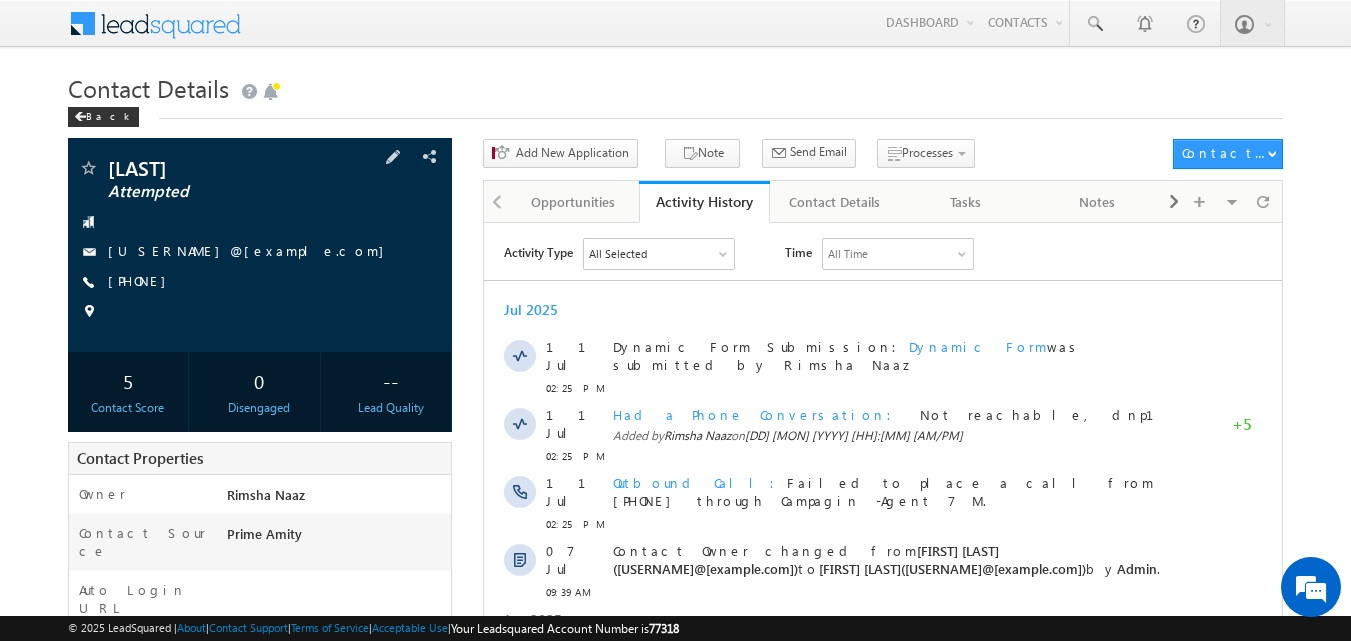 click on "SR RAWAL
Attempted
sr.raval1973@gmail.com" at bounding box center [260, 245] 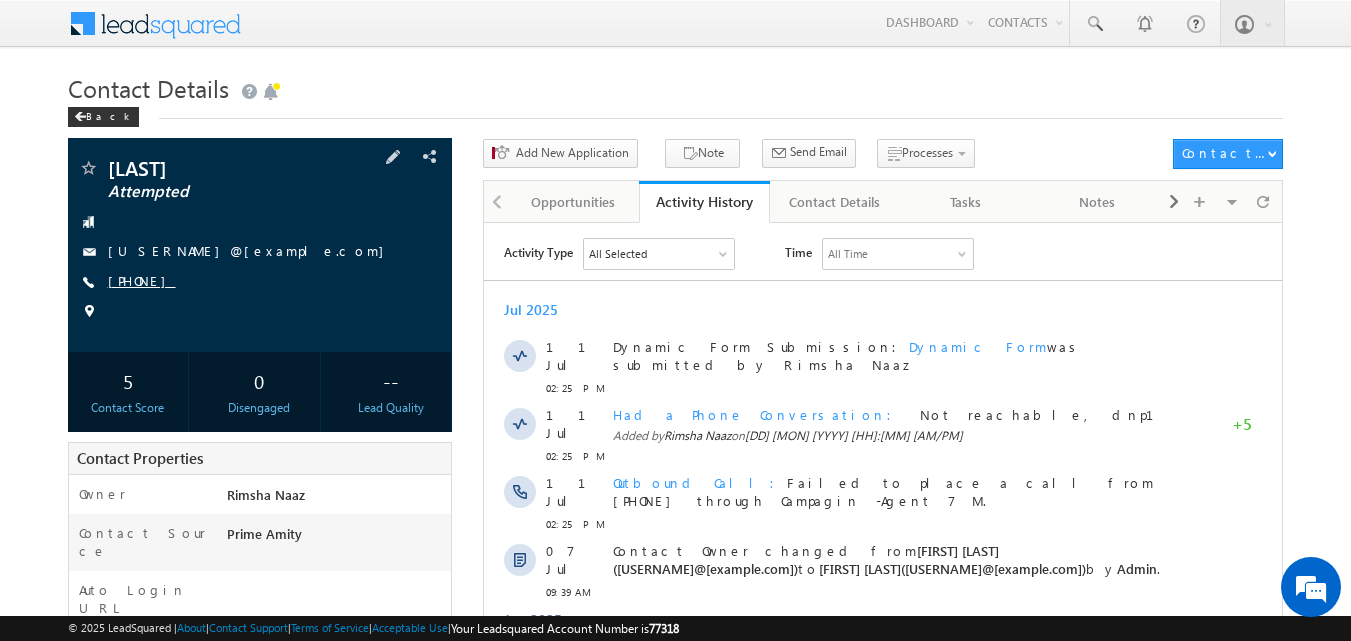 copy on "9638247454" 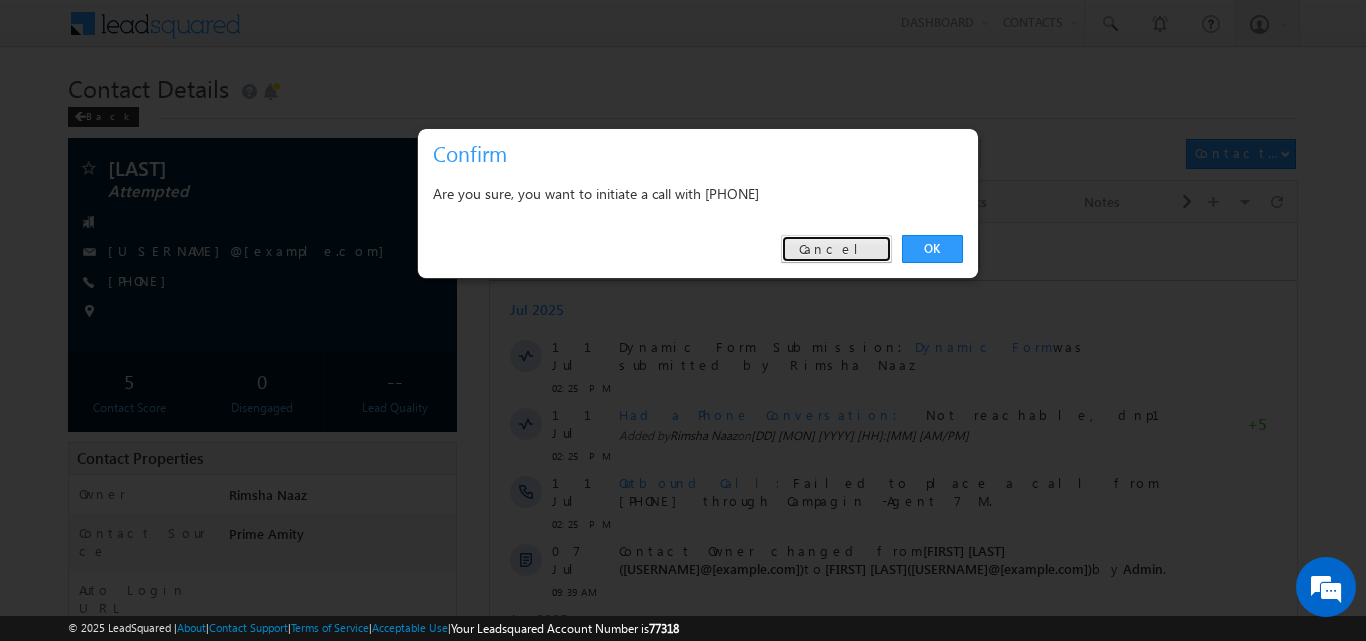click on "Cancel" at bounding box center (836, 249) 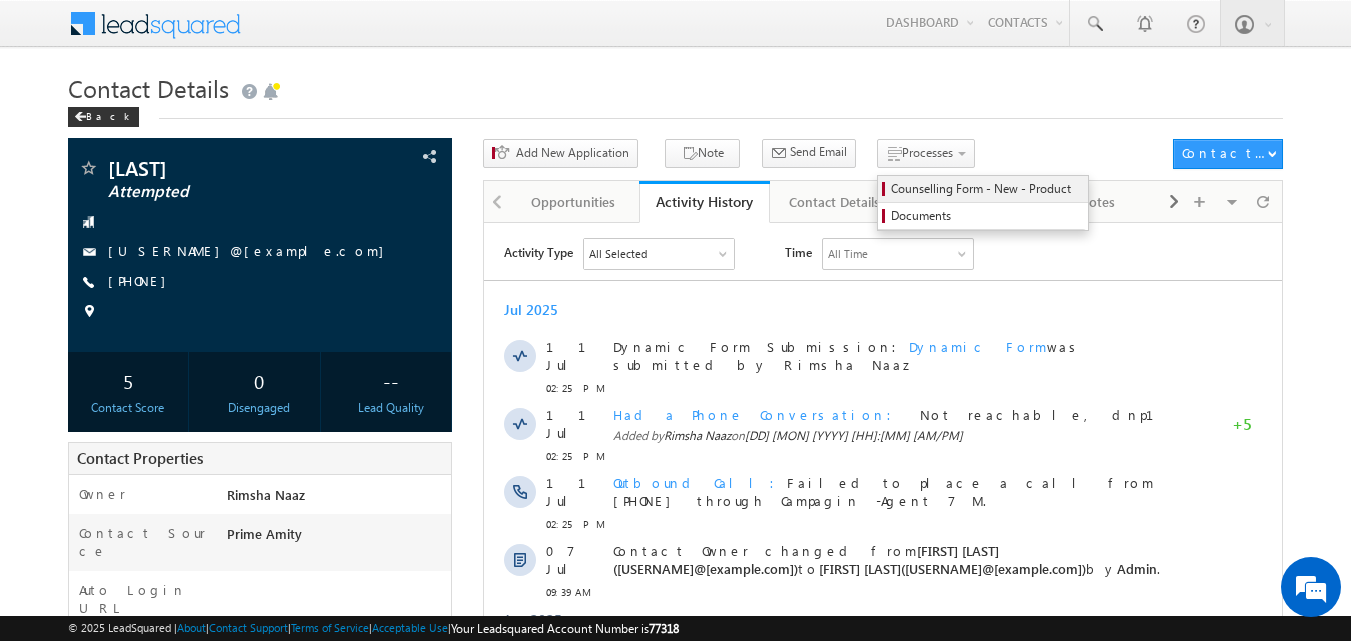 click on "Counselling Form - New - Product" at bounding box center [986, 189] 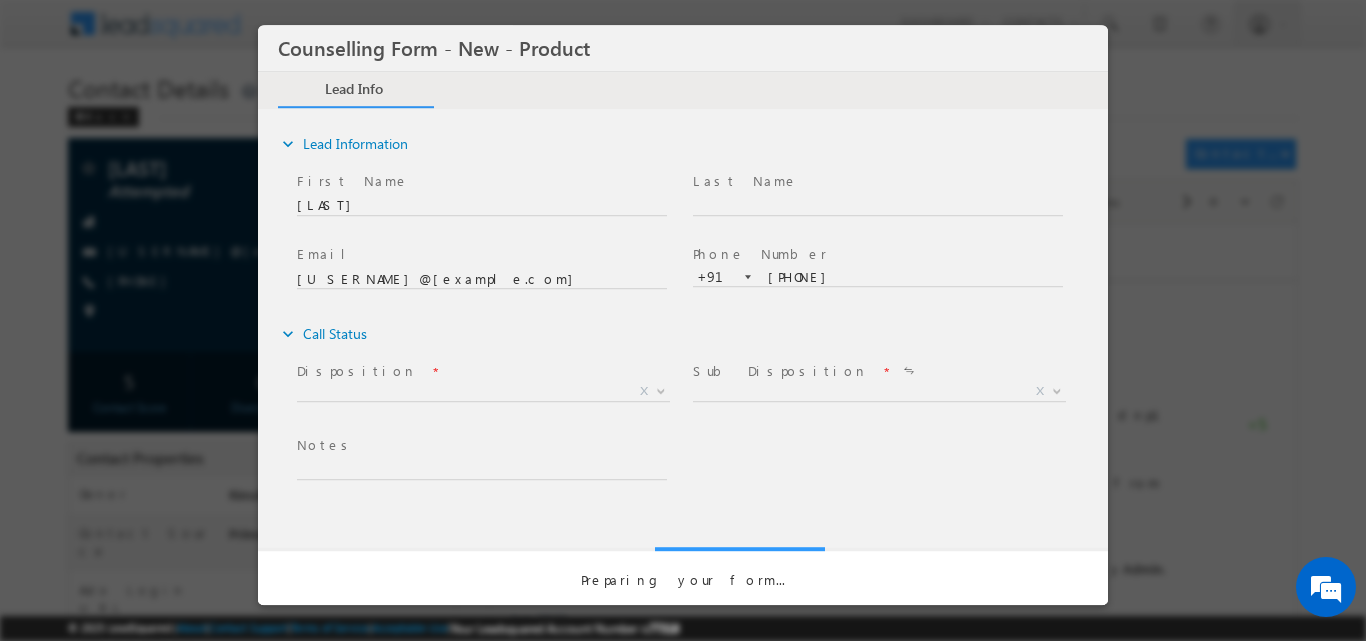 scroll, scrollTop: 0, scrollLeft: 0, axis: both 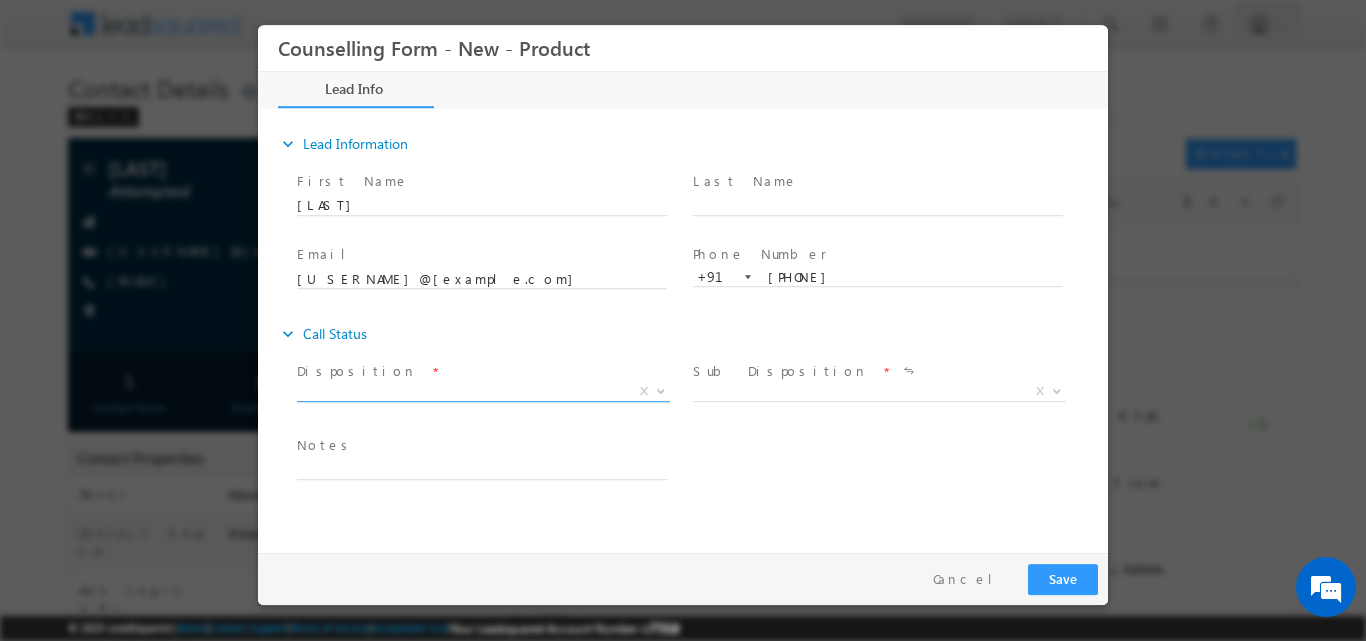 click at bounding box center (659, 390) 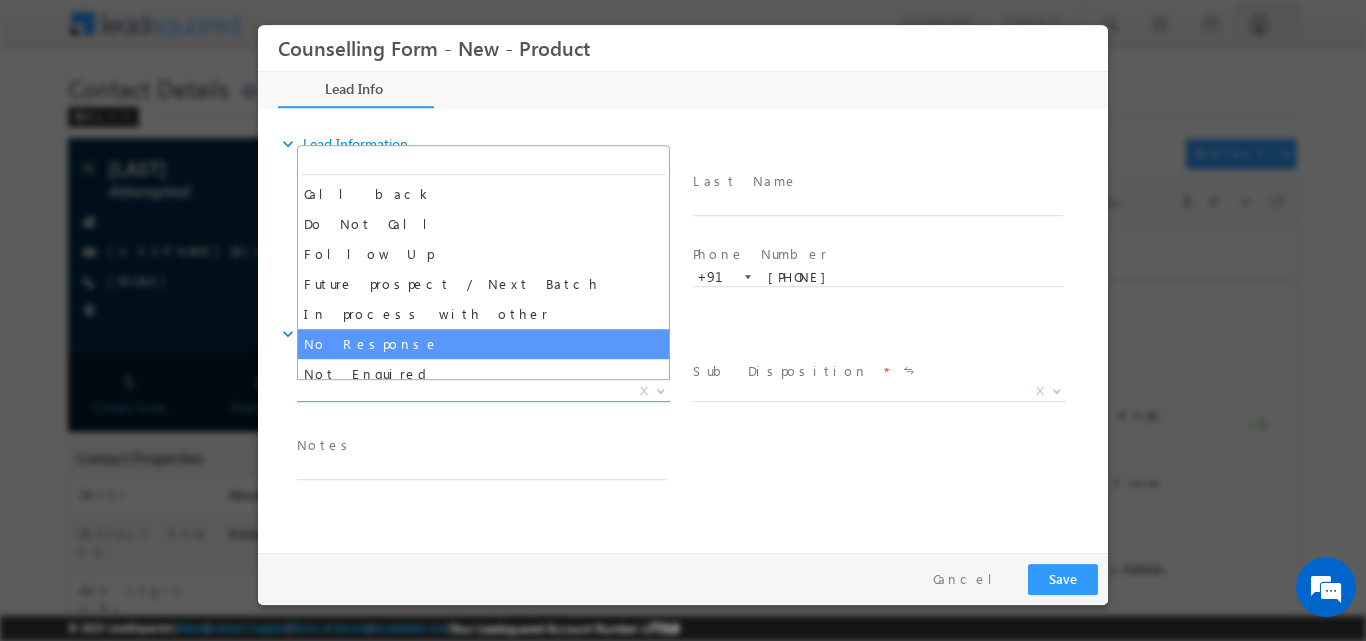 select on "No Response" 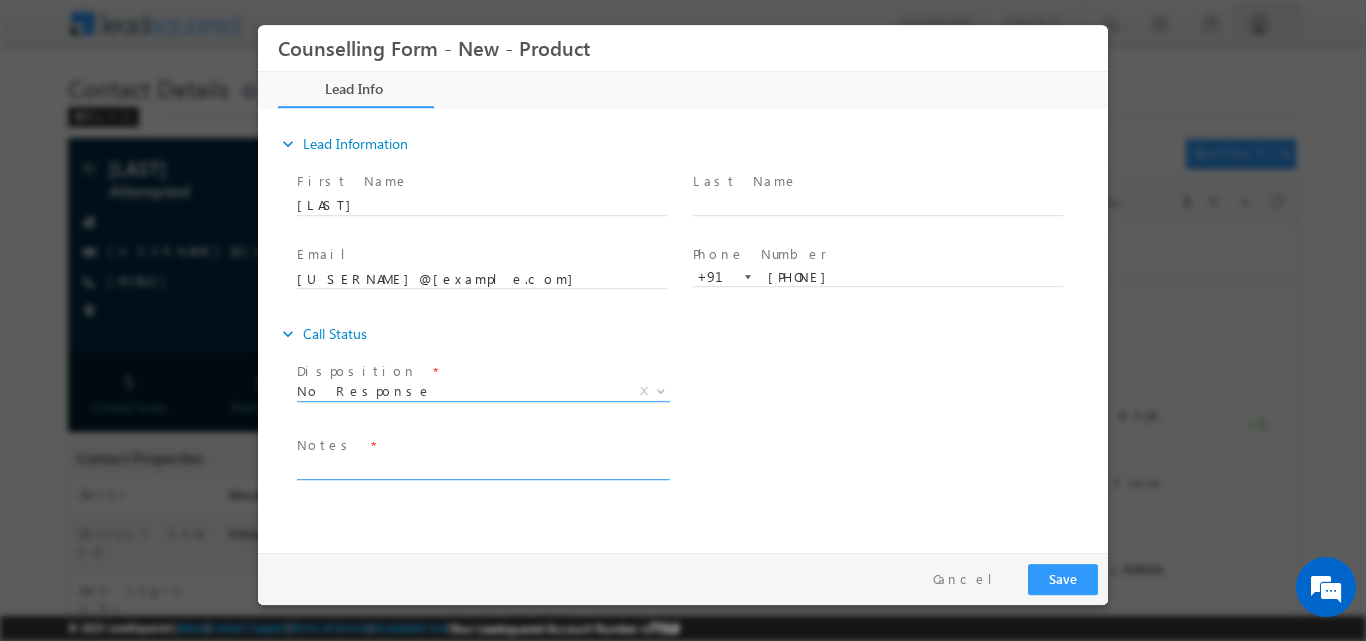 click at bounding box center [482, 467] 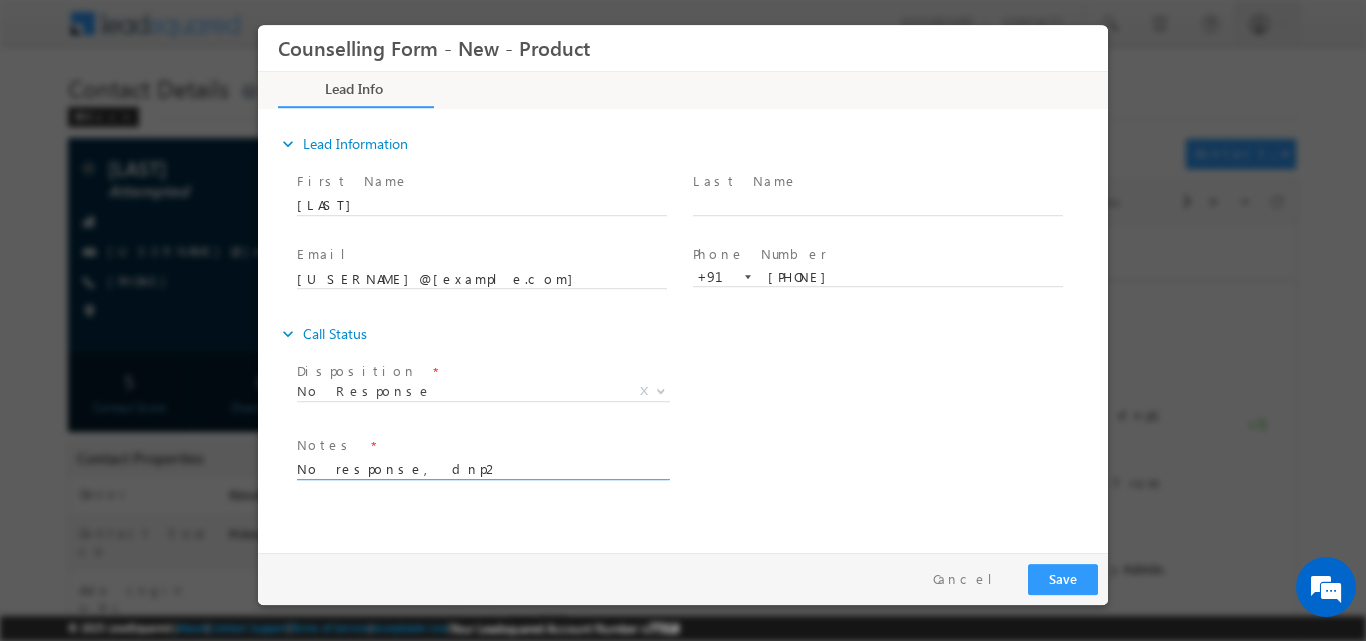 type on "No response, dnp2" 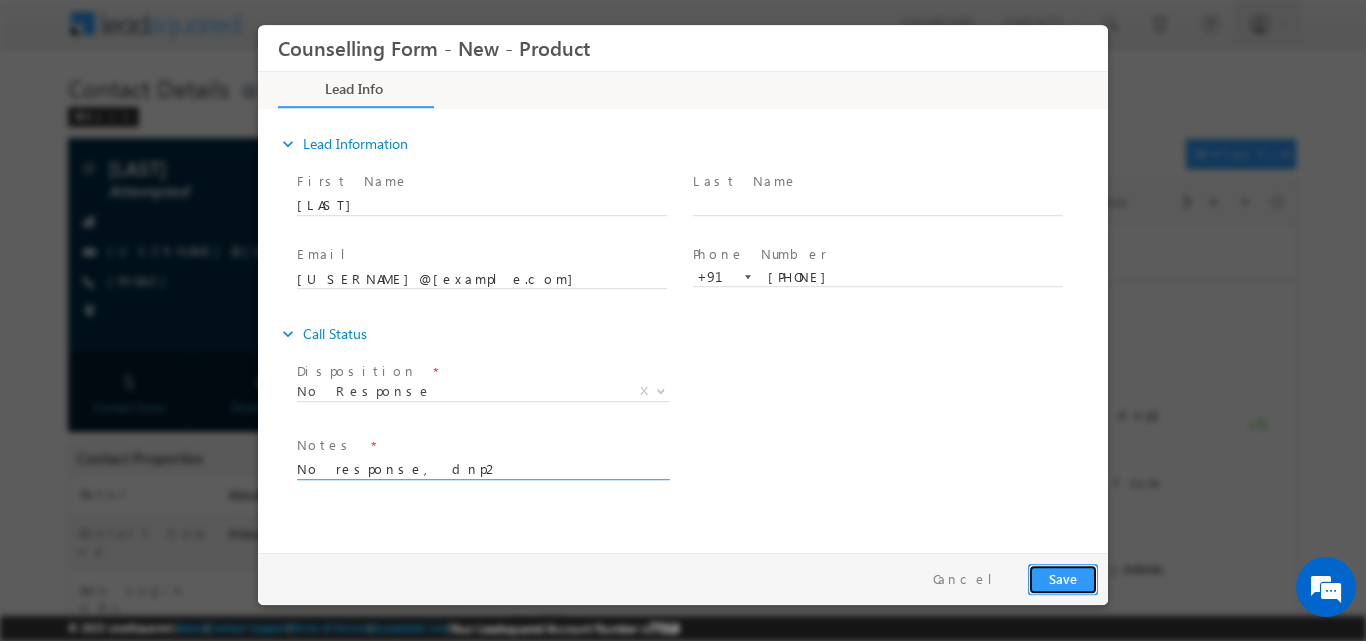 click on "Save" at bounding box center [1063, 578] 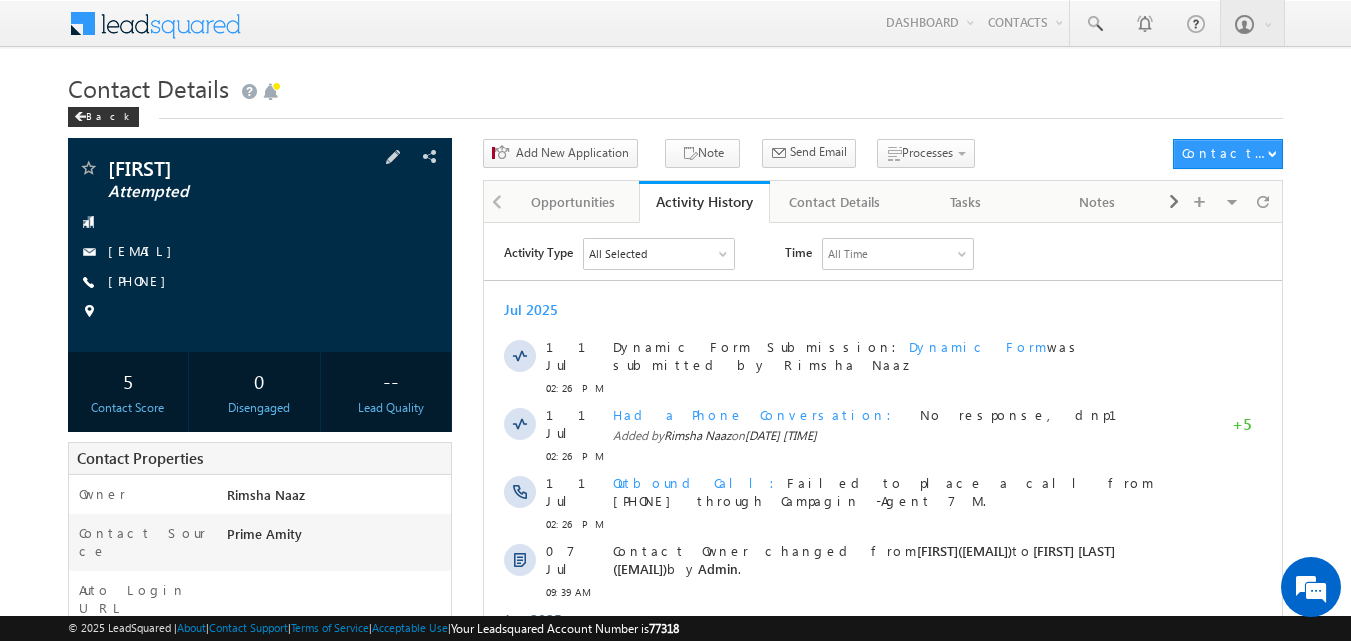 scroll, scrollTop: 0, scrollLeft: 0, axis: both 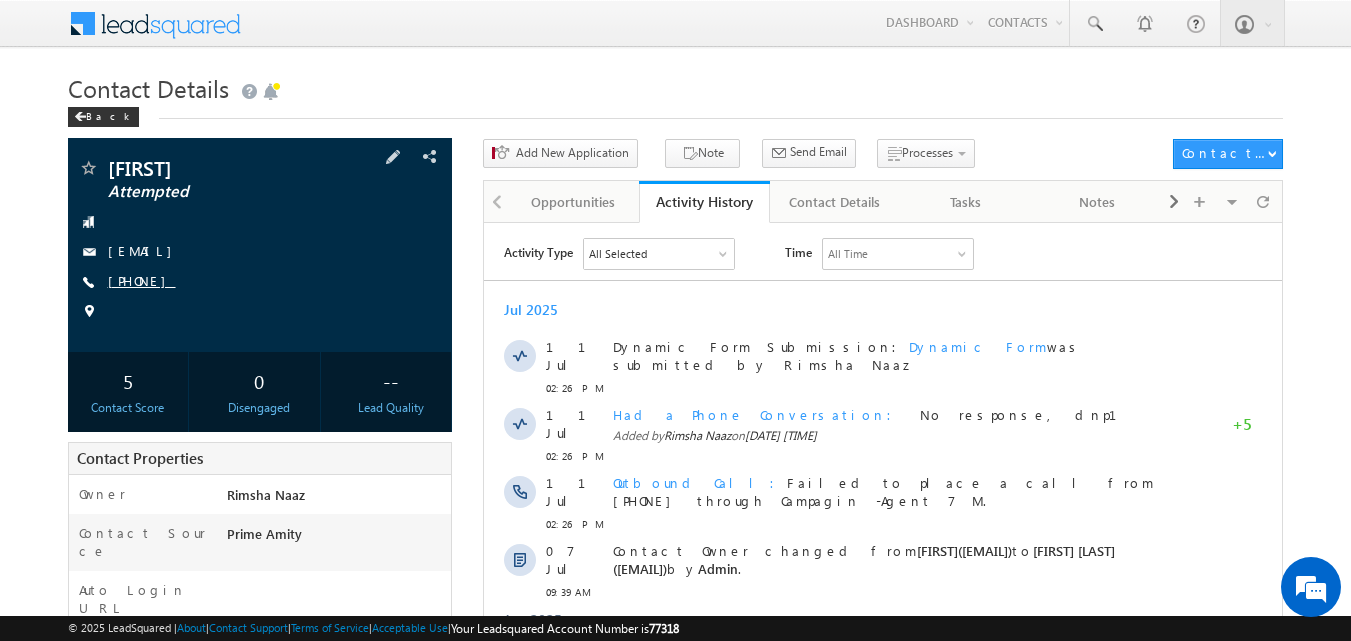 copy on "8098931433" 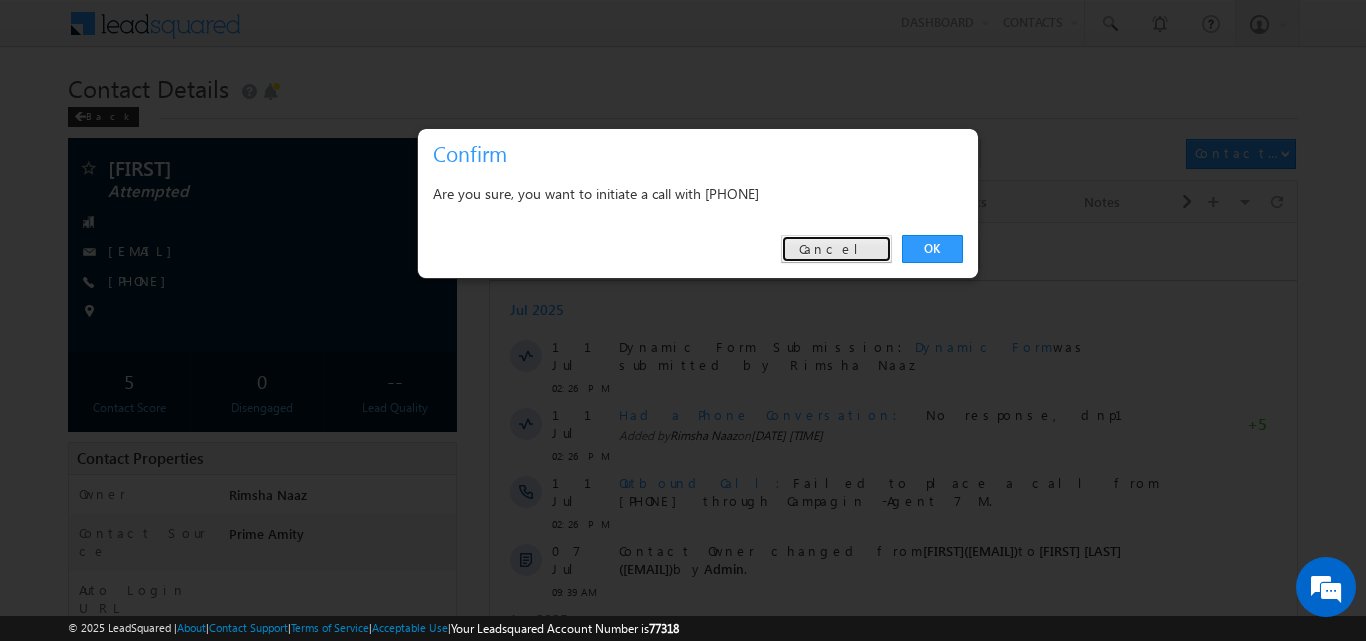 click on "Cancel" at bounding box center [836, 249] 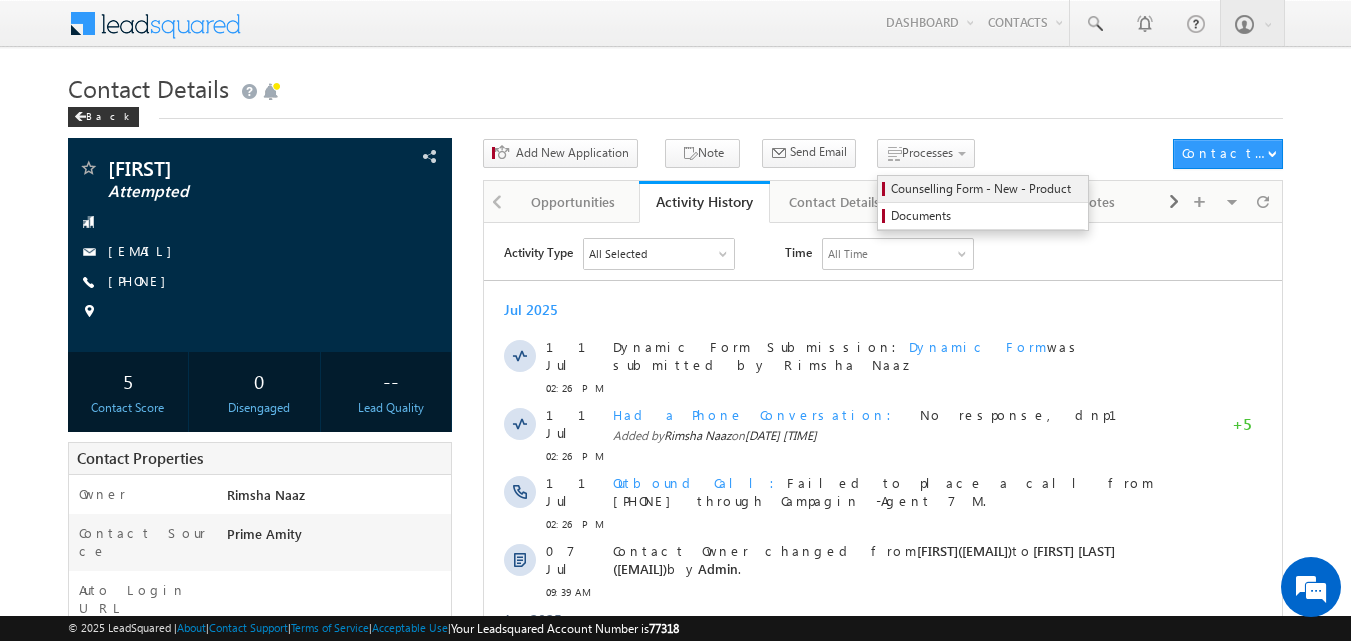 click on "Counselling Form - New - Product" at bounding box center (986, 189) 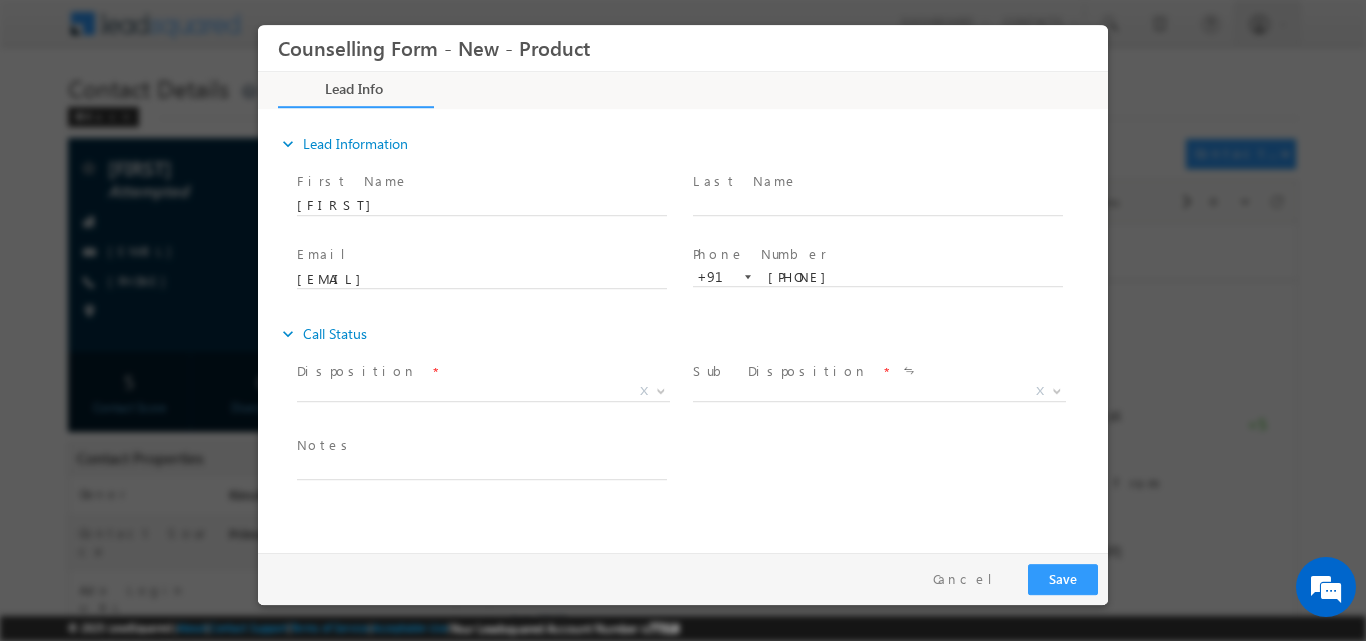 scroll, scrollTop: 0, scrollLeft: 0, axis: both 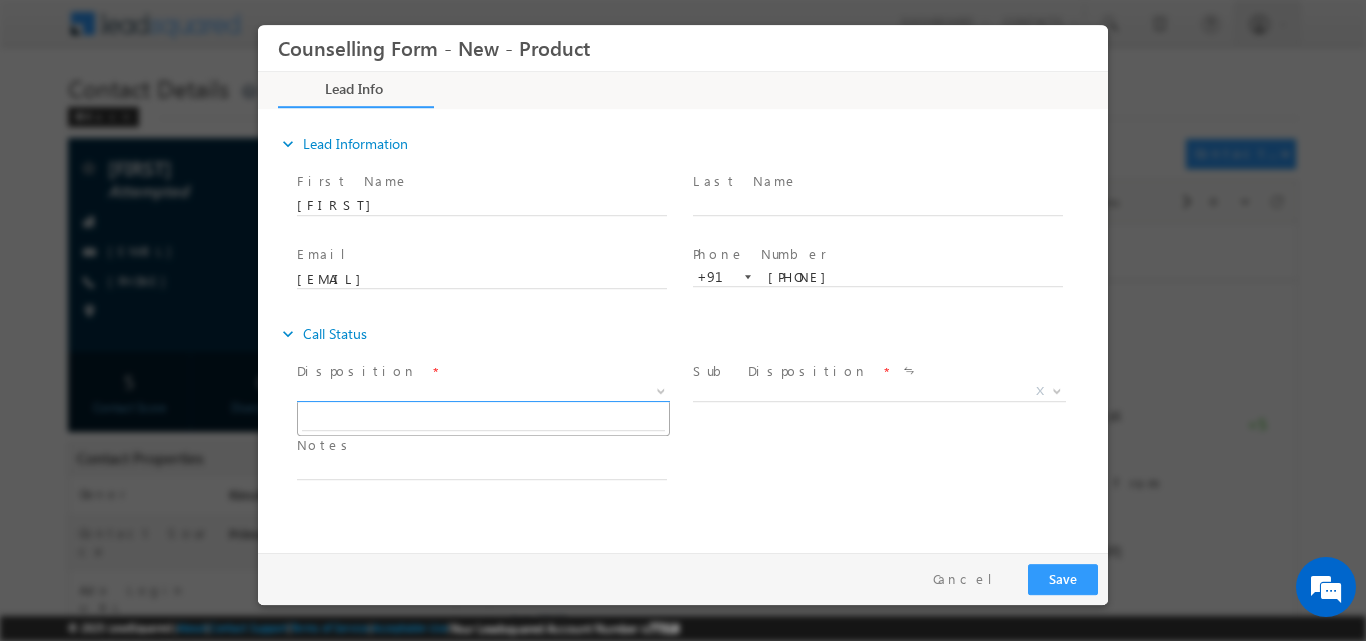 click at bounding box center (661, 389) 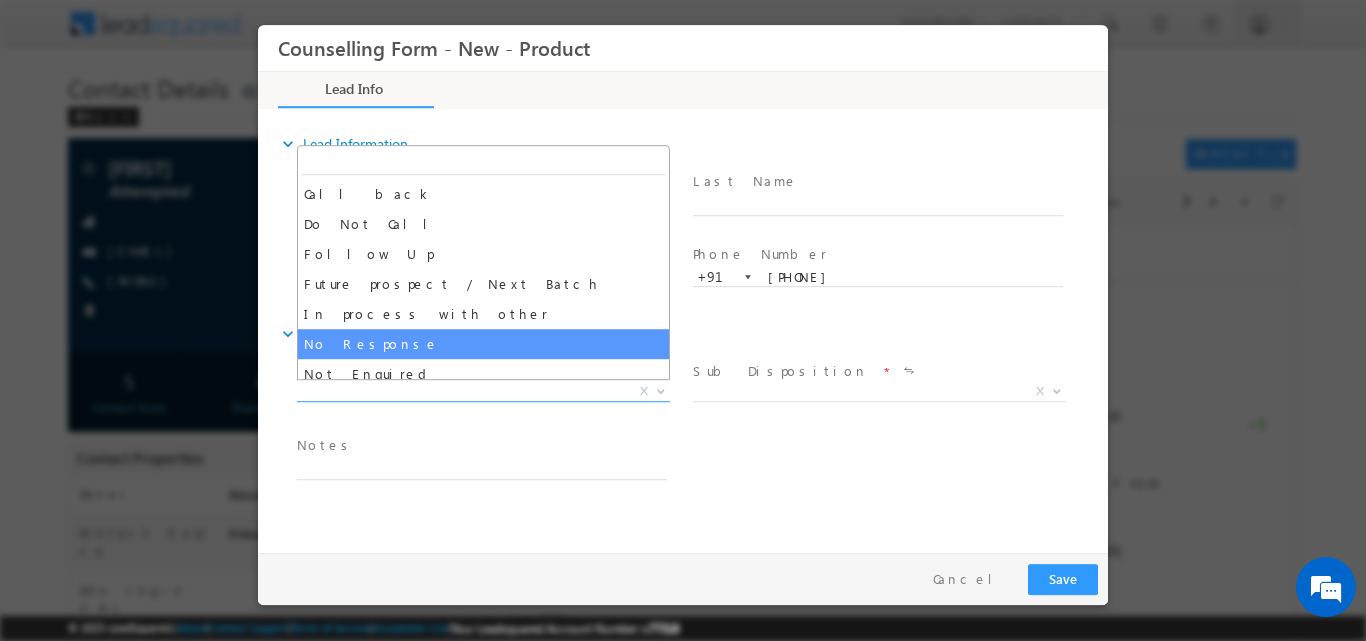 select on "No Response" 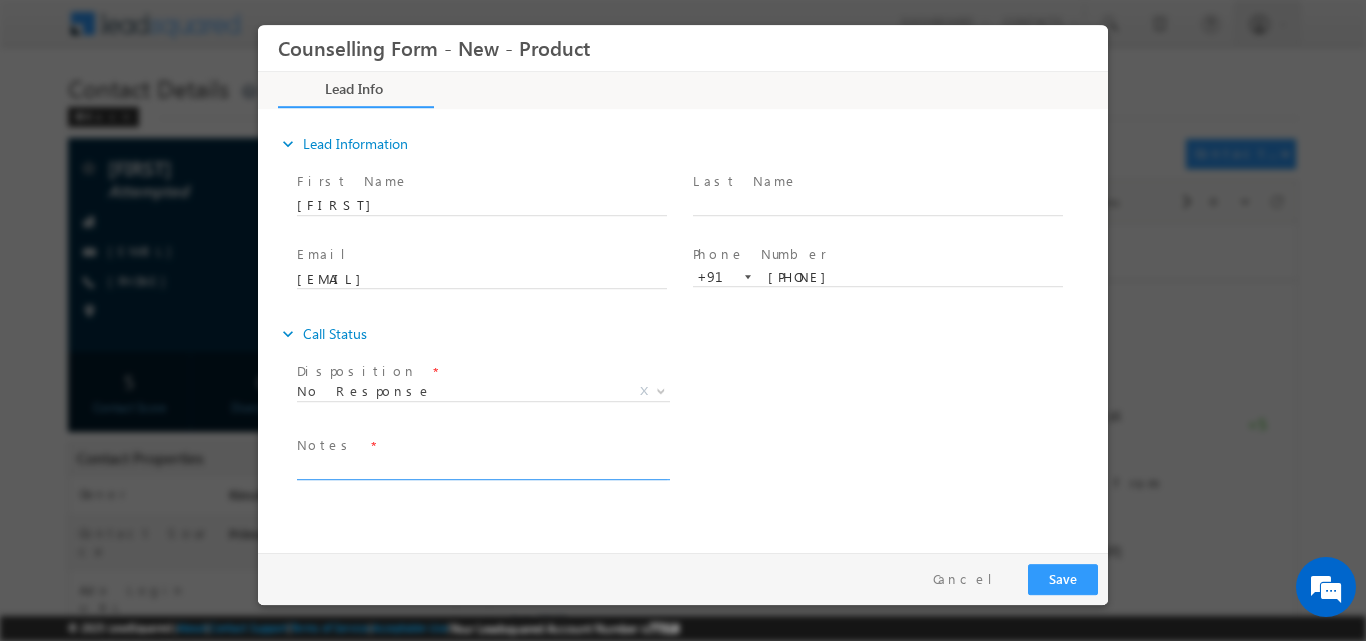 click at bounding box center (482, 467) 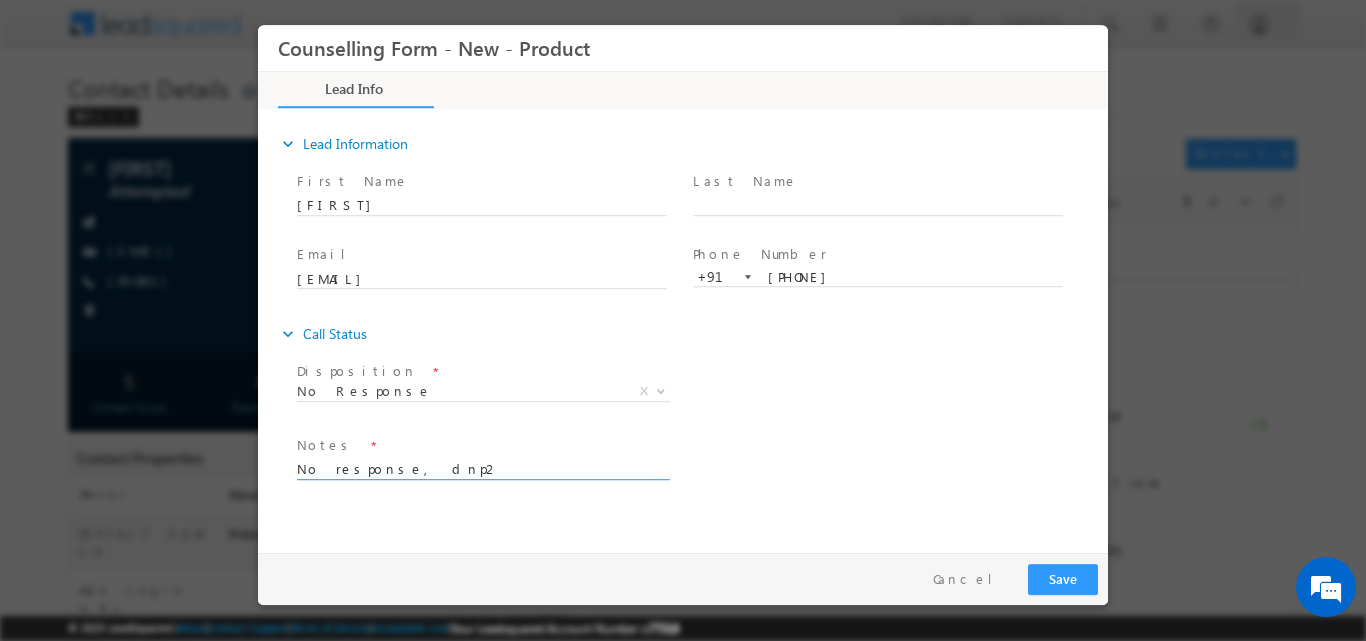 type on "No response, dnp2" 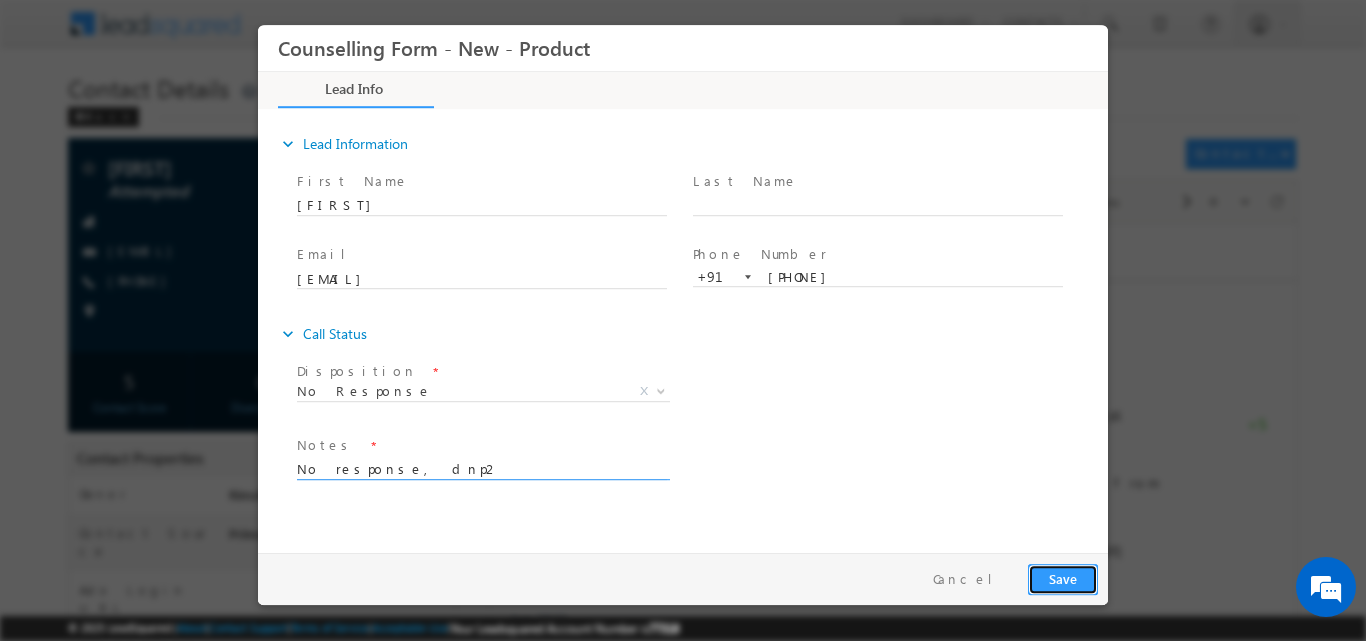 click on "Save" at bounding box center (1063, 578) 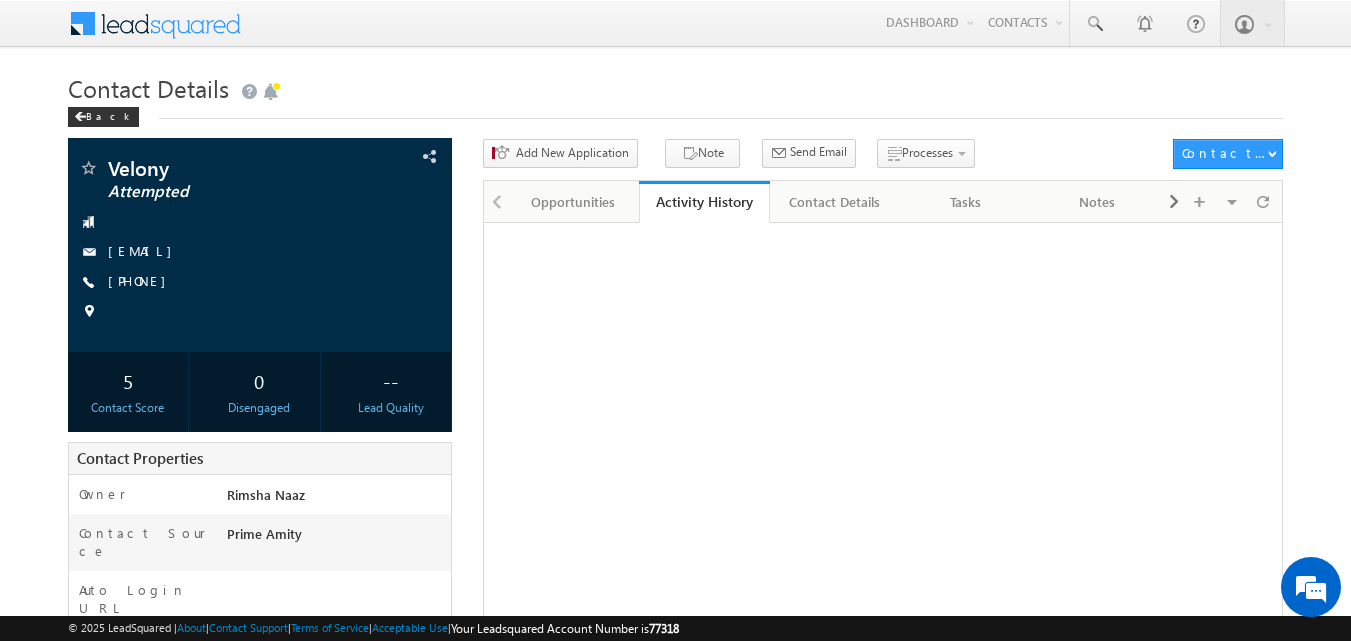 scroll, scrollTop: 0, scrollLeft: 0, axis: both 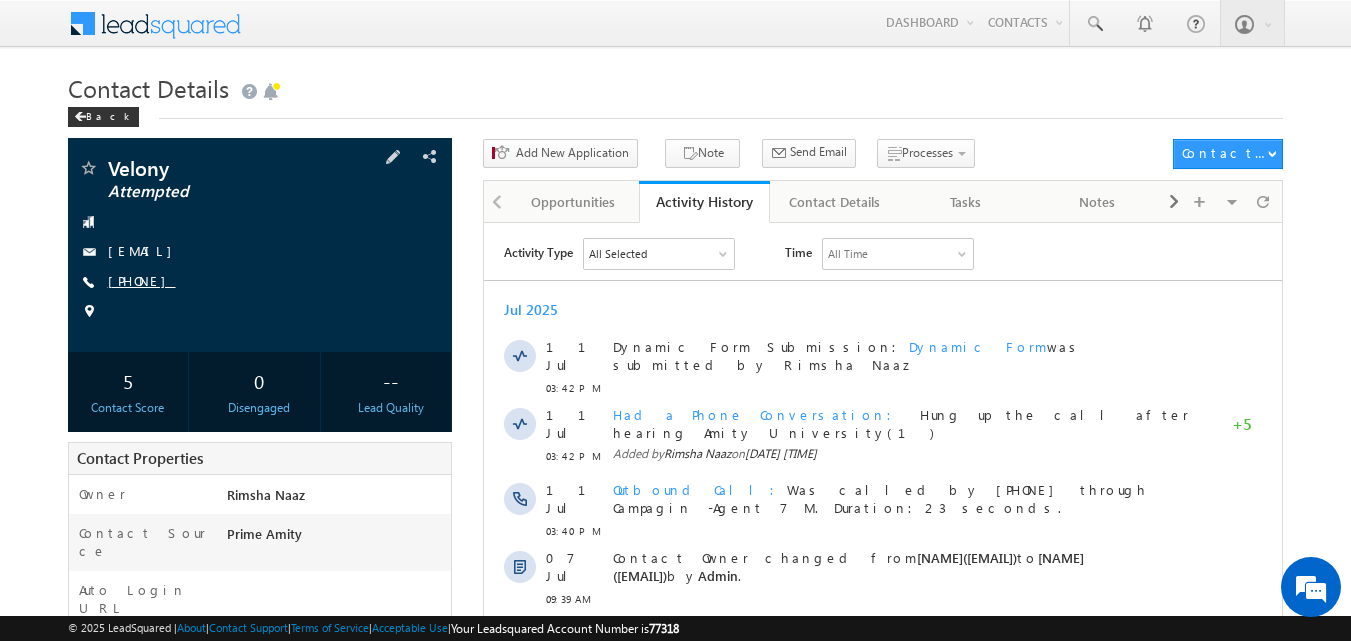 copy on "8970154277" 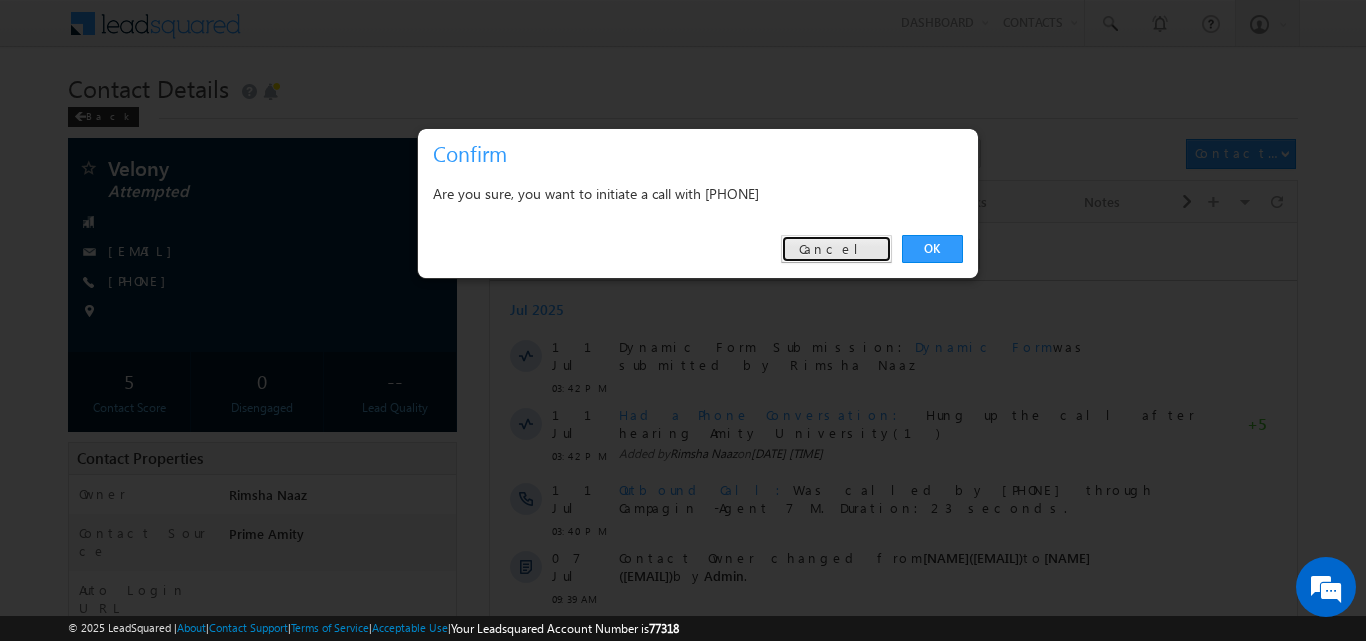 click on "Cancel" at bounding box center (836, 249) 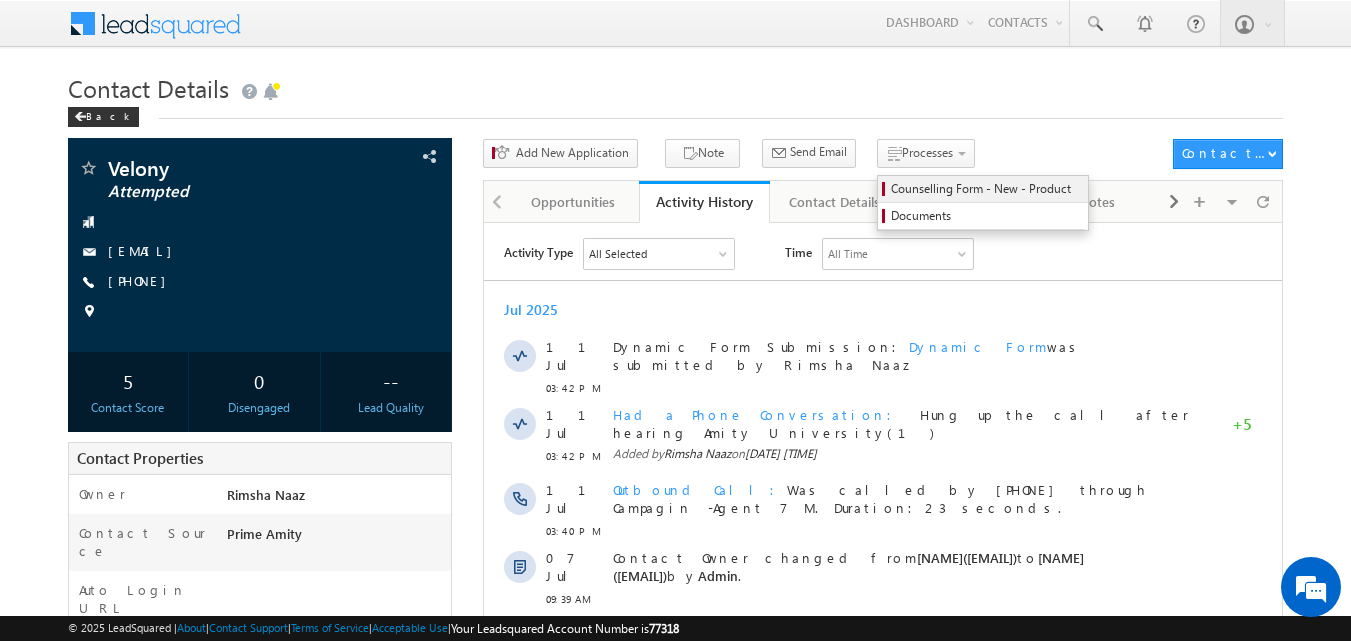 click on "Counselling Form - New - Product" at bounding box center [986, 189] 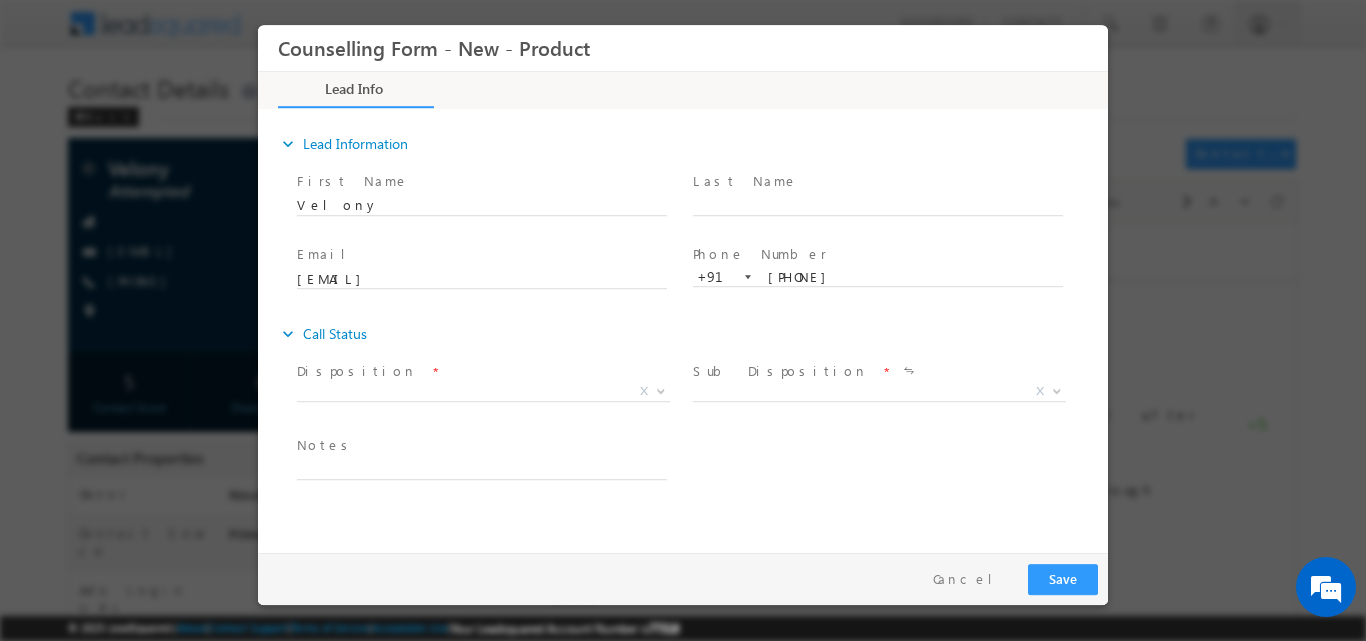 scroll, scrollTop: 0, scrollLeft: 0, axis: both 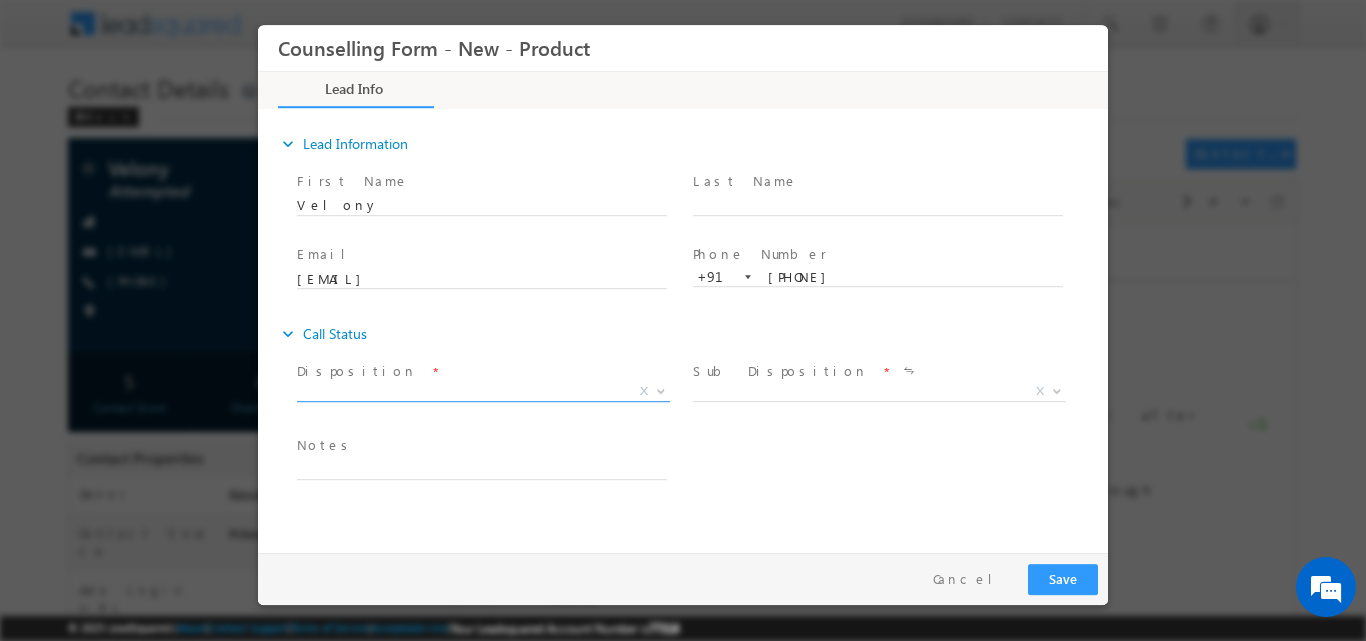click at bounding box center [661, 389] 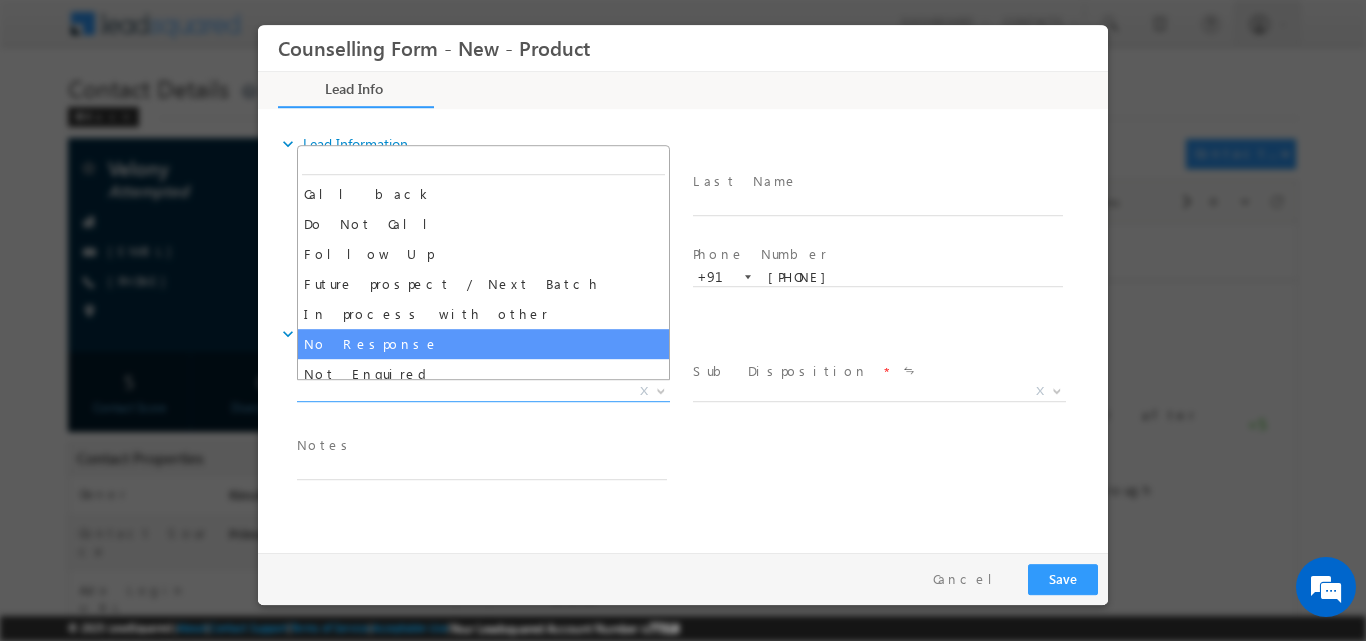 select on "No Response" 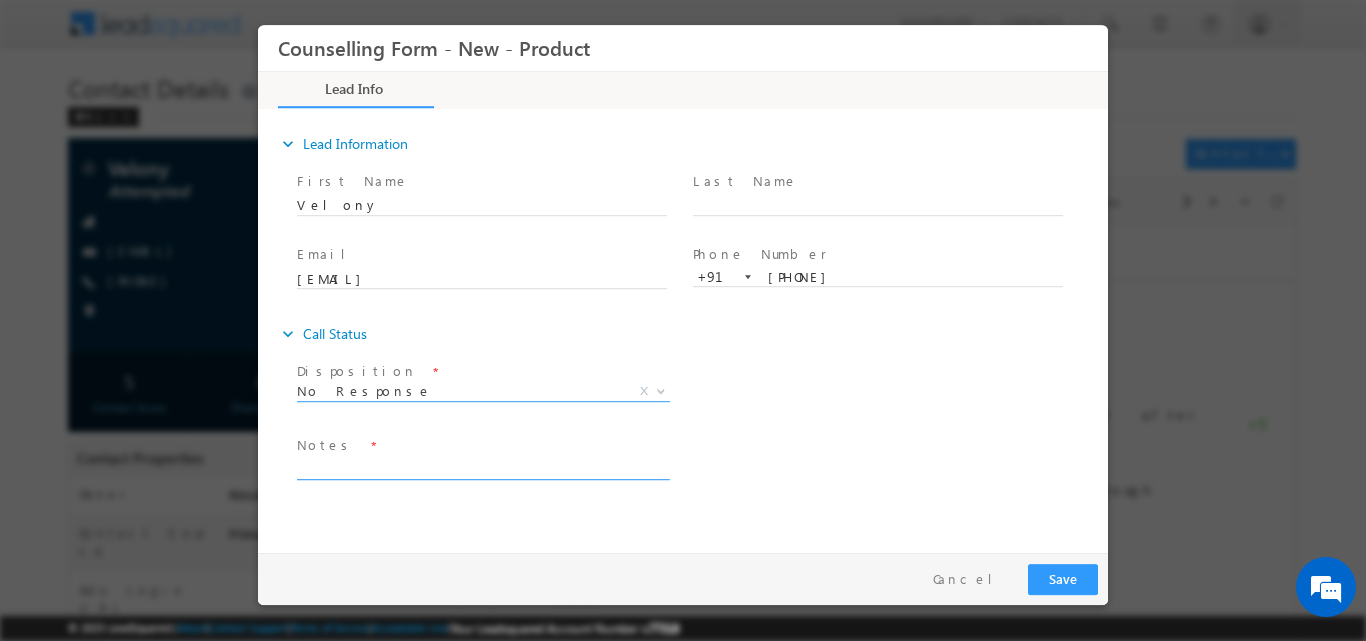 click at bounding box center (482, 467) 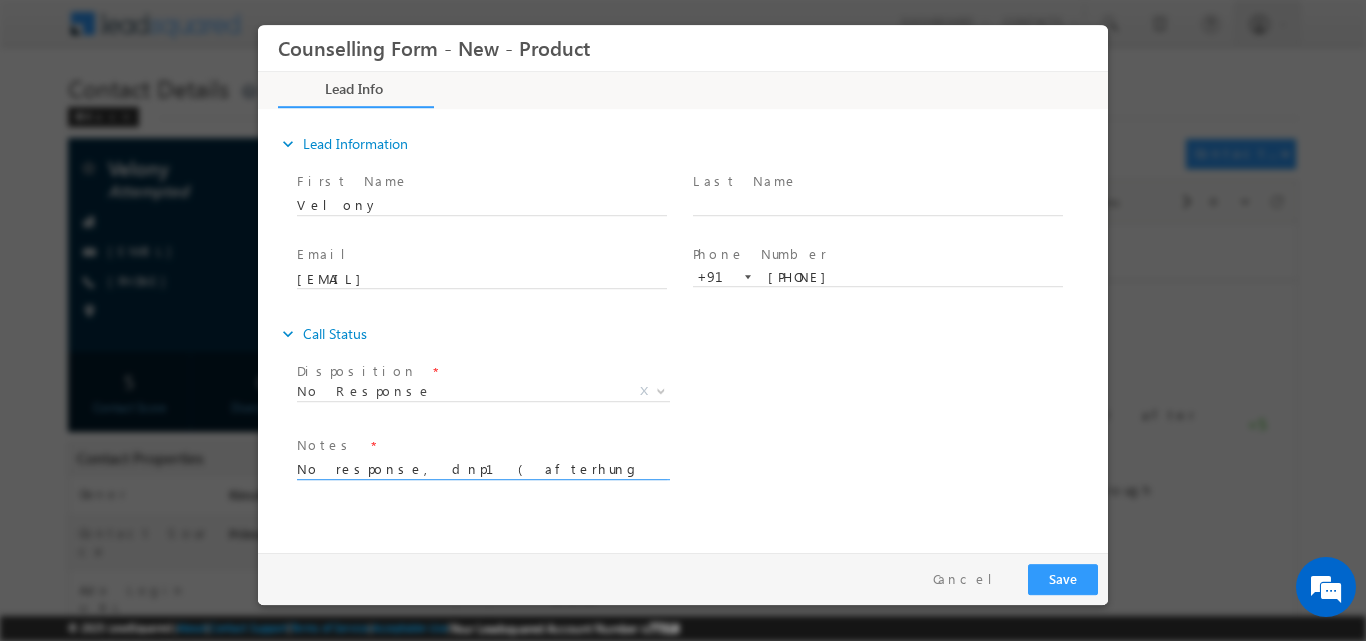 click on "No response, dnp1( afterhung up)" at bounding box center [482, 467] 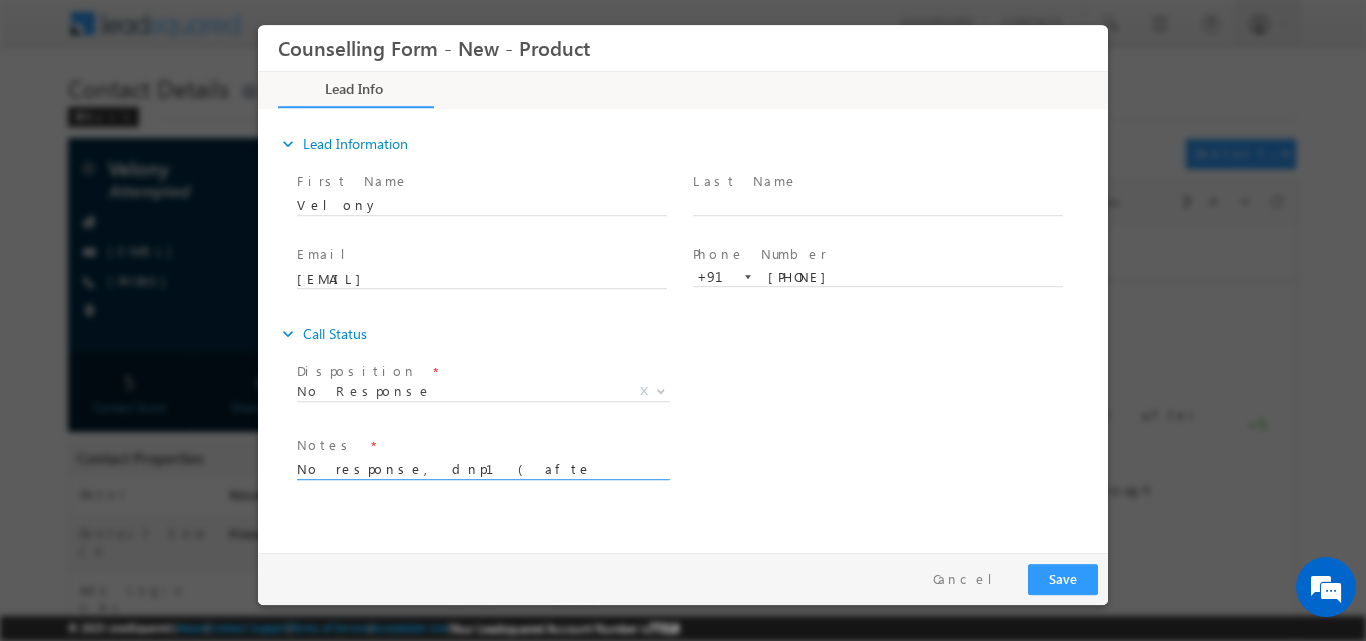 click on "No response, dnp1( afte rhung up)" at bounding box center (482, 467) 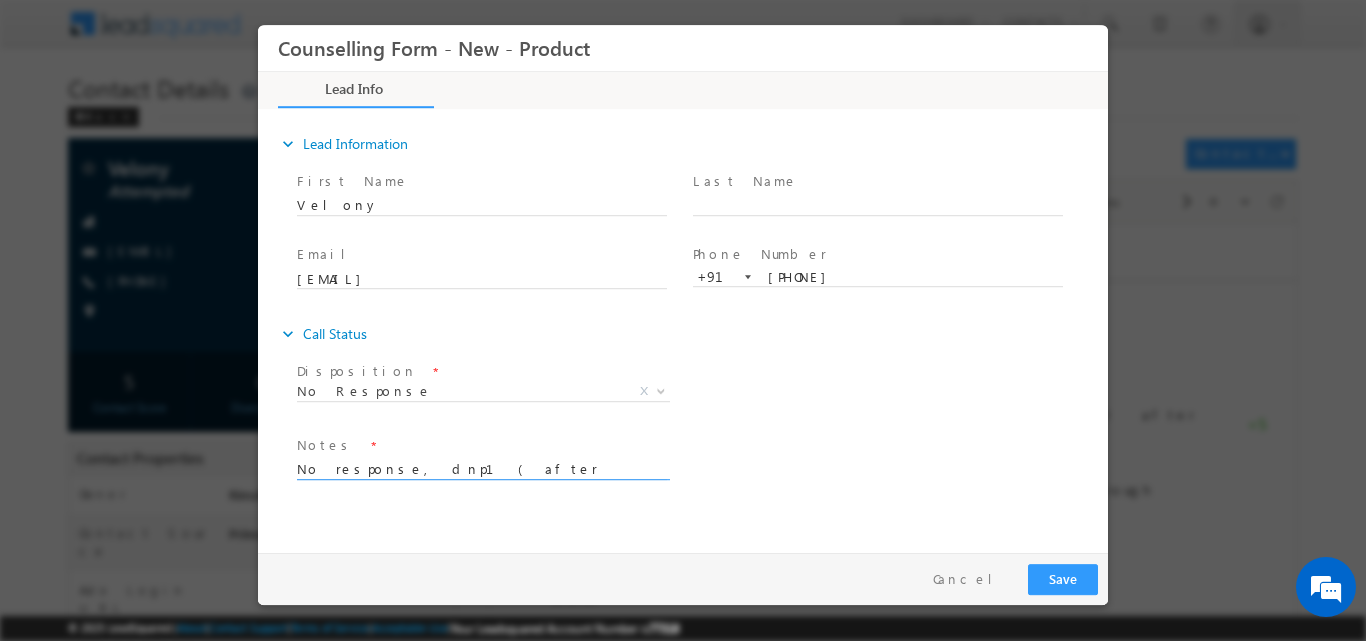 type on "No response, dnp1( after hung up)" 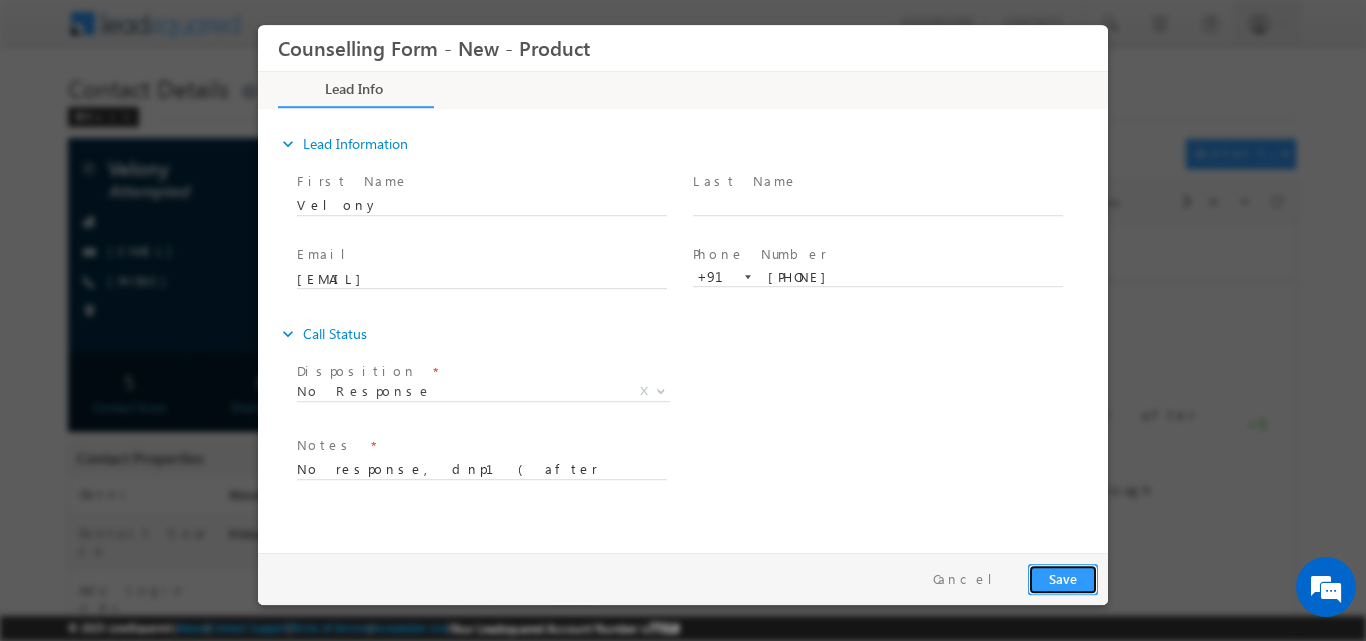 click on "Save" at bounding box center (1063, 578) 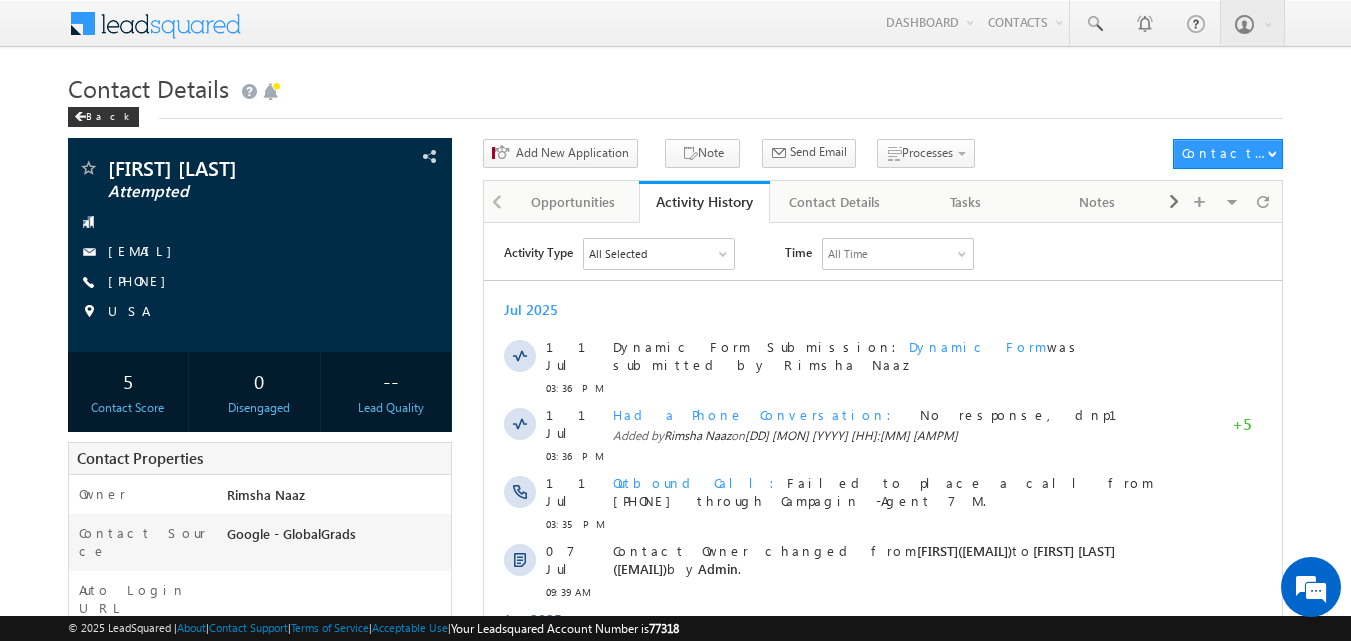 scroll, scrollTop: 0, scrollLeft: 0, axis: both 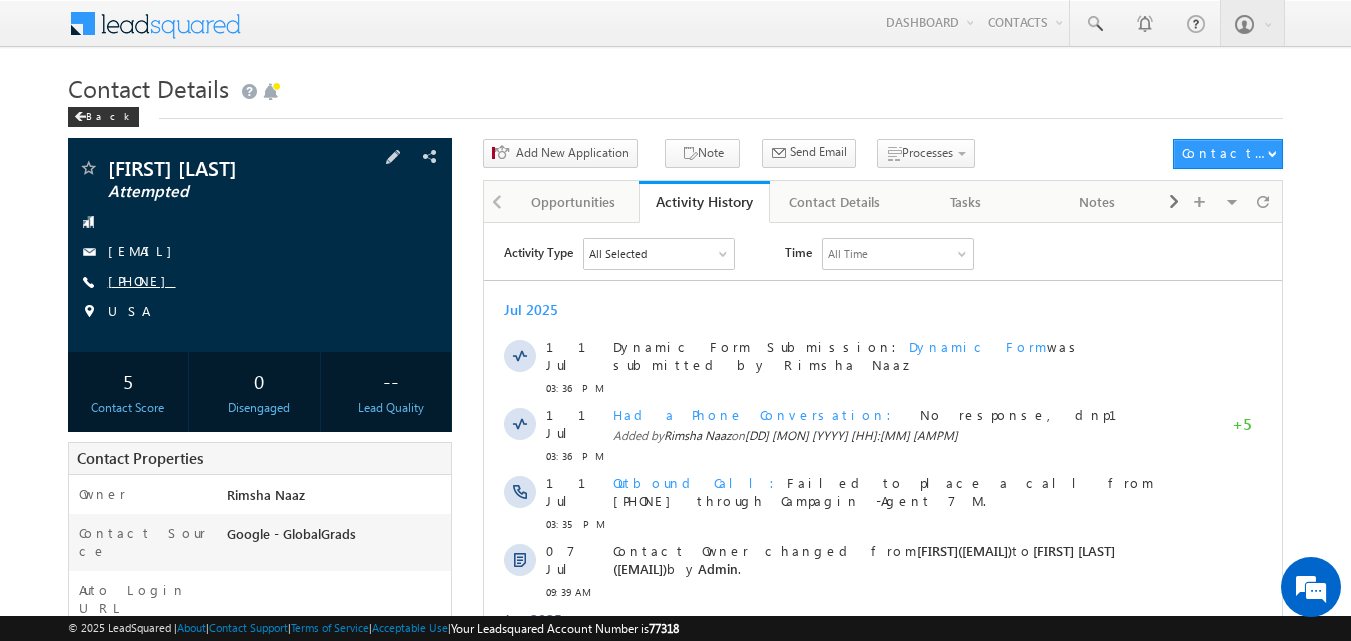copy on "[PHONE]" 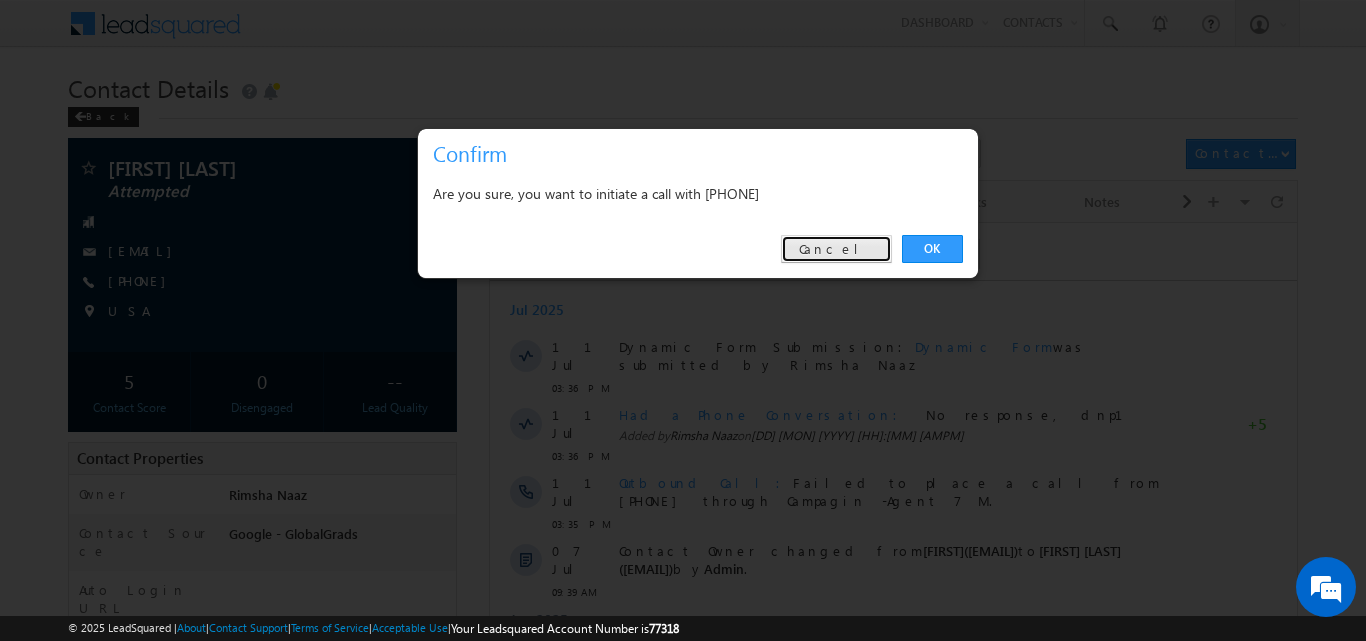 click on "Cancel" at bounding box center (836, 249) 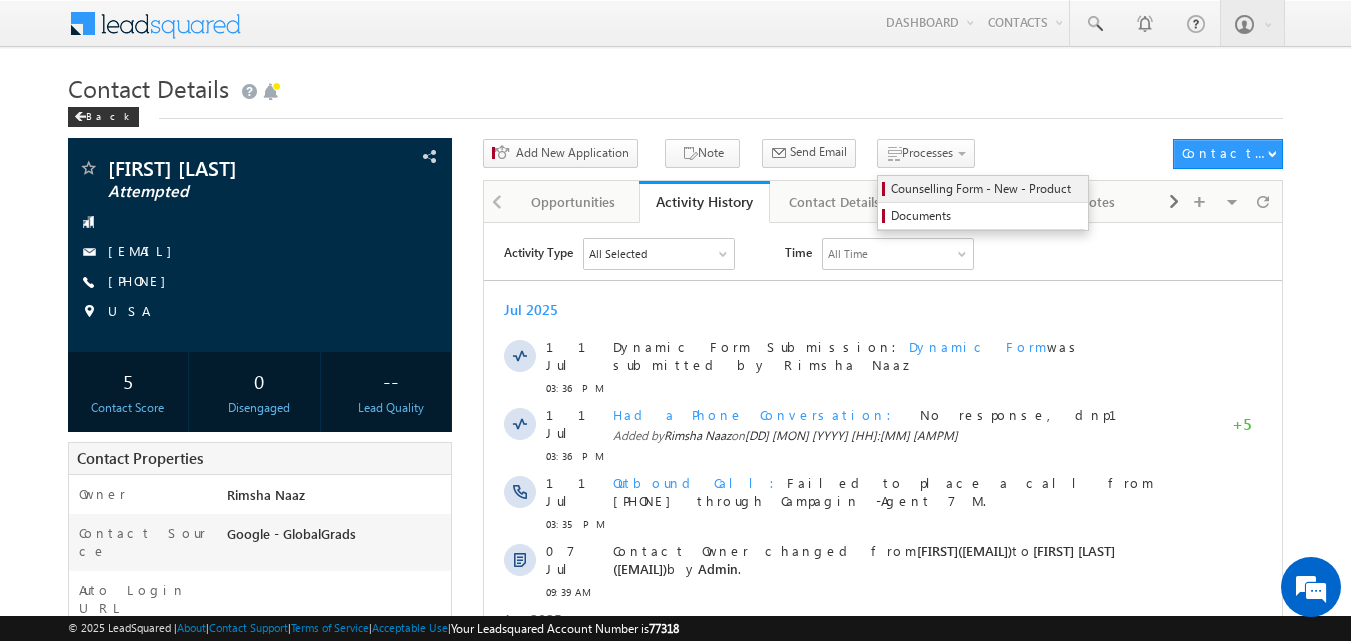 click on "Counselling Form - New - Product" at bounding box center [986, 189] 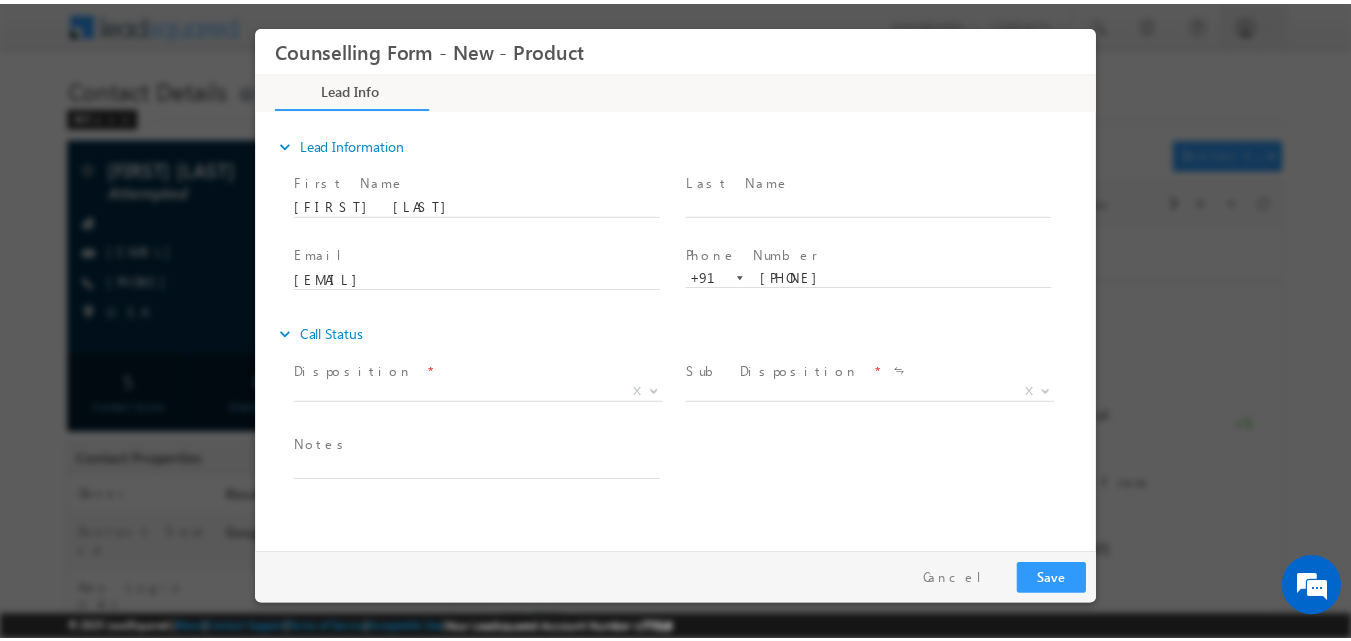 scroll, scrollTop: 0, scrollLeft: 0, axis: both 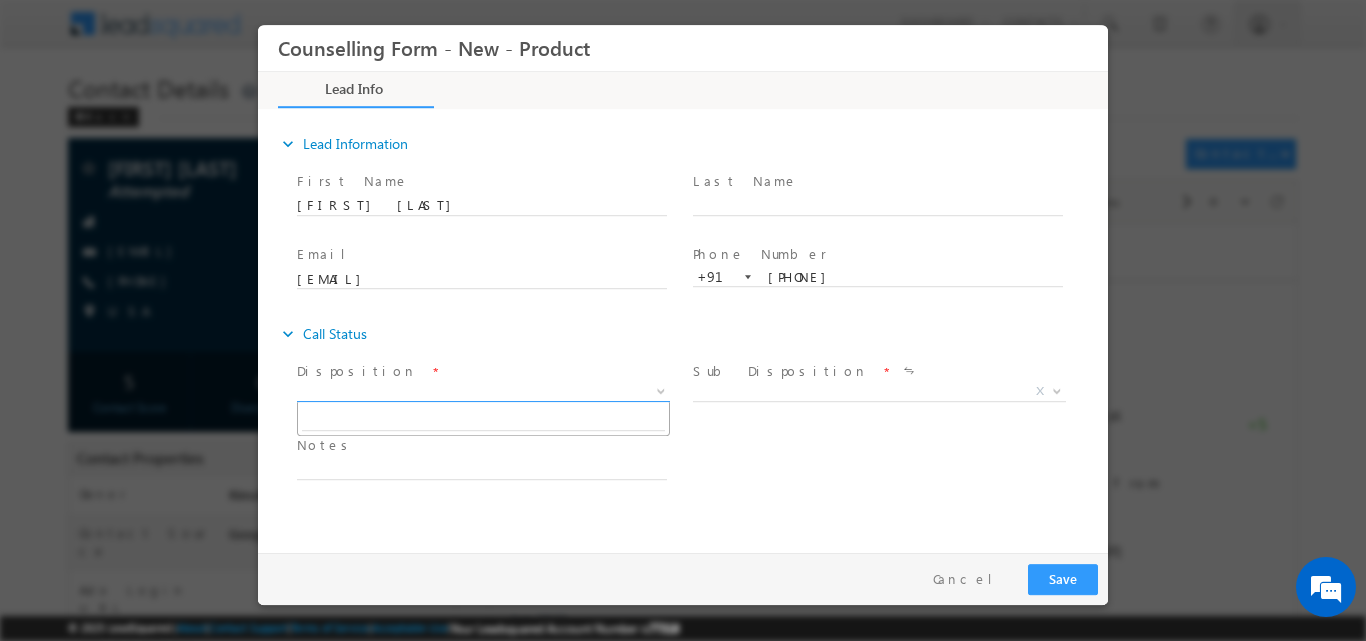 click at bounding box center (659, 390) 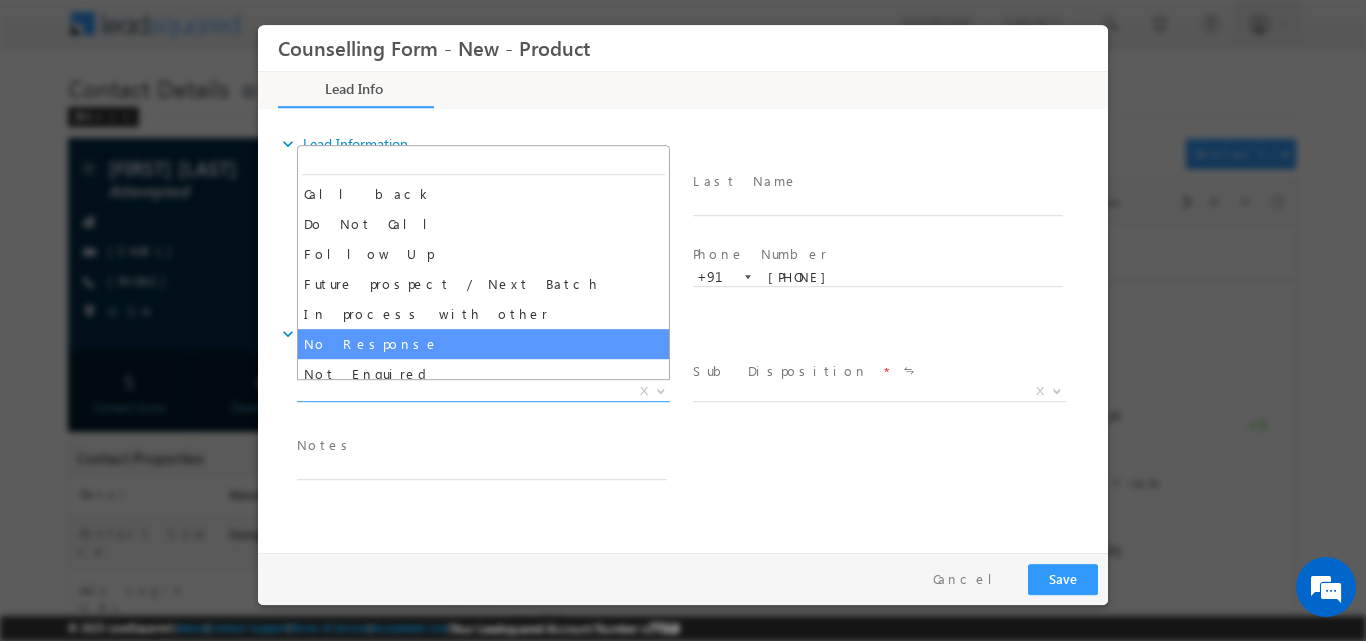 select on "No Response" 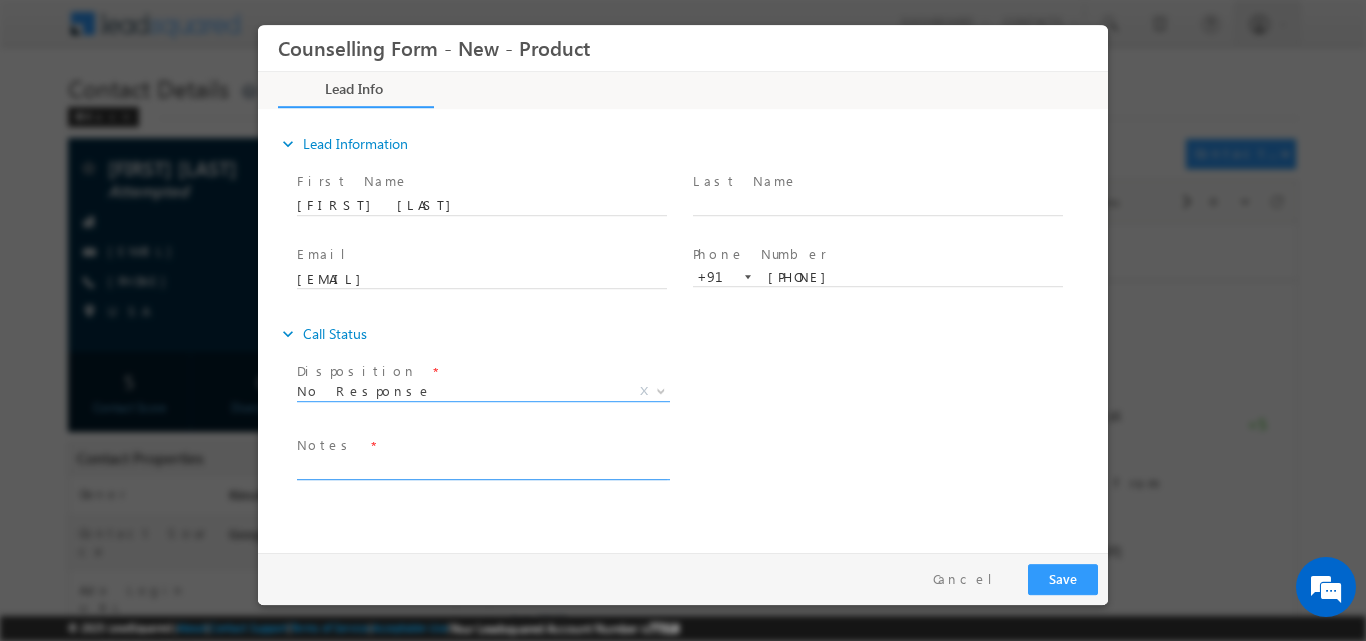 click at bounding box center (482, 467) 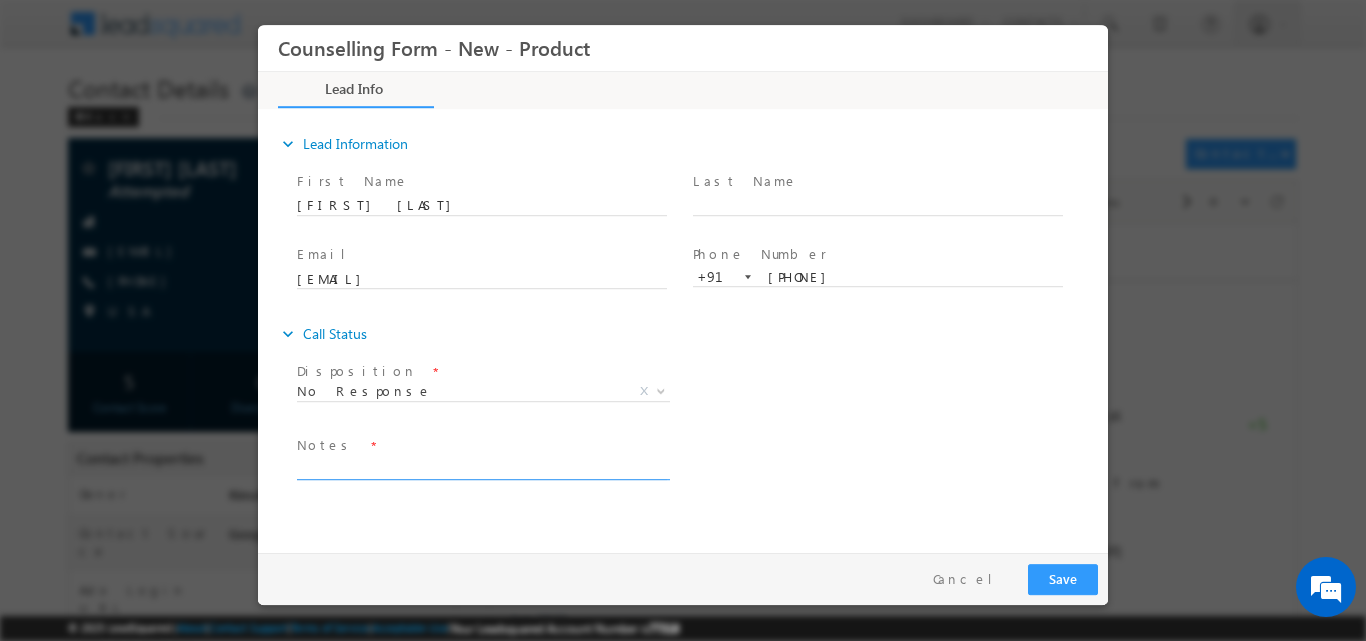 click at bounding box center [482, 467] 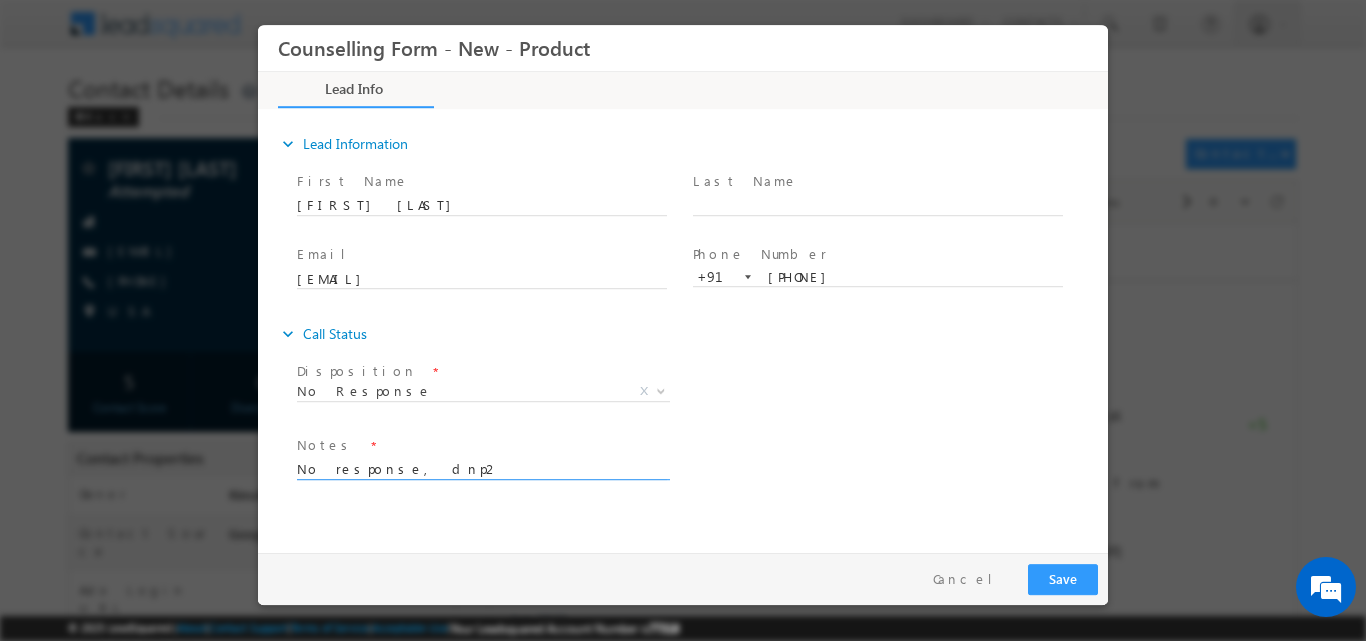 type on "No response, dnp2" 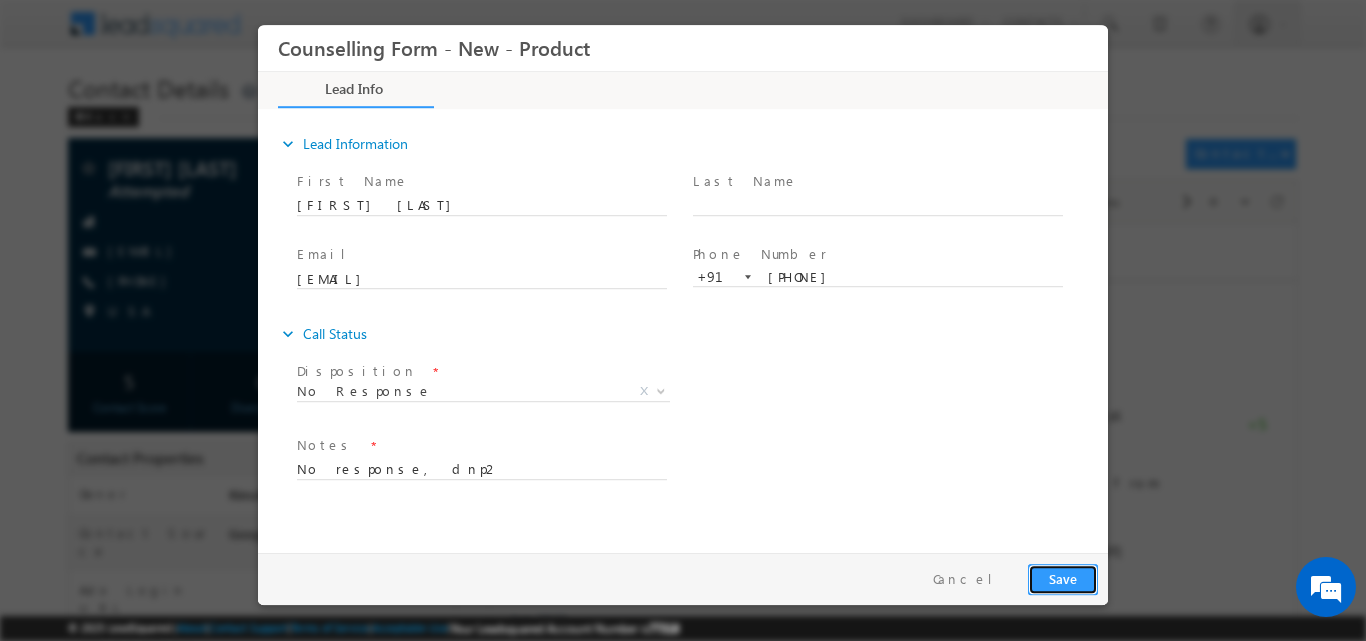click on "Save" at bounding box center (1063, 578) 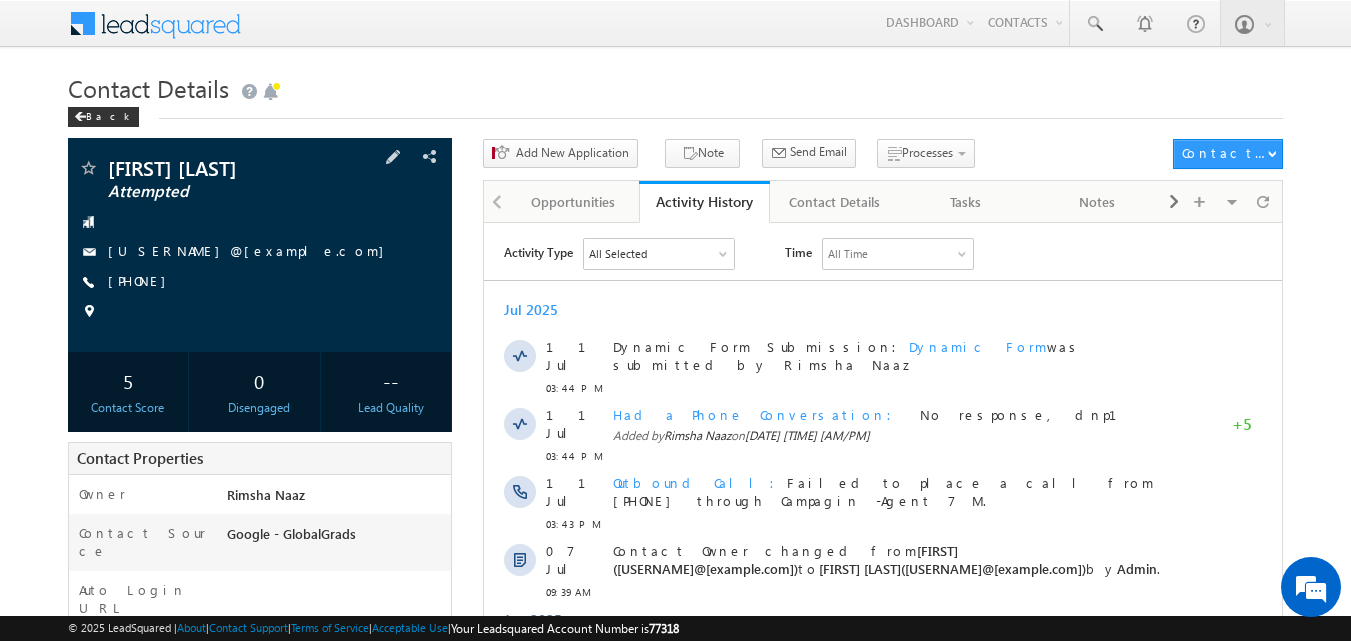 scroll, scrollTop: 0, scrollLeft: 0, axis: both 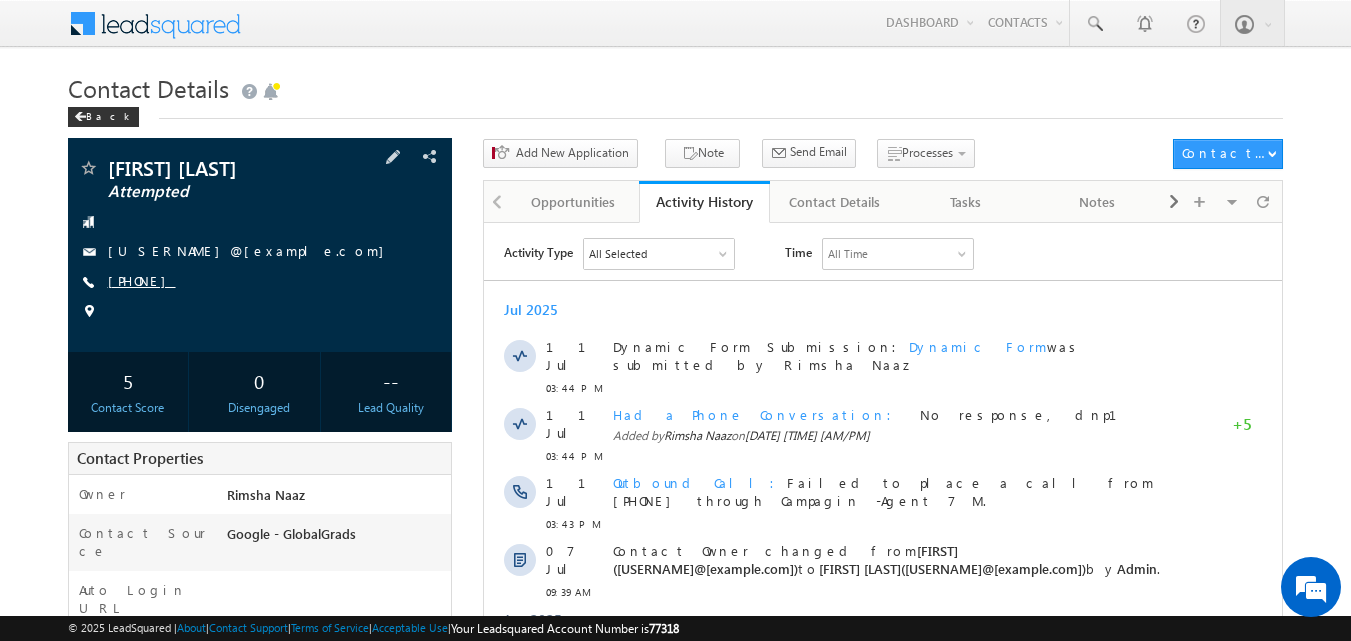 copy on "[PHONE]" 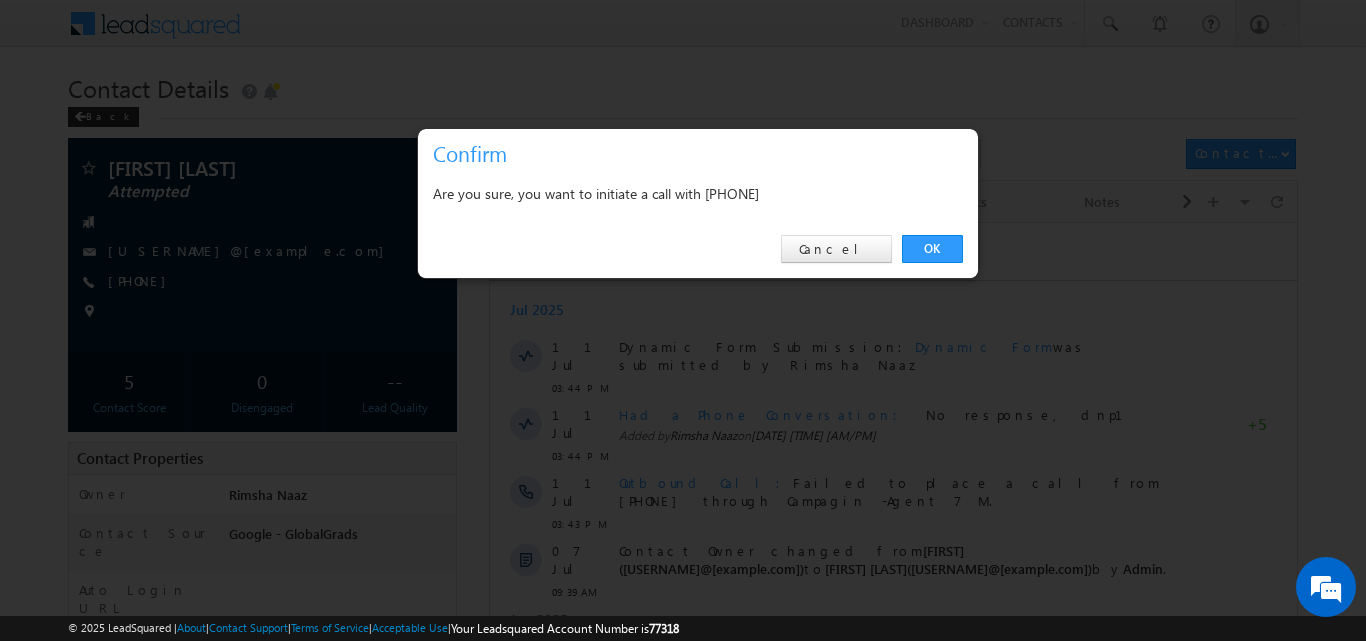 click on "OK Cancel" at bounding box center [698, 249] 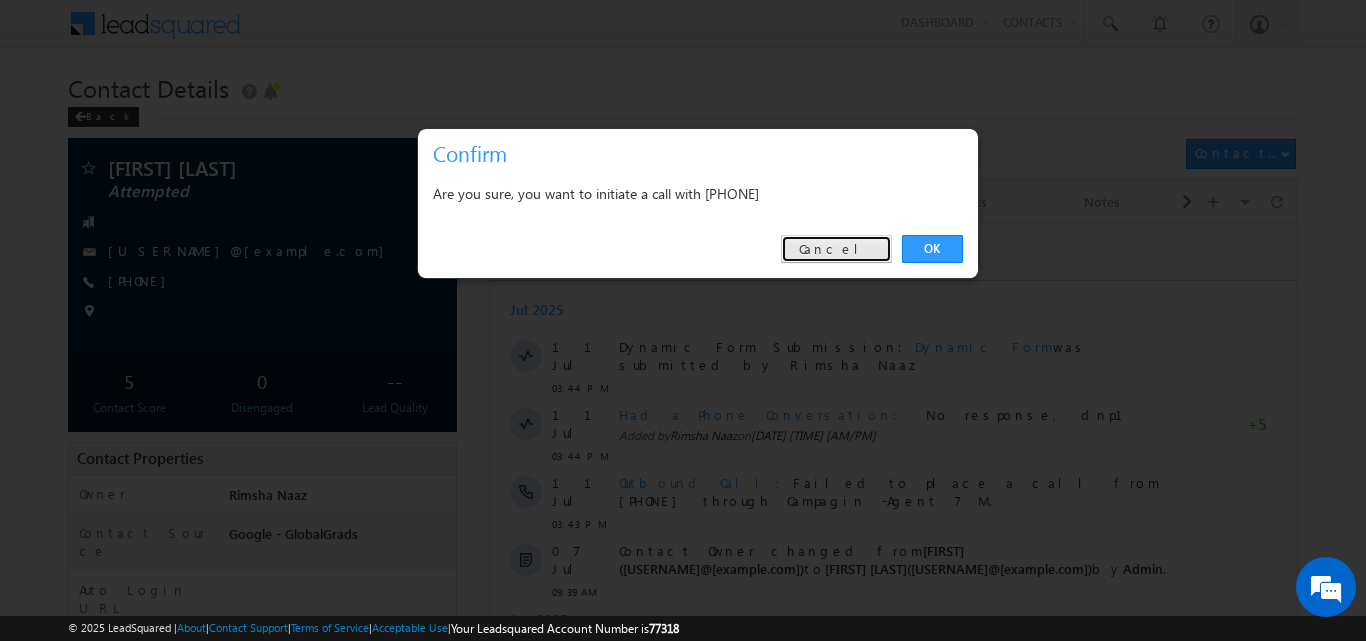 click on "Cancel" at bounding box center (836, 249) 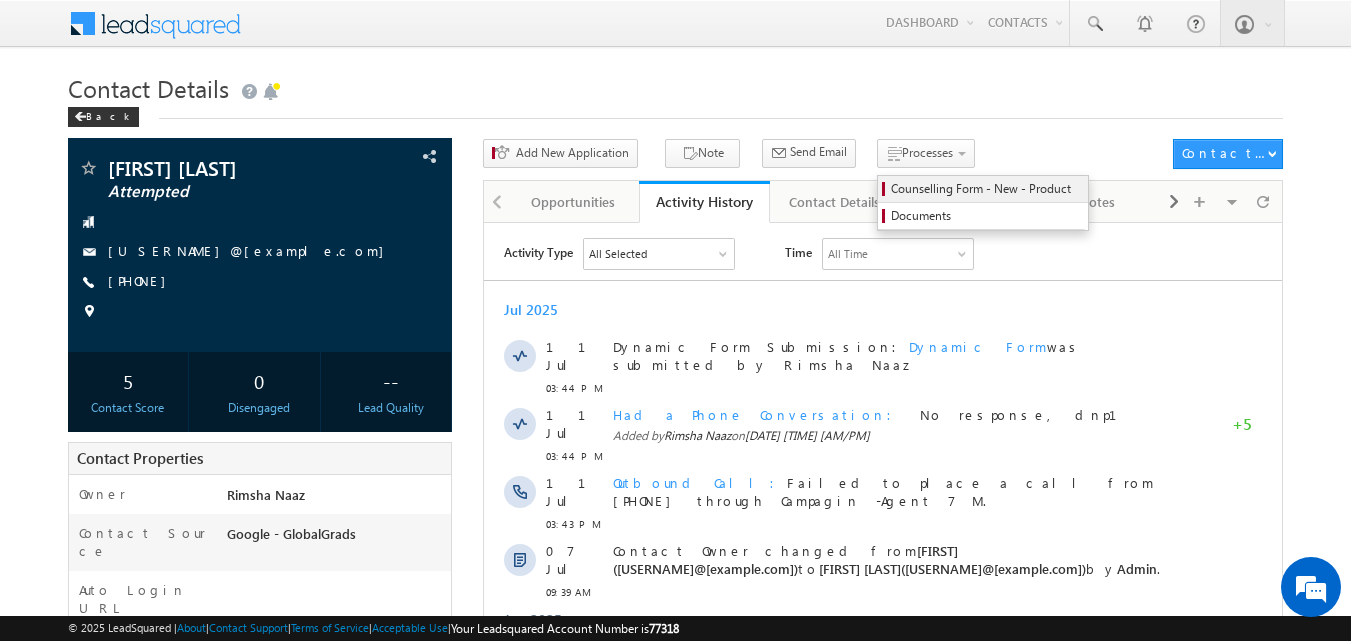 click on "Counselling Form - New - Product" at bounding box center [986, 189] 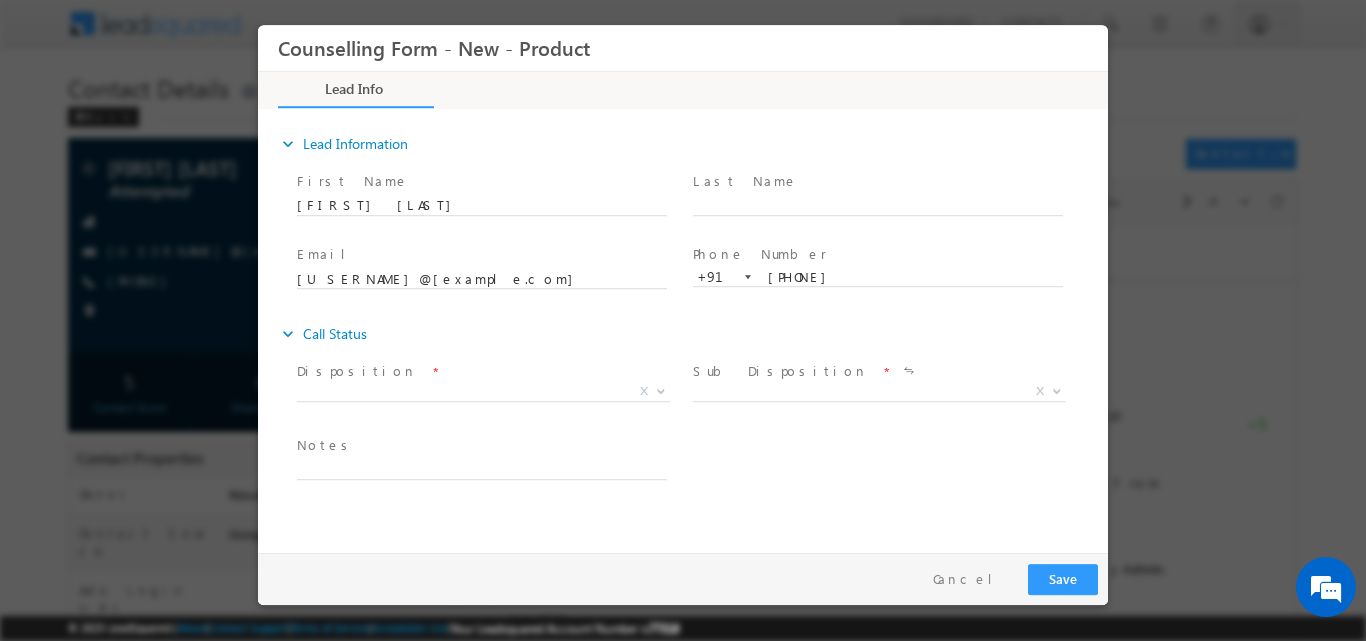 scroll, scrollTop: 0, scrollLeft: 0, axis: both 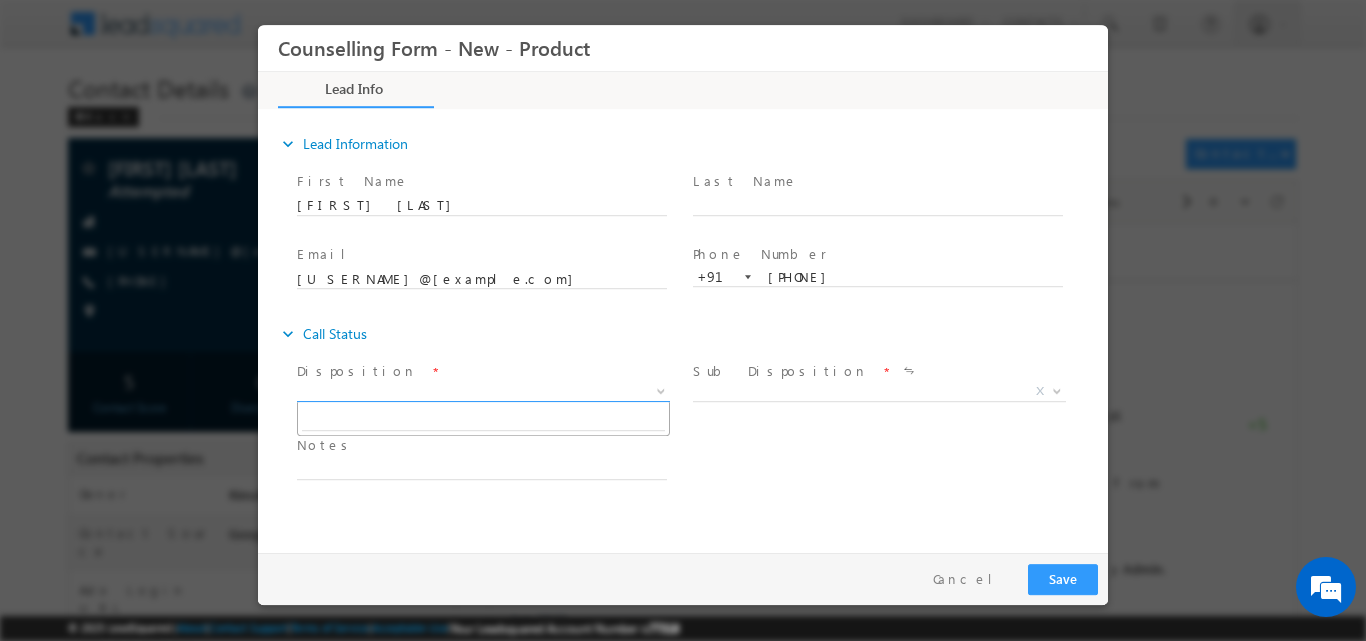 click at bounding box center (661, 389) 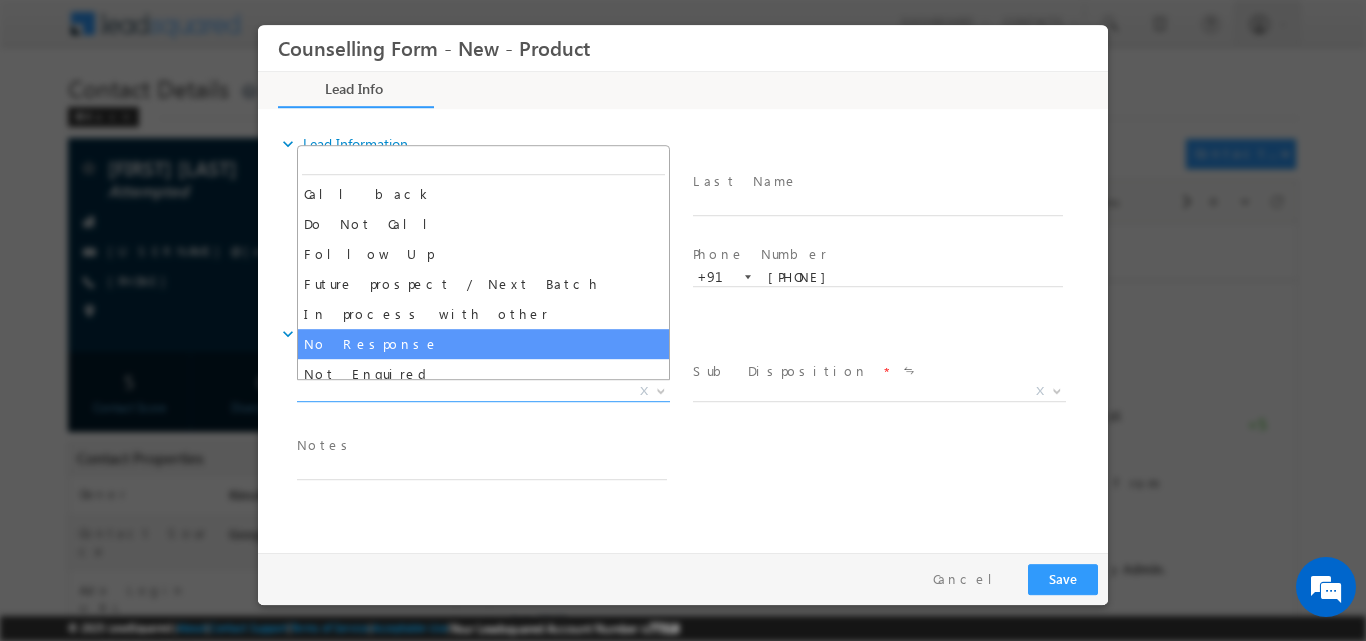 select on "No Response" 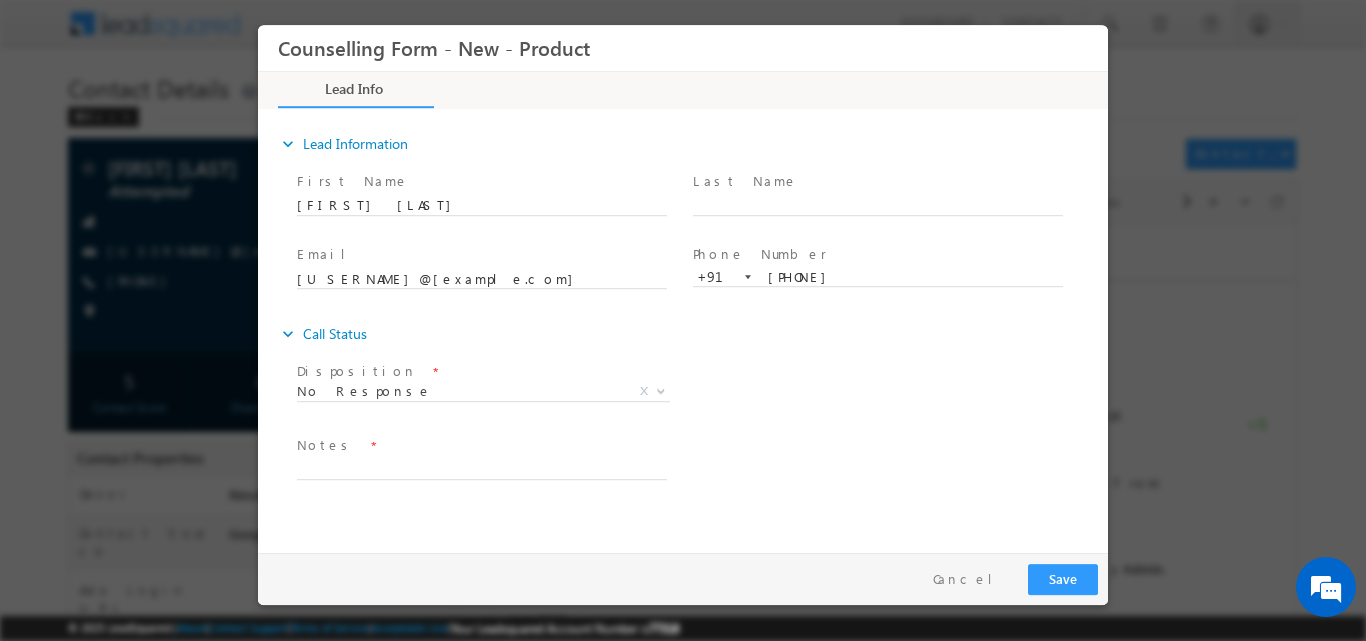 click on "Notes
*" at bounding box center (481, 445) 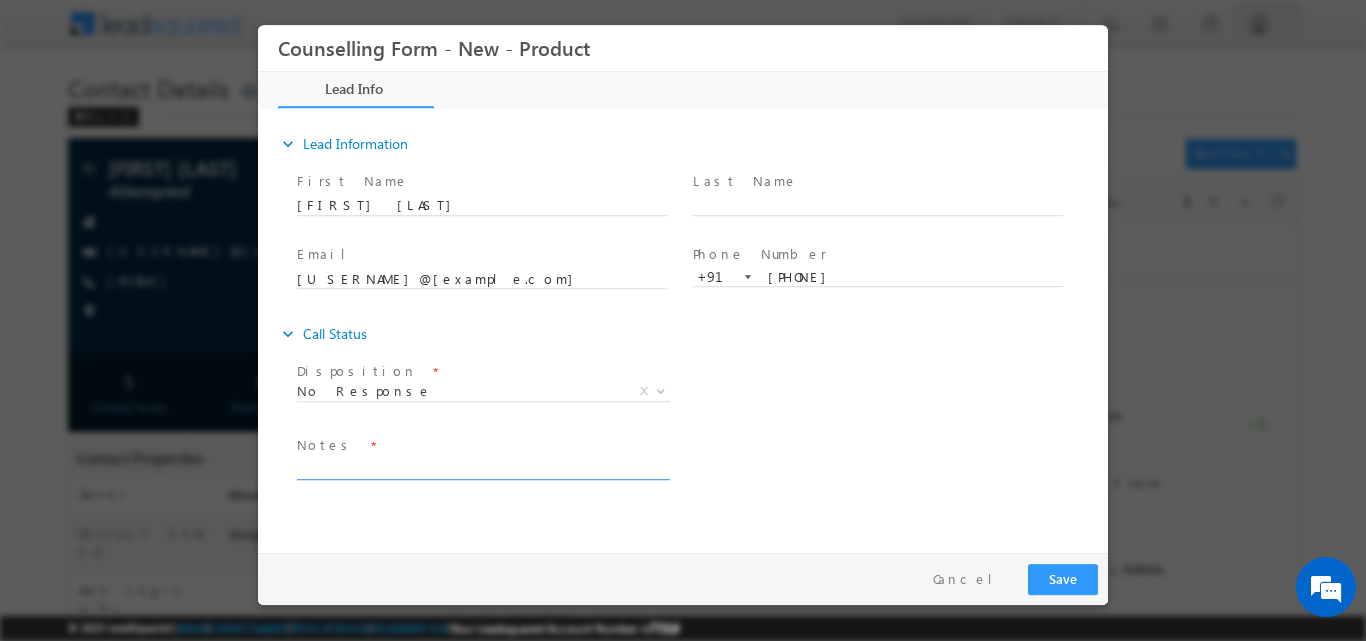 click at bounding box center [482, 467] 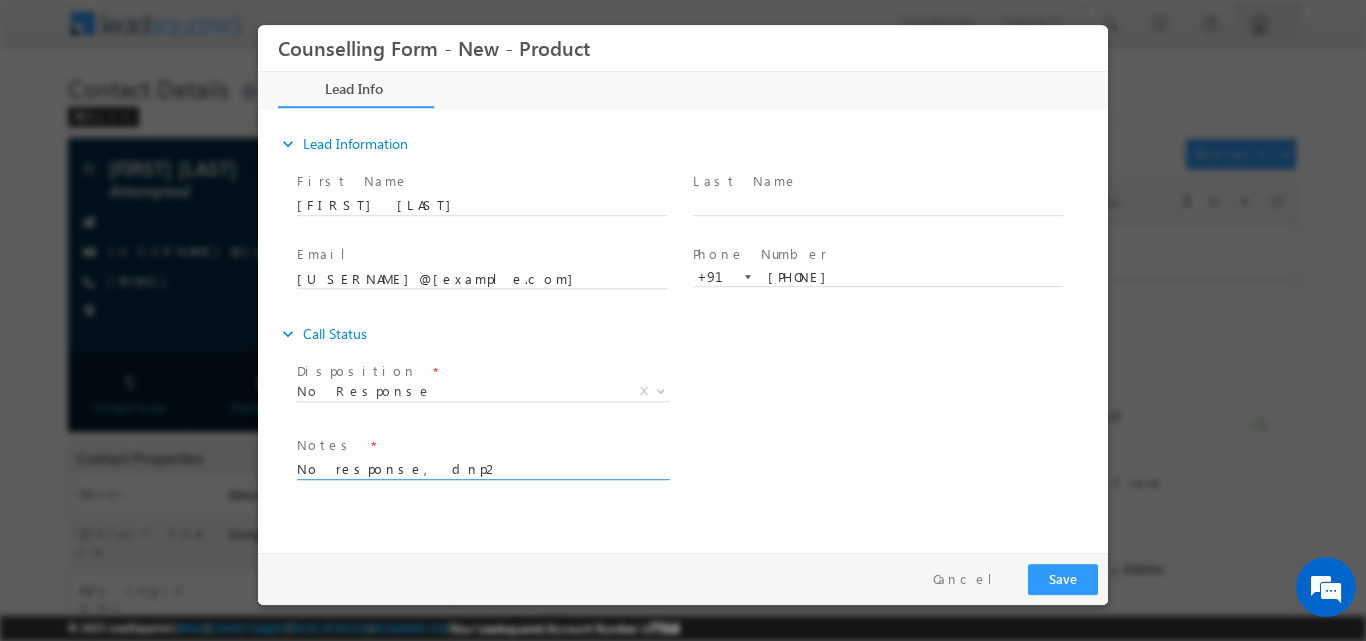 type on "No response, dnp2" 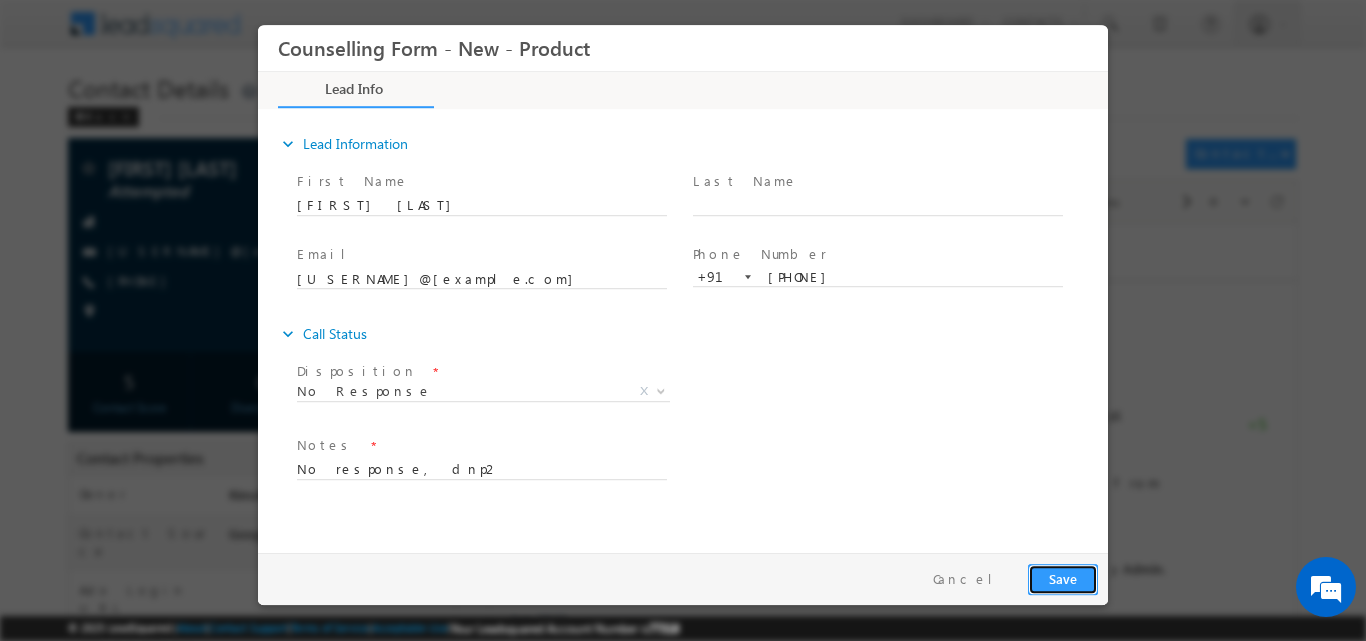 drag, startPoint x: 1059, startPoint y: 580, endPoint x: 1066, endPoint y: 35, distance: 545.0449 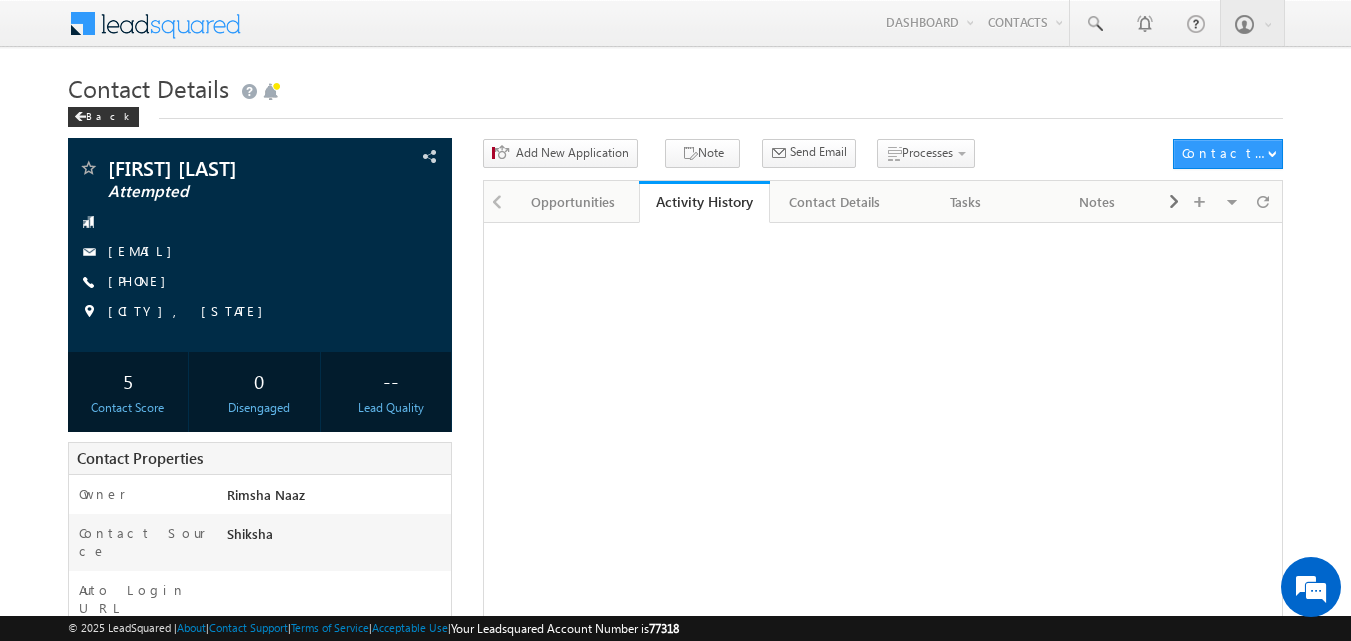 scroll, scrollTop: 0, scrollLeft: 0, axis: both 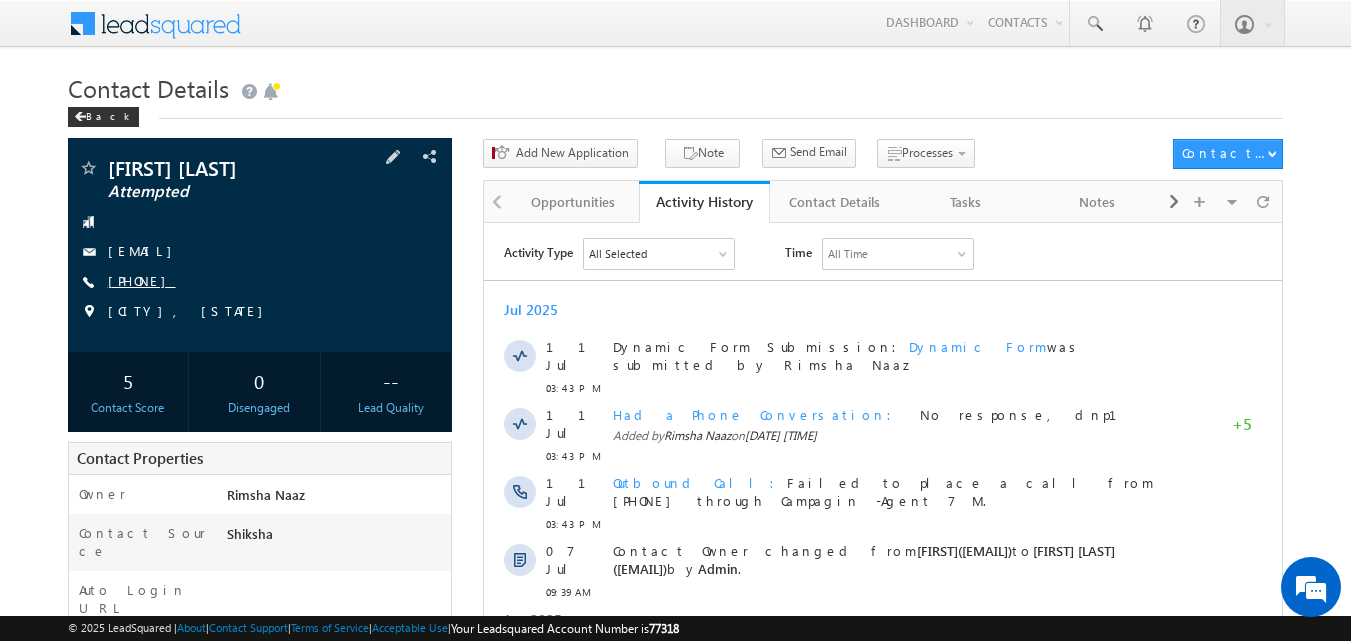 copy on "[PHONE]" 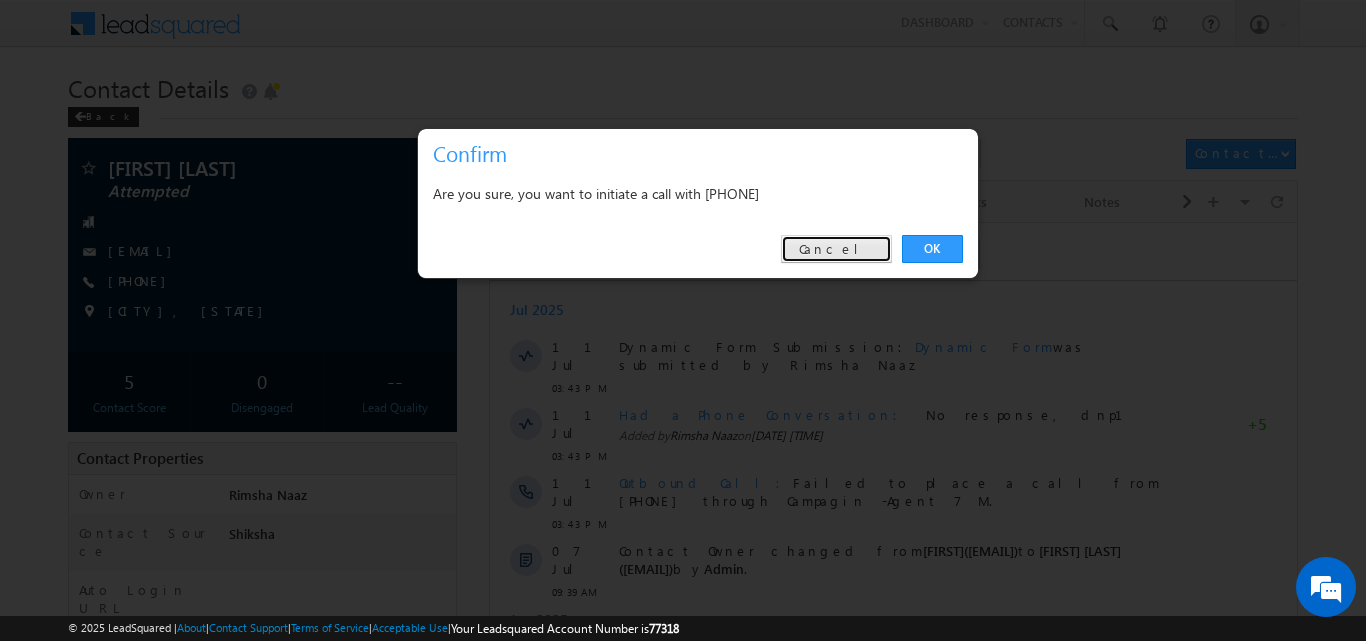click on "Cancel" at bounding box center (836, 249) 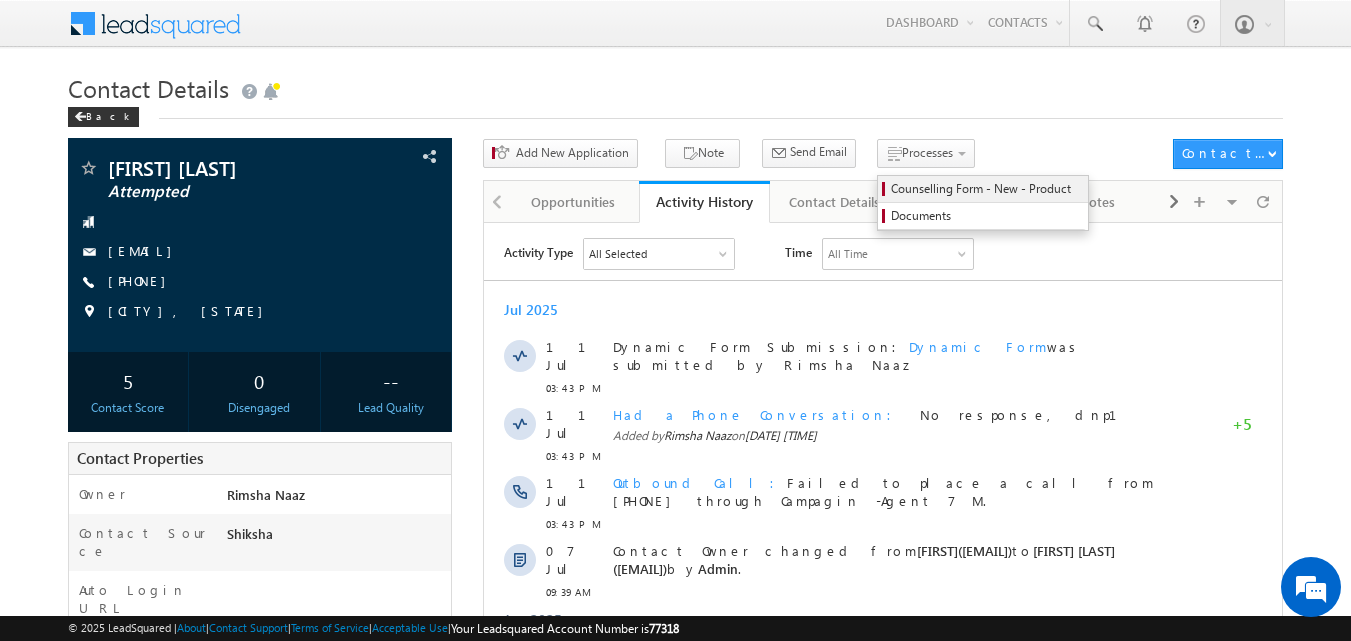 click on "Counselling Form - New - Product" at bounding box center (986, 189) 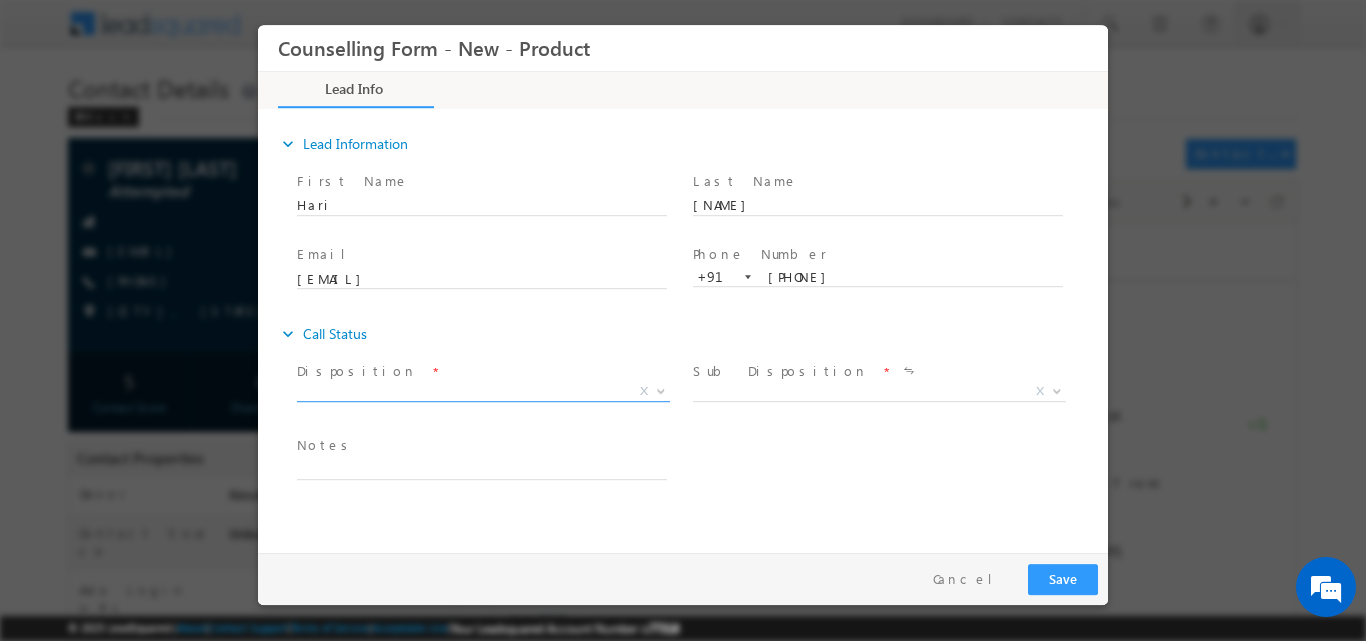 click at bounding box center [659, 390] 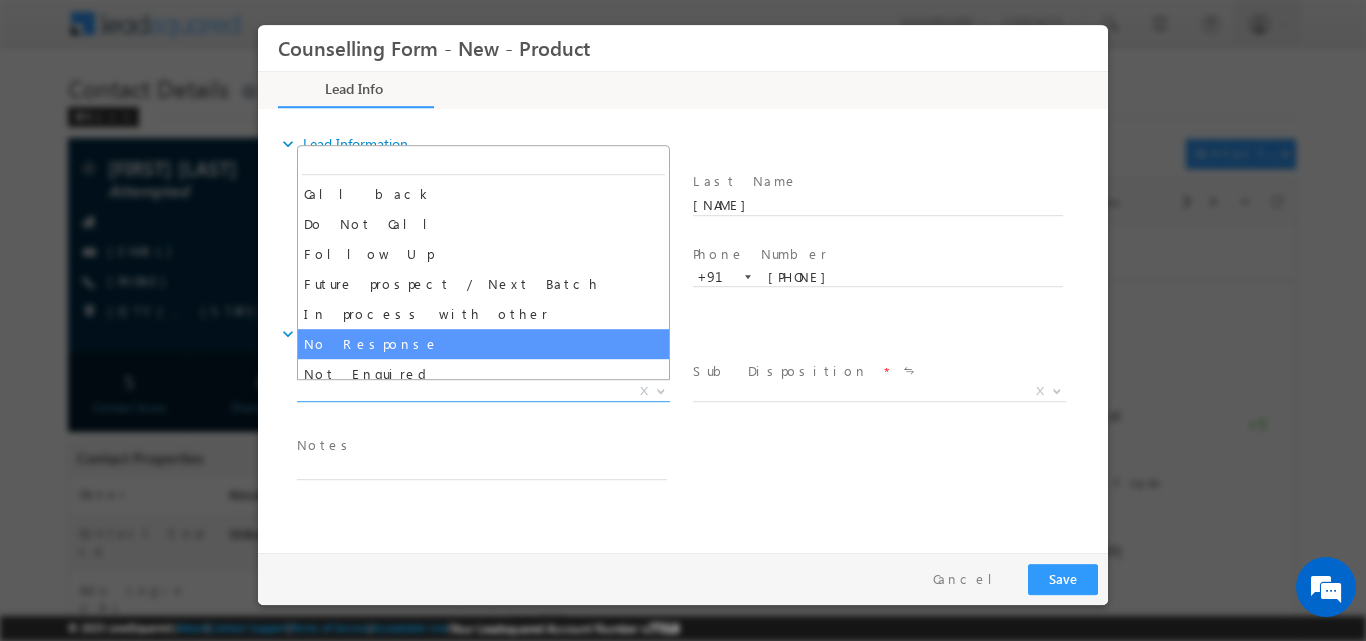 select on "No Response" 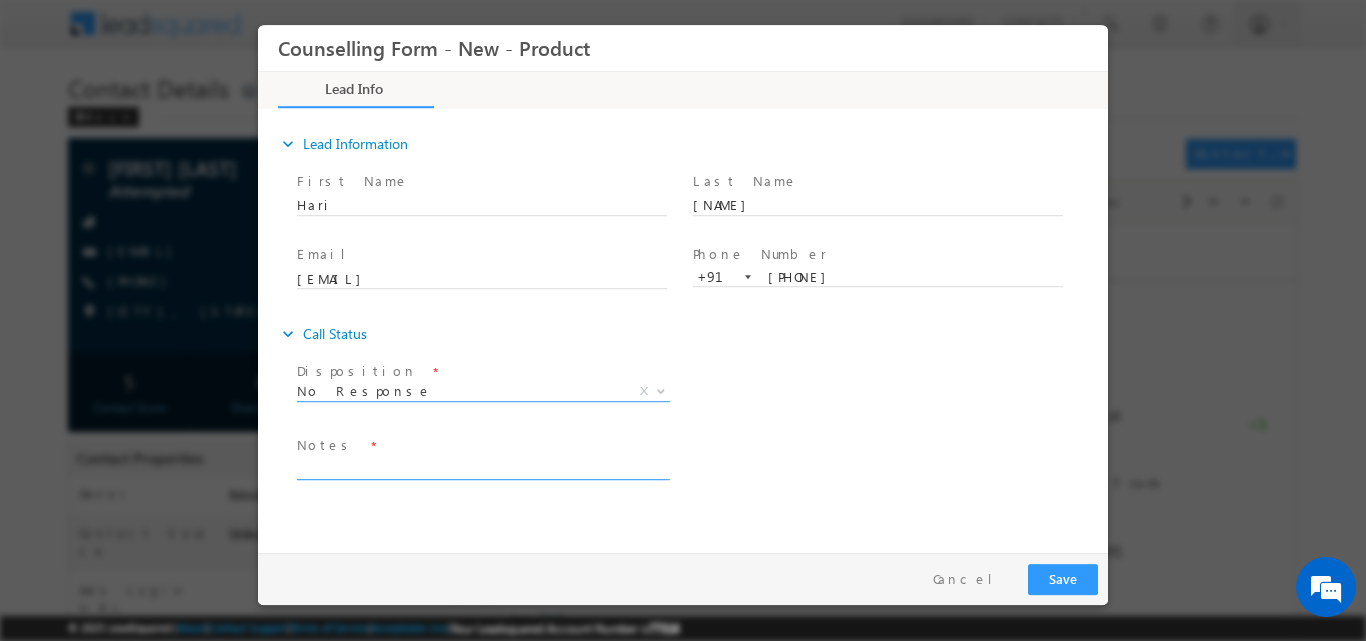 click at bounding box center [482, 467] 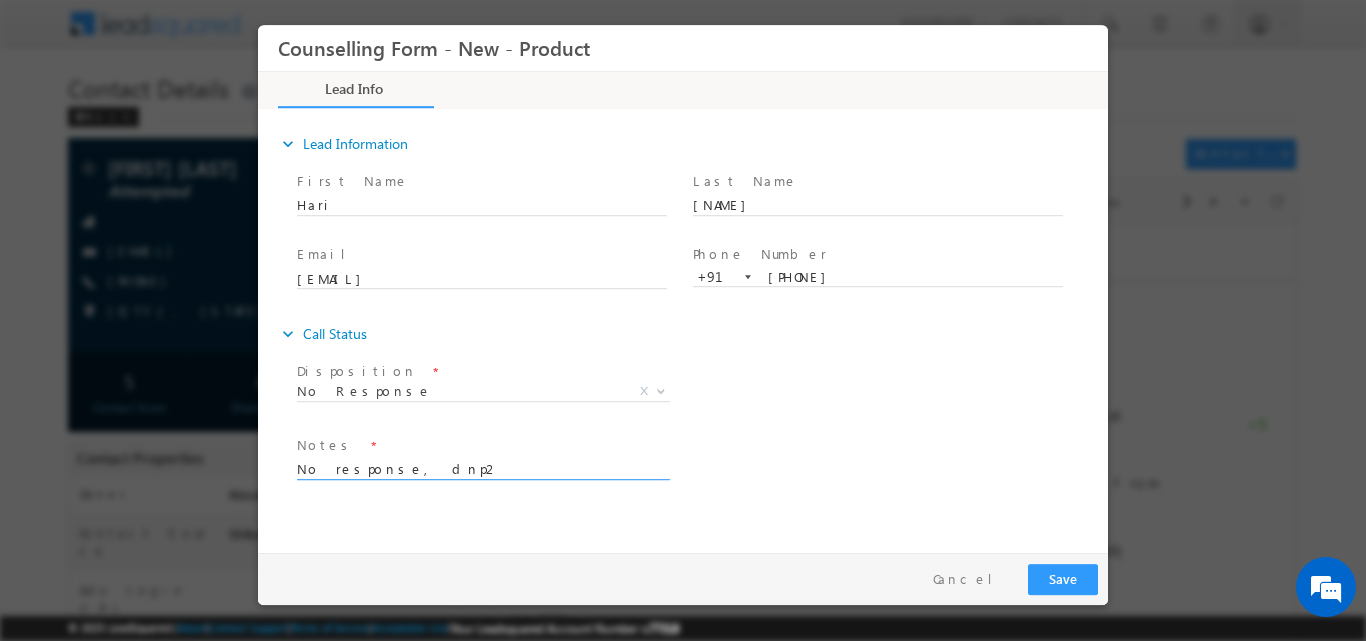 type on "No response, dnp2" 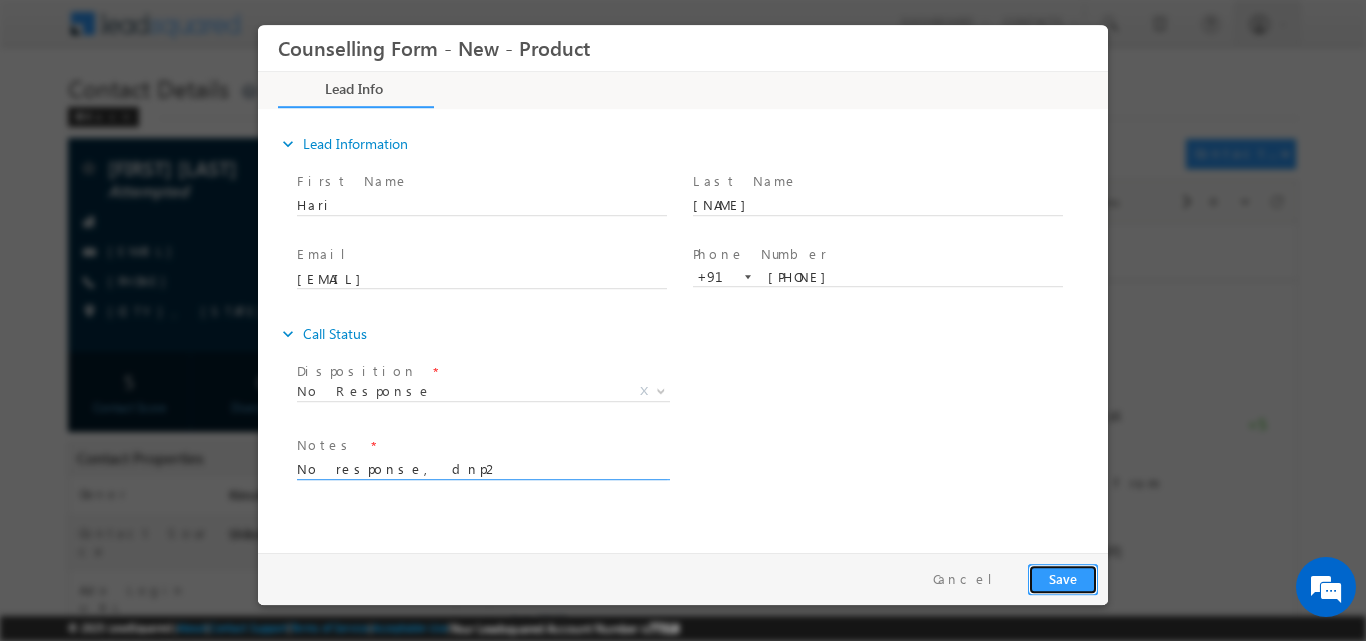 click on "Save" at bounding box center [1063, 578] 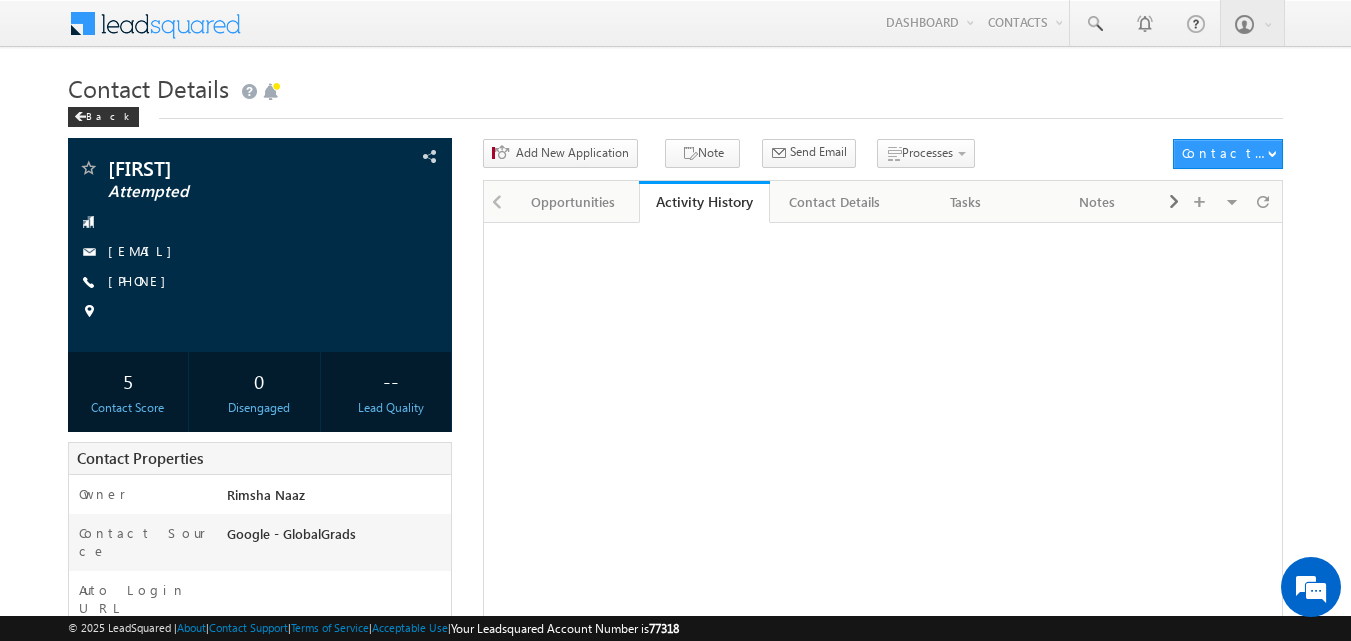 scroll, scrollTop: 0, scrollLeft: 0, axis: both 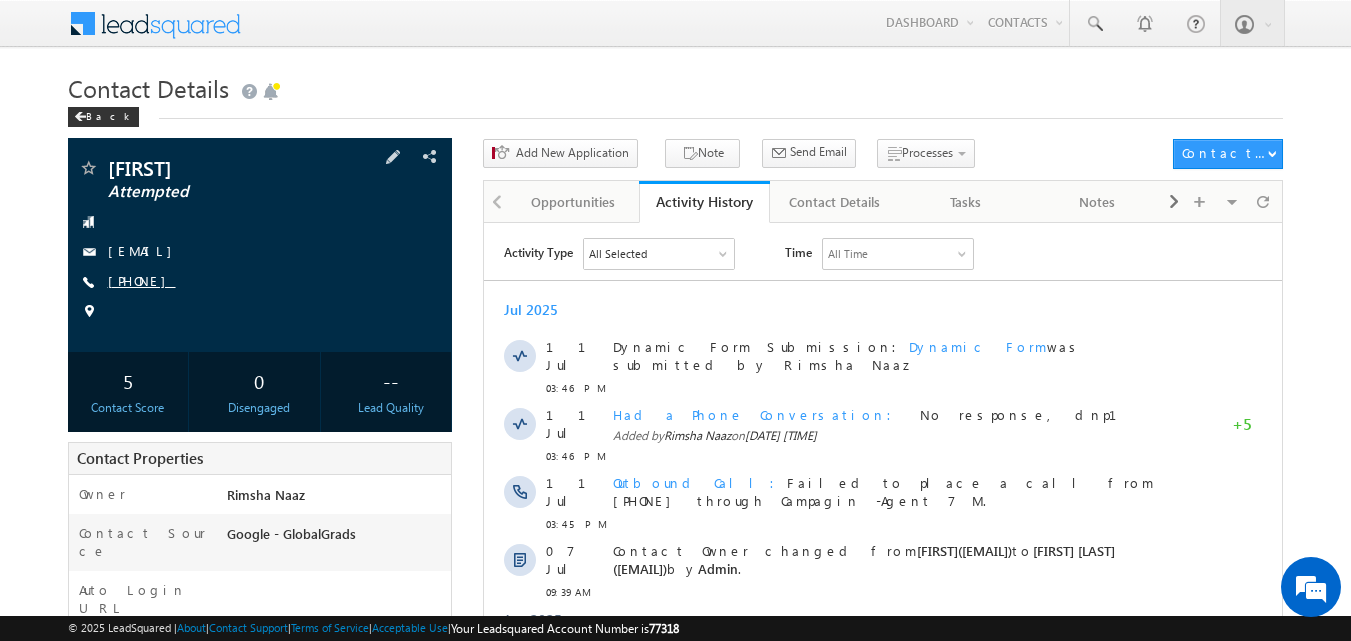 copy on "[PHONE]" 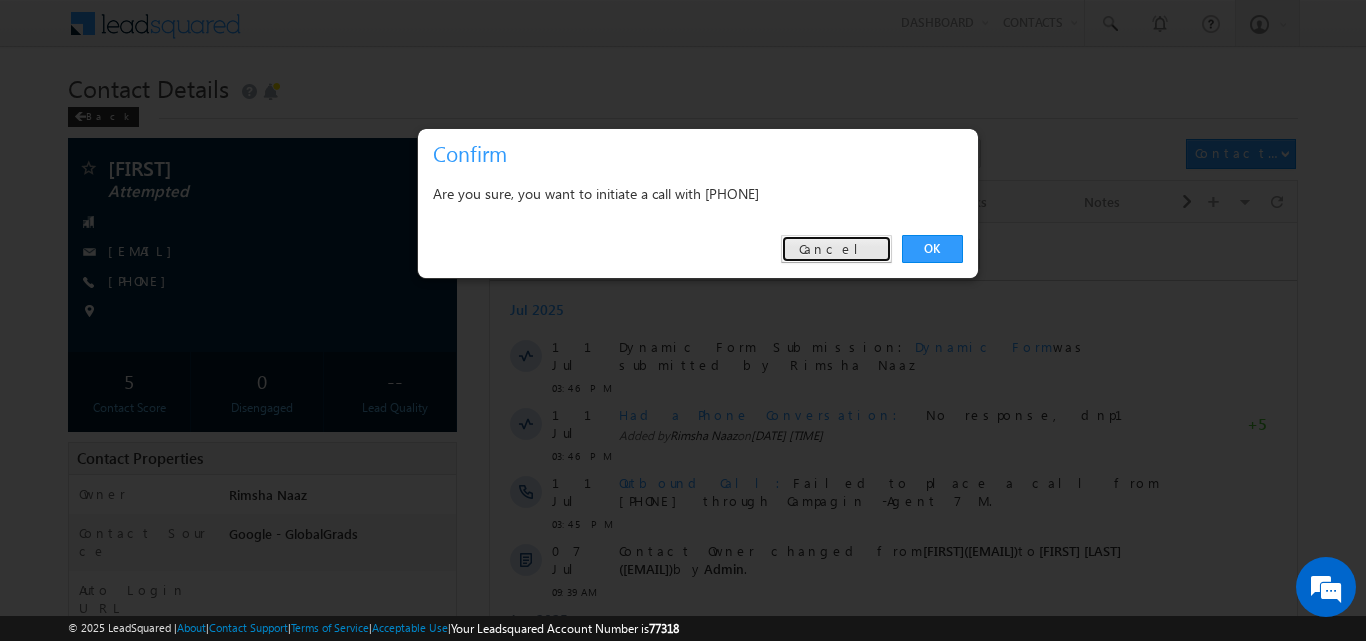 click on "Cancel" at bounding box center [836, 249] 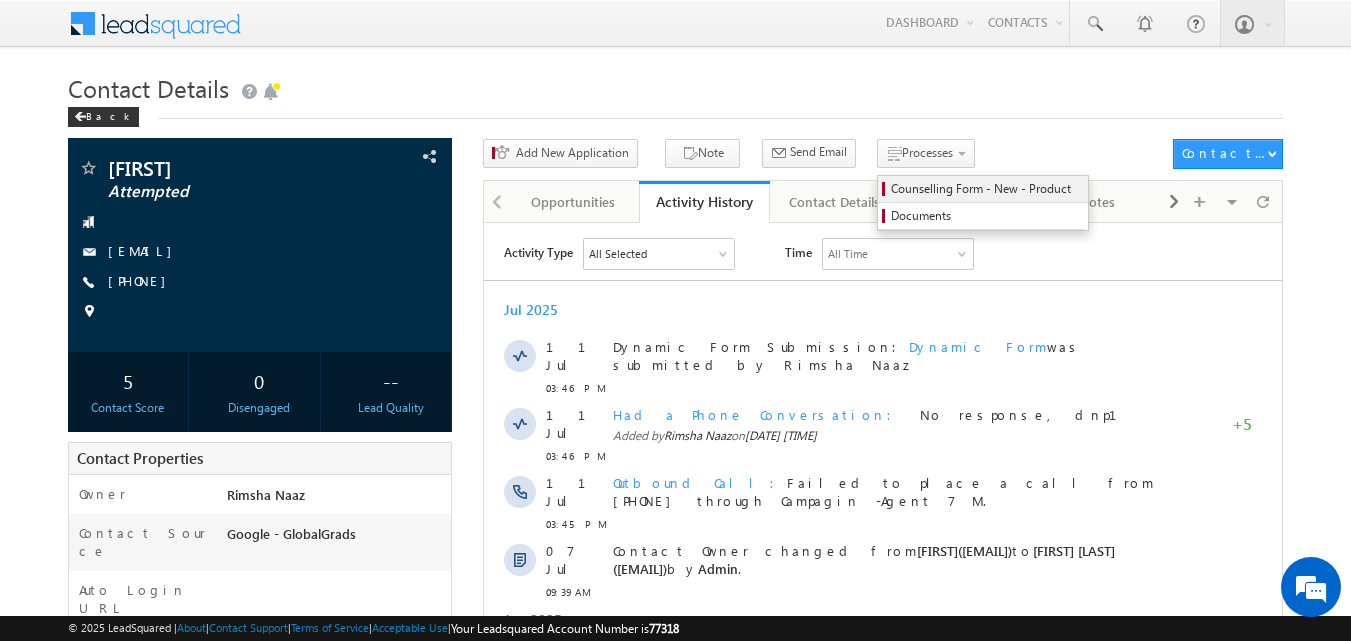 click on "Counselling Form - New - Product" at bounding box center [986, 189] 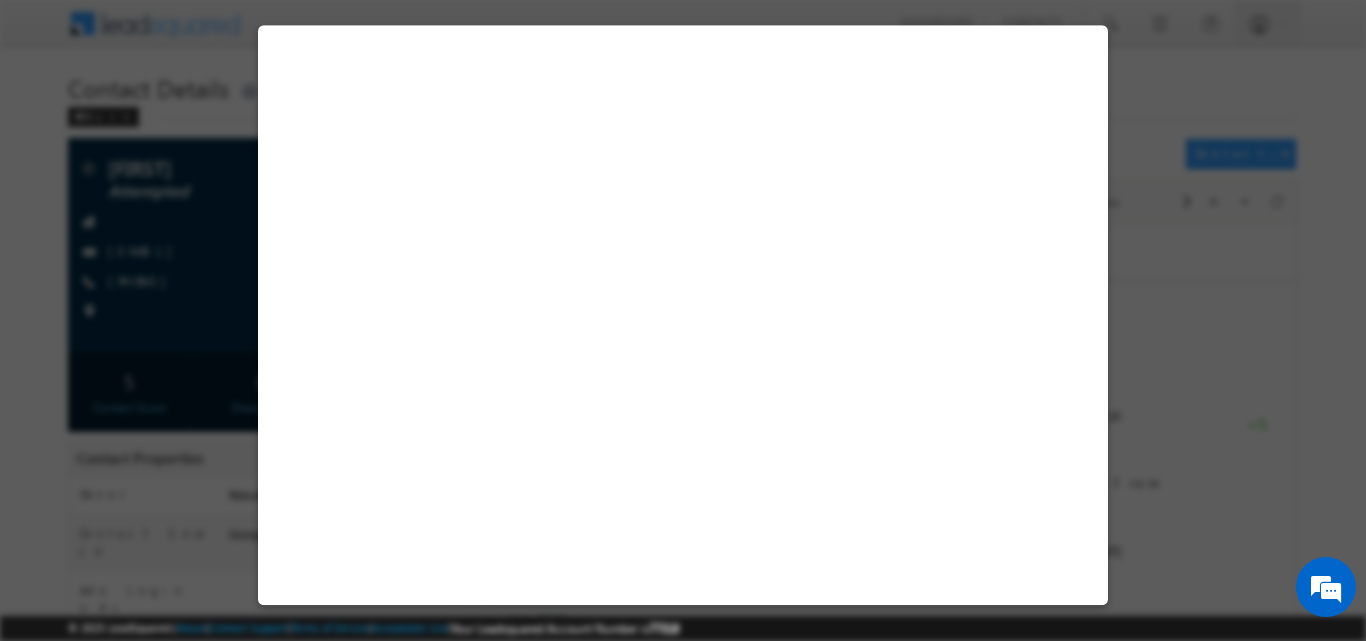 select on "Attempted" 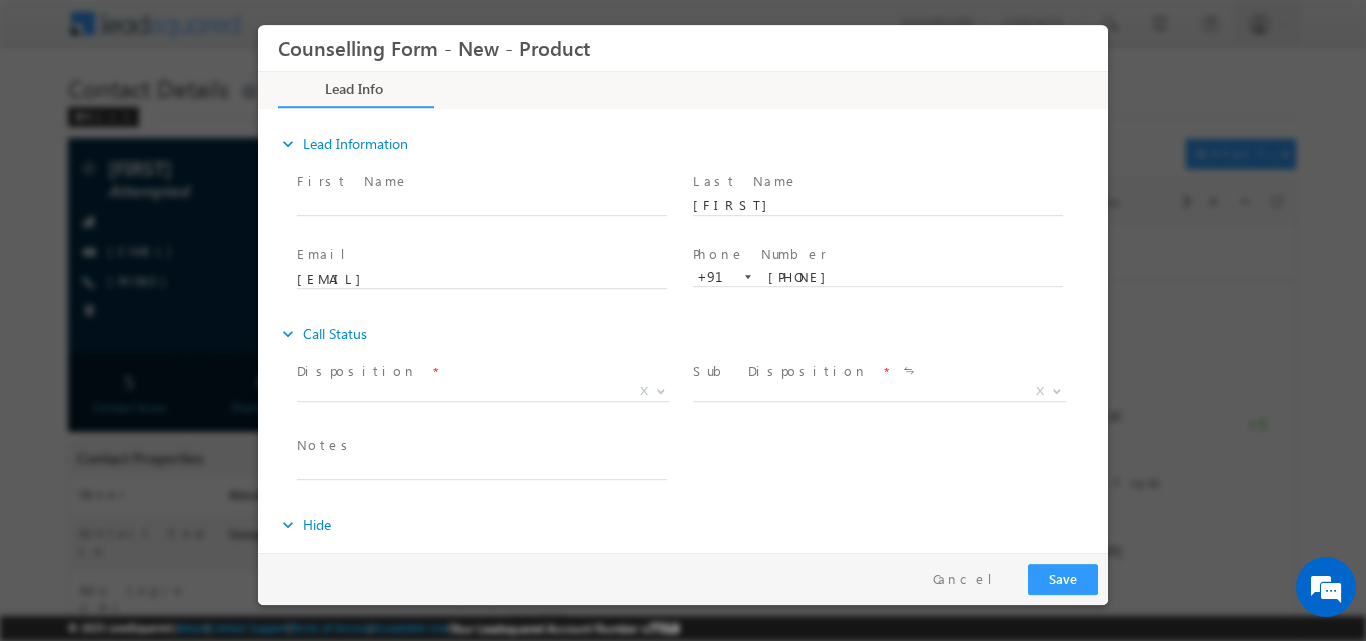 scroll, scrollTop: 0, scrollLeft: 0, axis: both 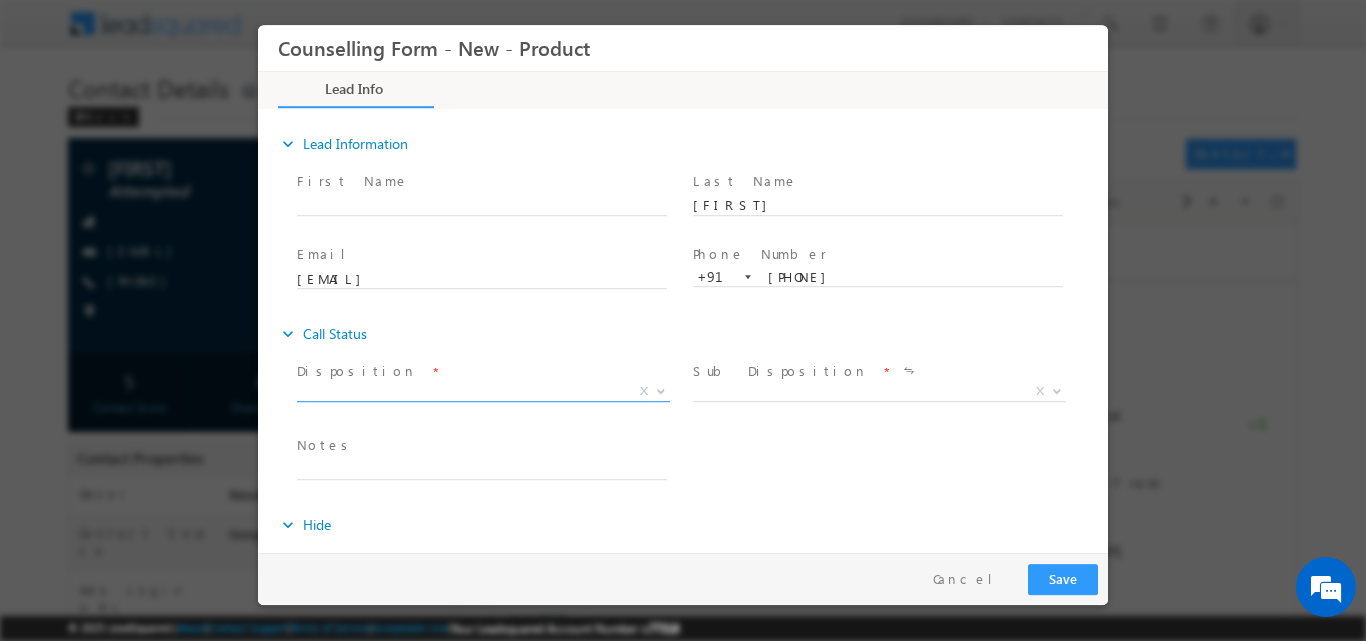 click at bounding box center [661, 389] 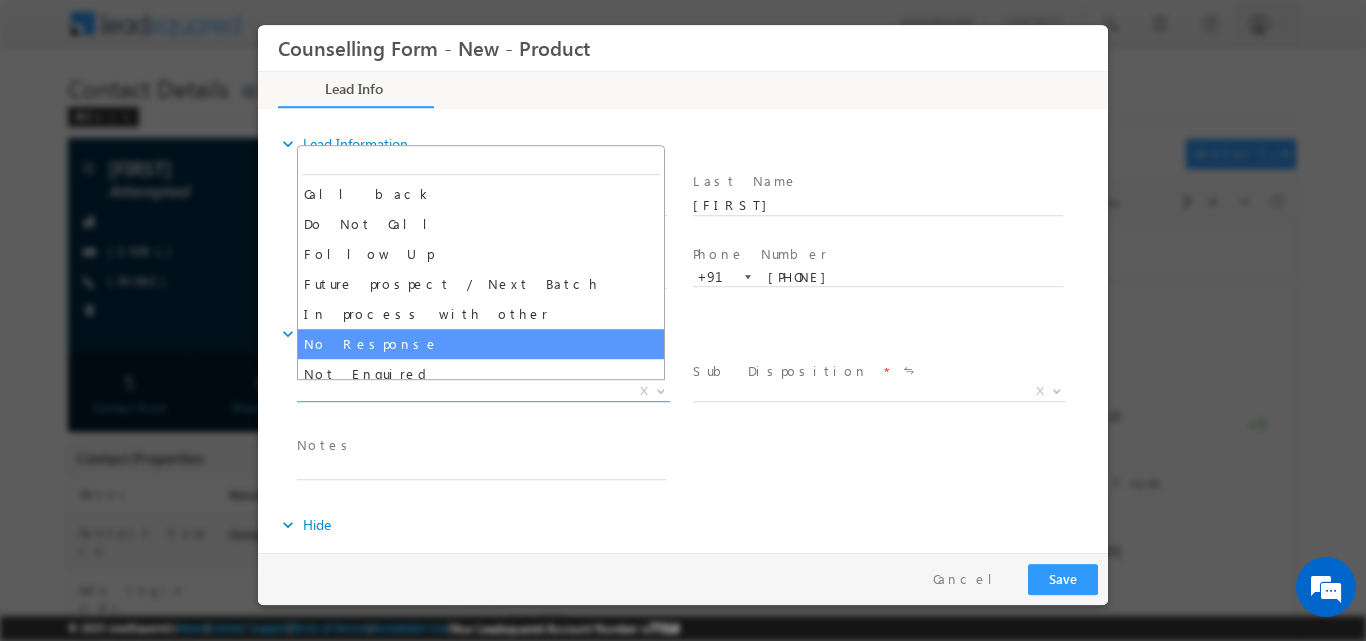 select on "No Response" 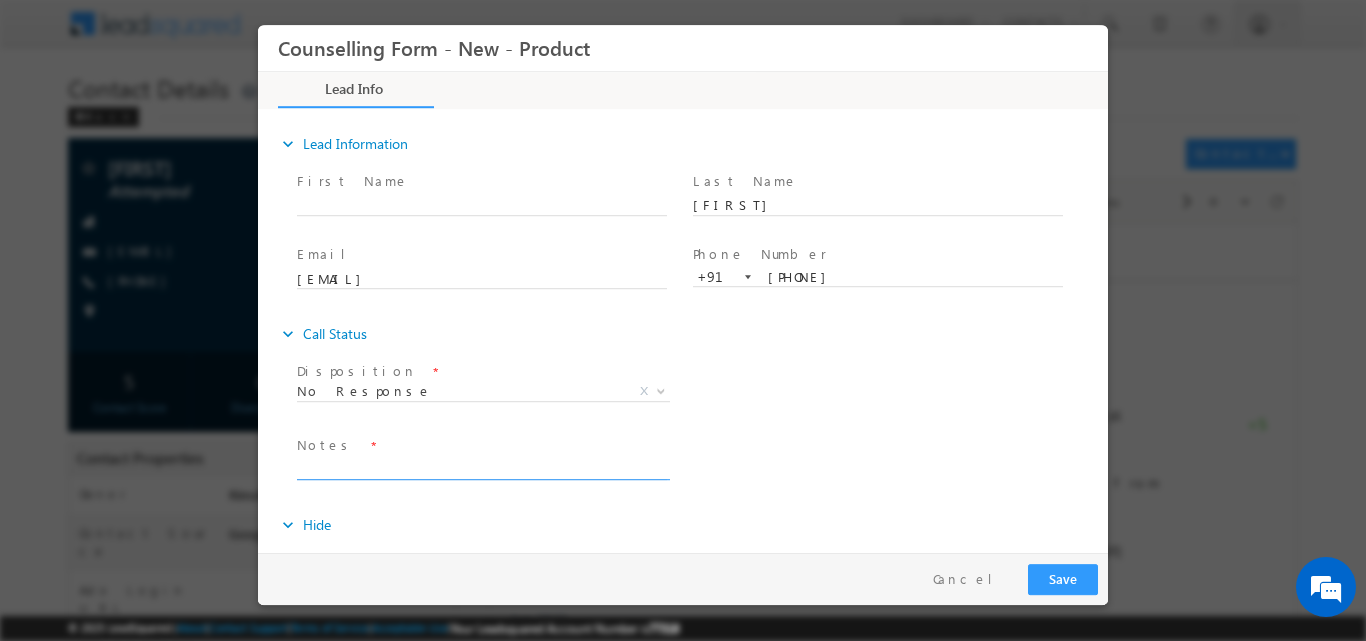 click at bounding box center (482, 467) 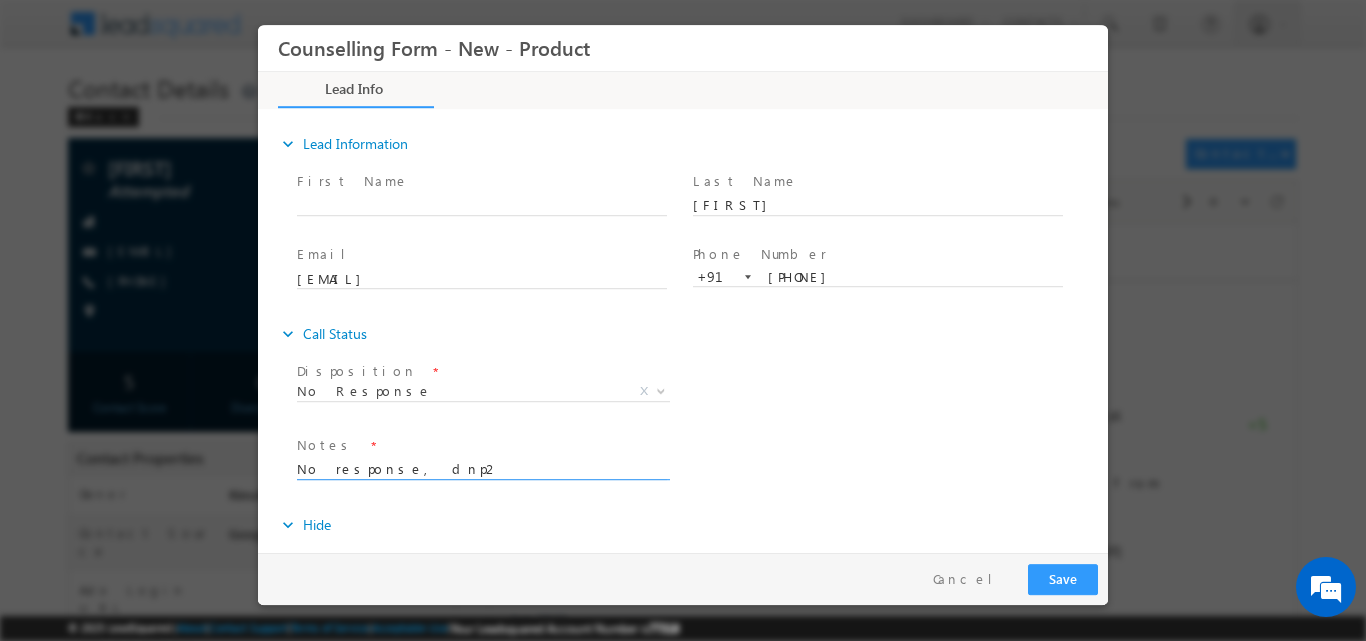 type on "No response, dnp2" 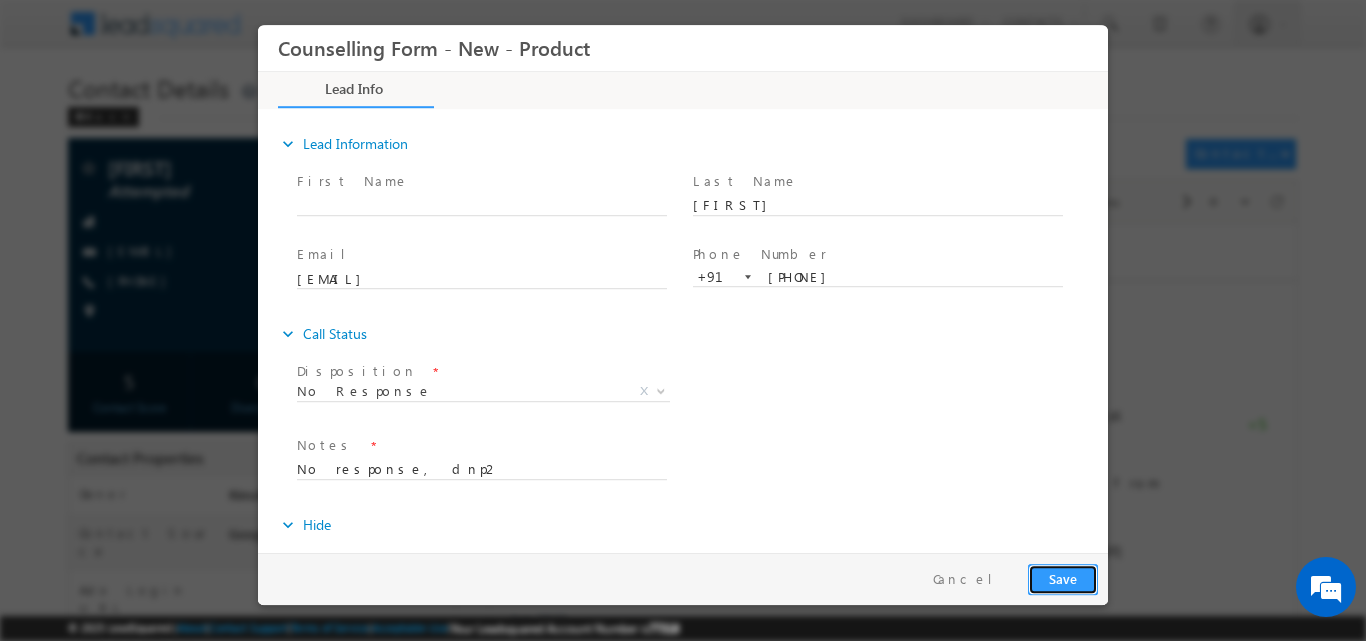 click on "Save" at bounding box center [1063, 578] 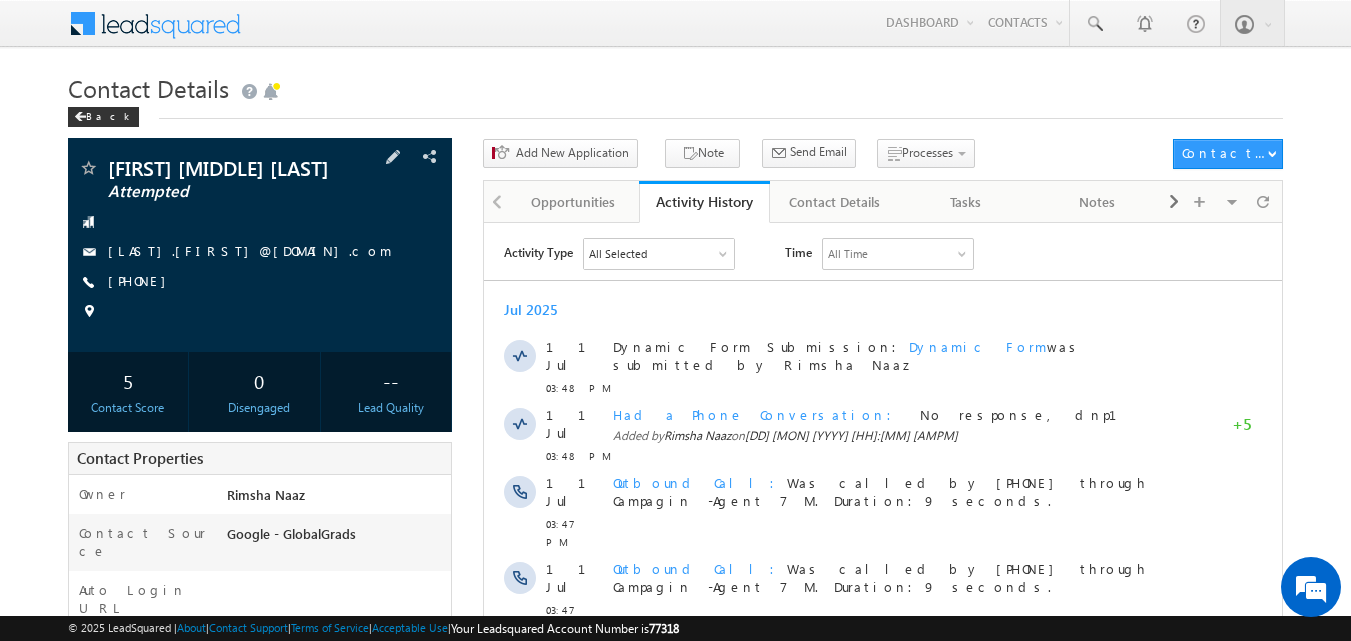 scroll, scrollTop: 0, scrollLeft: 0, axis: both 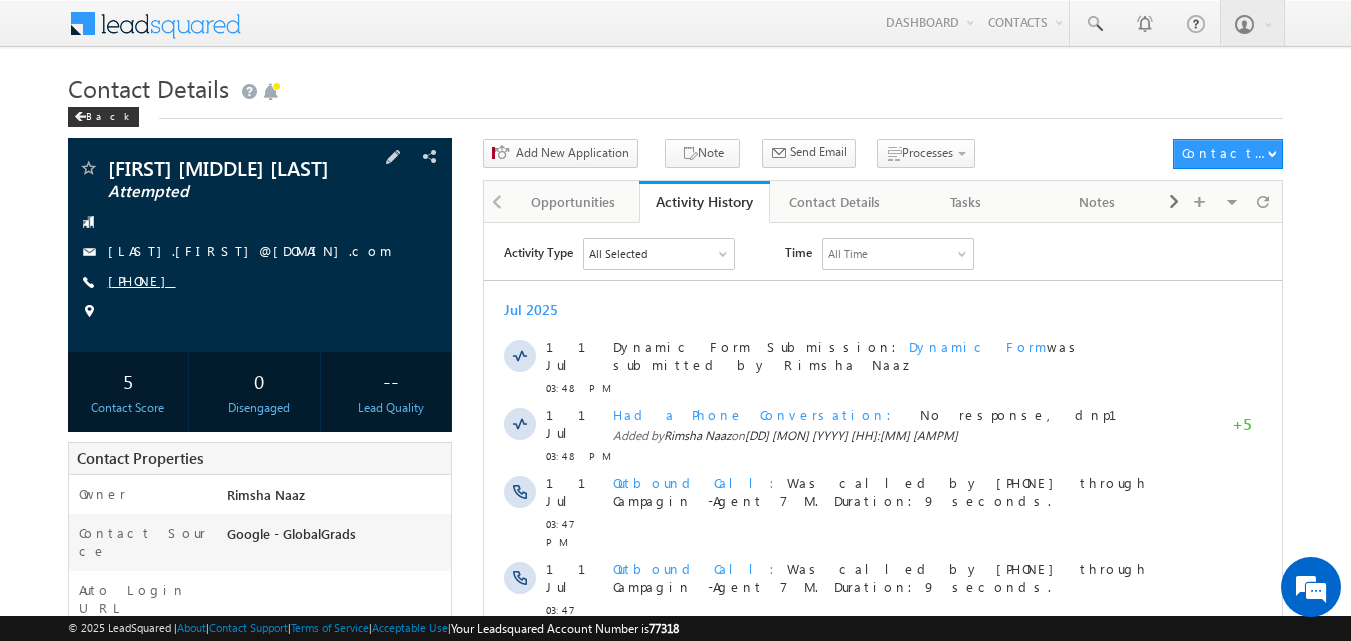 copy on "[PHONE]" 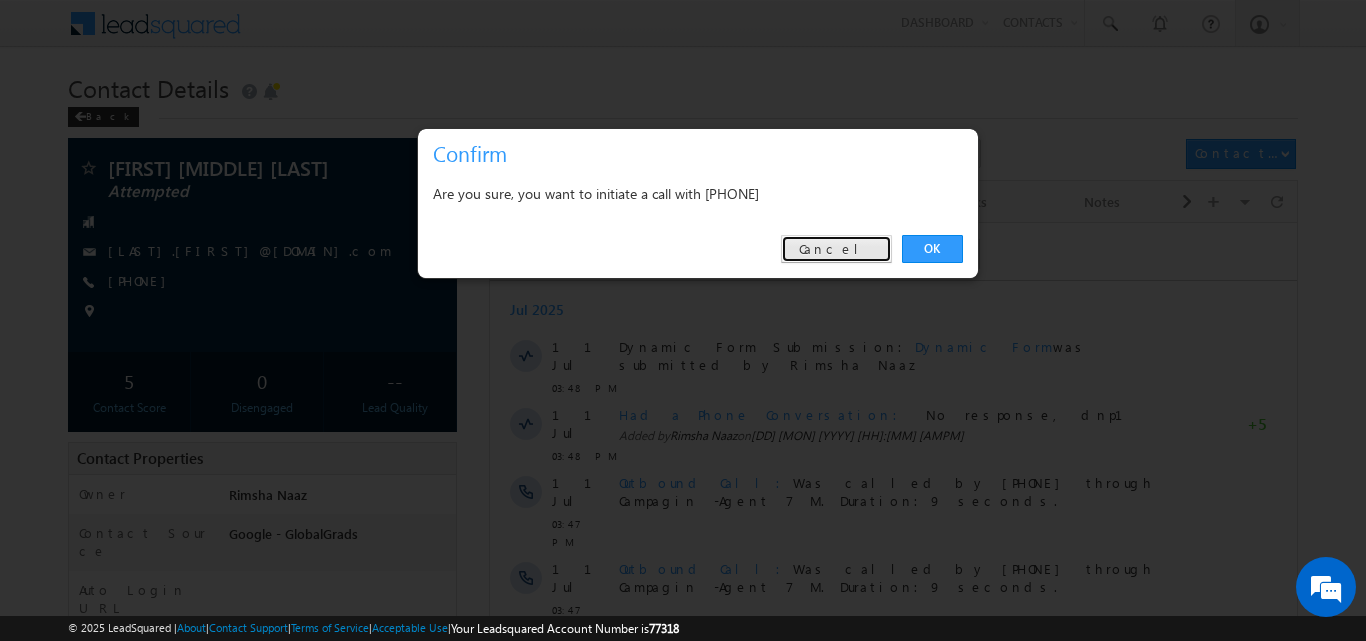 click on "Cancel" at bounding box center (836, 249) 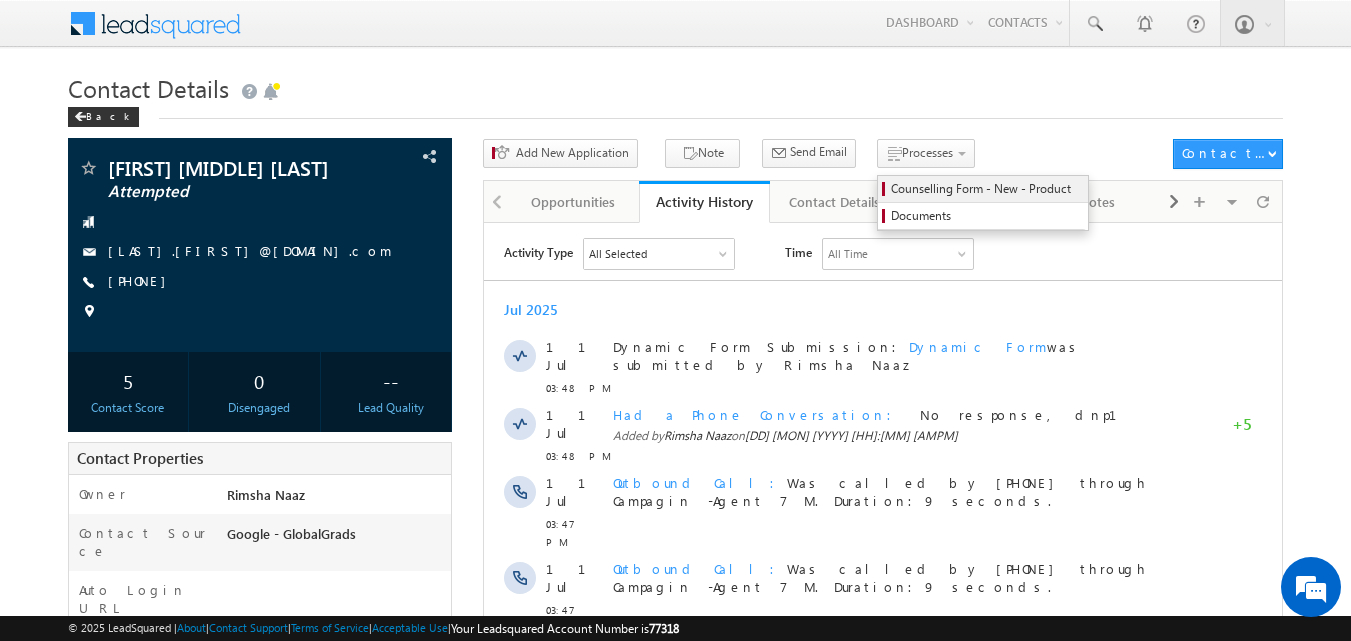 click on "Counselling Form - New - Product" at bounding box center [986, 189] 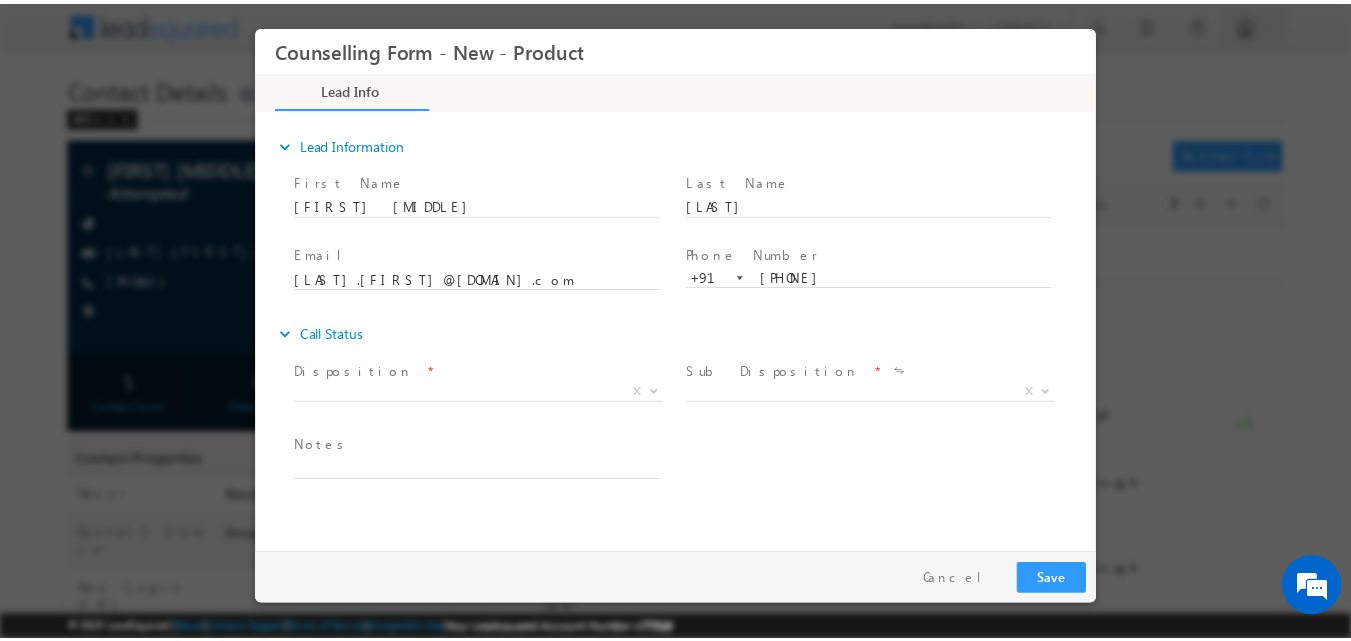 scroll, scrollTop: 0, scrollLeft: 0, axis: both 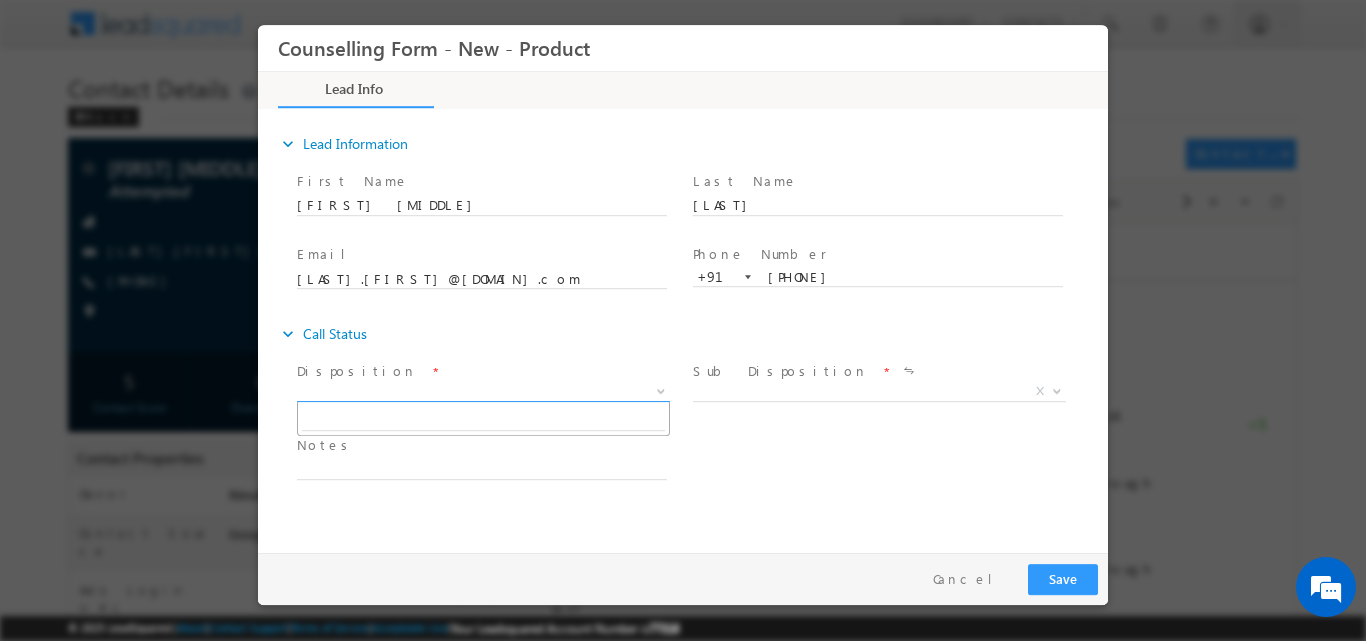 click at bounding box center [659, 390] 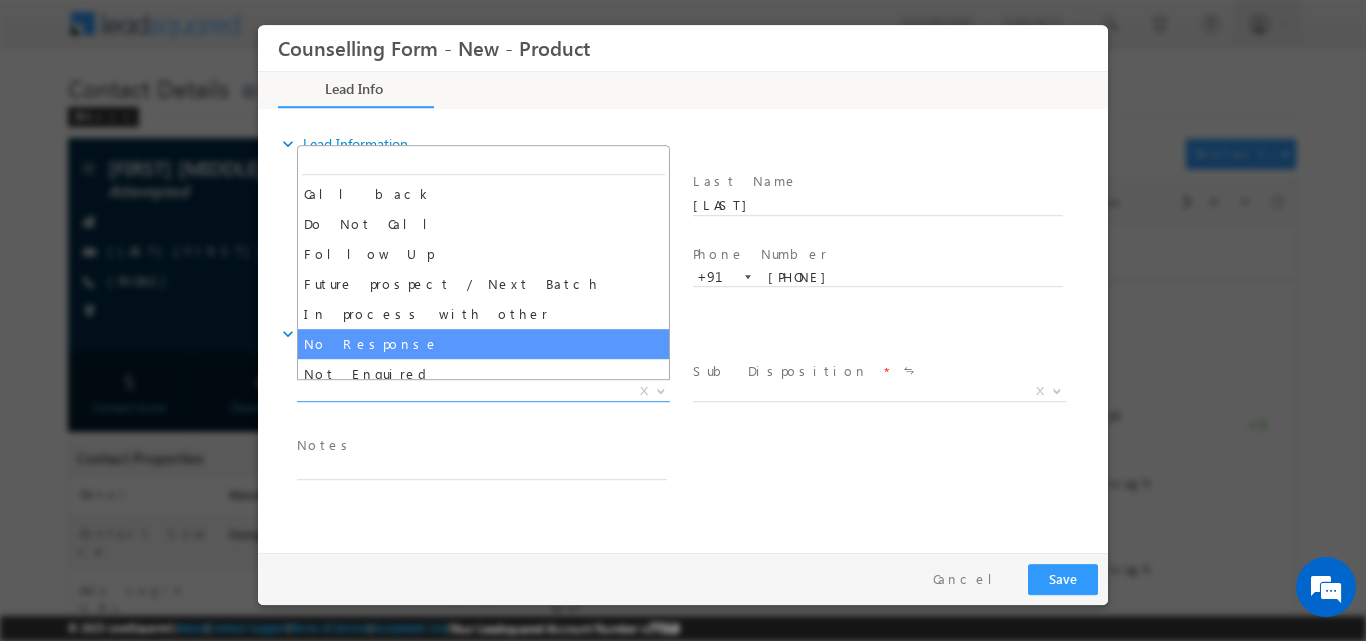 select on "No Response" 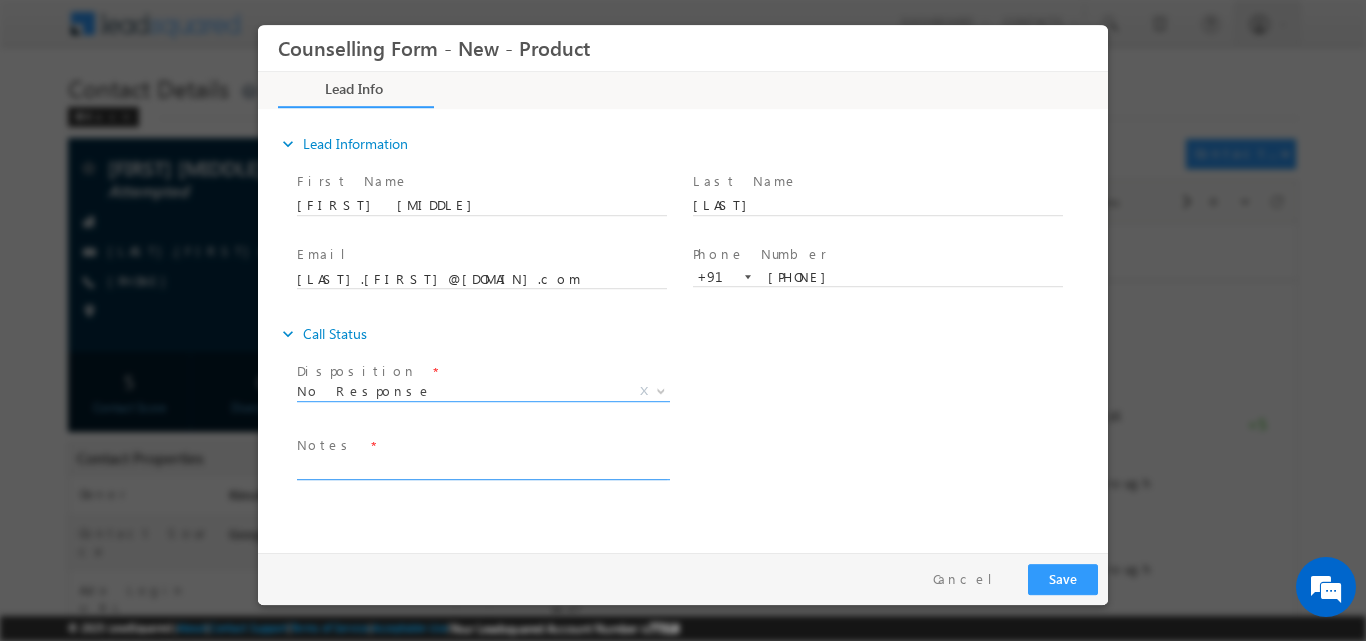 click at bounding box center (482, 467) 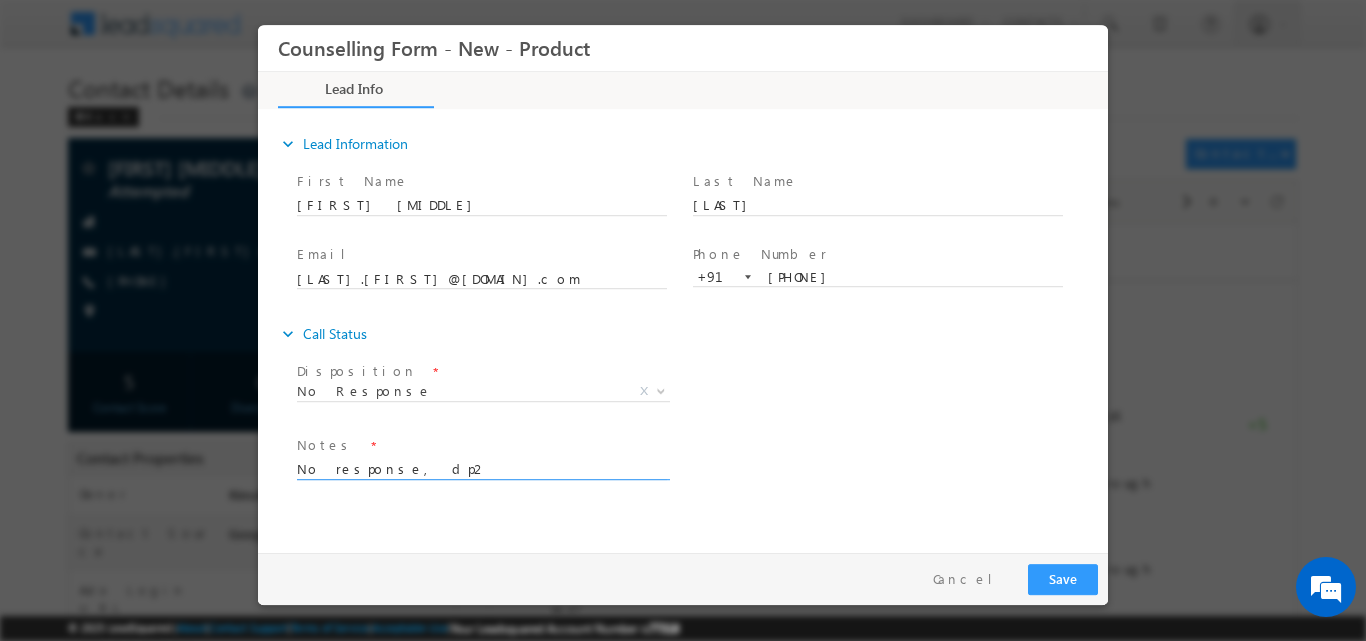 click on "No response, dp2" at bounding box center (482, 467) 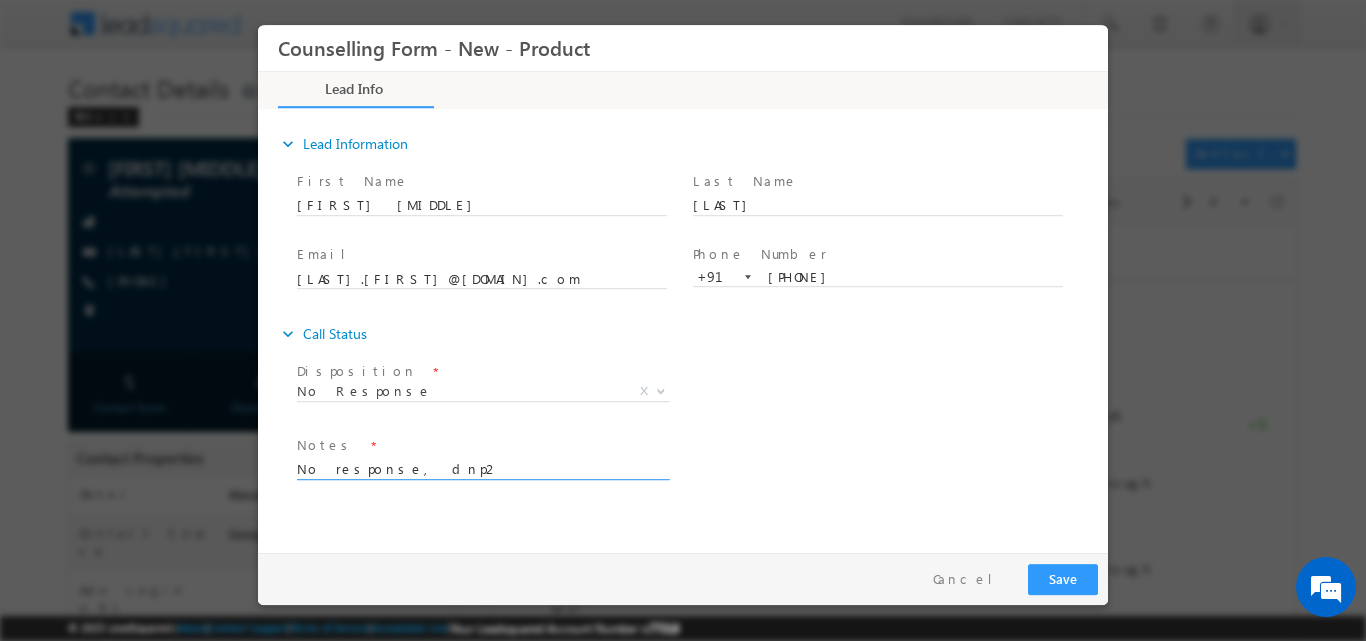type on "No response, dnp2" 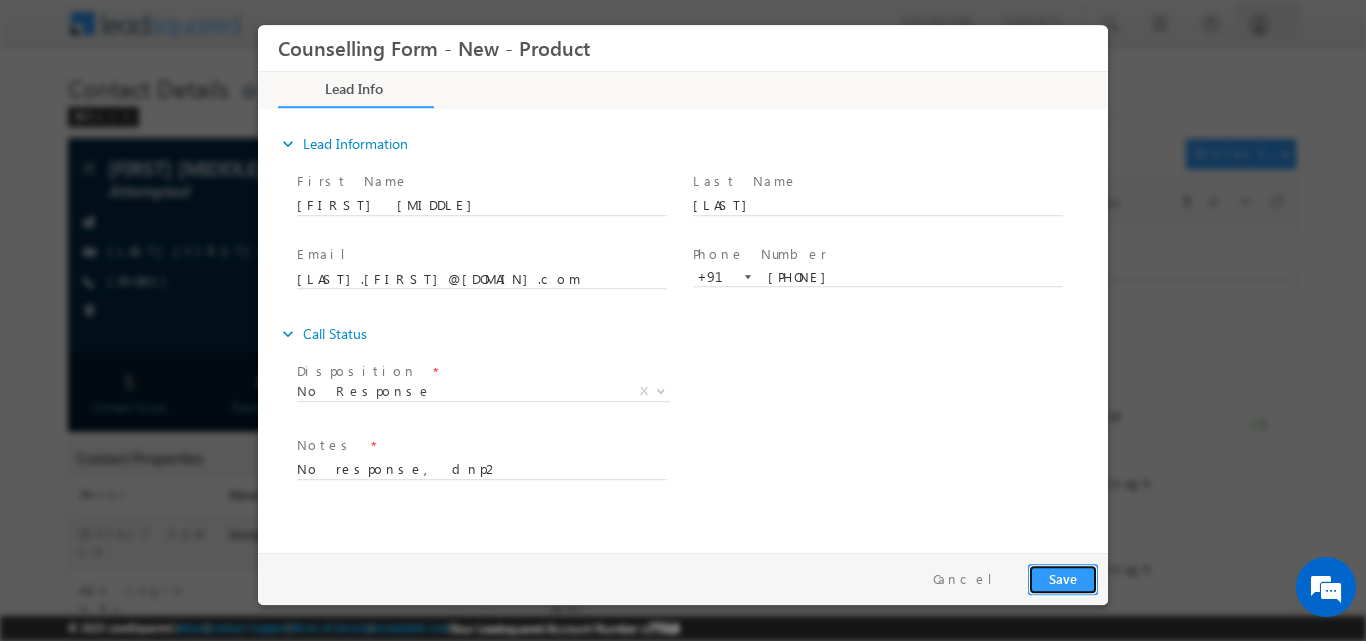 click on "Save" at bounding box center [1063, 578] 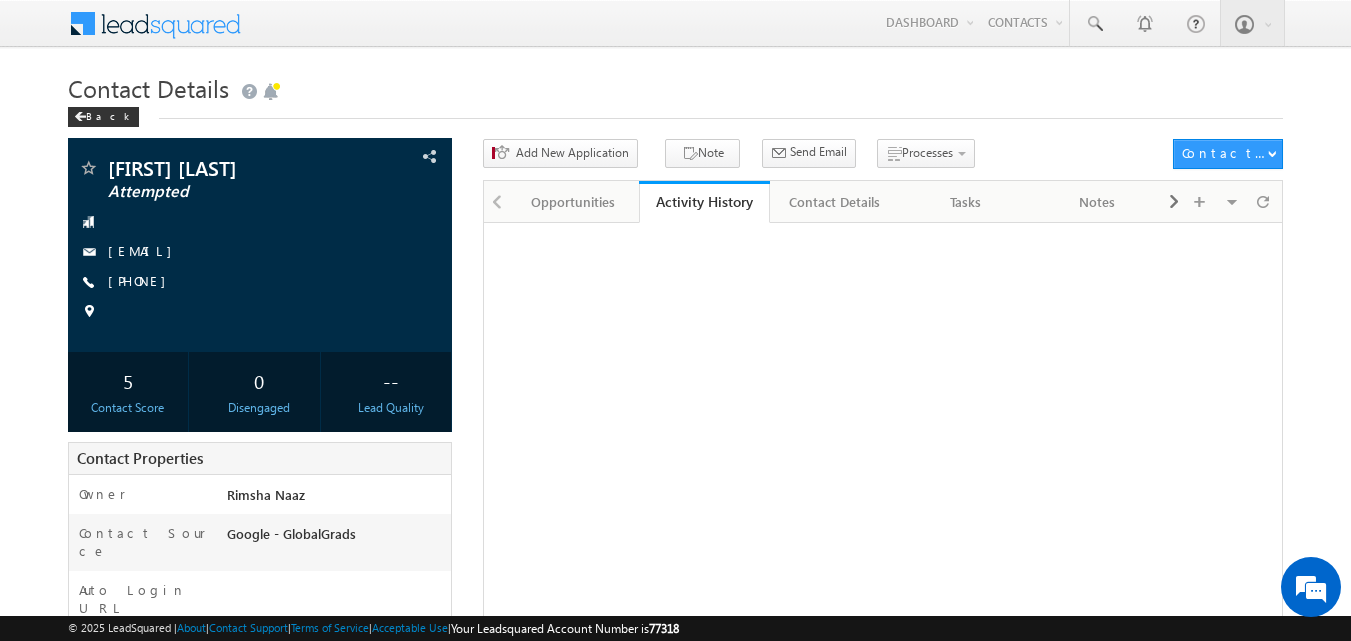 scroll, scrollTop: 0, scrollLeft: 0, axis: both 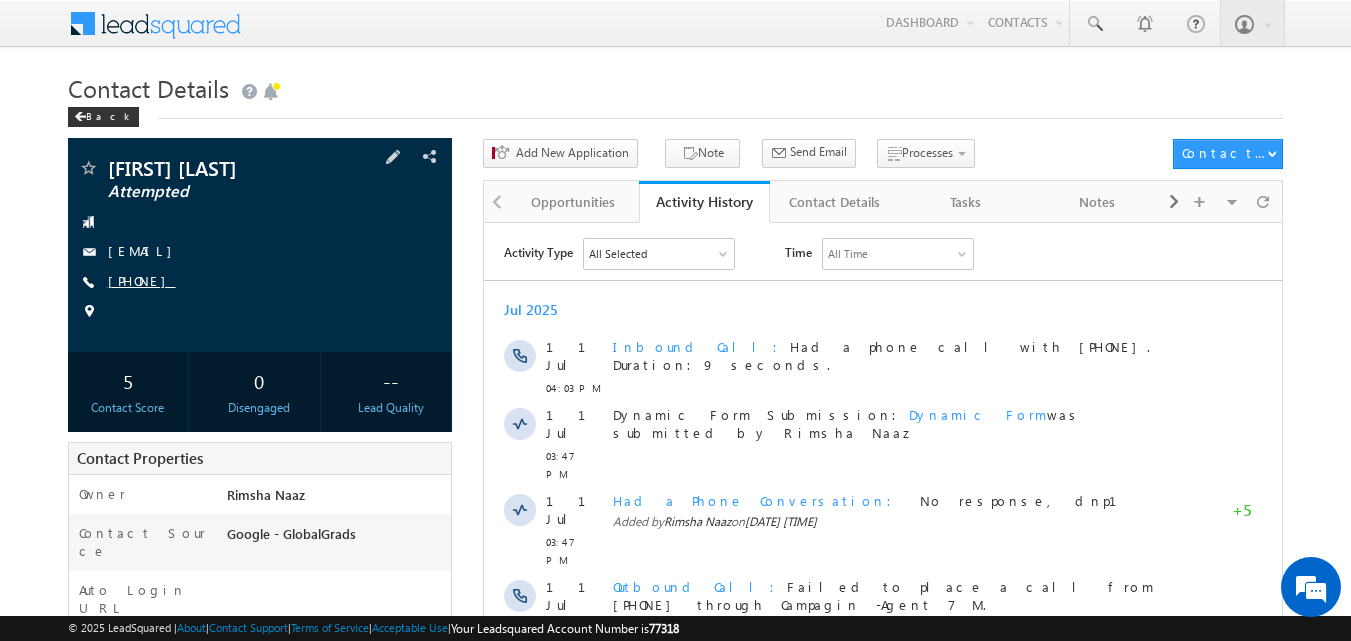 copy on "8669279394" 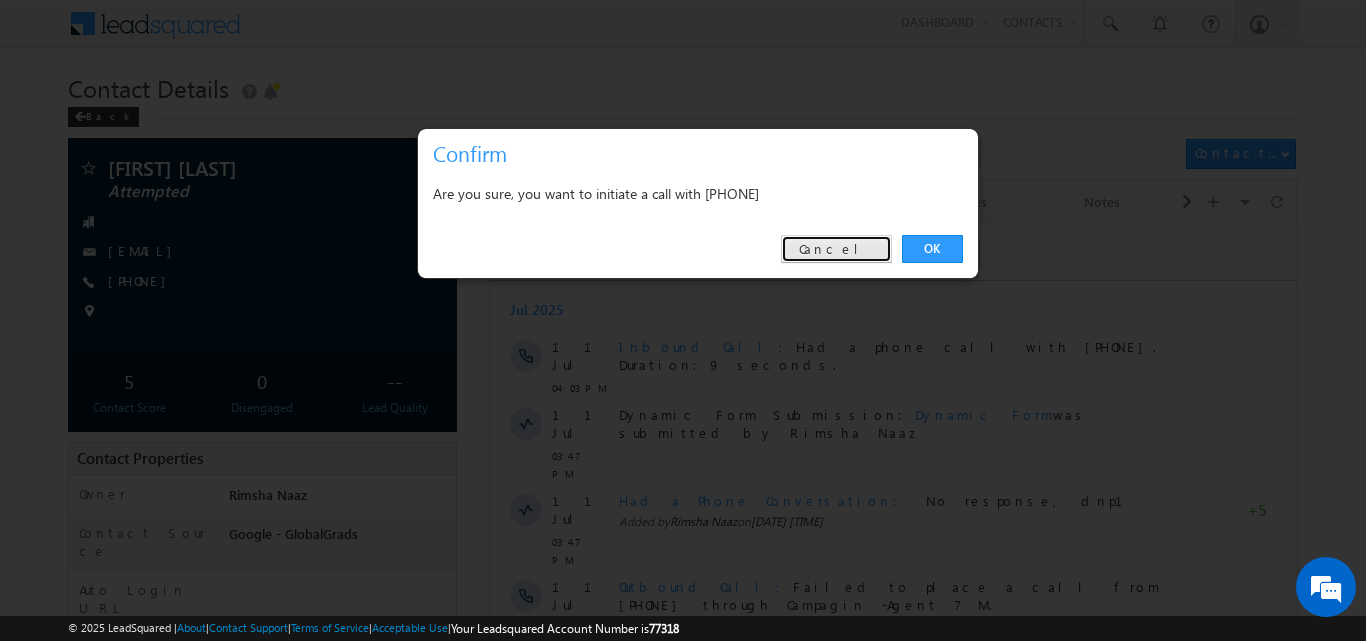 drag, startPoint x: 856, startPoint y: 250, endPoint x: 371, endPoint y: 41, distance: 528.11554 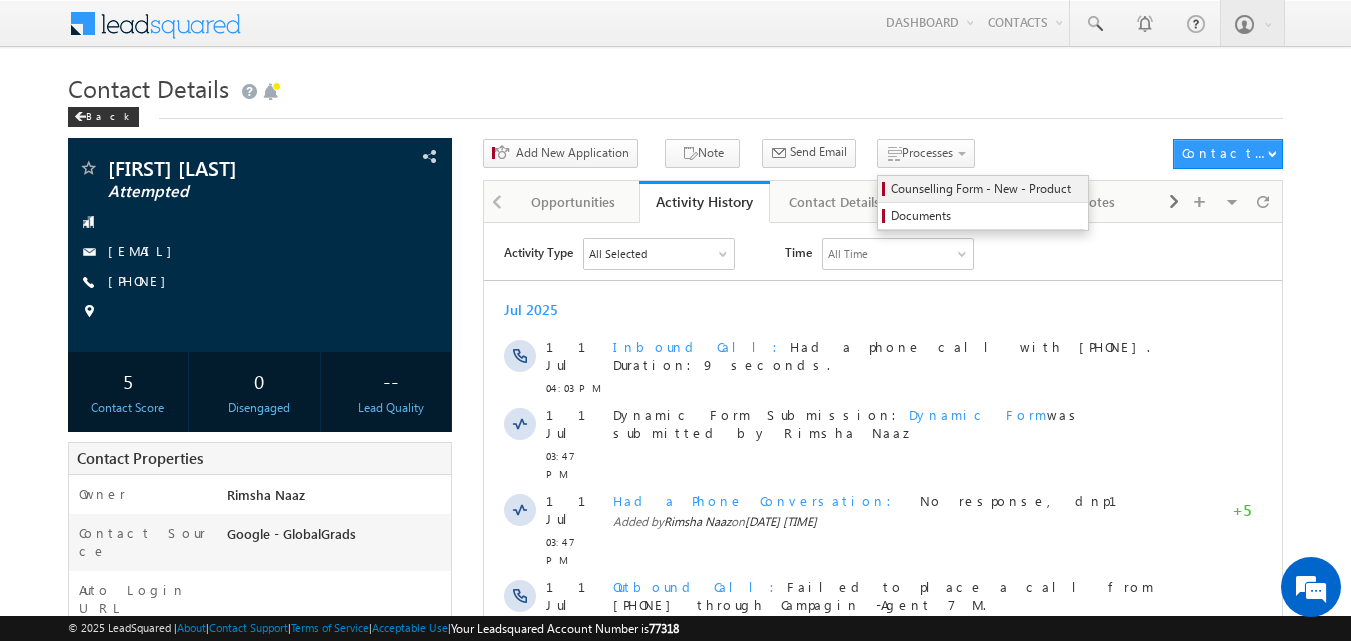 click on "Counselling Form - New - Product" at bounding box center [986, 189] 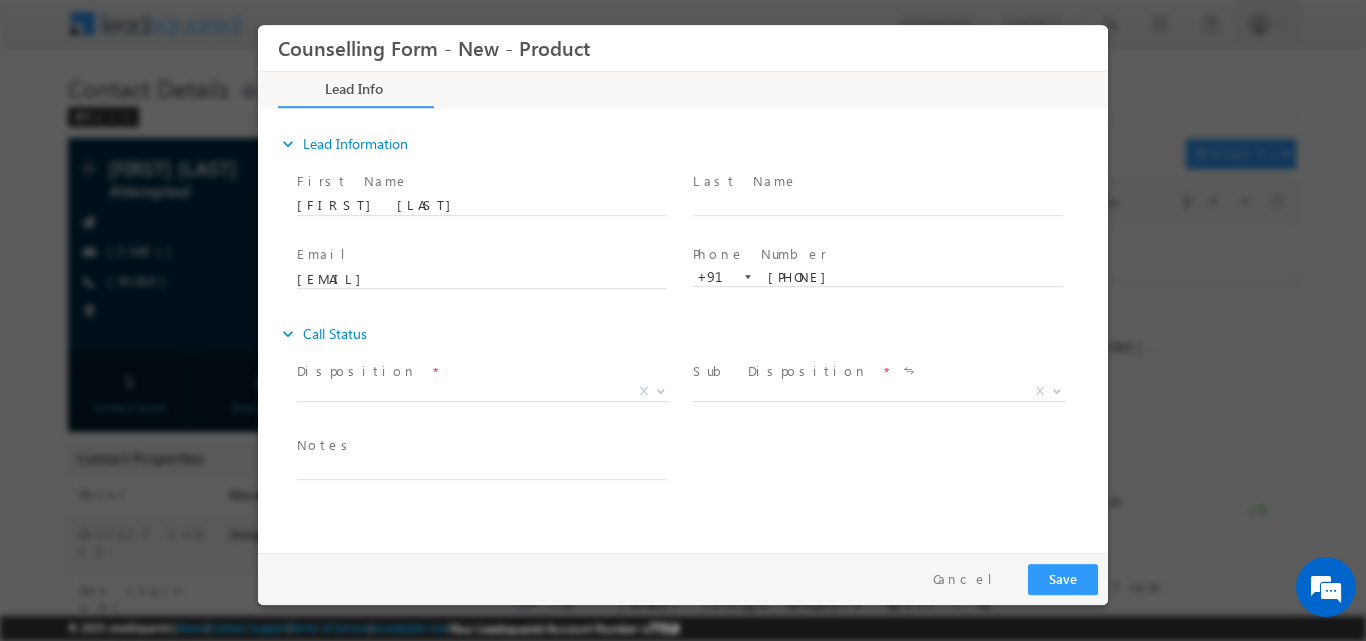 scroll, scrollTop: 0, scrollLeft: 0, axis: both 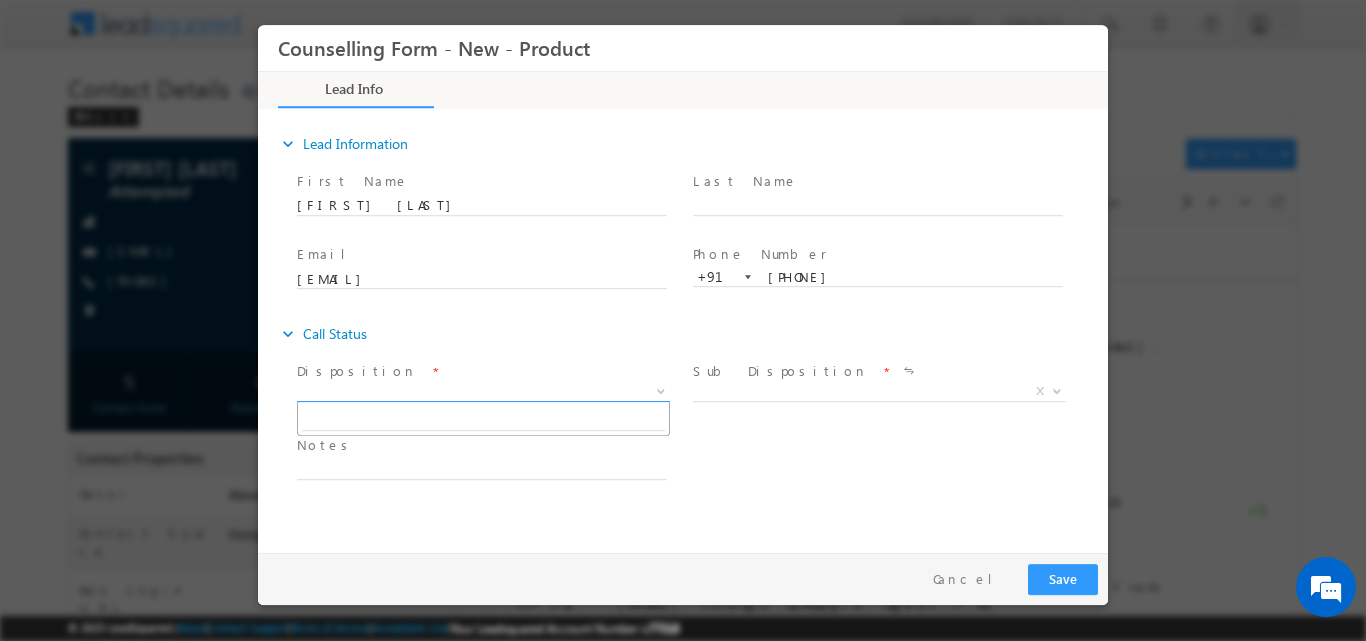 click at bounding box center [661, 389] 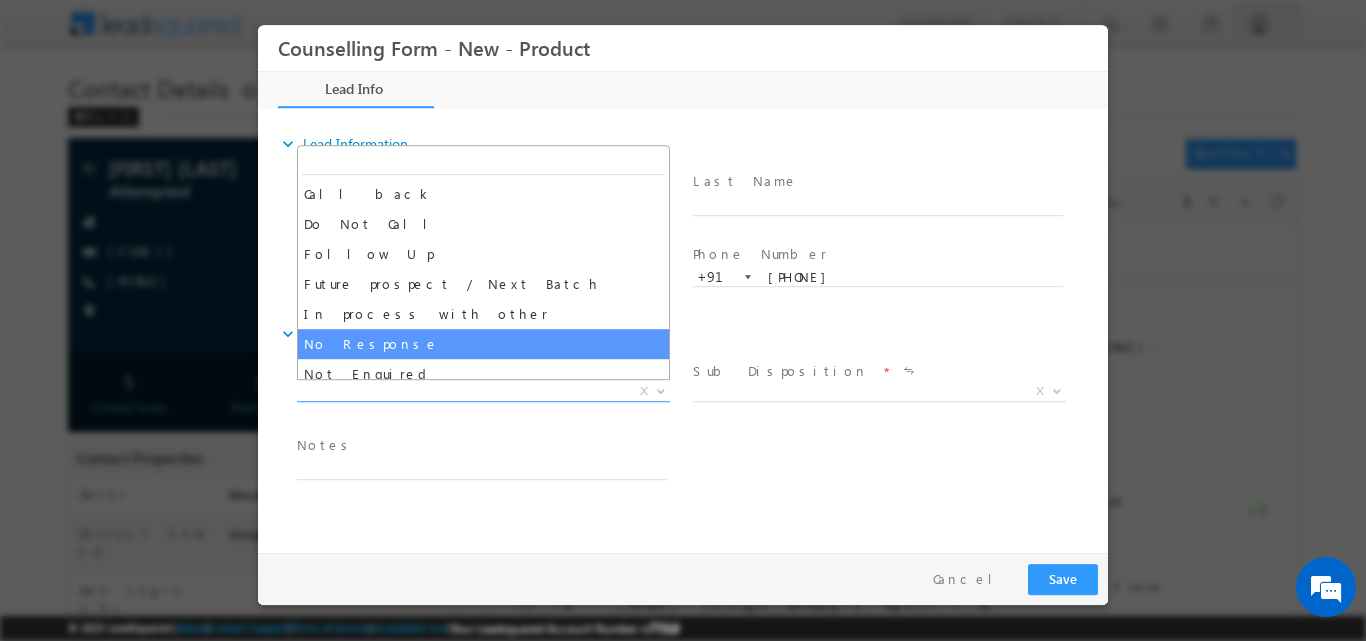 select on "No Response" 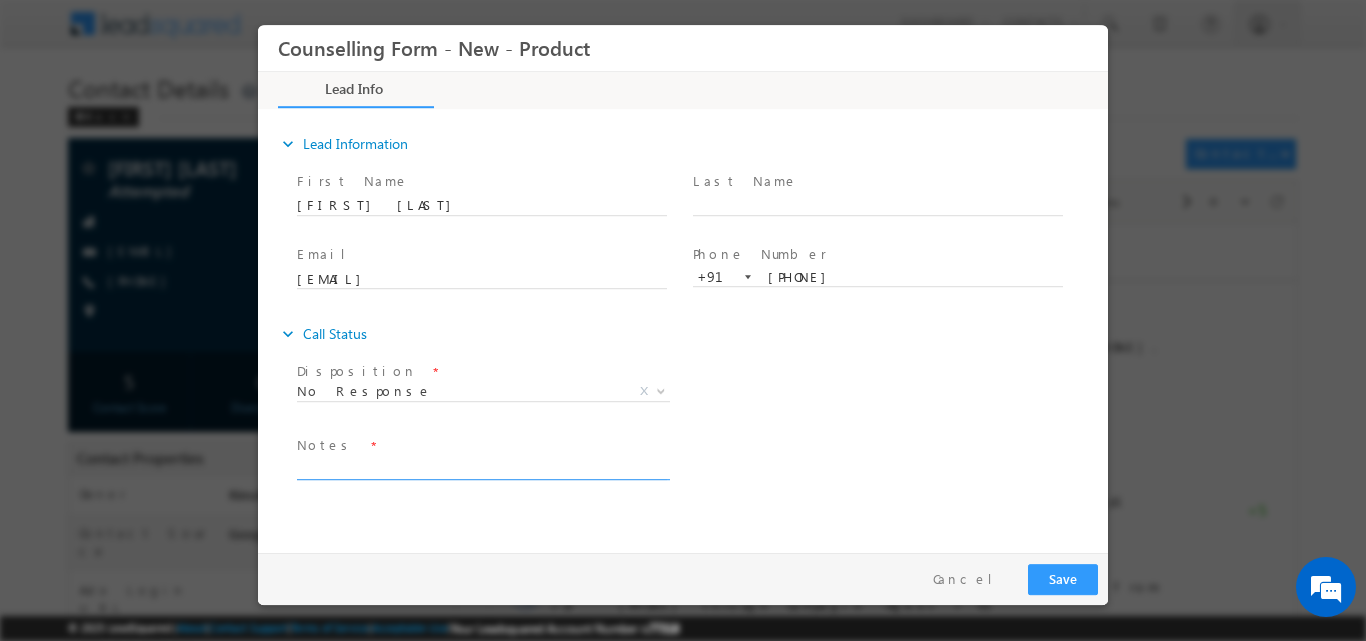 click at bounding box center (482, 467) 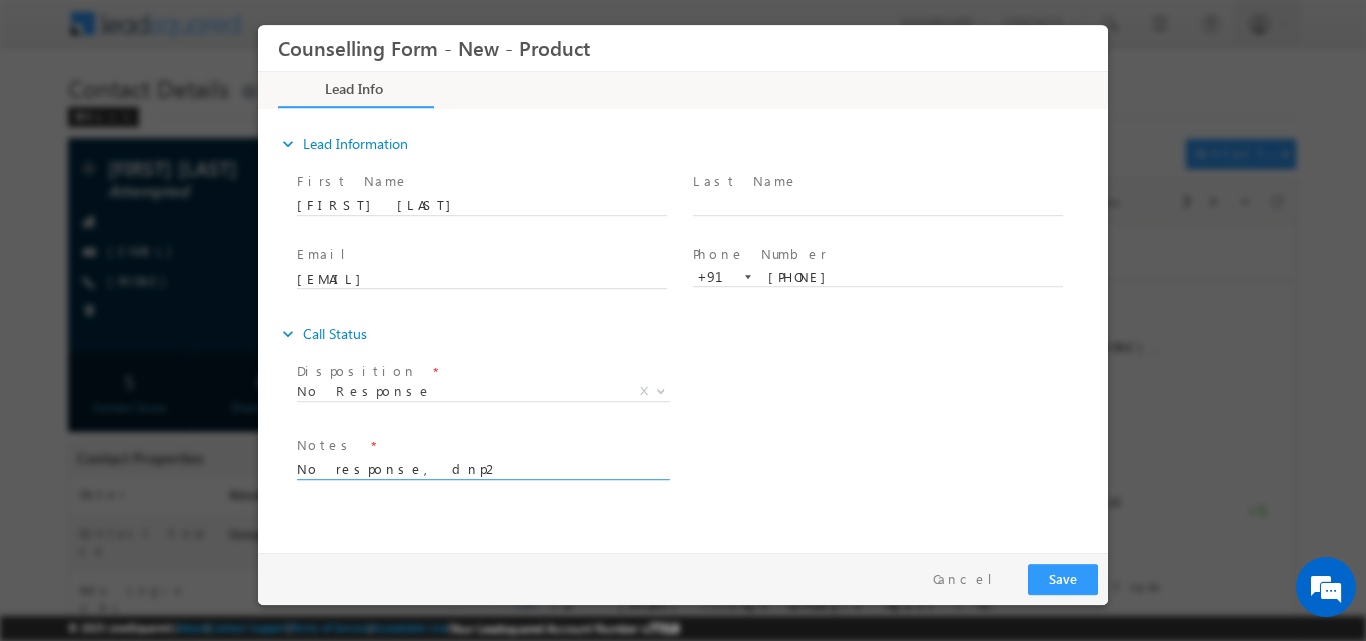 type on "No response, dnp2" 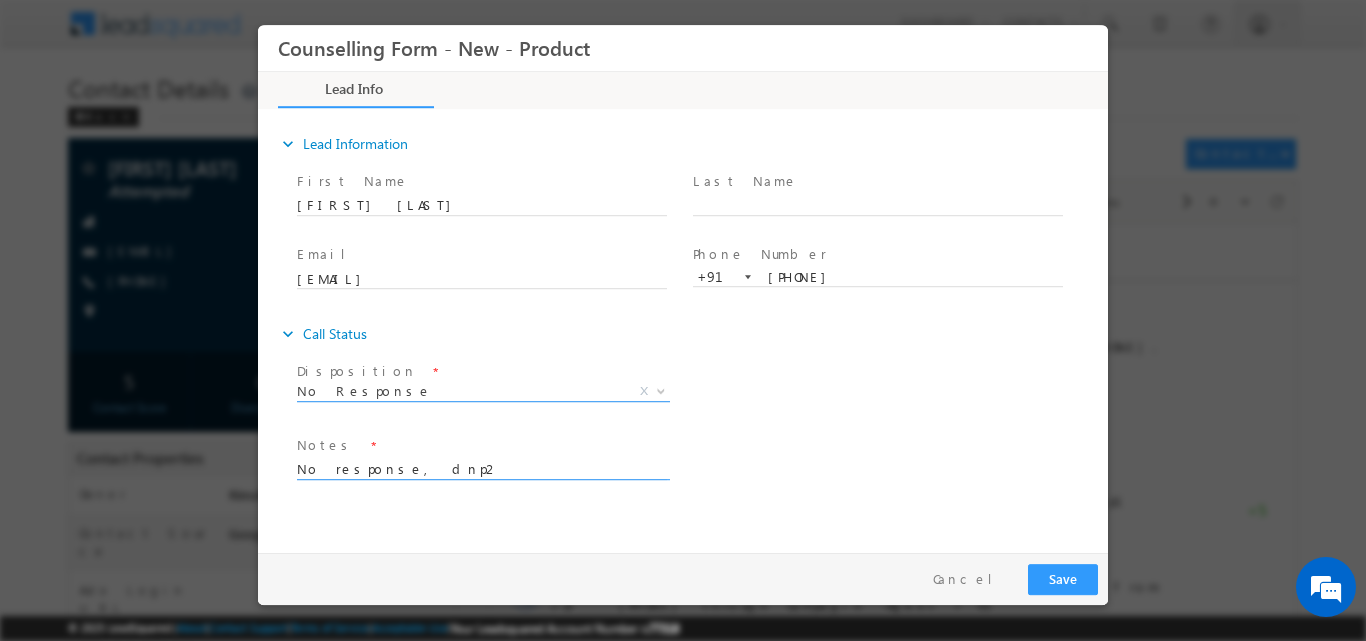 click at bounding box center (659, 390) 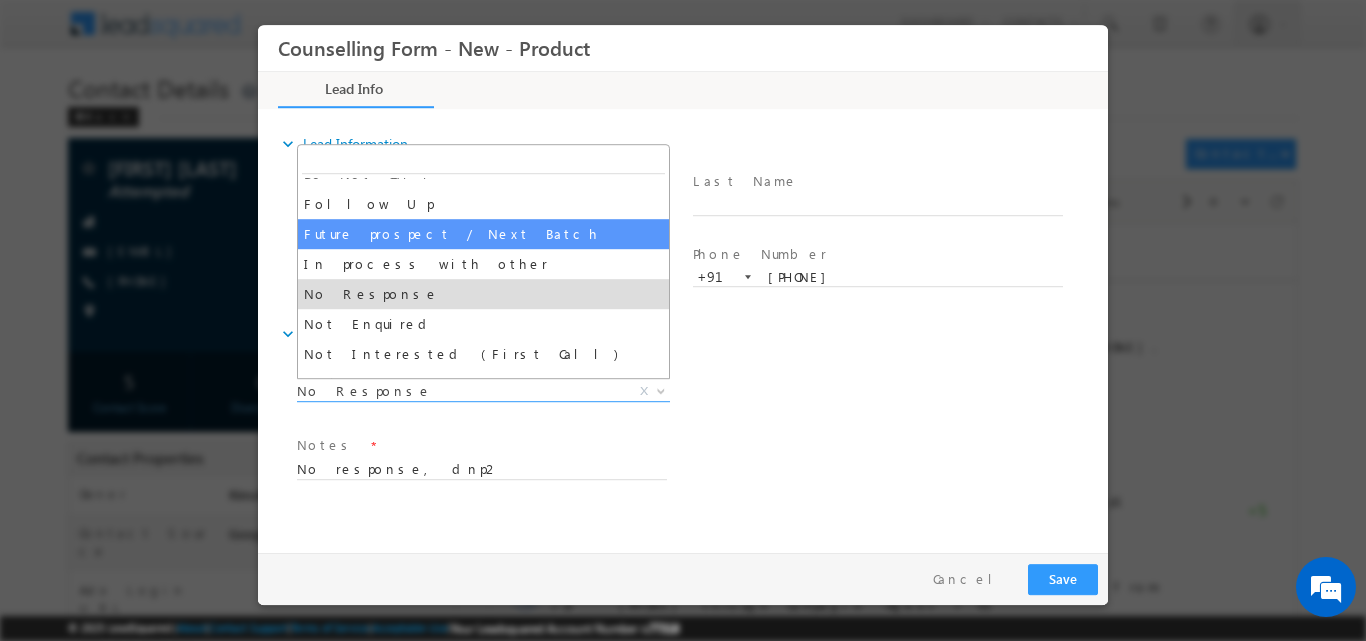 scroll, scrollTop: 61, scrollLeft: 0, axis: vertical 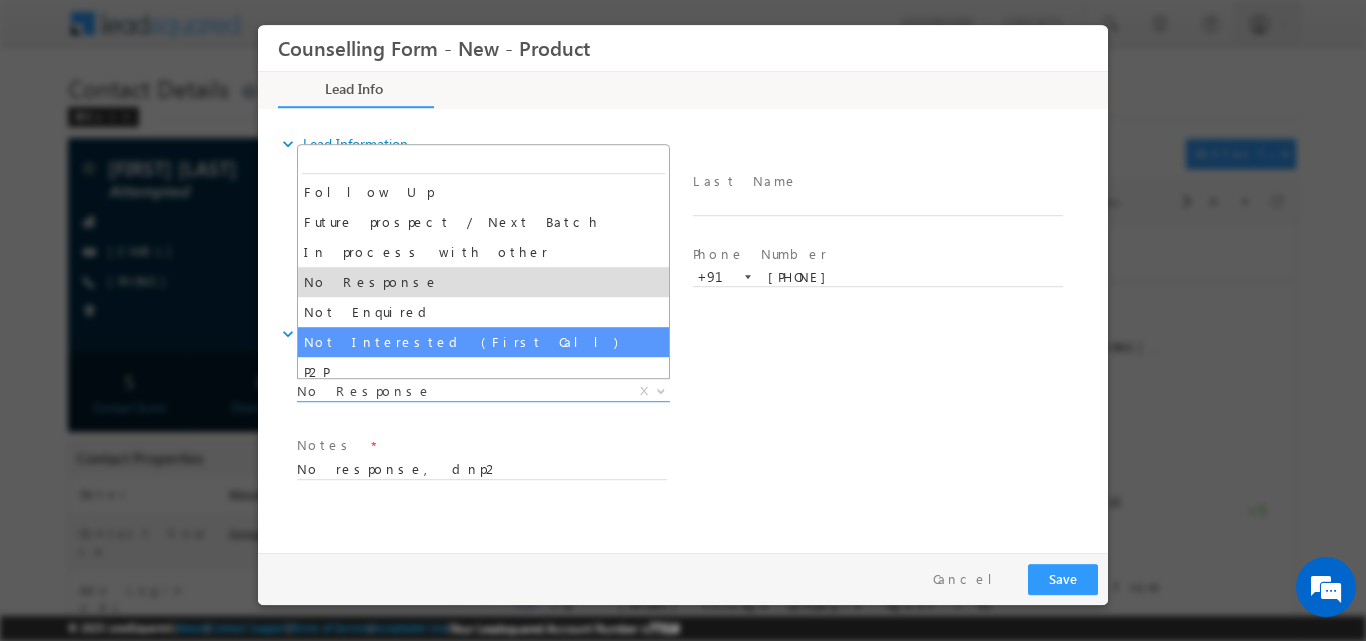 select on "Not Interested (First Call)" 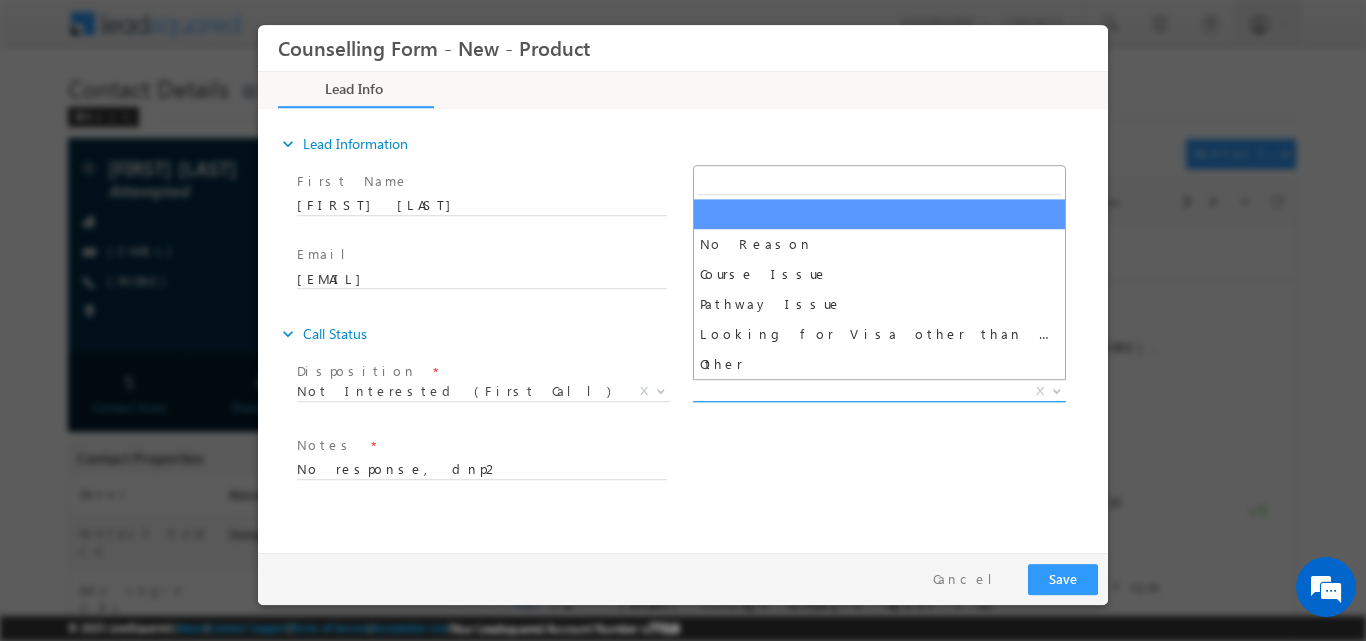 click at bounding box center (1057, 389) 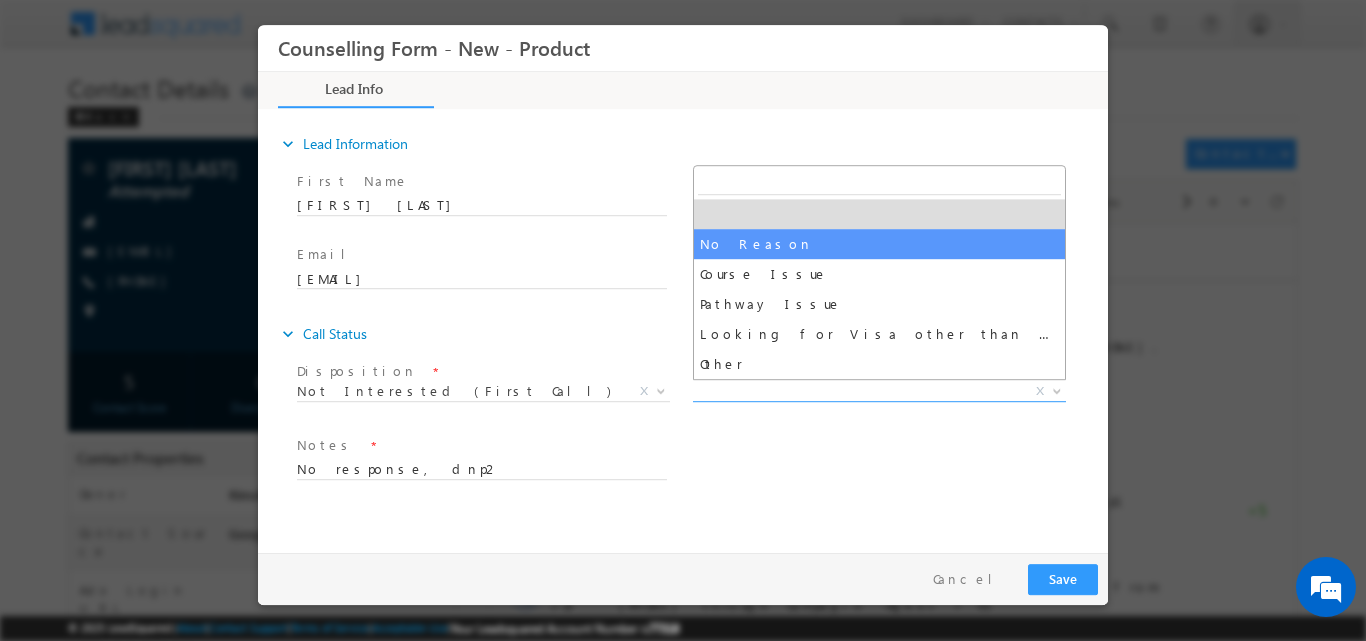 select on "No Reason" 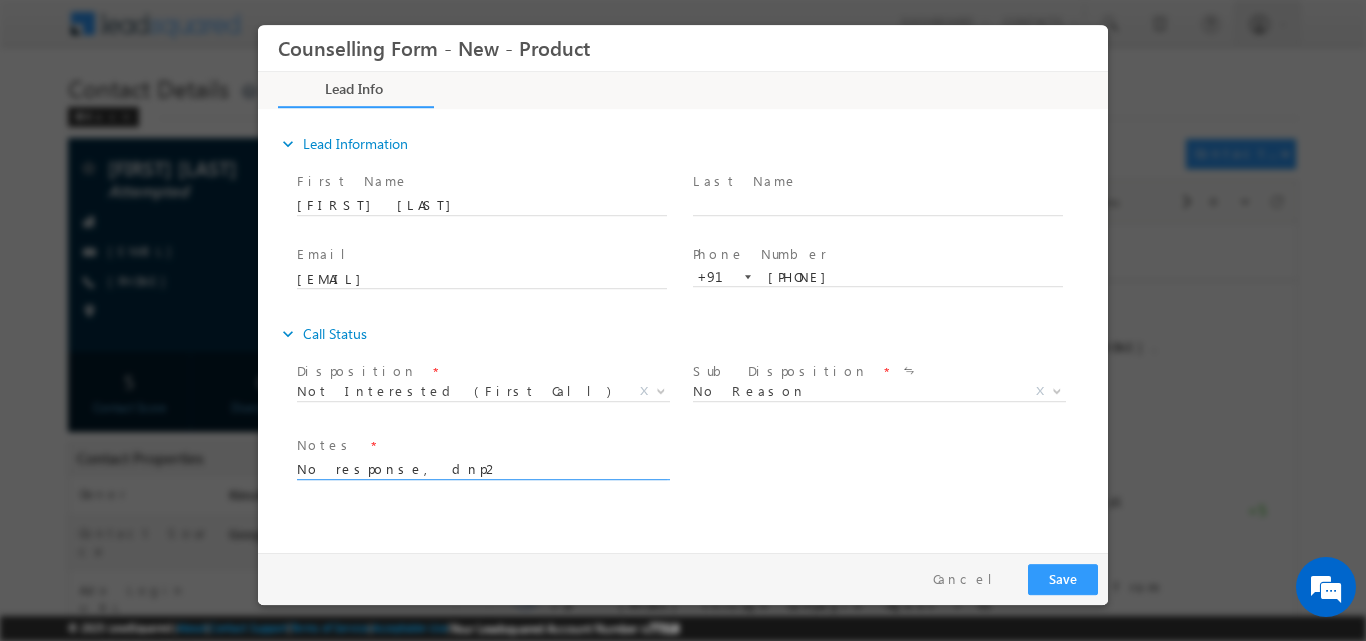drag, startPoint x: 418, startPoint y: 466, endPoint x: 316, endPoint y: 475, distance: 102.396286 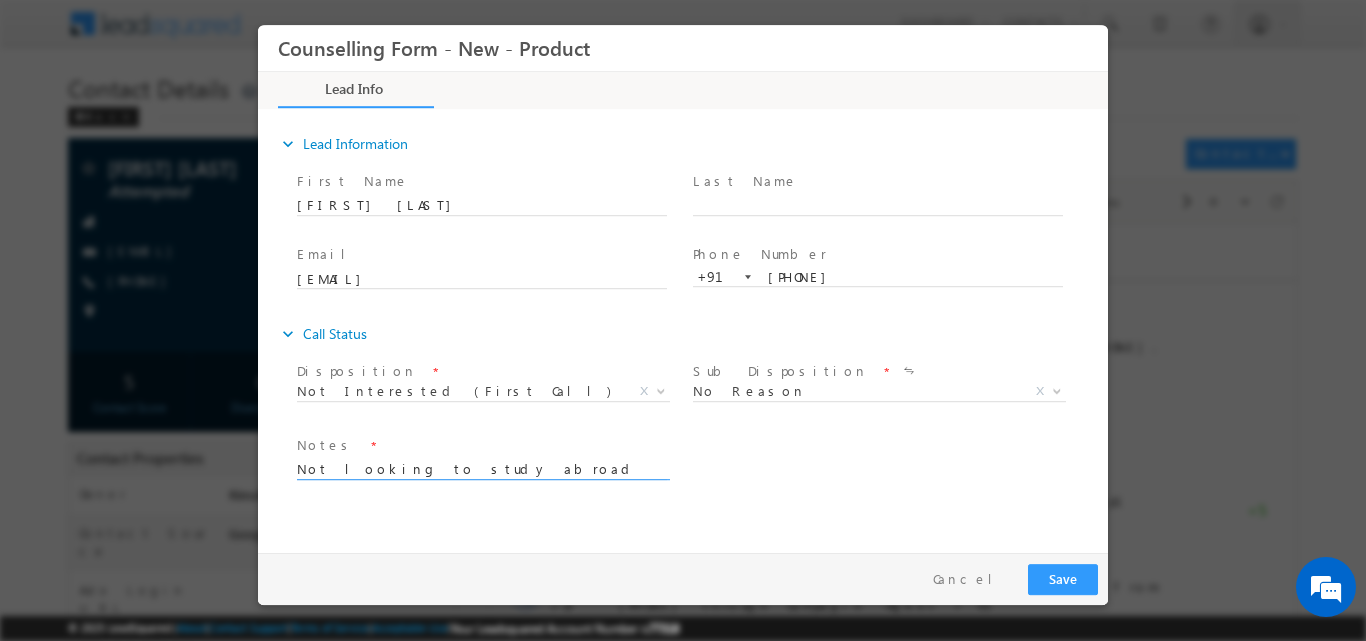 type on "Not looking to study abroad" 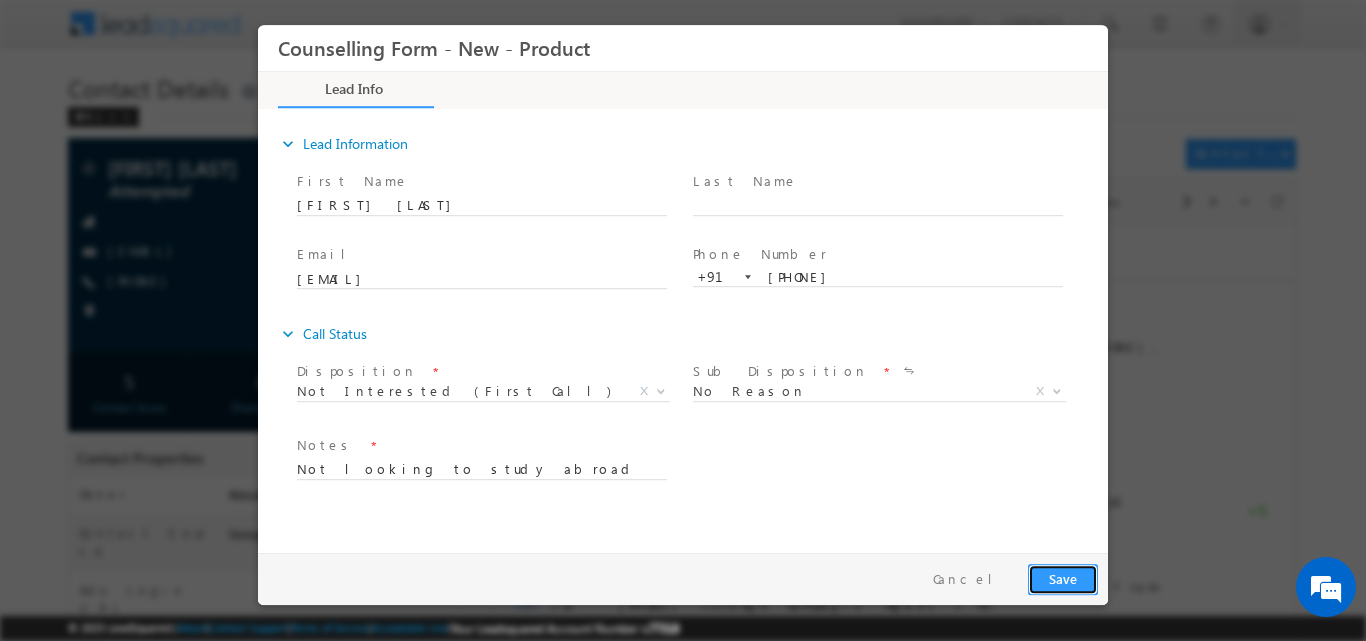 drag, startPoint x: 1046, startPoint y: 573, endPoint x: 1090, endPoint y: 47, distance: 527.8371 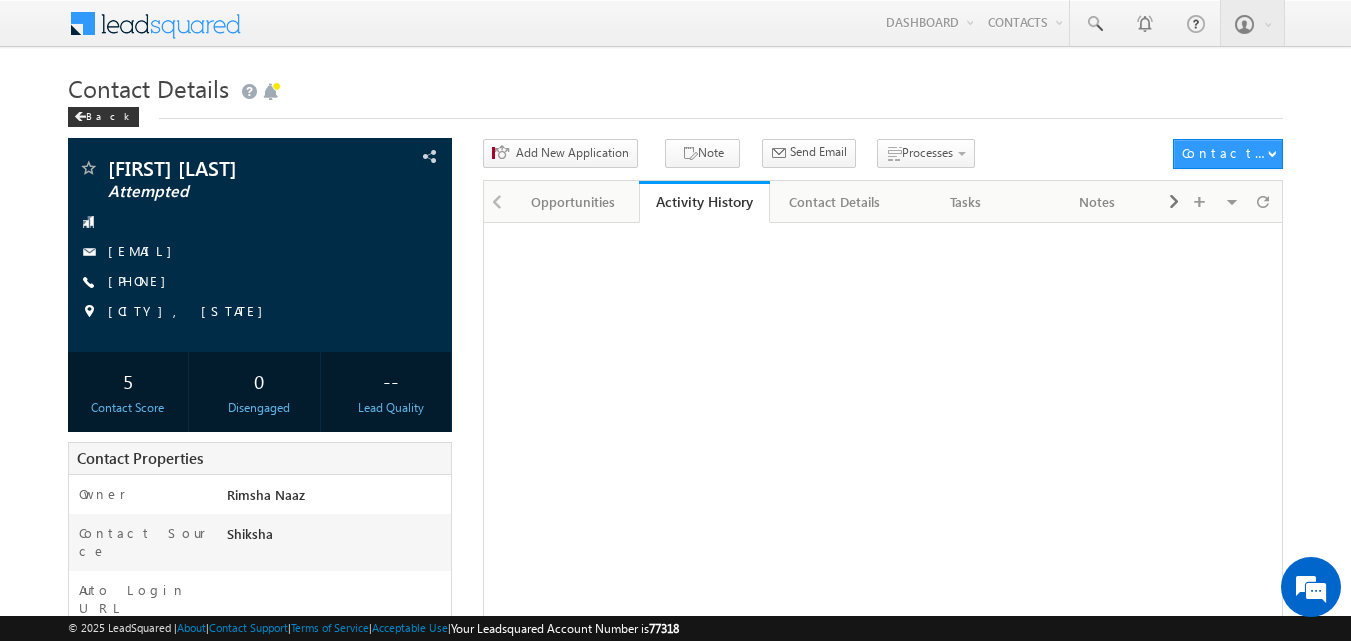 scroll, scrollTop: 0, scrollLeft: 0, axis: both 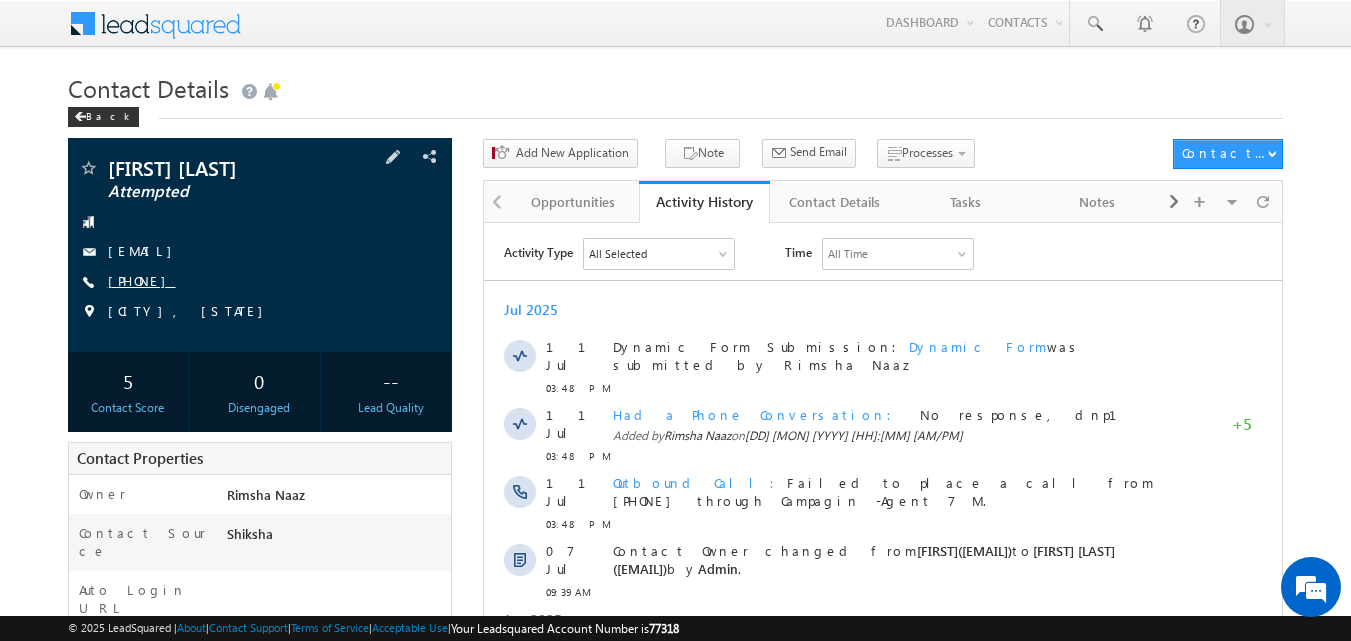 copy on "[PHONE]" 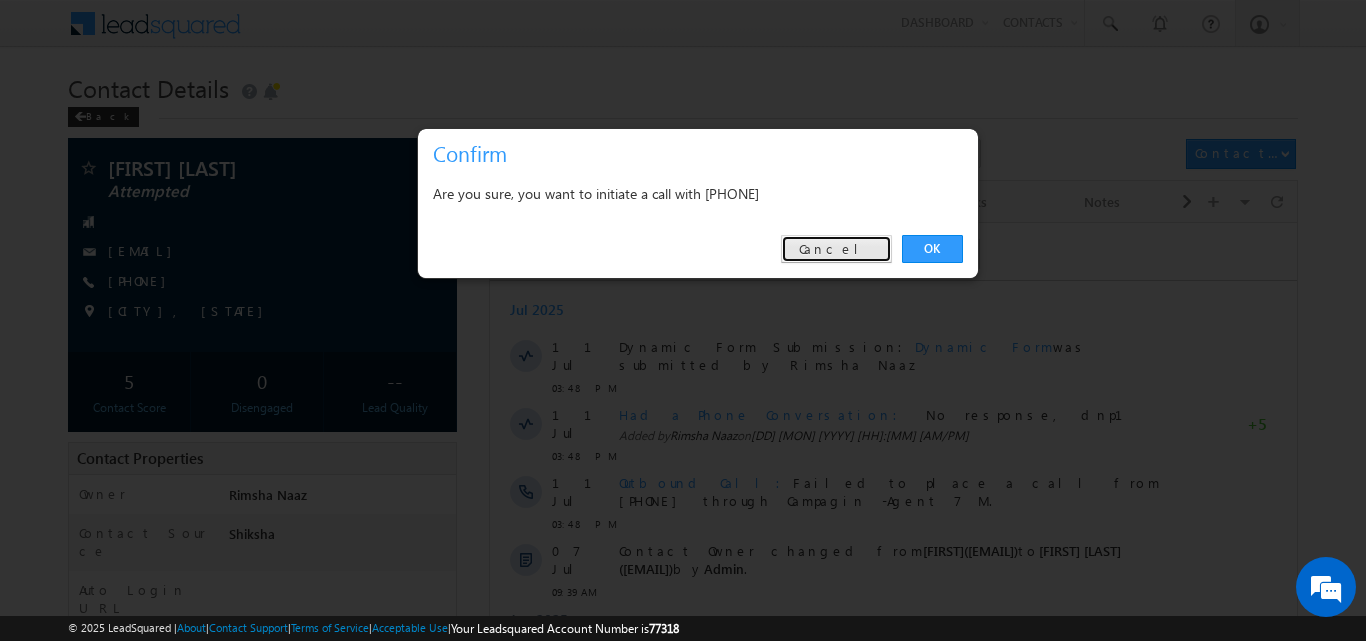 click on "Cancel" at bounding box center [836, 249] 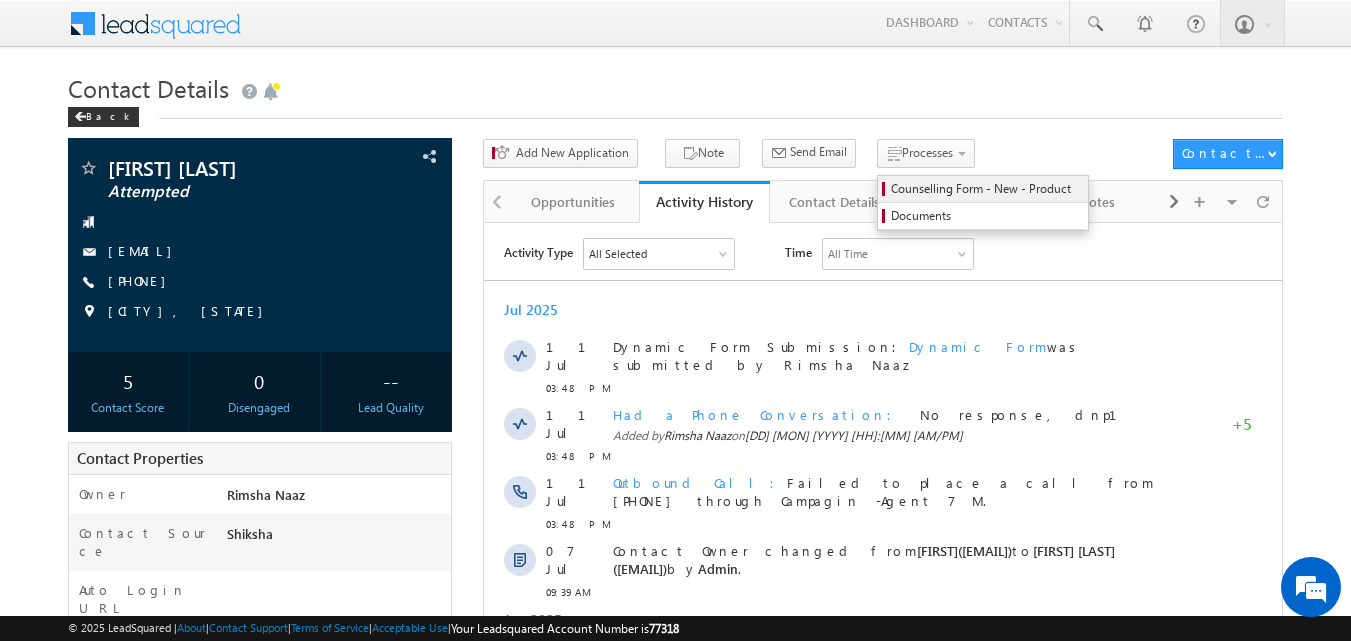 click on "Counselling Form - New - Product" at bounding box center [986, 189] 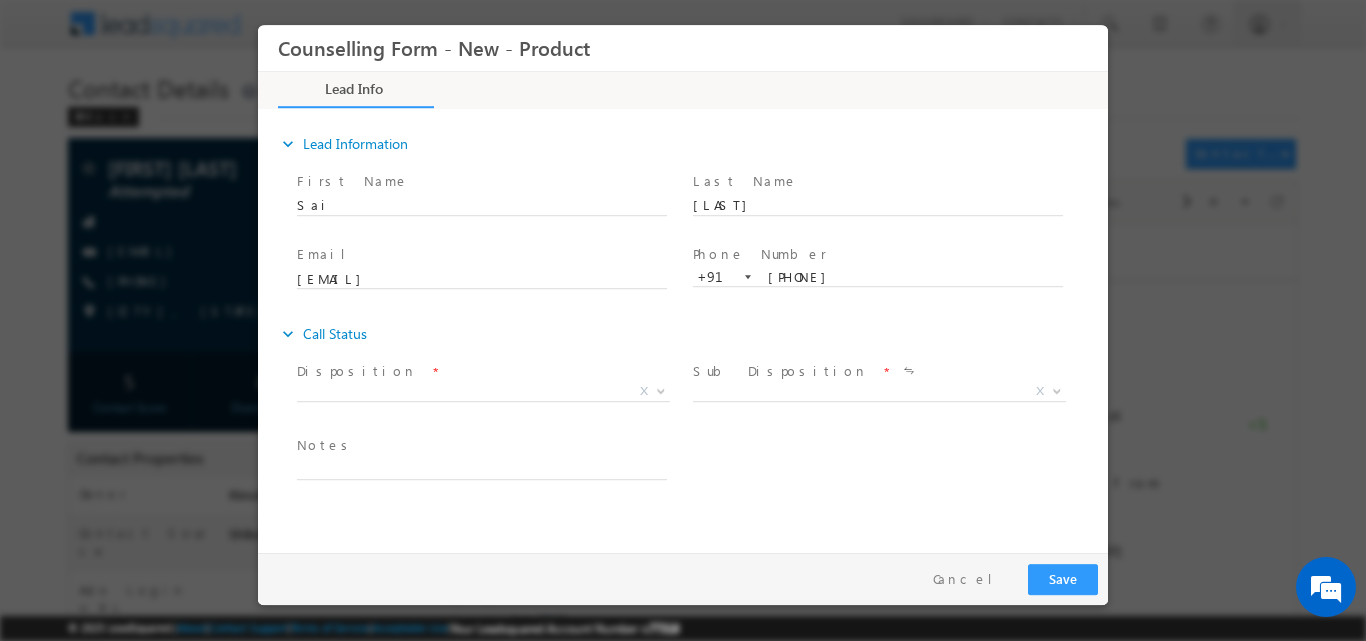 scroll, scrollTop: 0, scrollLeft: 0, axis: both 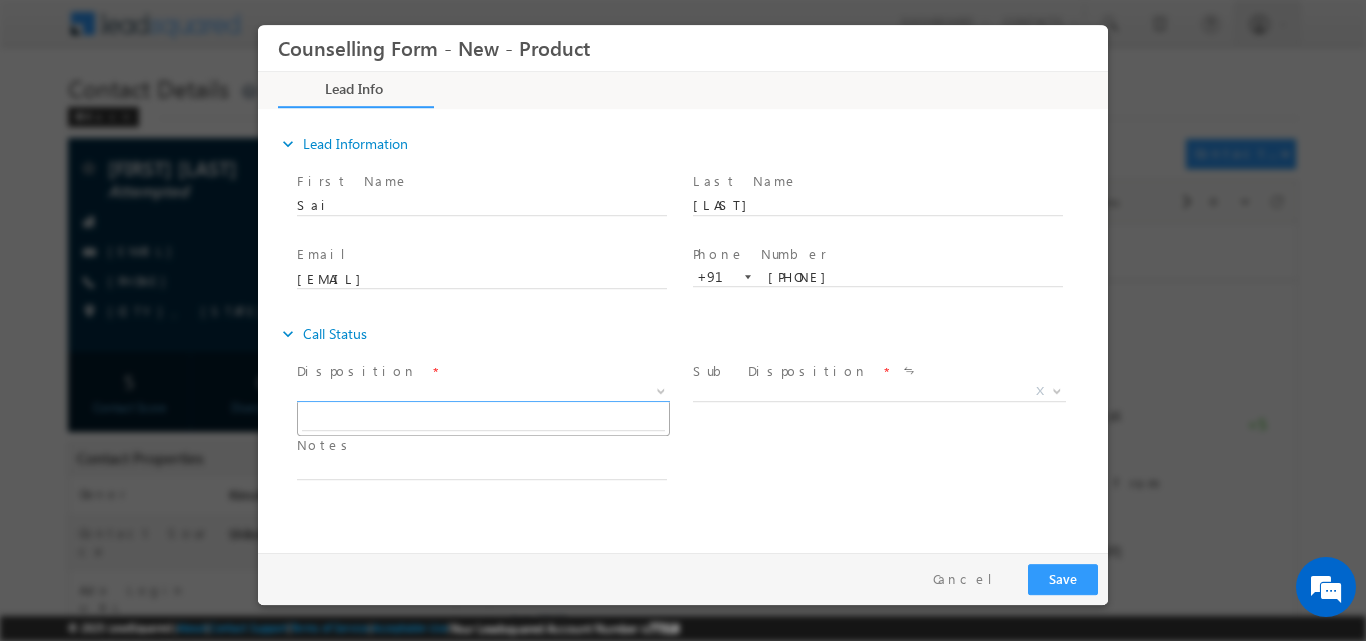 click on "Counselling Form - New - Product
Lead Info Documents *" at bounding box center [683, 283] 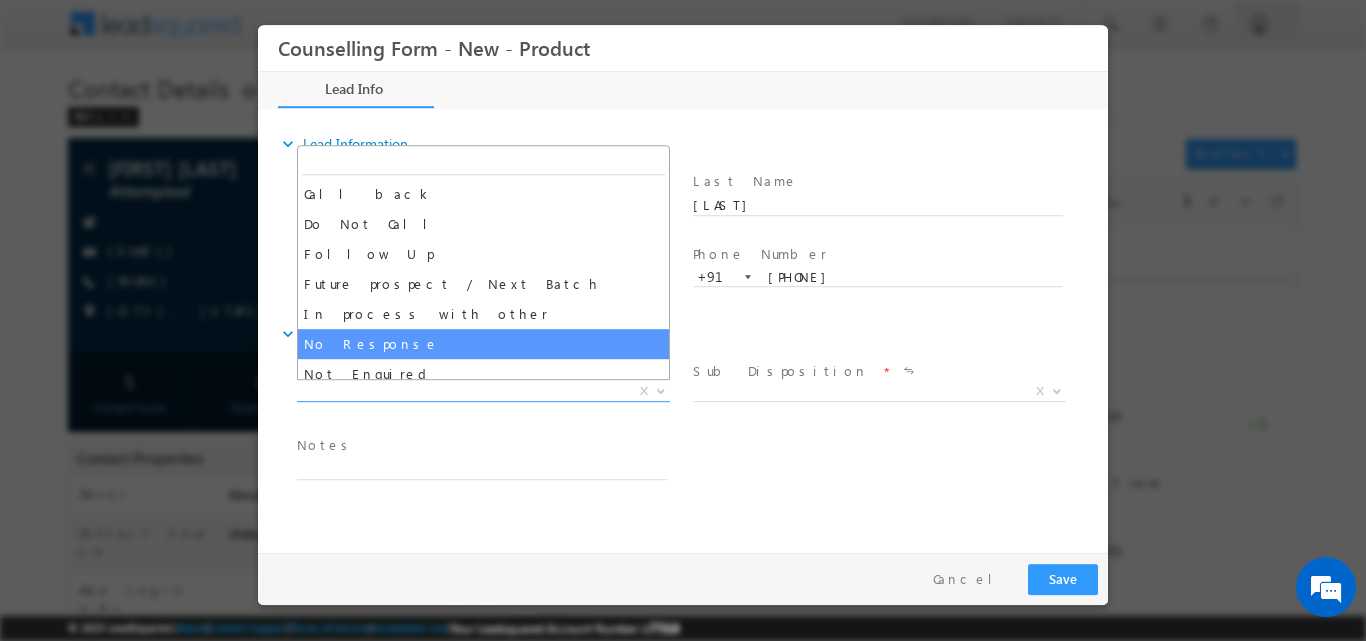select on "No Response" 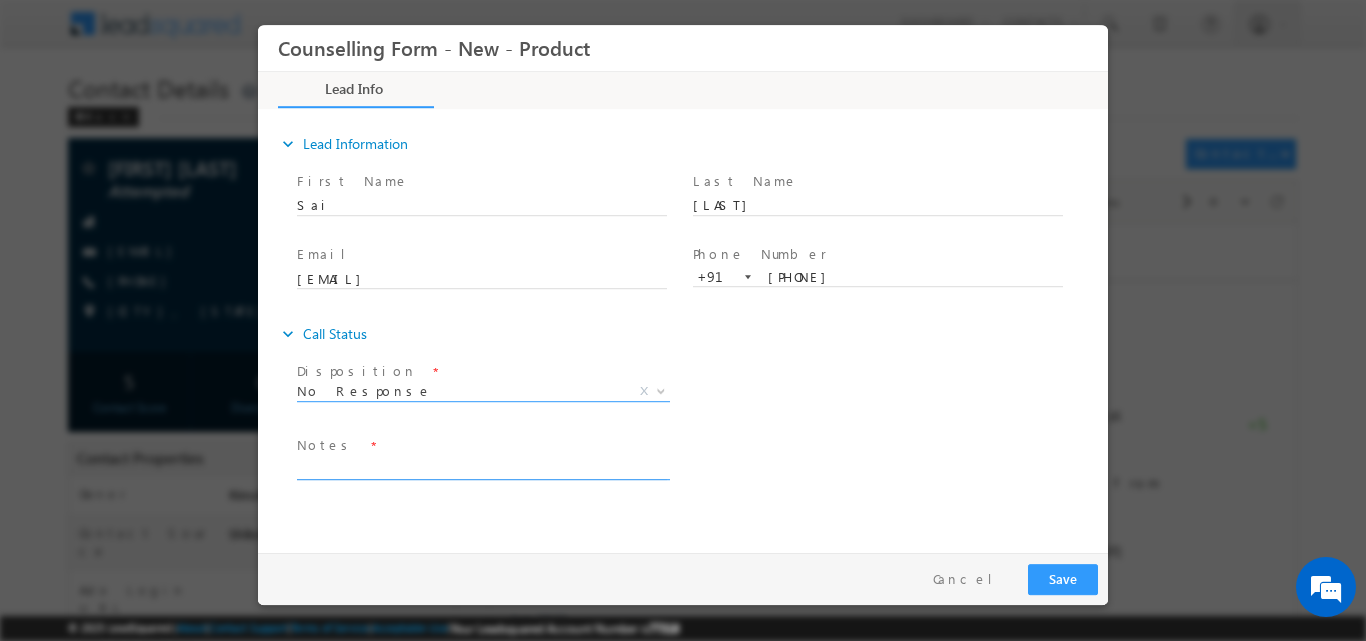click at bounding box center (482, 467) 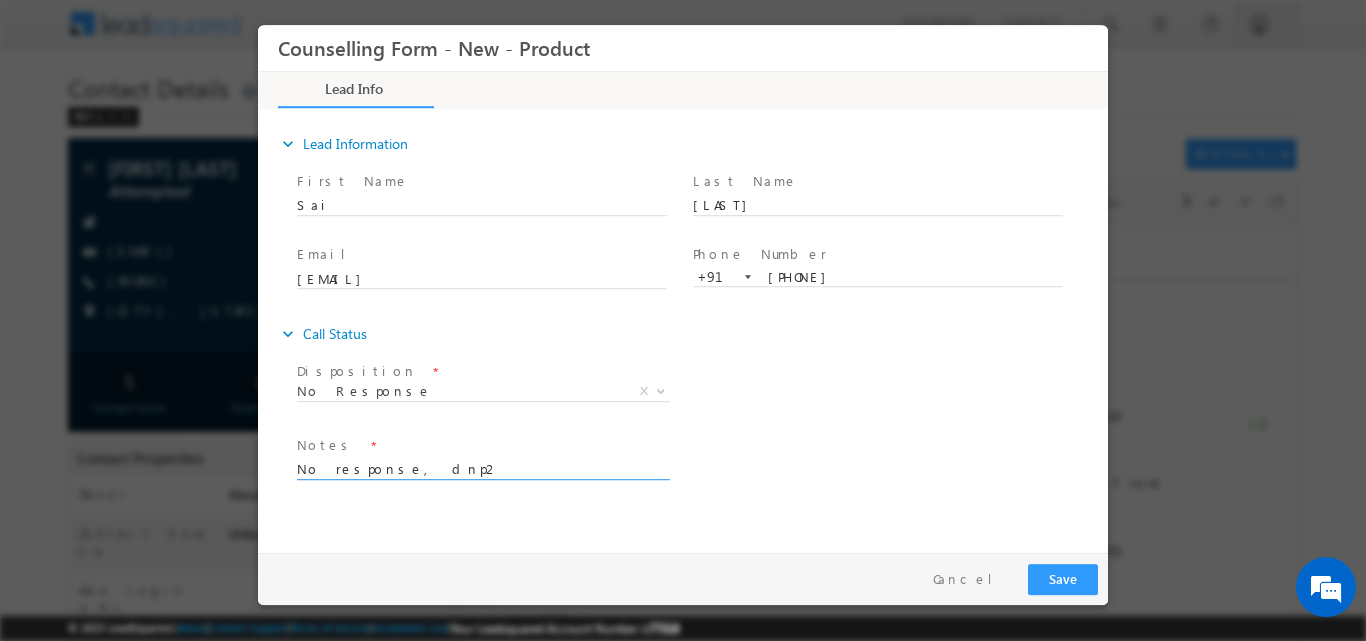 type on "No response, dnp2" 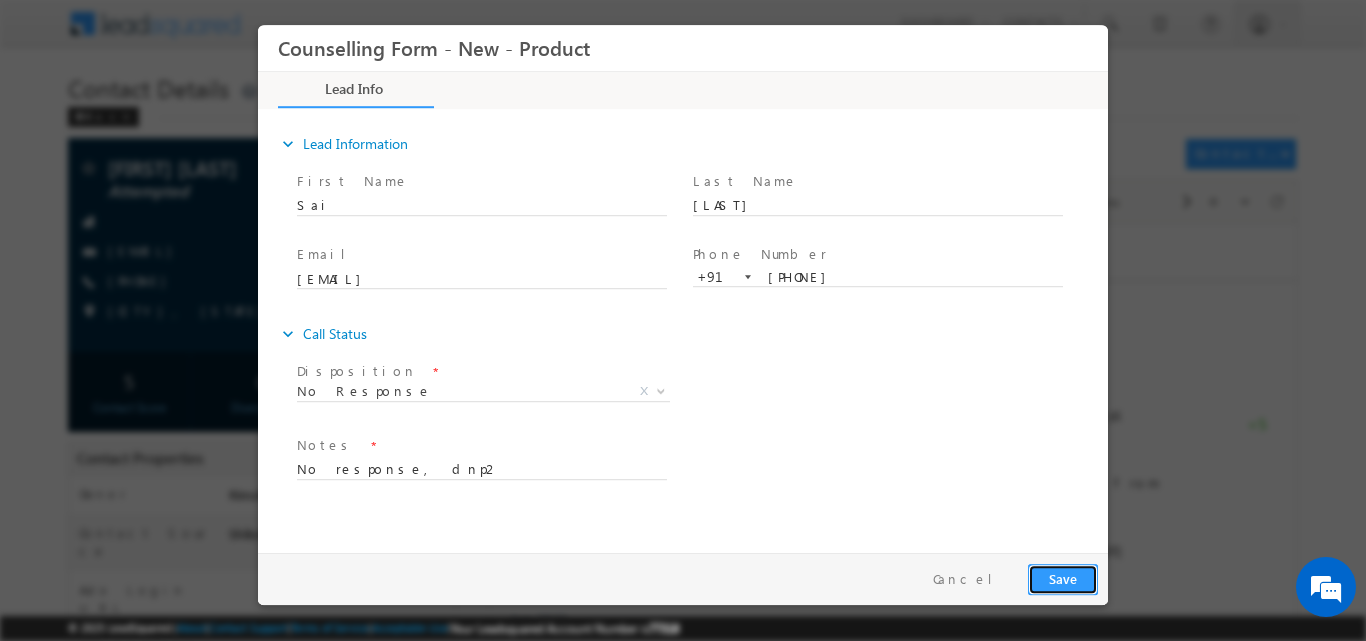 click on "Save" at bounding box center [1063, 578] 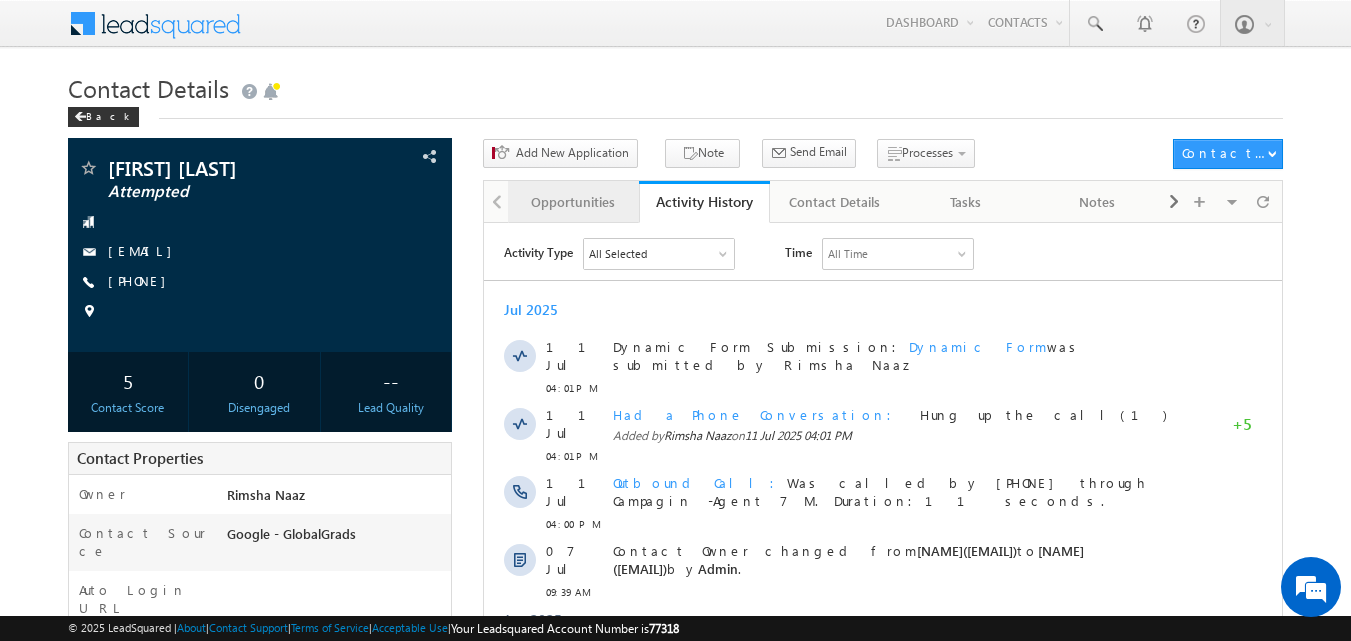 scroll, scrollTop: 0, scrollLeft: 0, axis: both 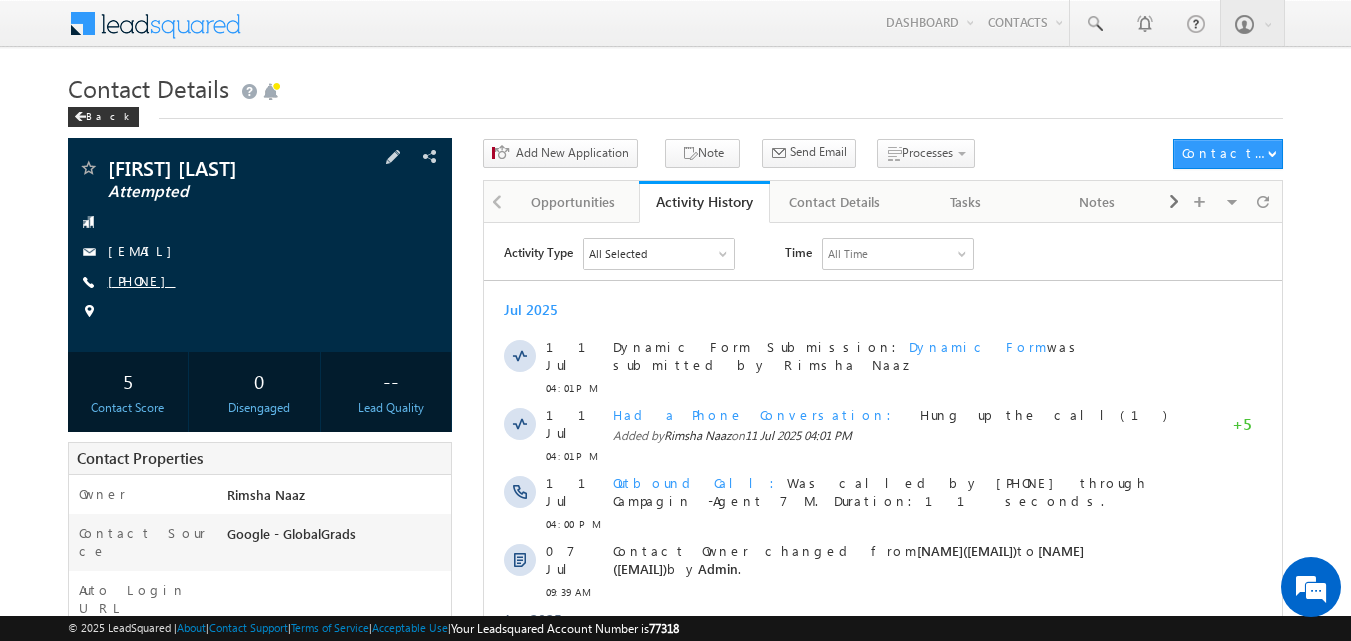 drag, startPoint x: 135, startPoint y: 276, endPoint x: 203, endPoint y: 280, distance: 68.117546 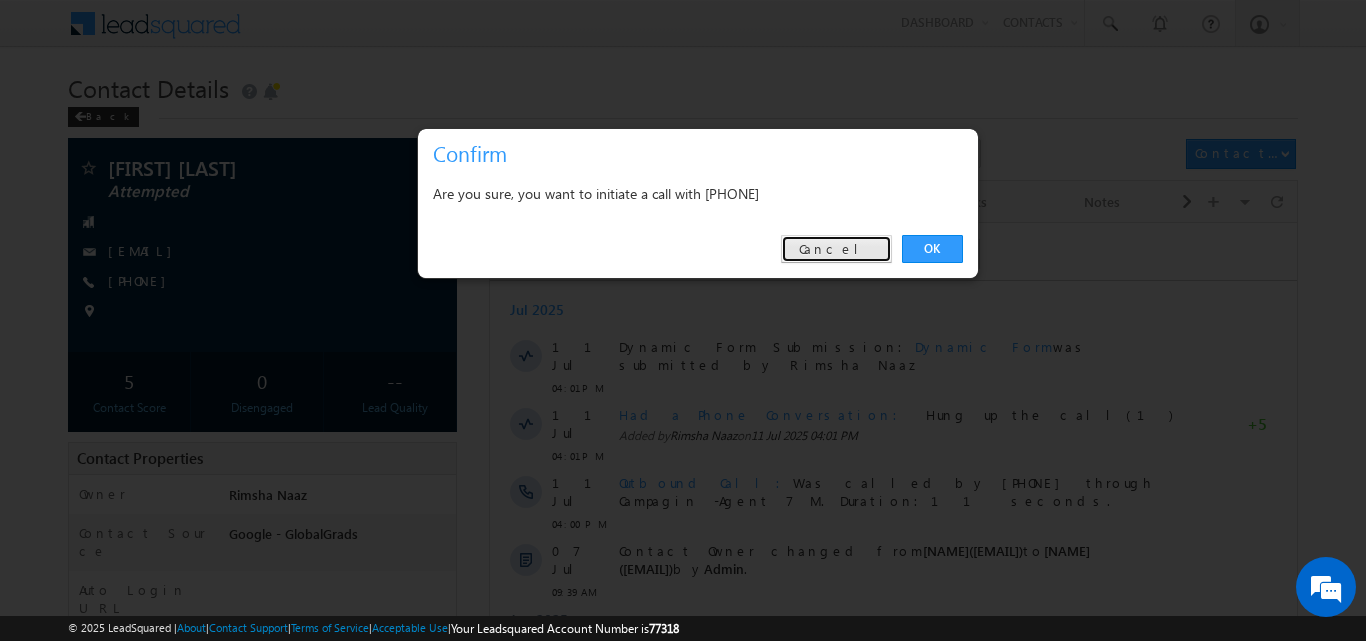 click on "Cancel" at bounding box center [836, 249] 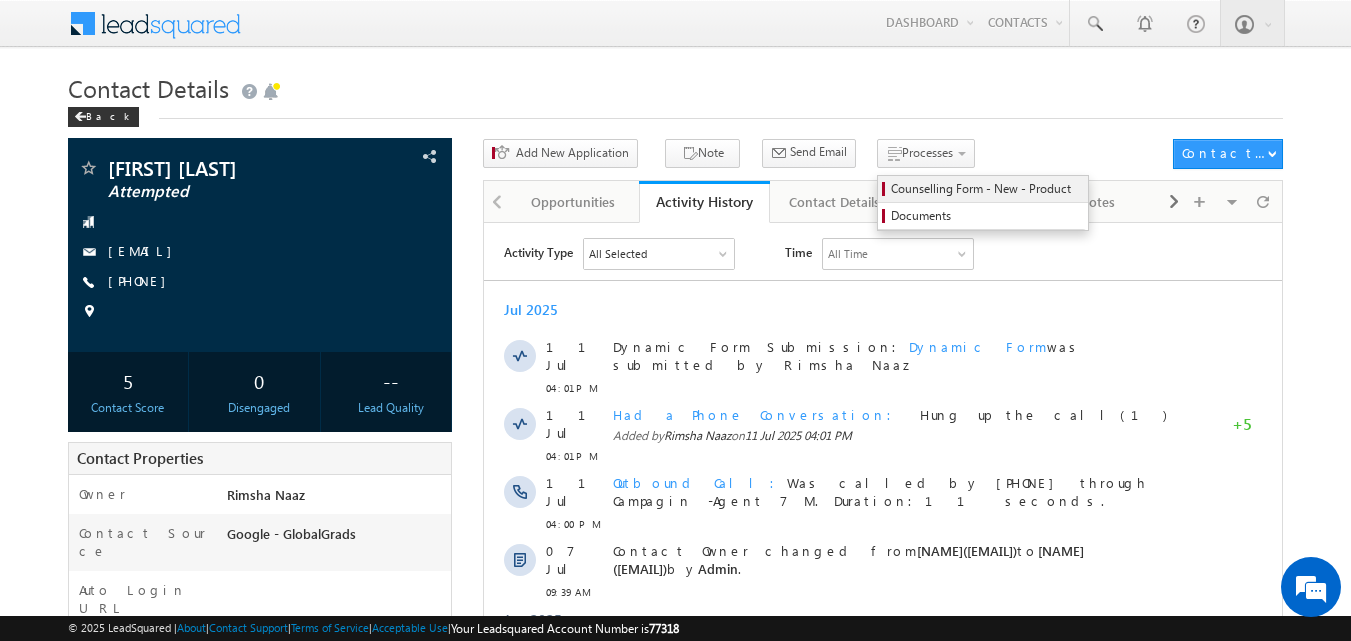 click on "Counselling Form - New - Product" at bounding box center (986, 189) 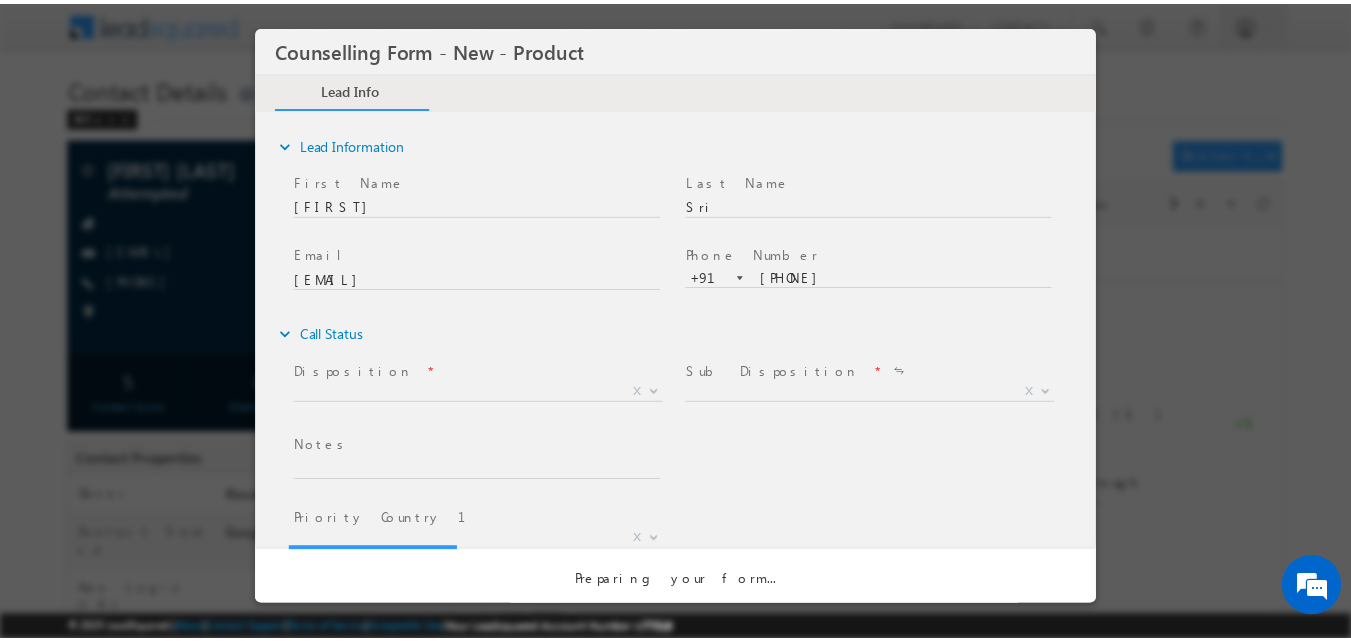 scroll, scrollTop: 0, scrollLeft: 0, axis: both 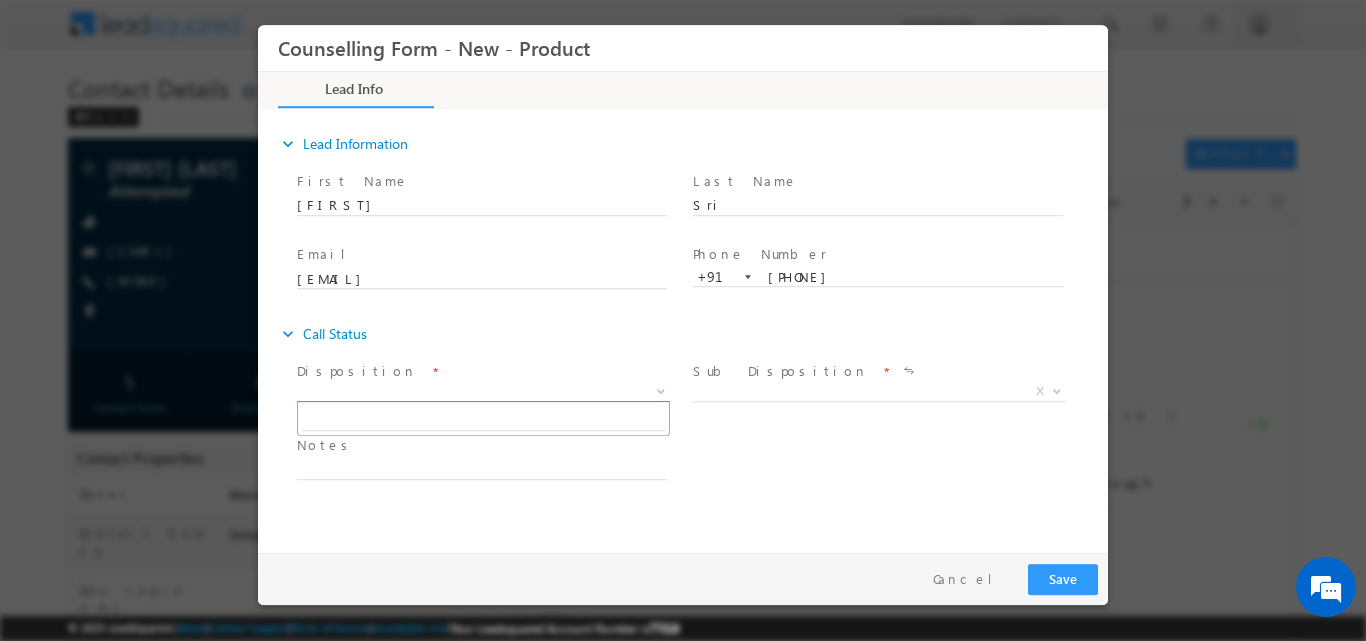 click at bounding box center [659, 390] 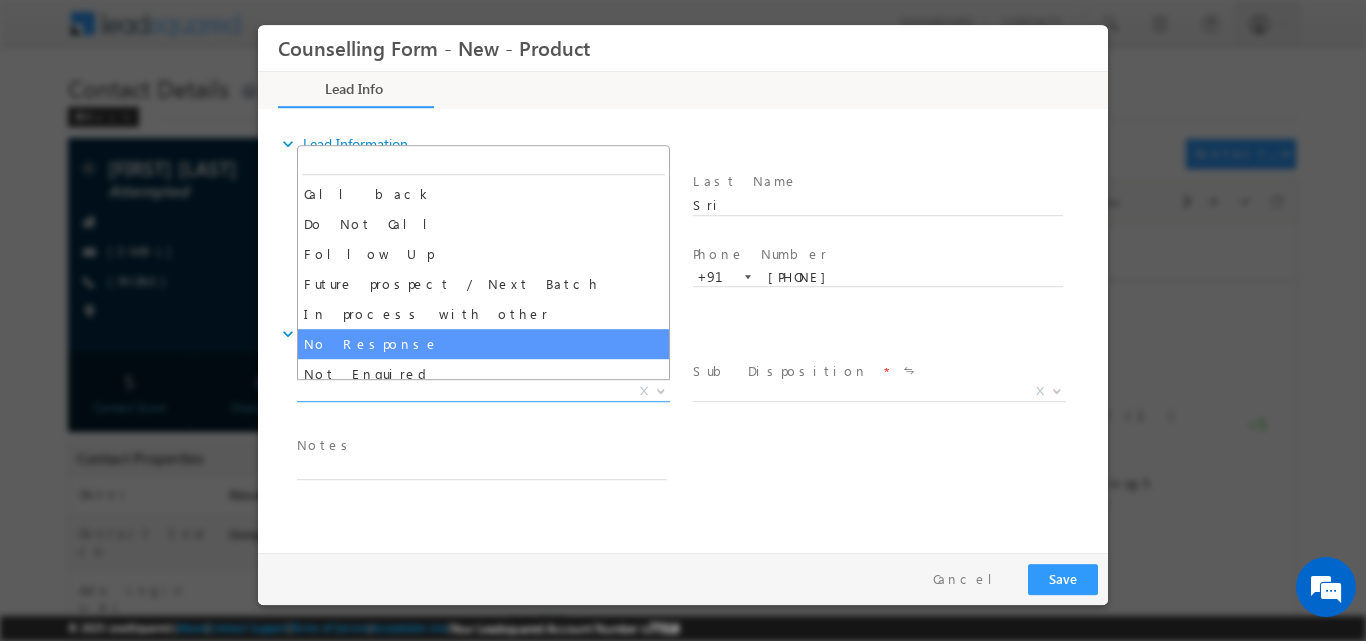 select on "No Response" 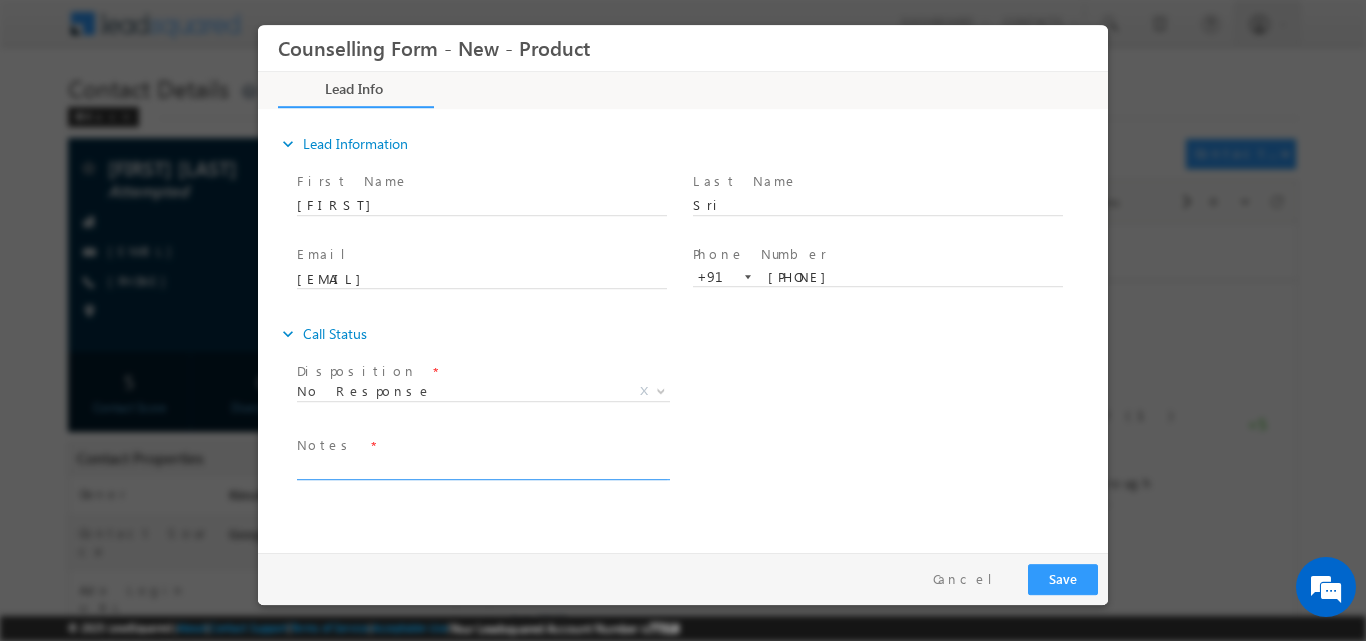 click at bounding box center [482, 467] 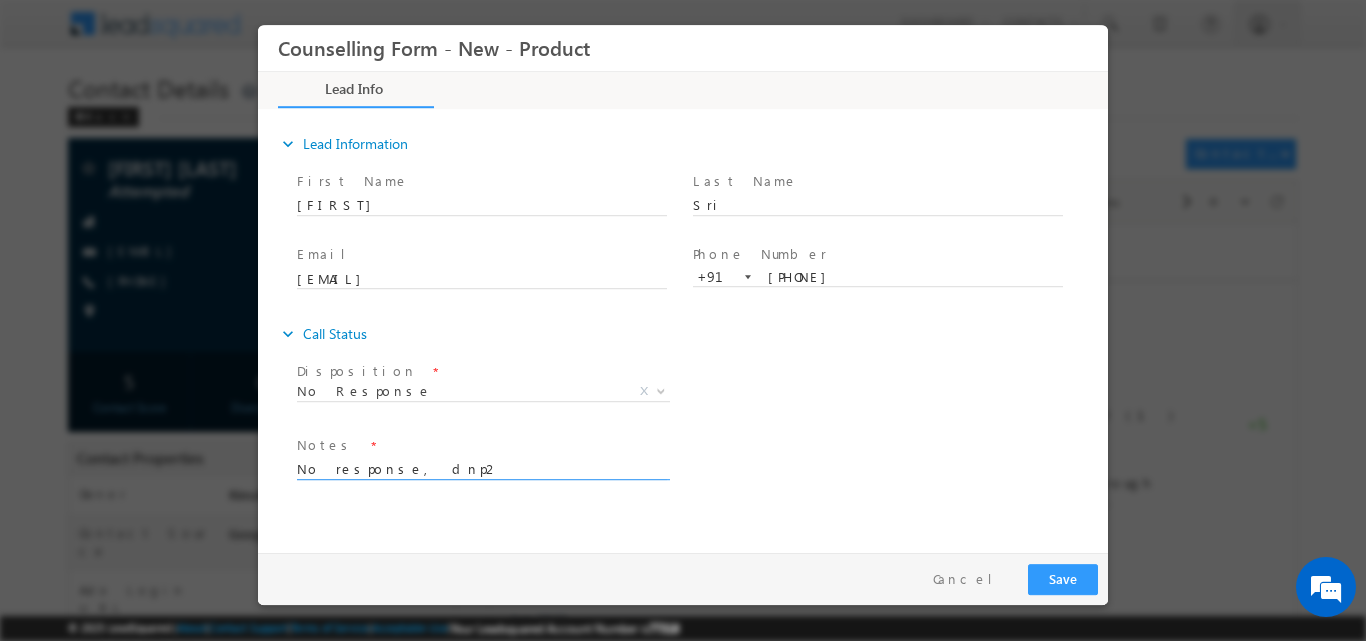 type on "No response, dnp2" 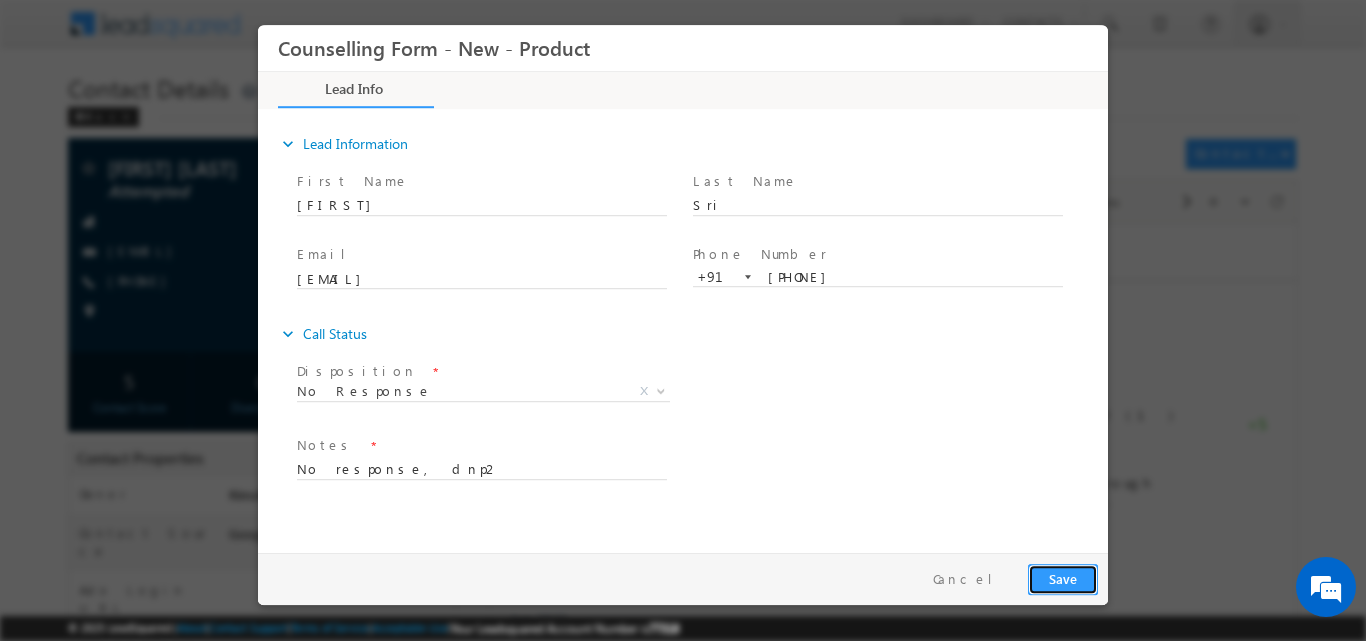 click on "Save" at bounding box center [1063, 578] 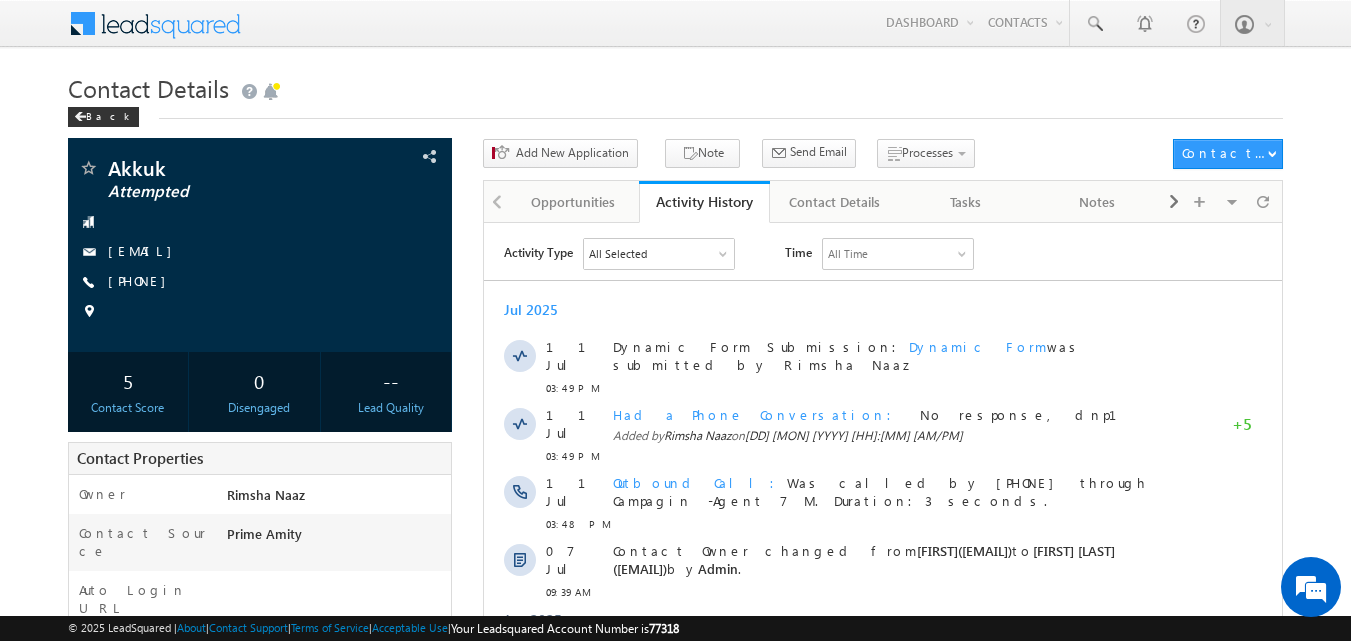 scroll, scrollTop: 0, scrollLeft: 0, axis: both 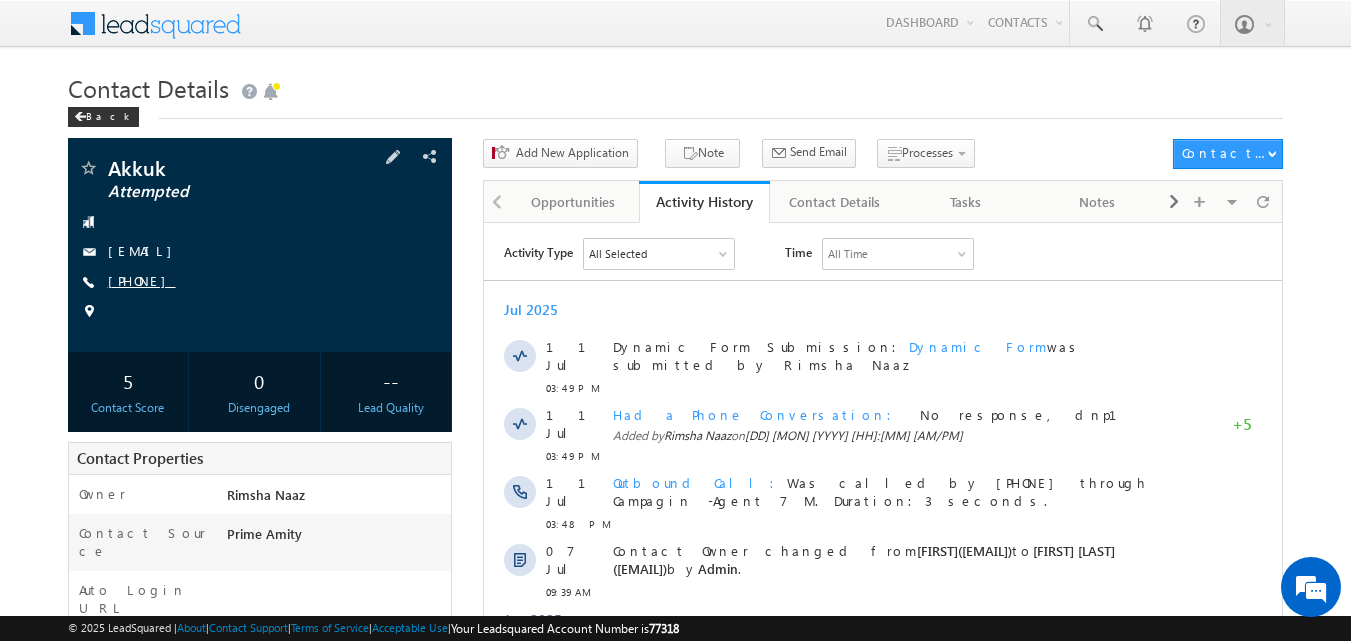 copy on "[PHONE]" 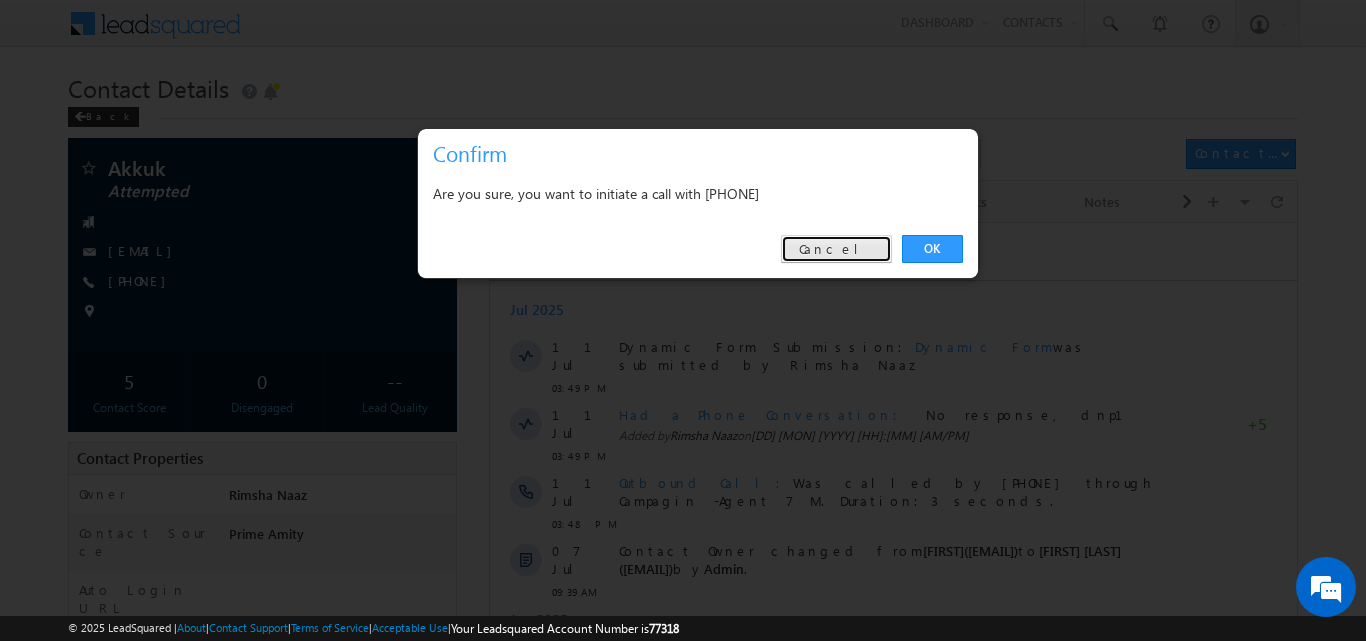 drag, startPoint x: 851, startPoint y: 244, endPoint x: 366, endPoint y: 30, distance: 530.11414 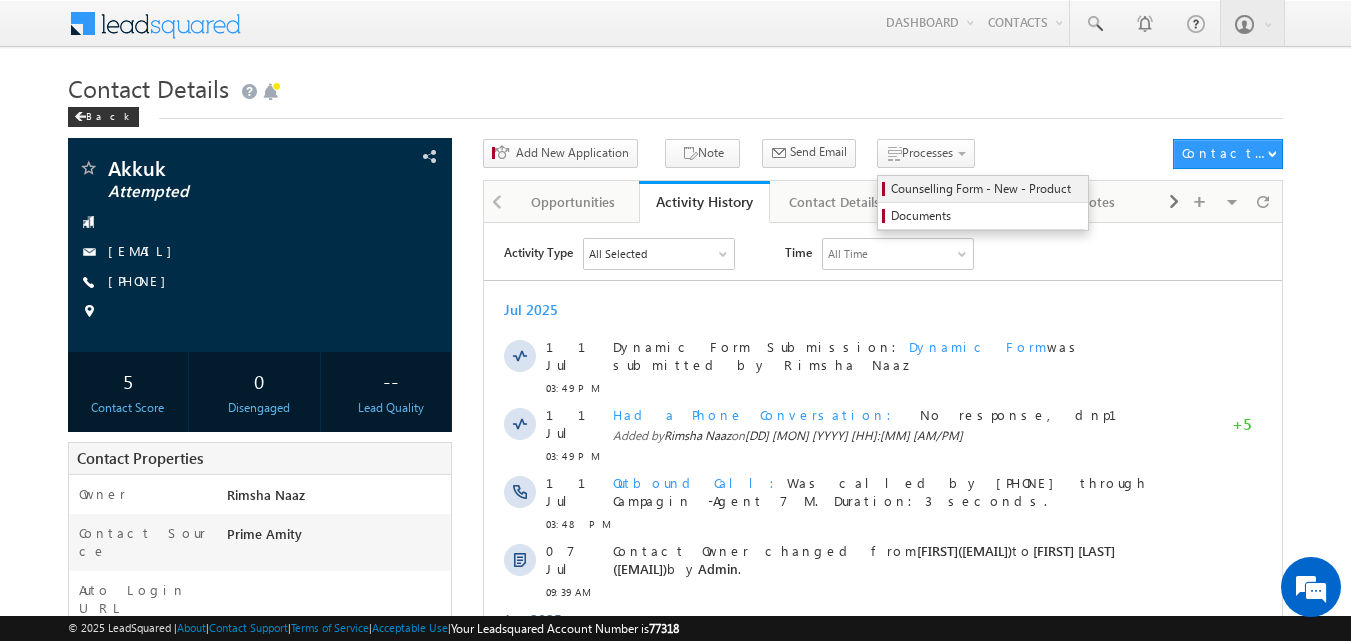 click on "Counselling Form - New - Product" at bounding box center (986, 189) 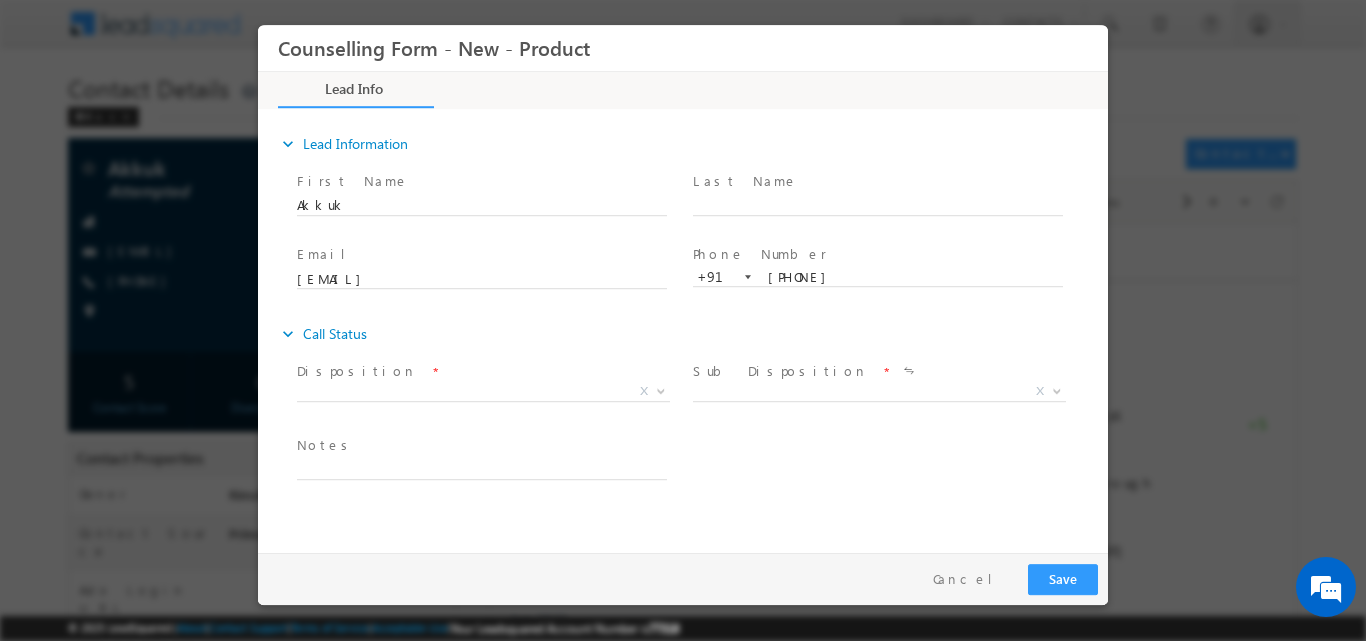 scroll, scrollTop: 0, scrollLeft: 0, axis: both 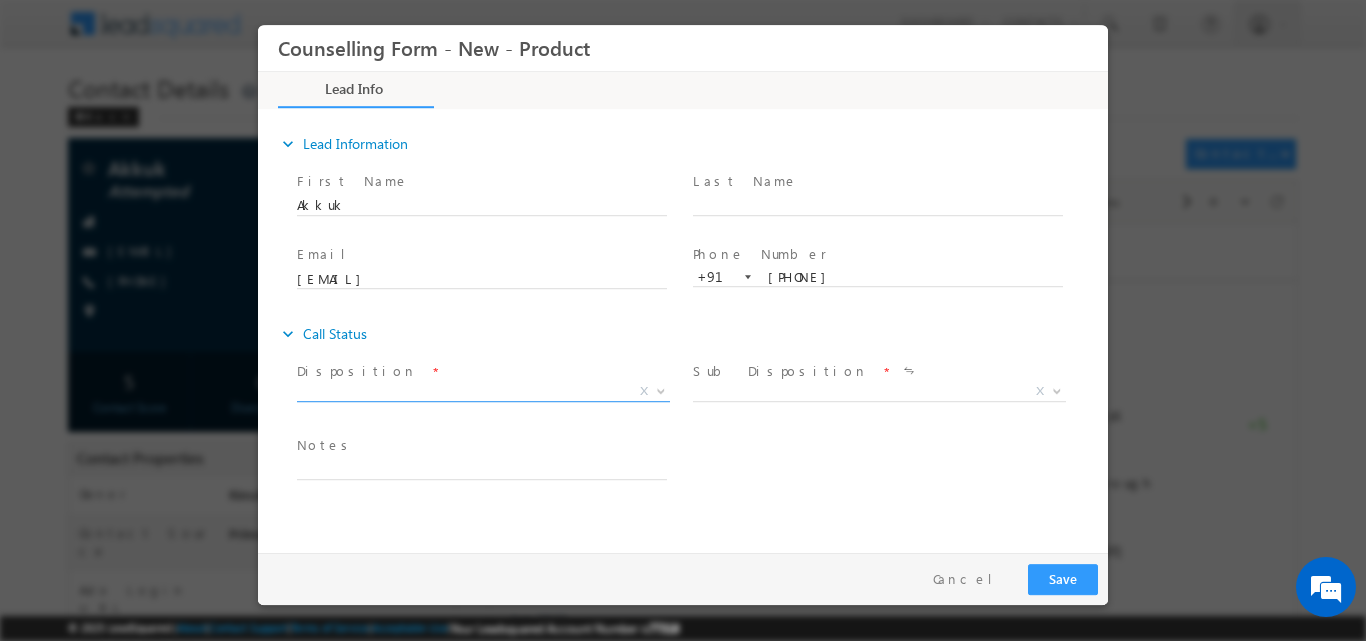 click at bounding box center (661, 389) 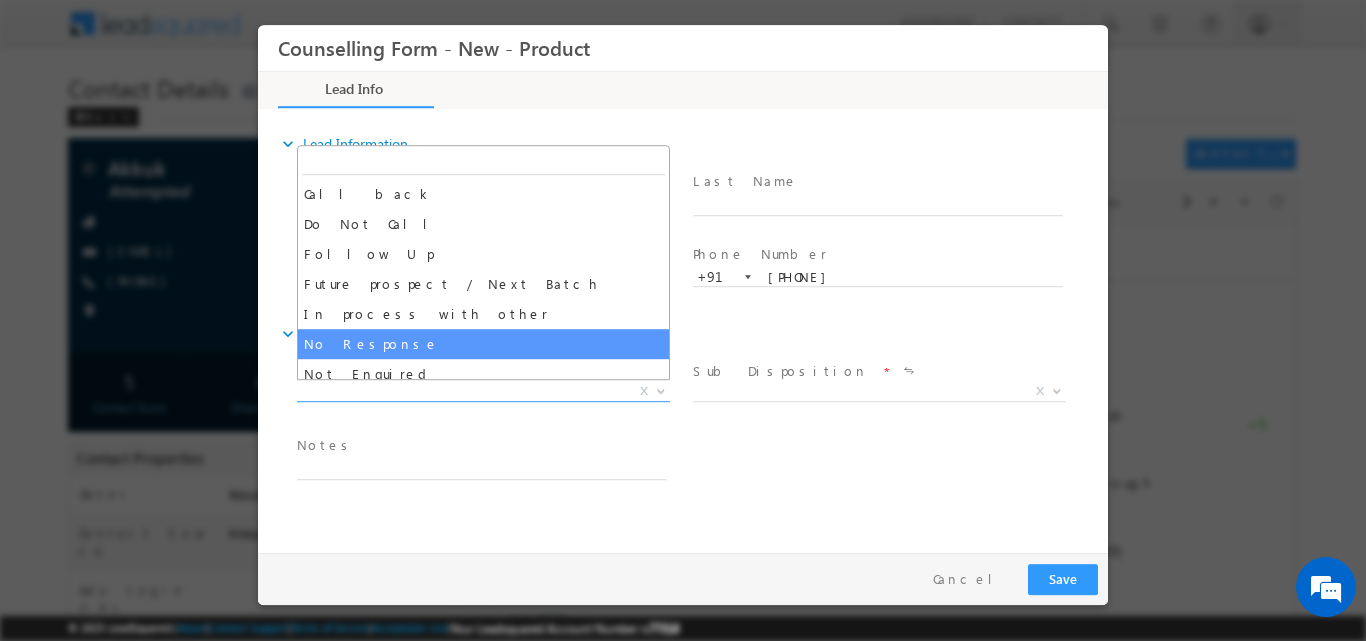 select on "No Response" 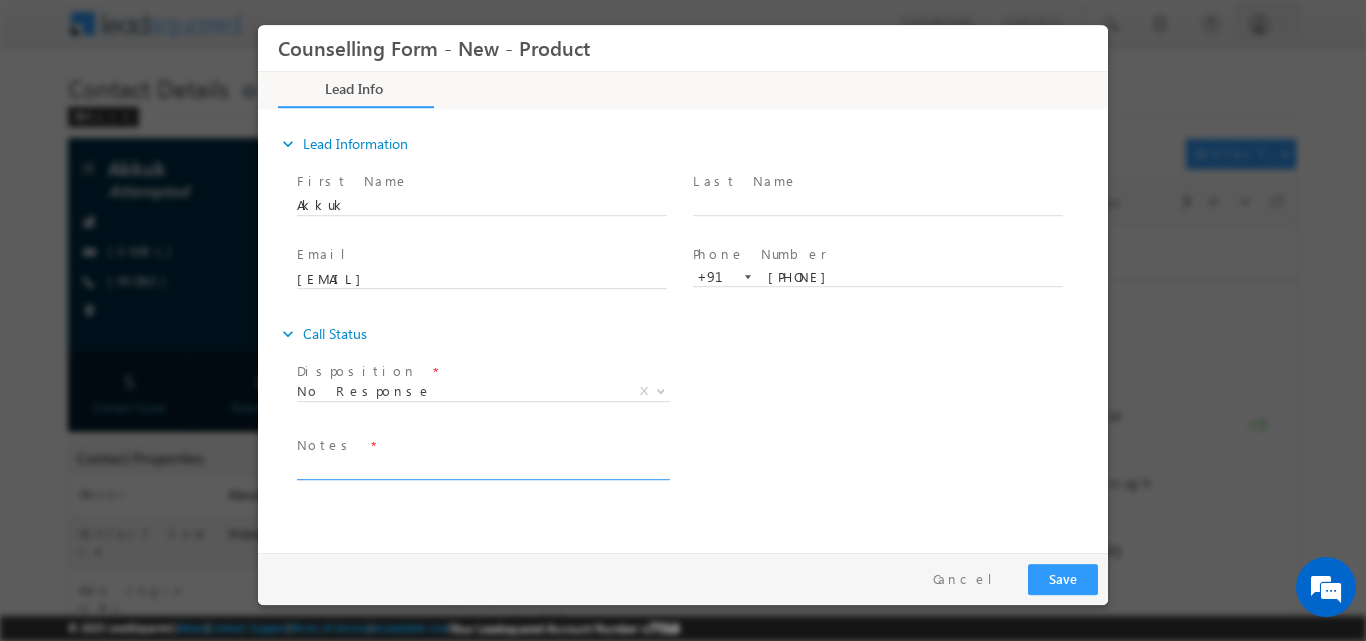 click at bounding box center (482, 467) 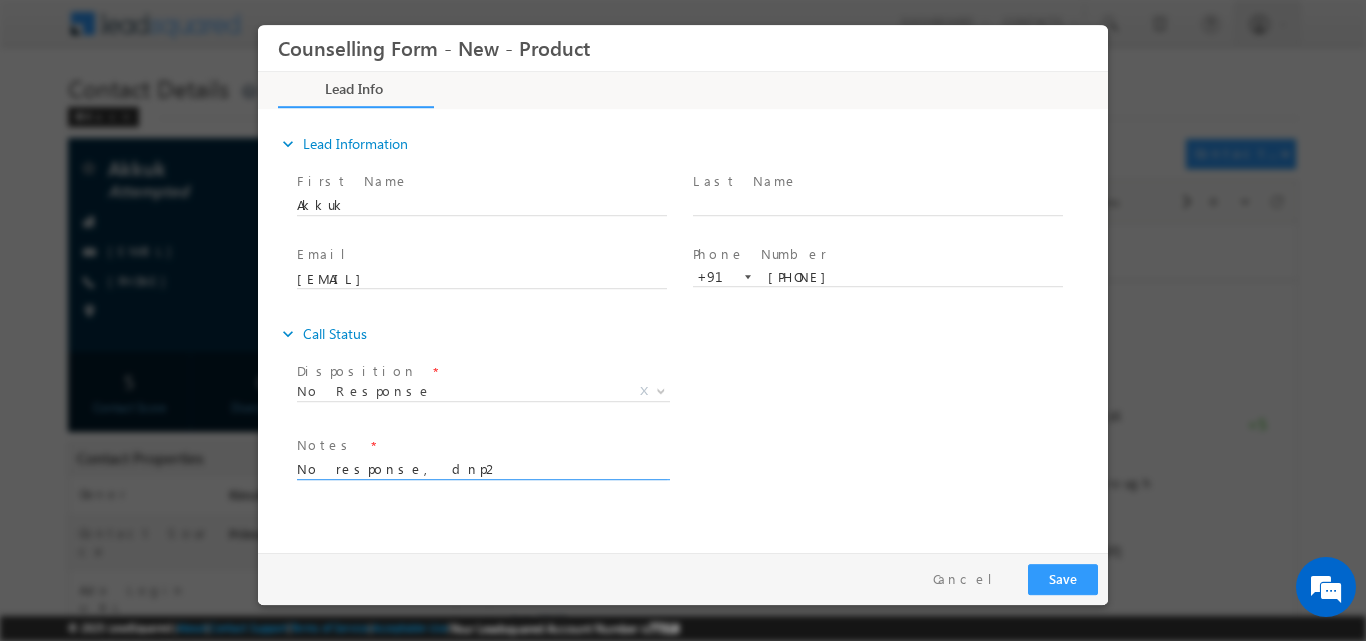 type on "No response, dnp2" 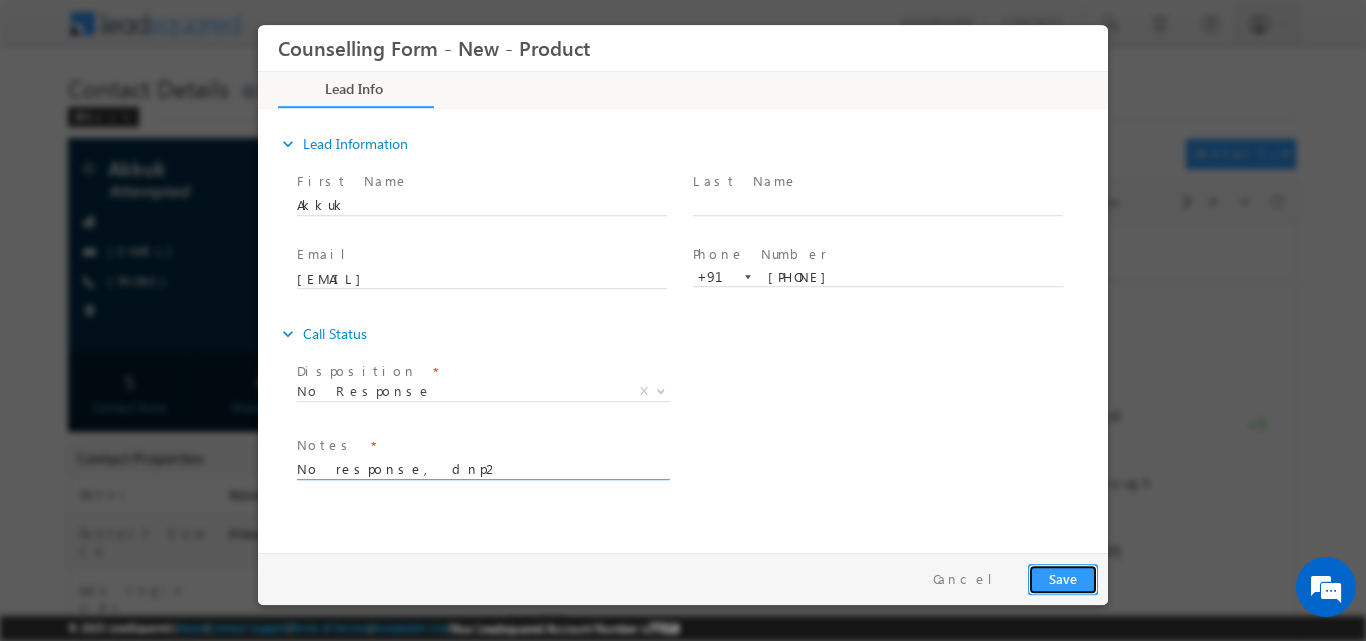 click on "Save" at bounding box center (1063, 578) 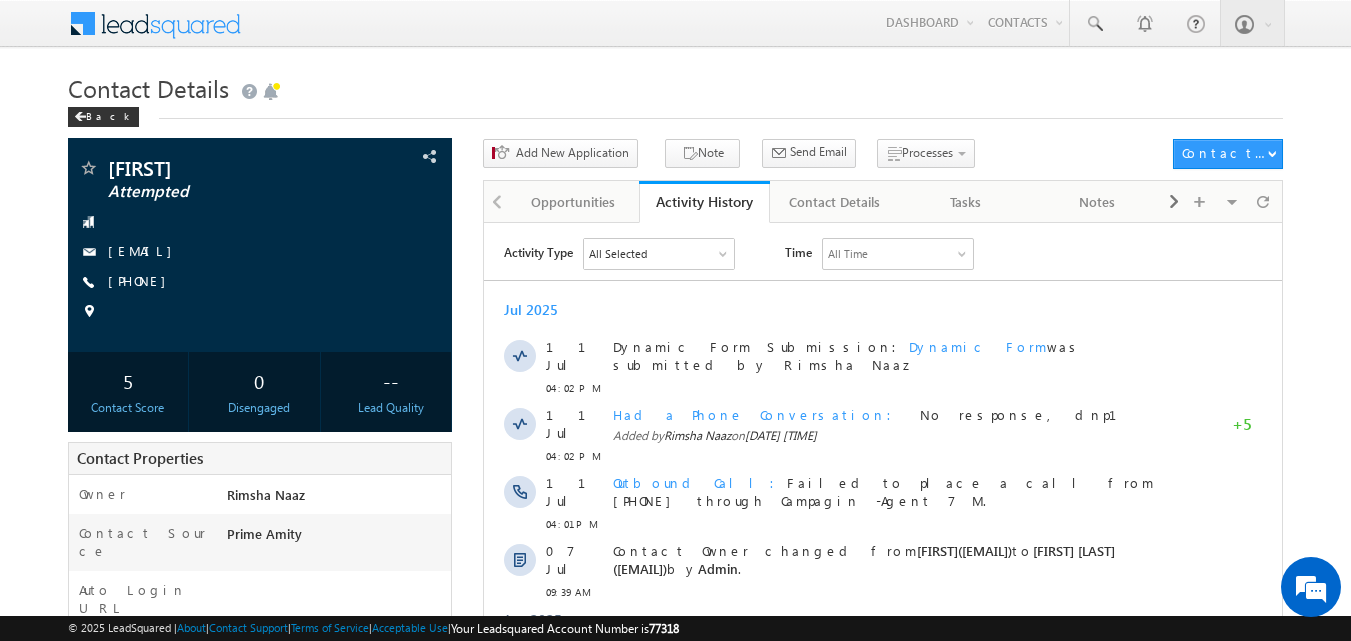 scroll, scrollTop: 0, scrollLeft: 0, axis: both 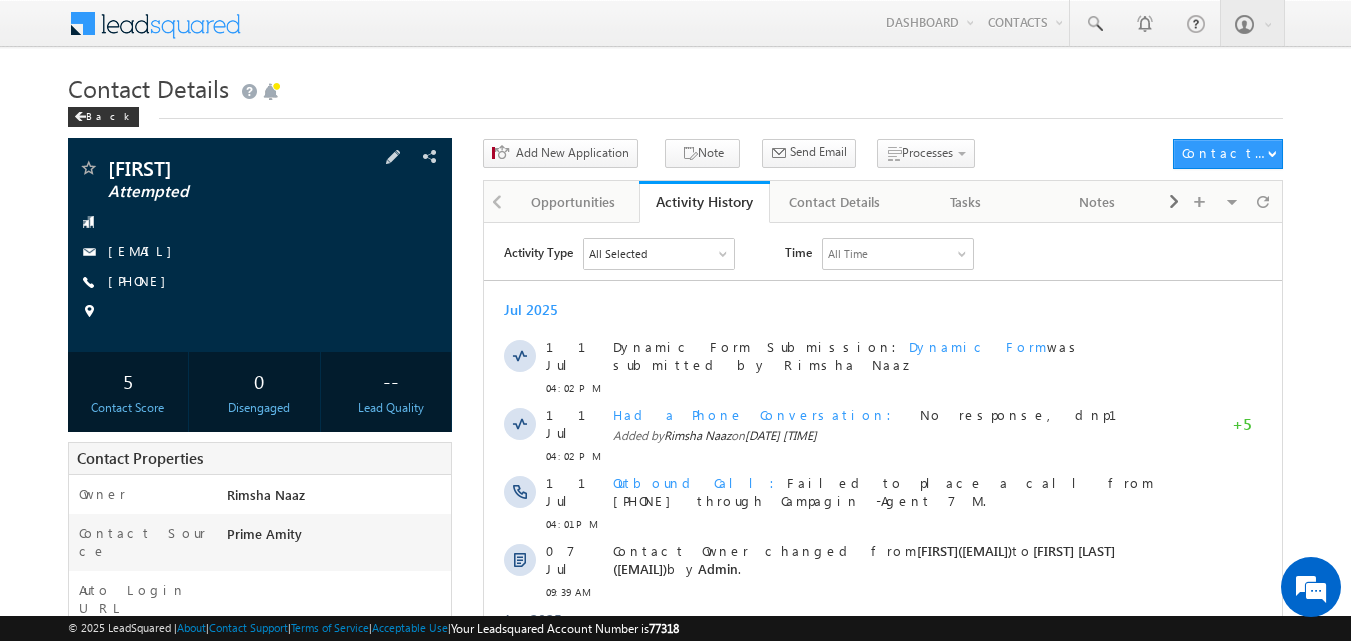 click on "[EMAIL]" at bounding box center [260, 252] 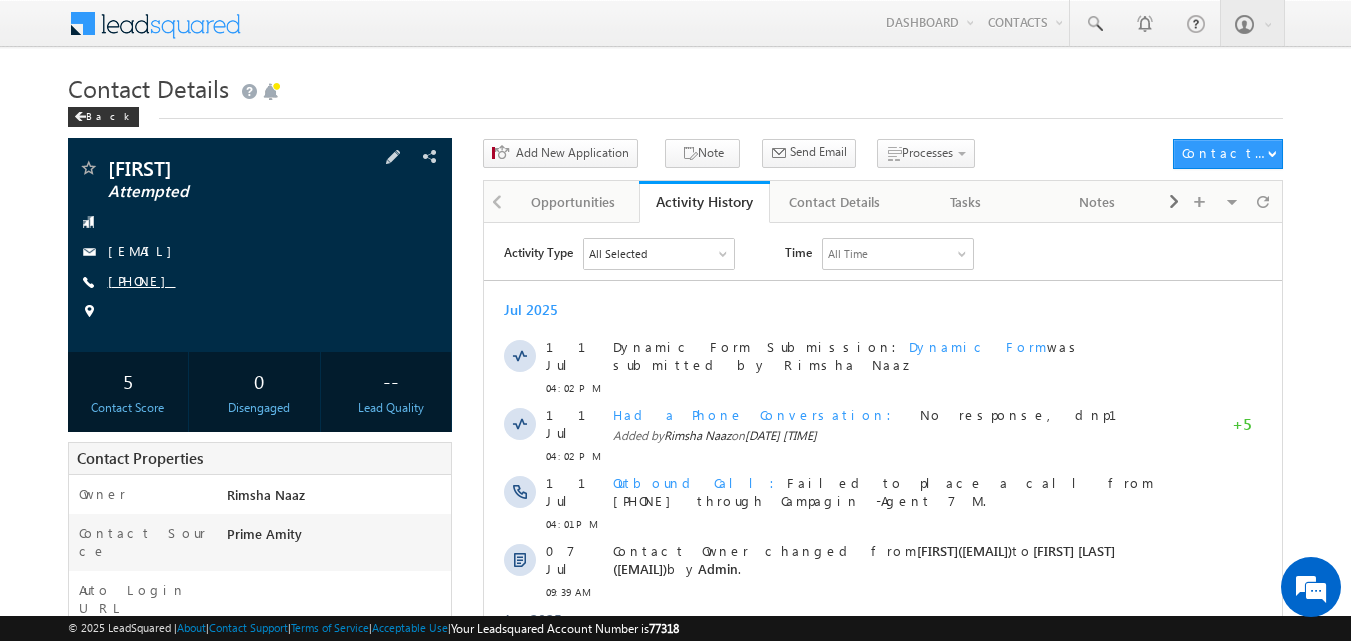 copy on "[PHONE]" 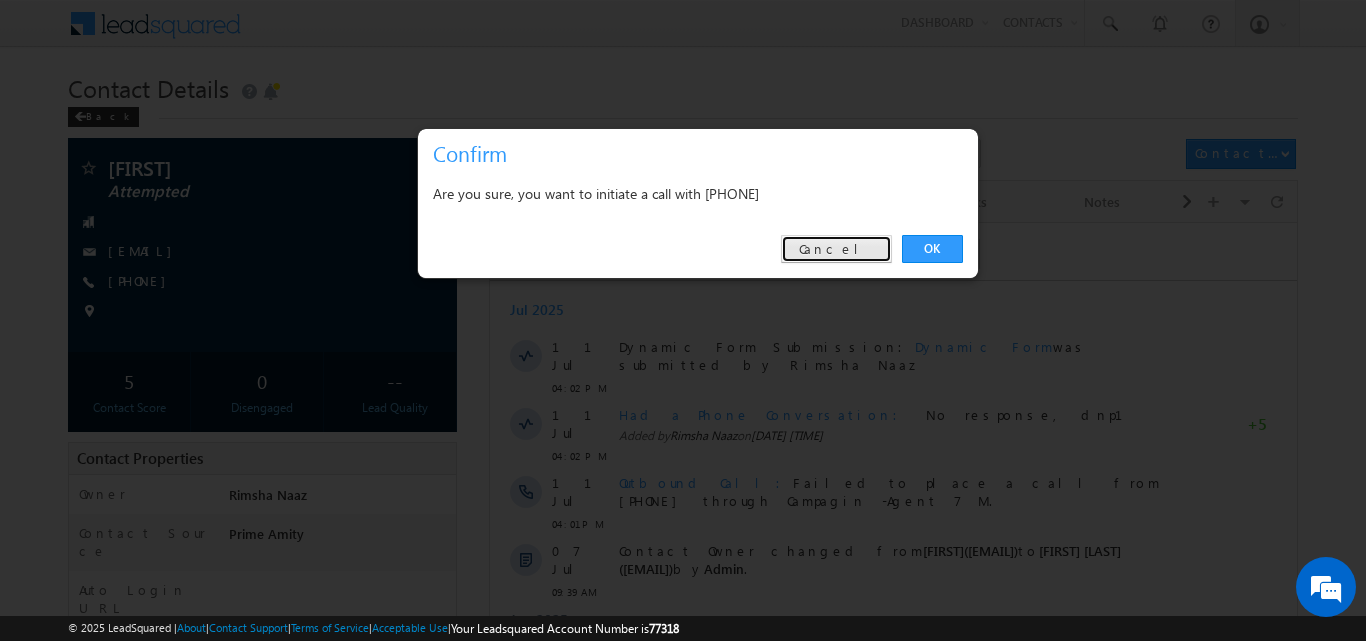 click on "Cancel" at bounding box center [836, 249] 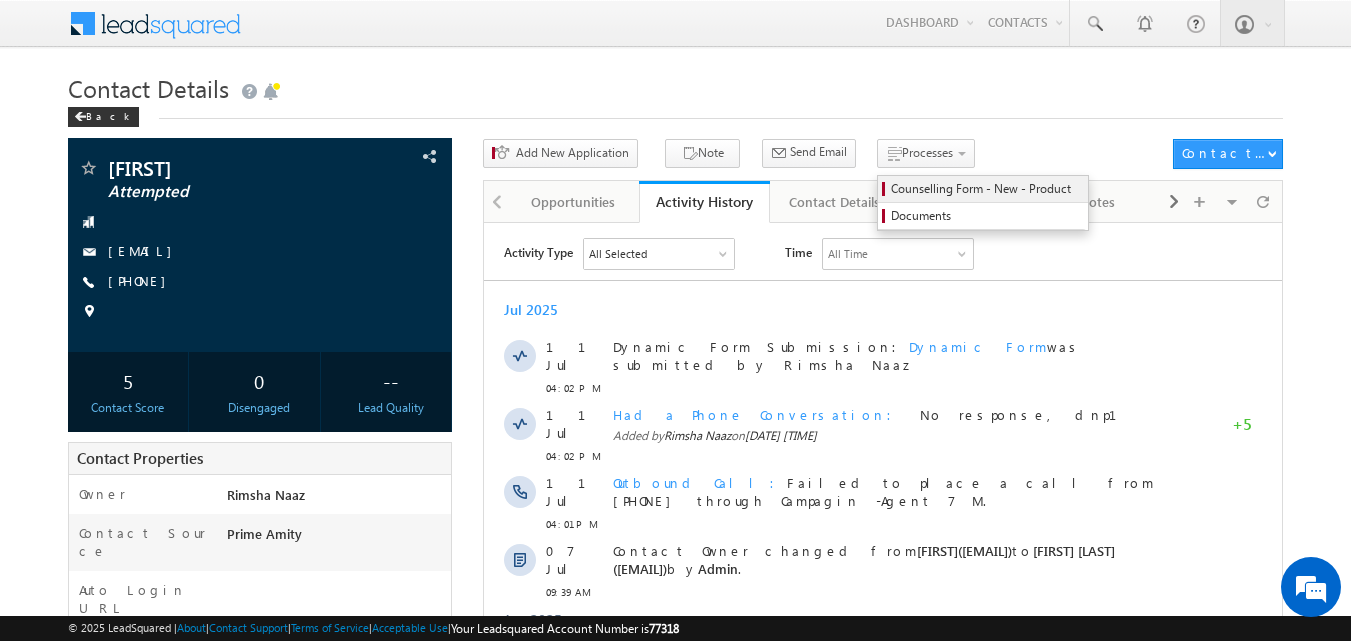 click on "Counselling Form - New - Product" at bounding box center [983, 189] 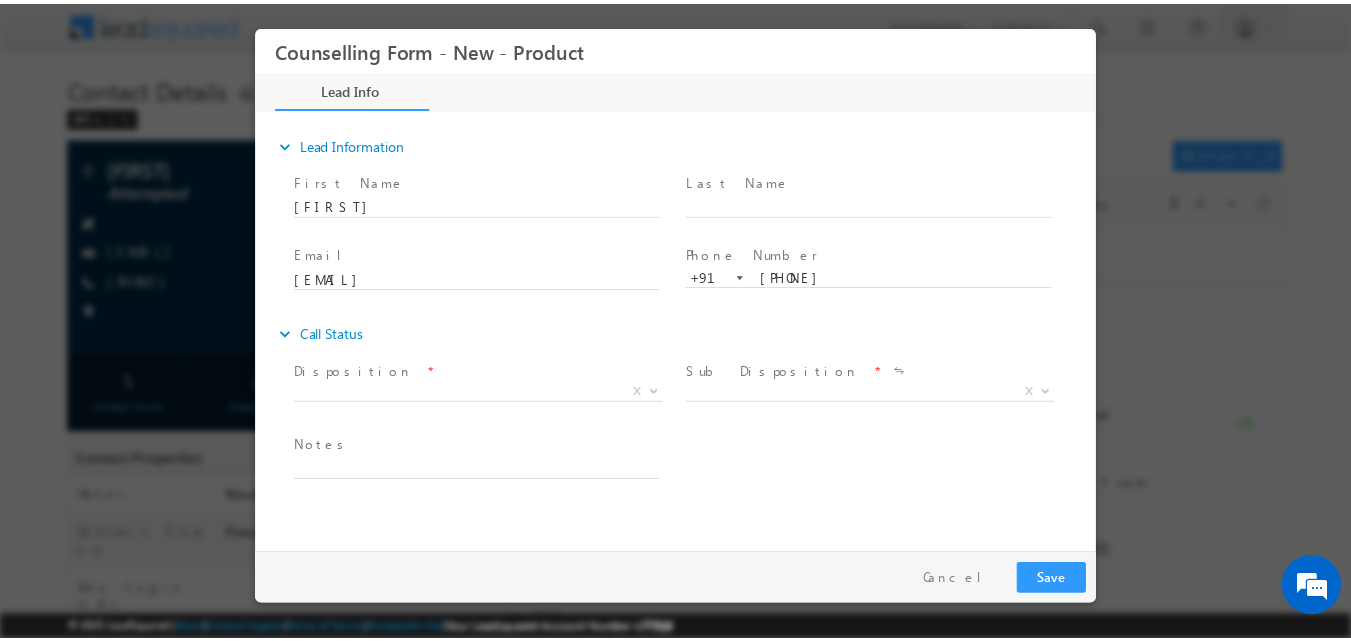 scroll, scrollTop: 0, scrollLeft: 0, axis: both 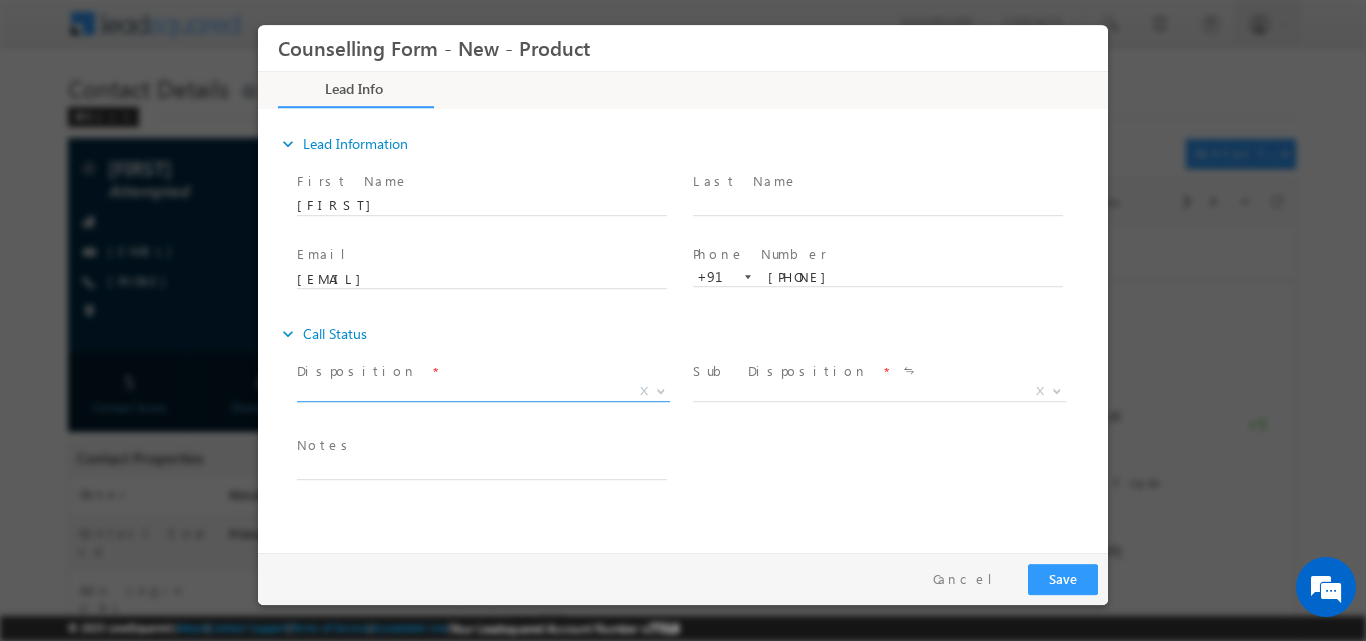 click at bounding box center [659, 390] 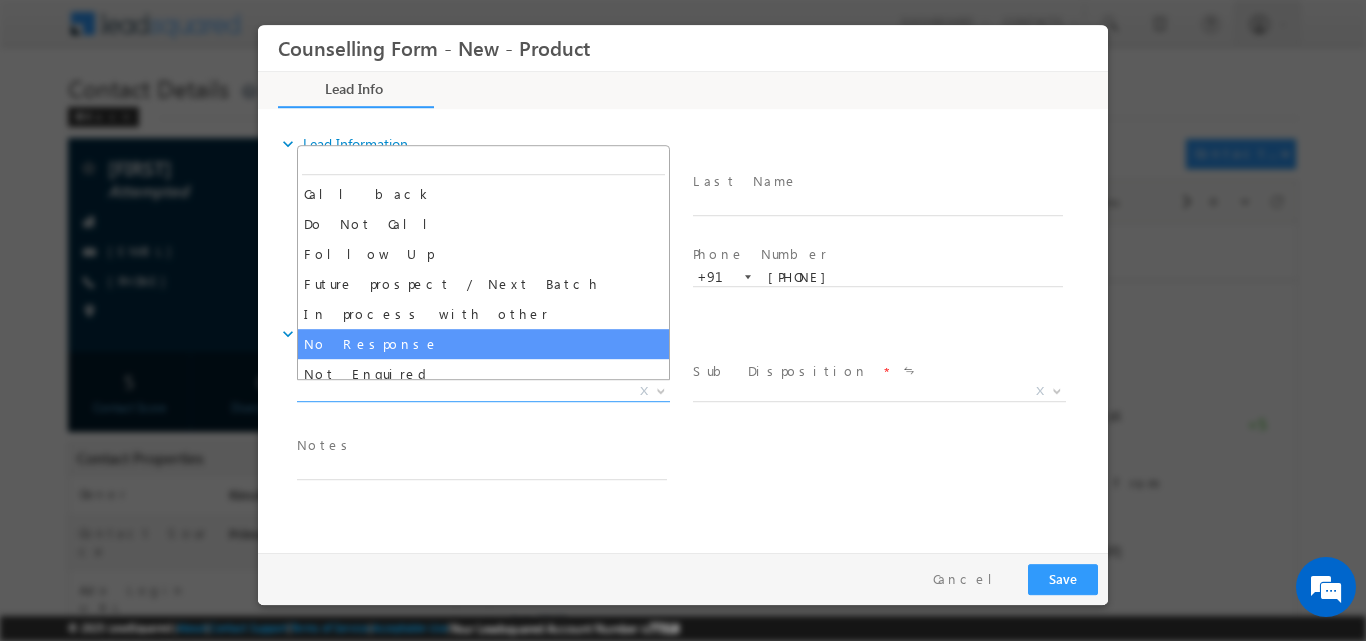 select on "No Response" 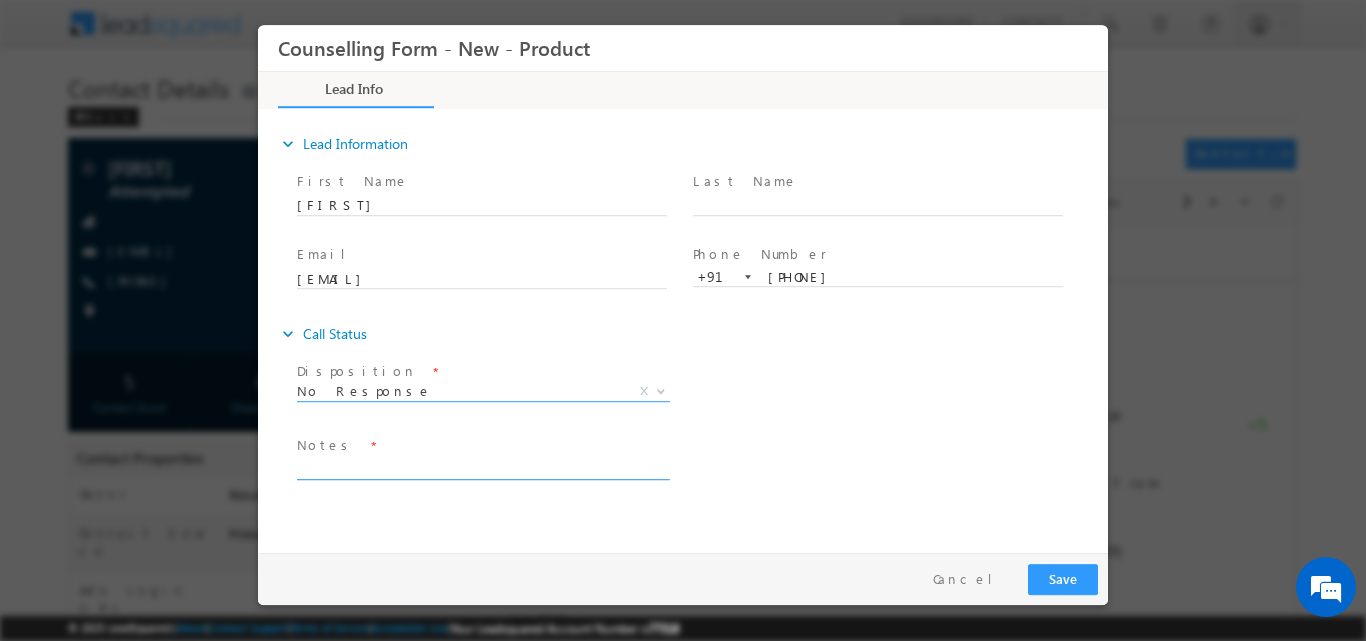 click at bounding box center (482, 467) 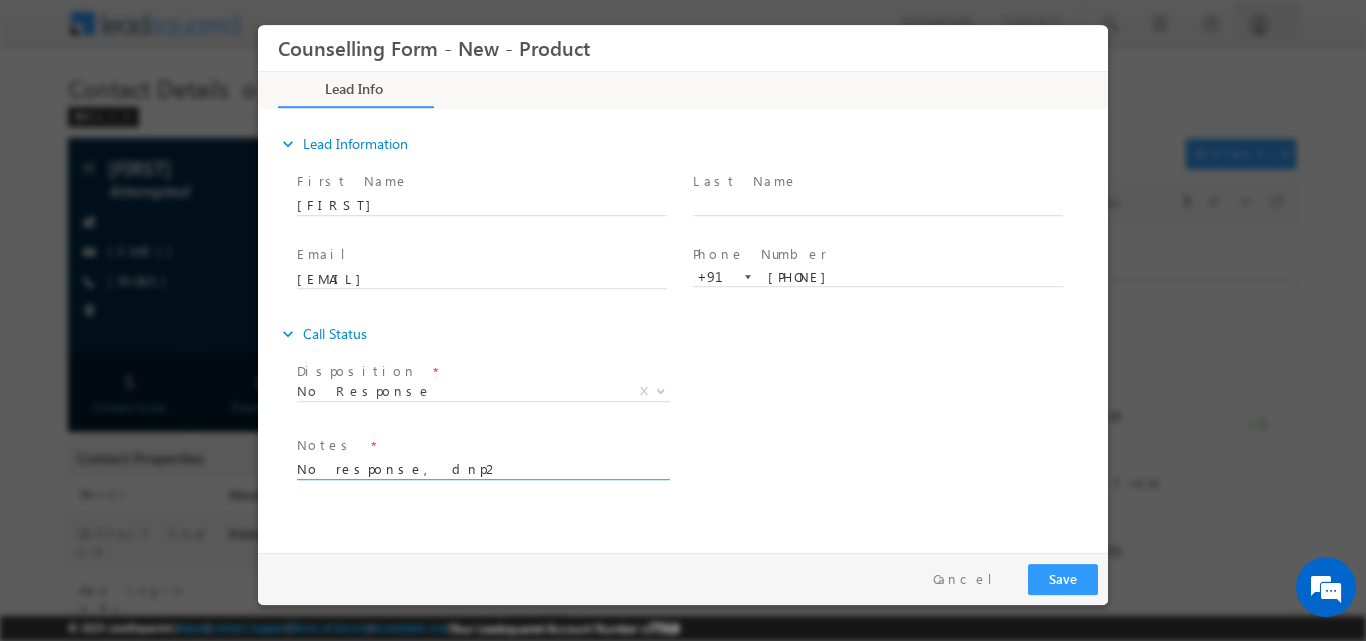type on "No response, dnp2" 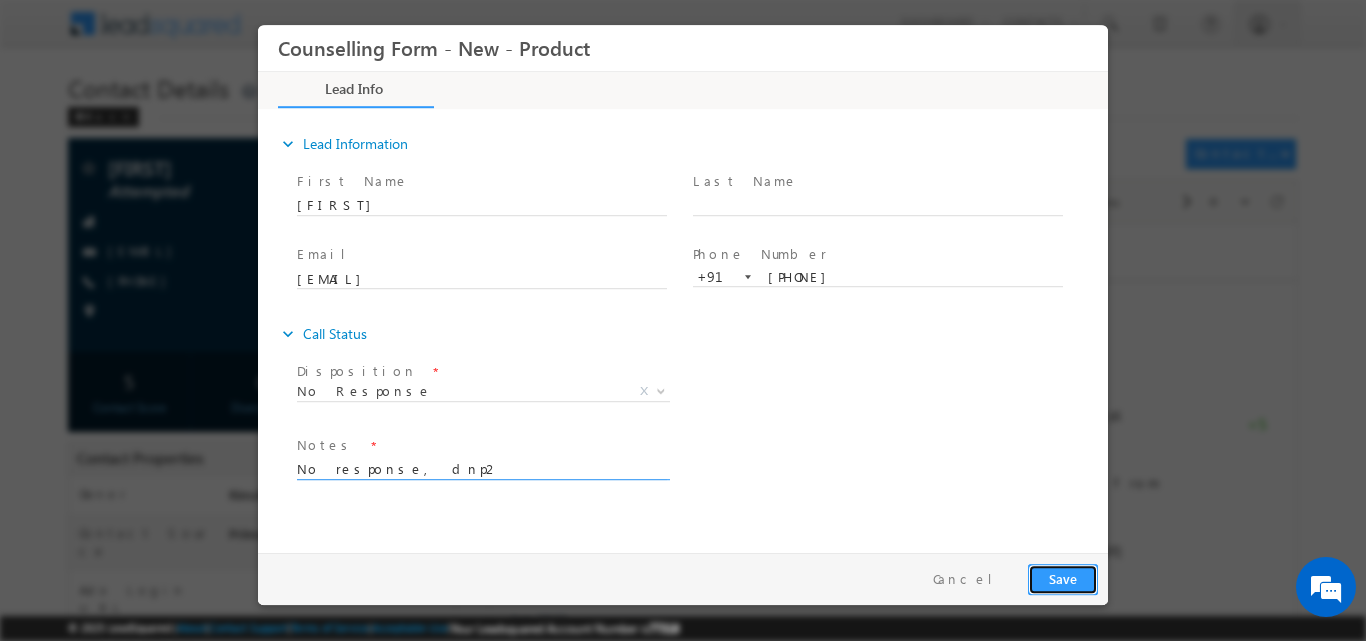 click on "Save" at bounding box center (1063, 578) 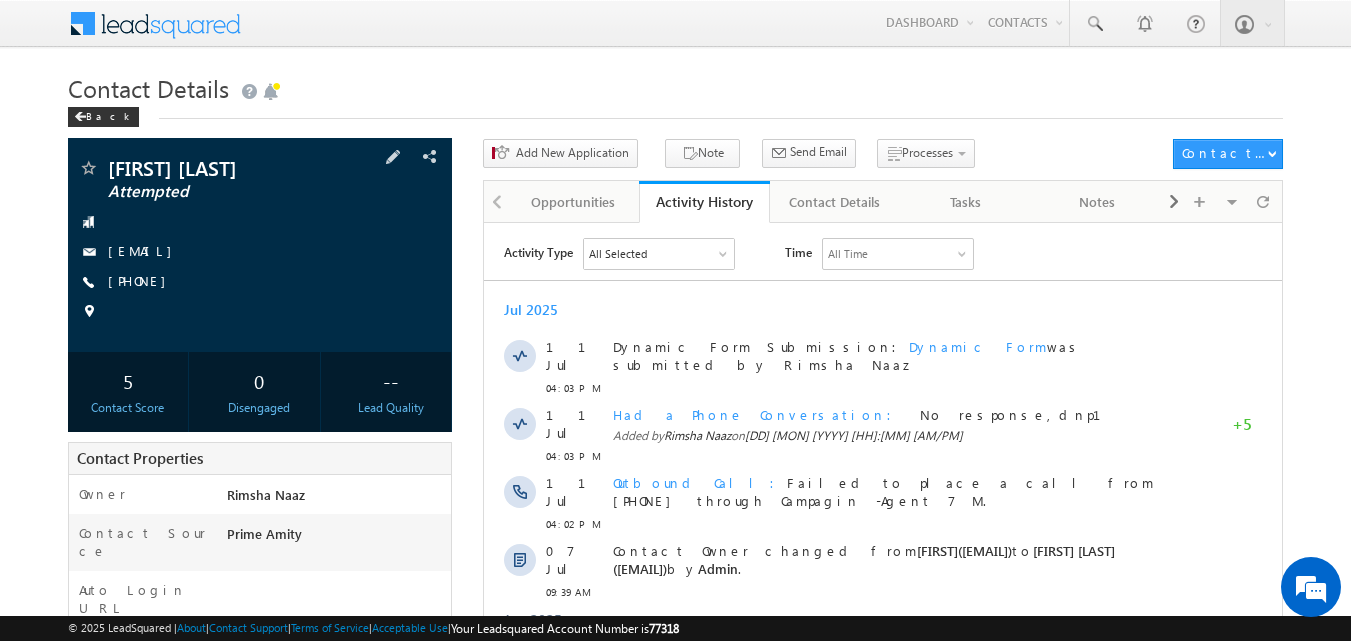 scroll, scrollTop: 0, scrollLeft: 0, axis: both 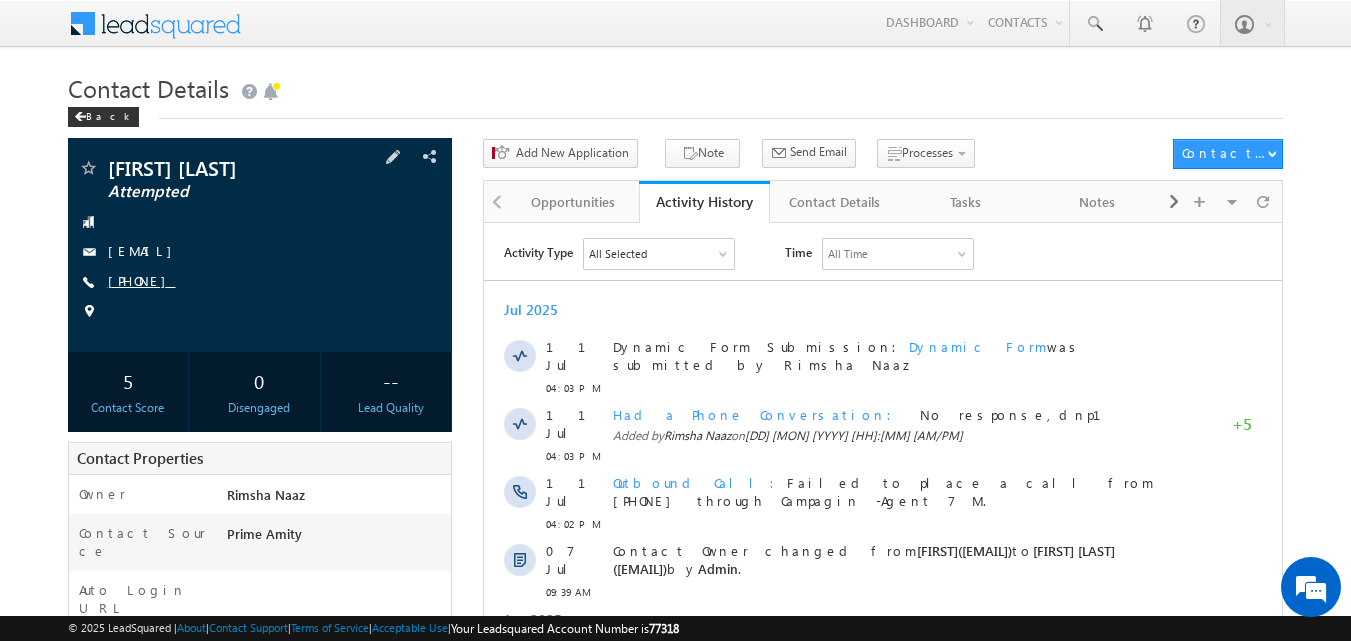copy on "[PHONE]" 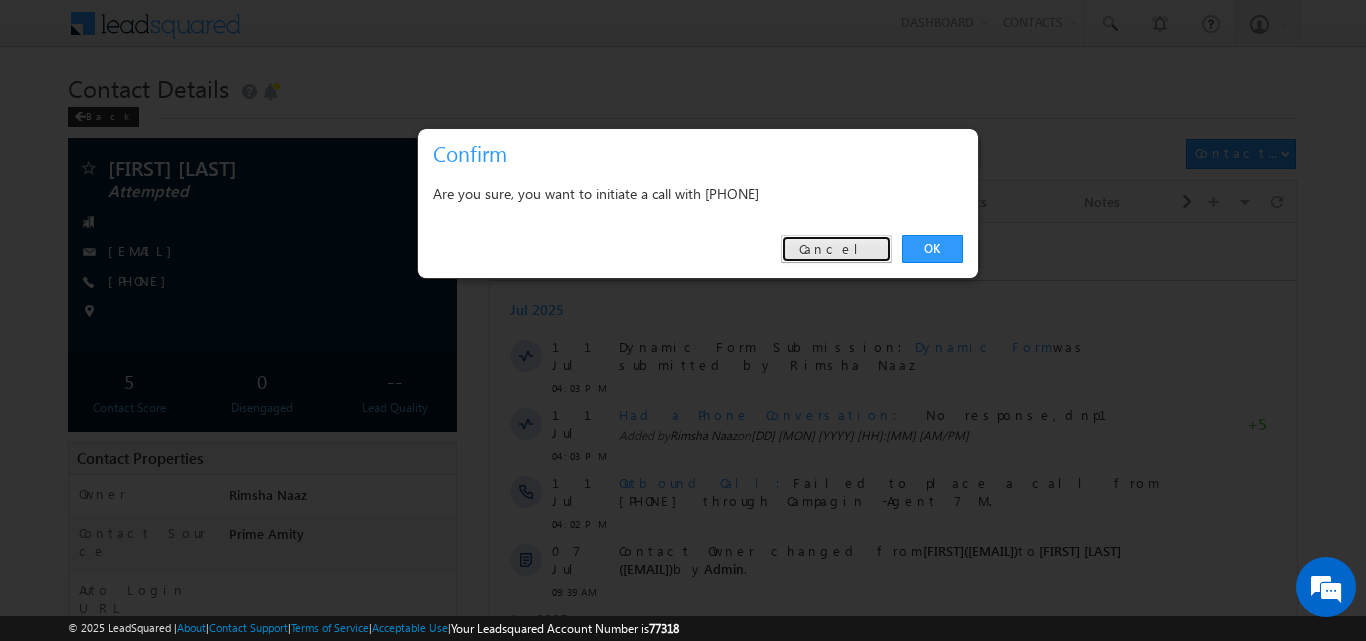 drag, startPoint x: 842, startPoint y: 248, endPoint x: 332, endPoint y: 8, distance: 563.6488 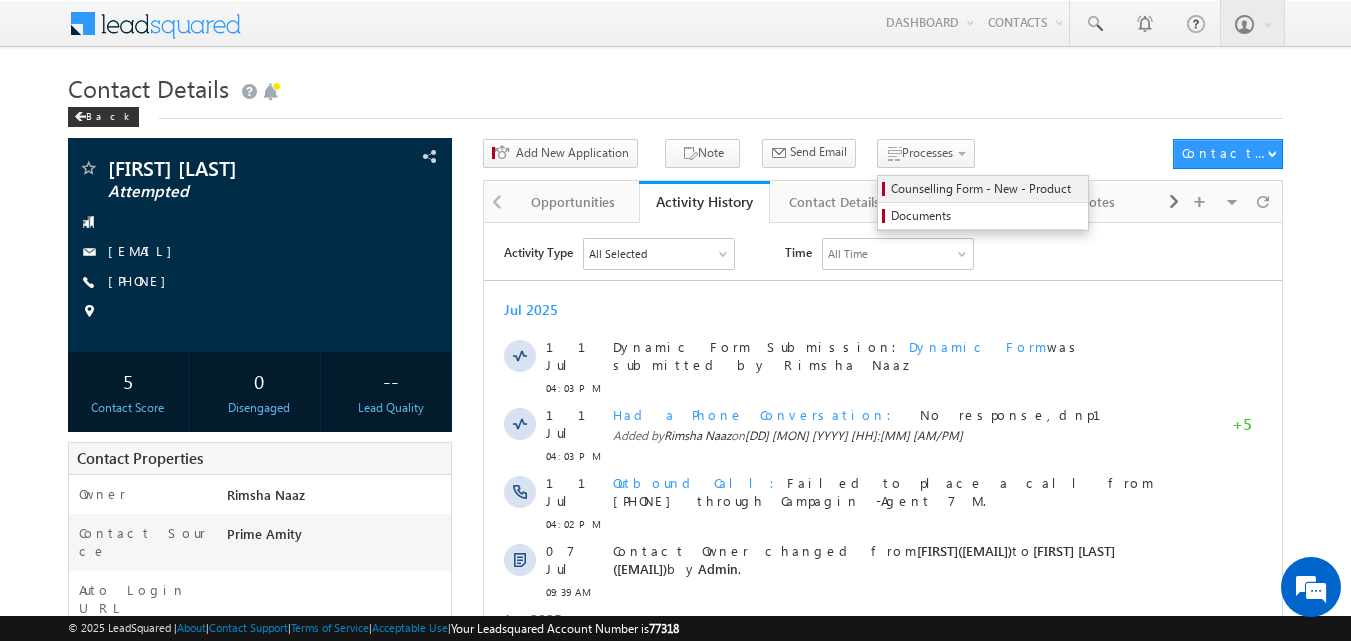 click on "Counselling Form - New - Product" at bounding box center (986, 189) 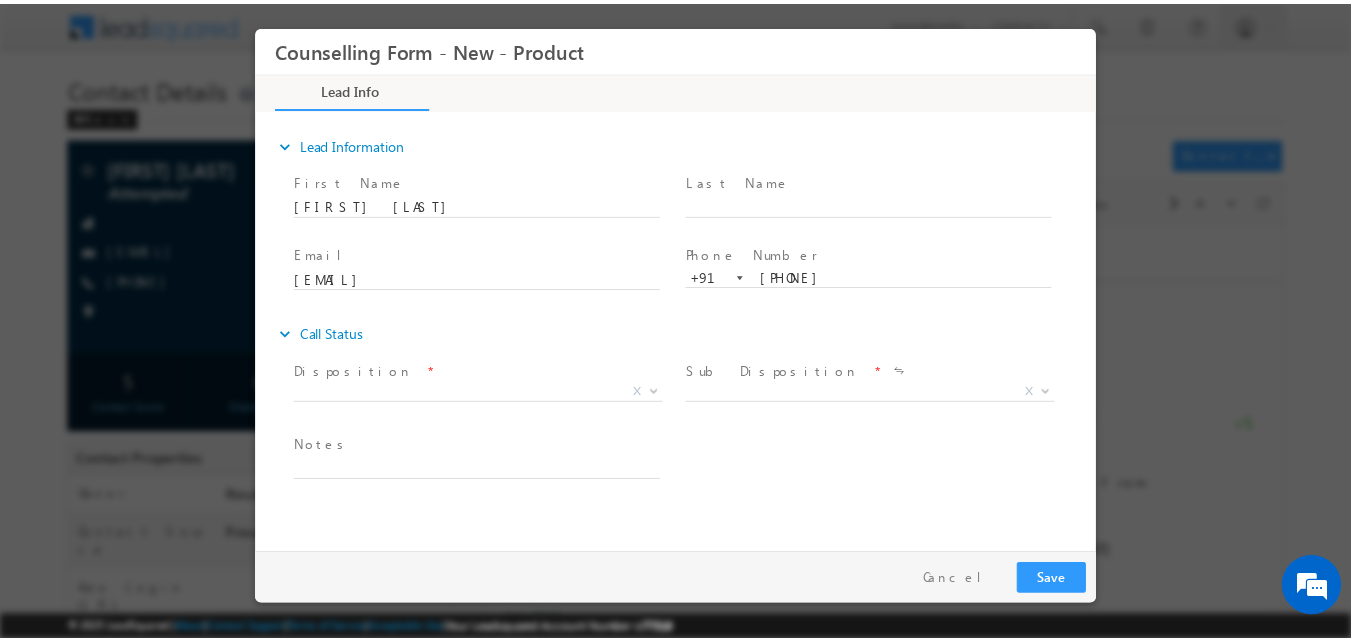 scroll, scrollTop: 0, scrollLeft: 0, axis: both 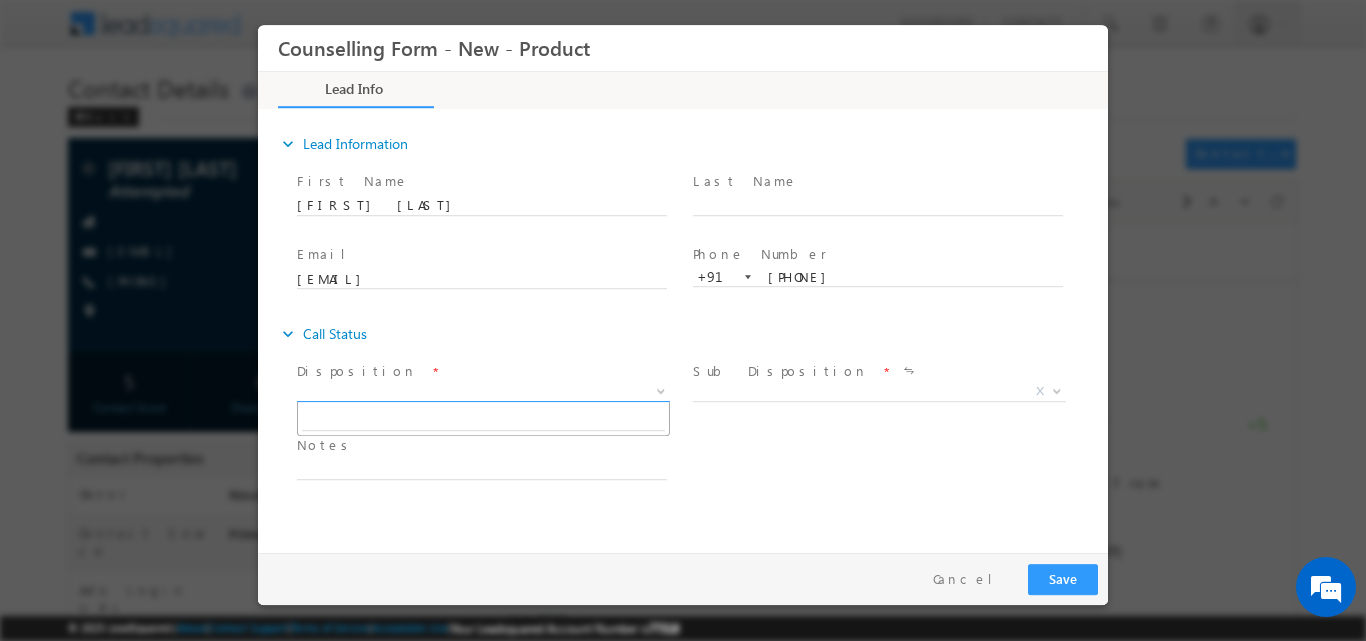 click at bounding box center [661, 389] 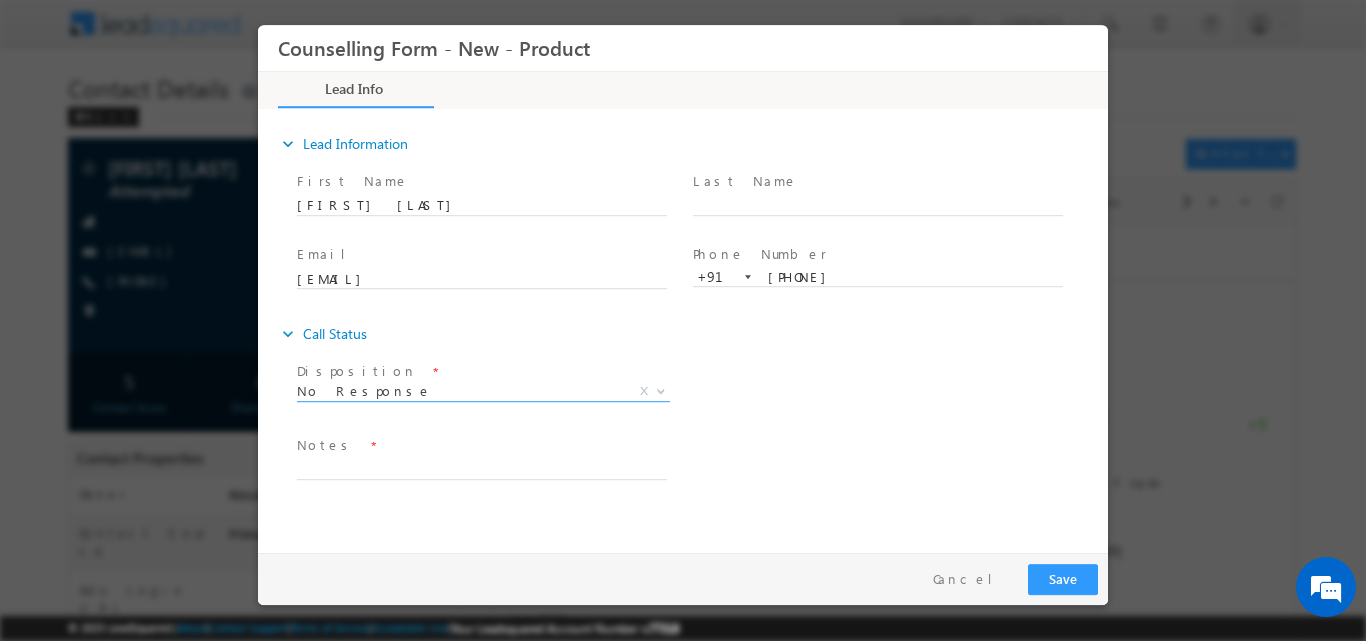 select on "No Response" 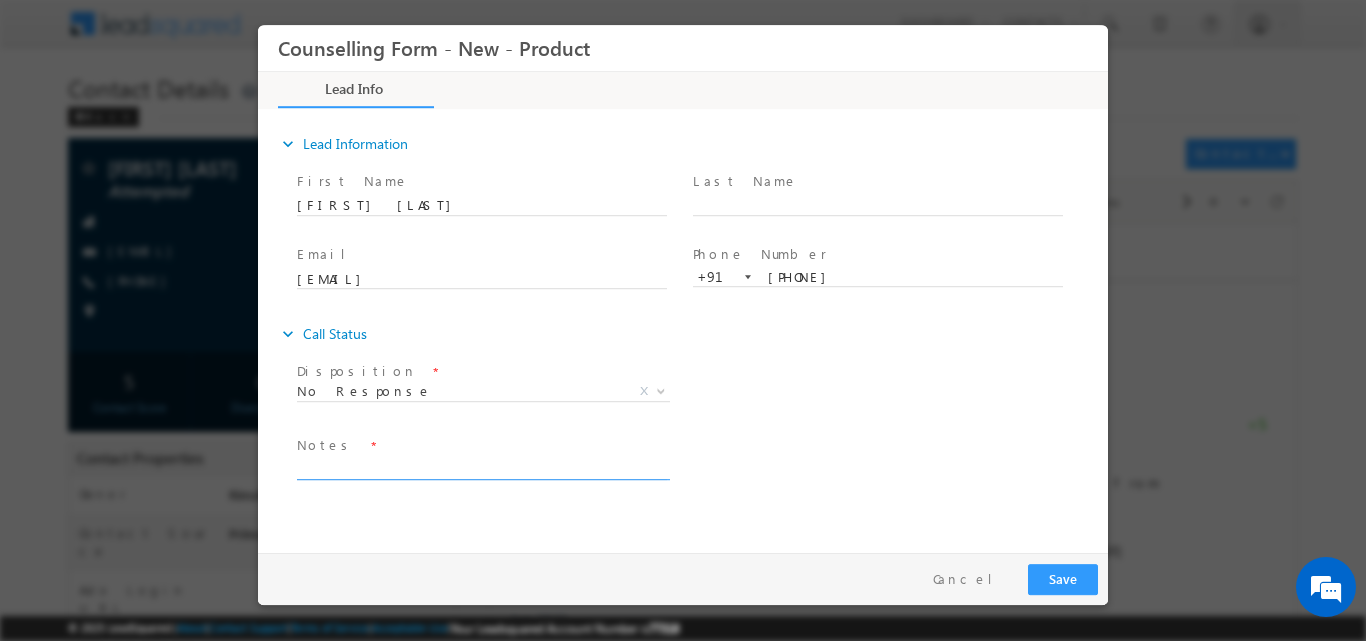 click at bounding box center (482, 467) 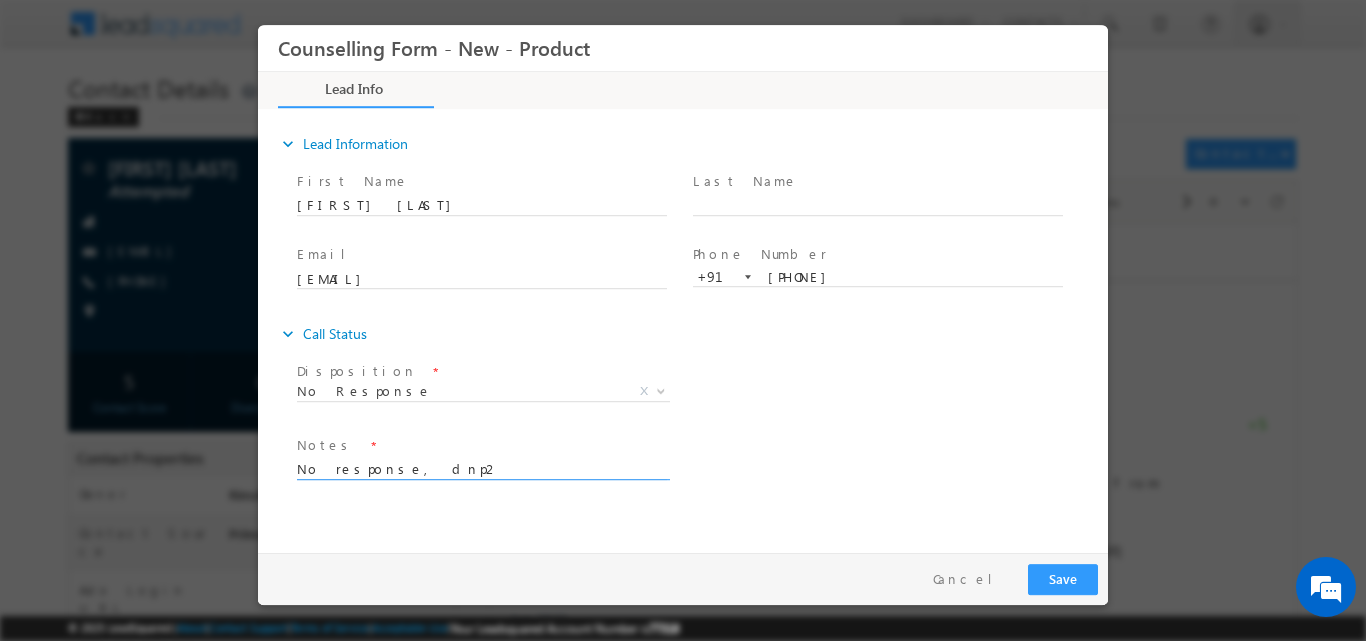 type on "No response, dnp2" 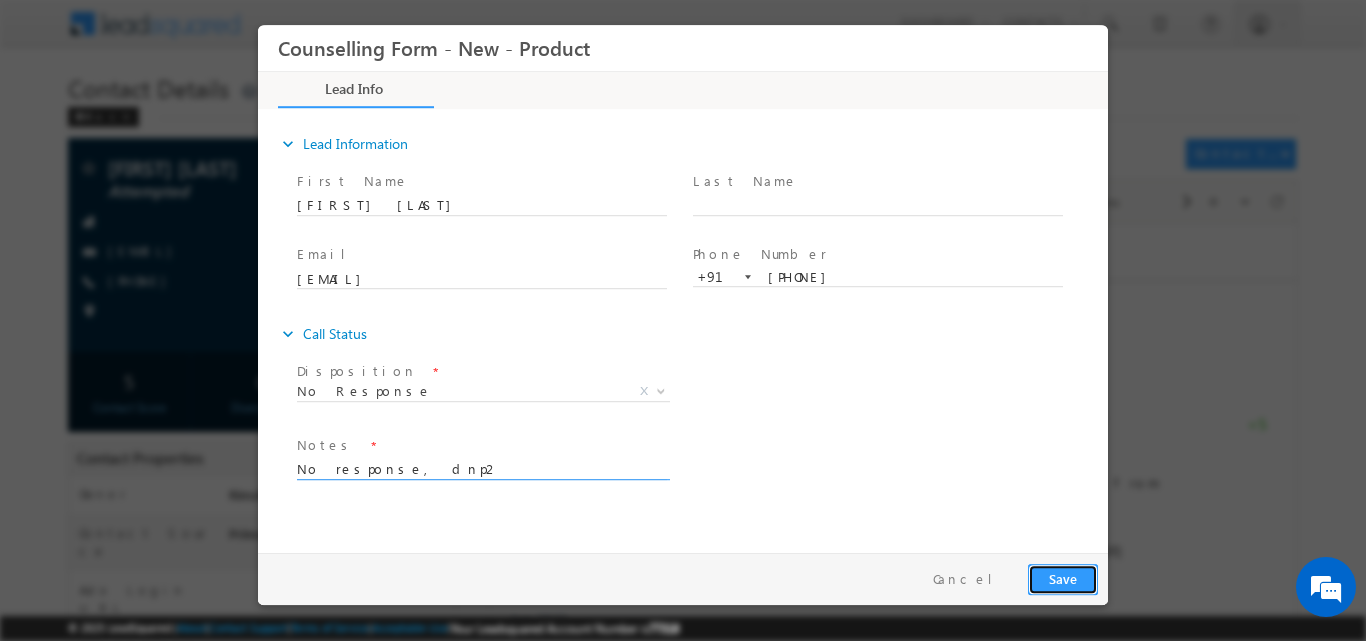 click on "Save" at bounding box center [1063, 578] 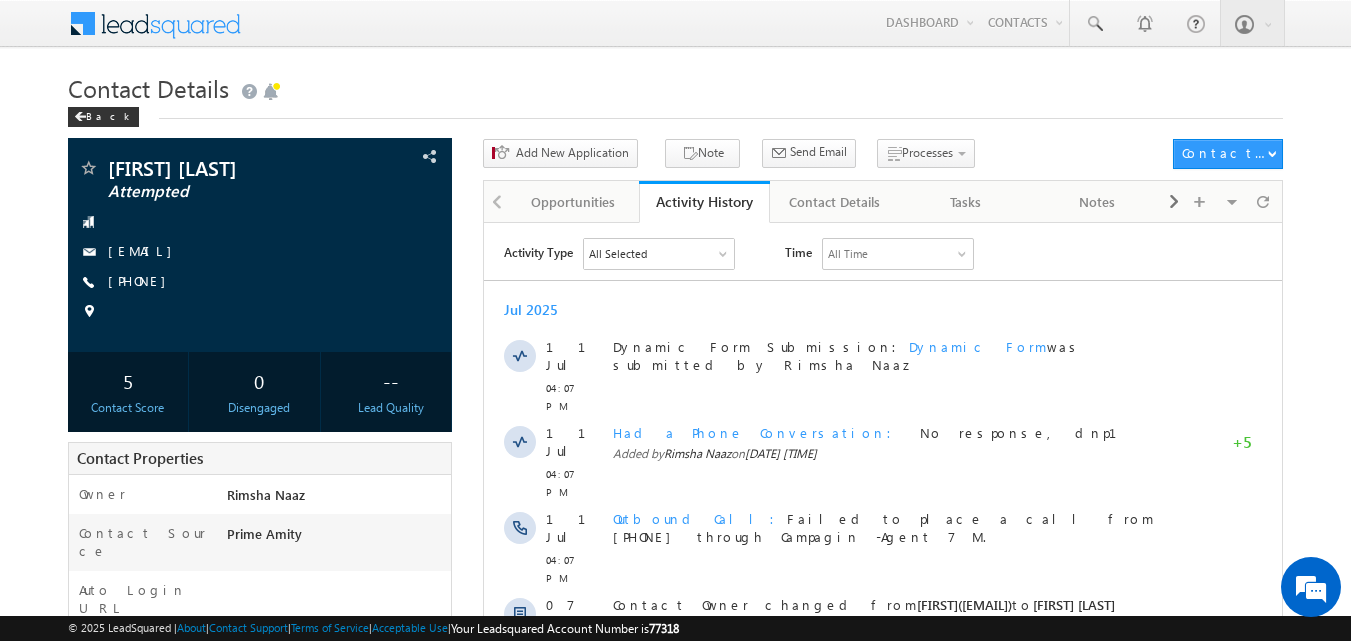 scroll, scrollTop: 0, scrollLeft: 0, axis: both 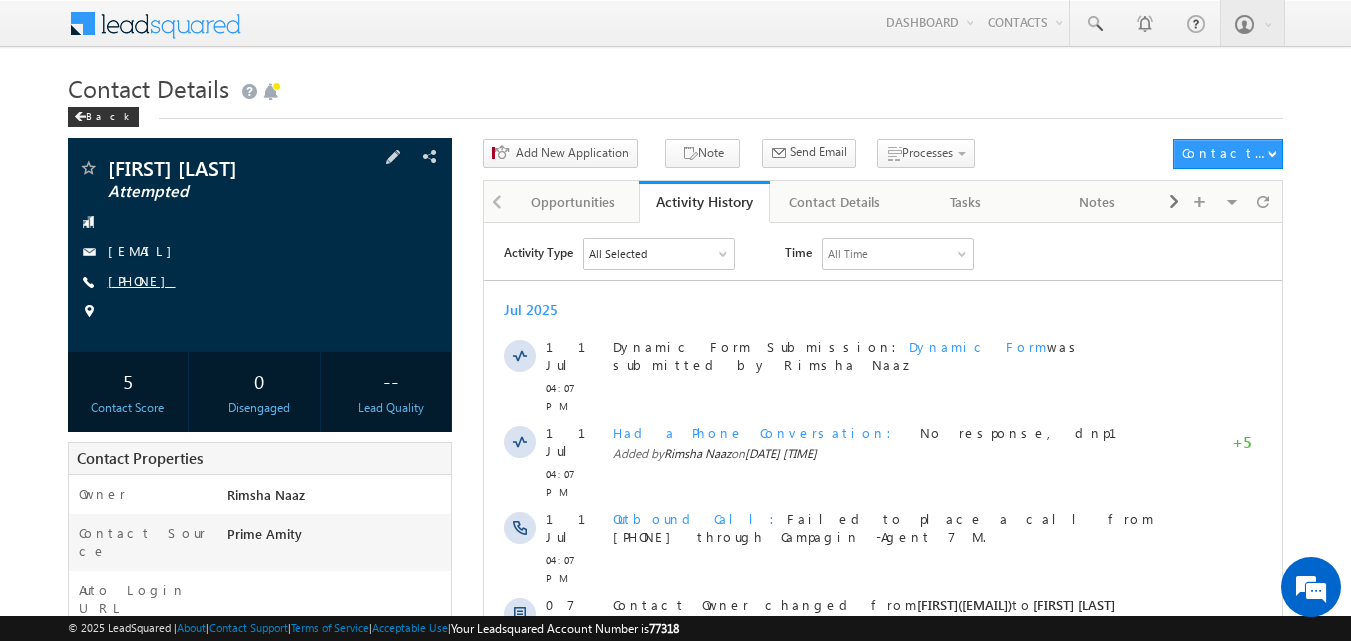 copy on "[PHONE]" 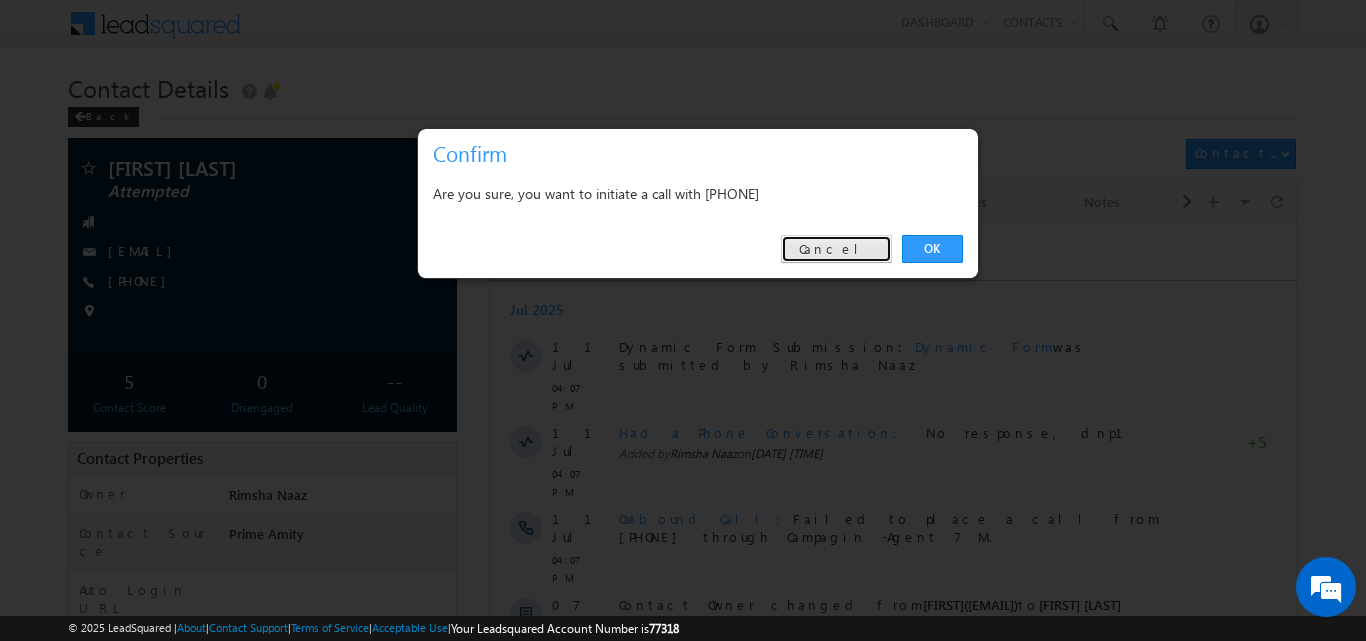 click on "Cancel" at bounding box center (836, 249) 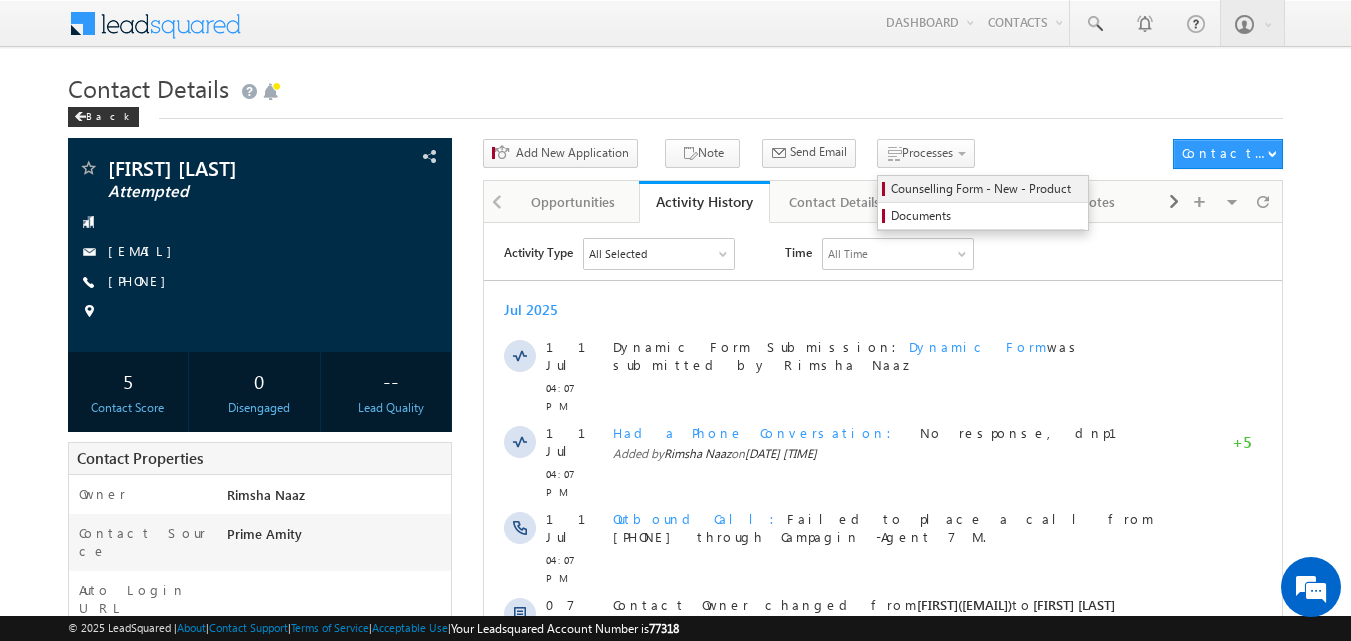 click on "Counselling Form - New - Product" at bounding box center (986, 189) 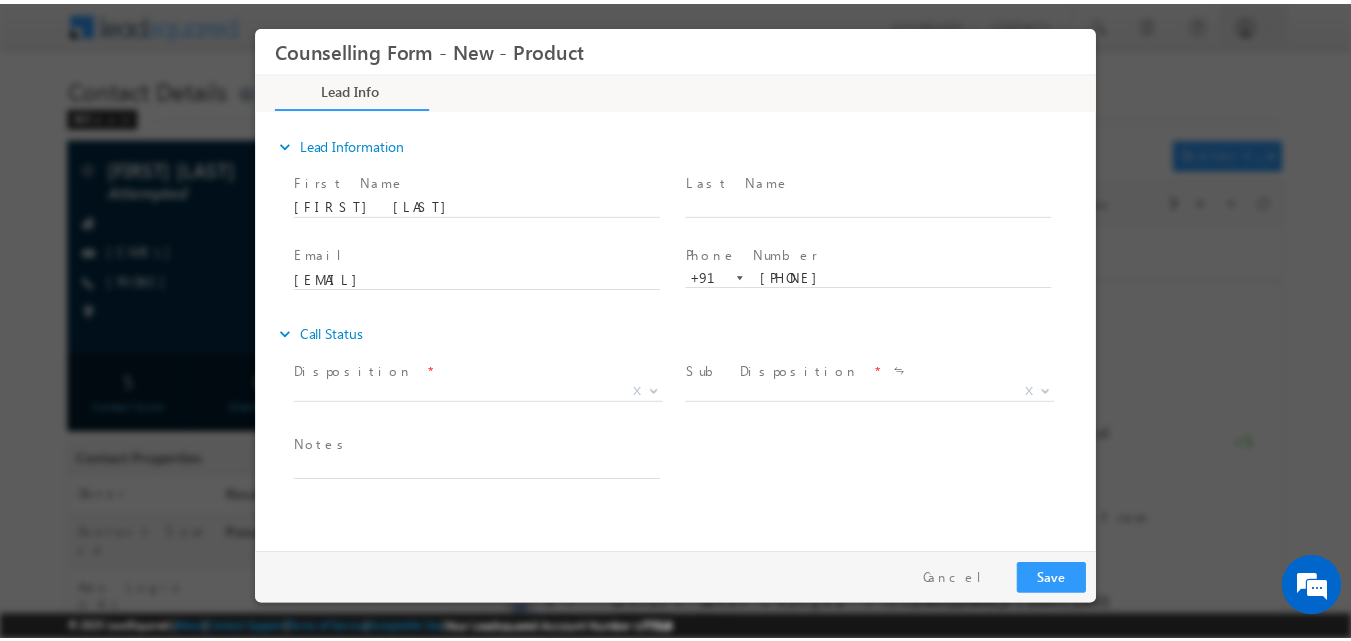 scroll, scrollTop: 0, scrollLeft: 0, axis: both 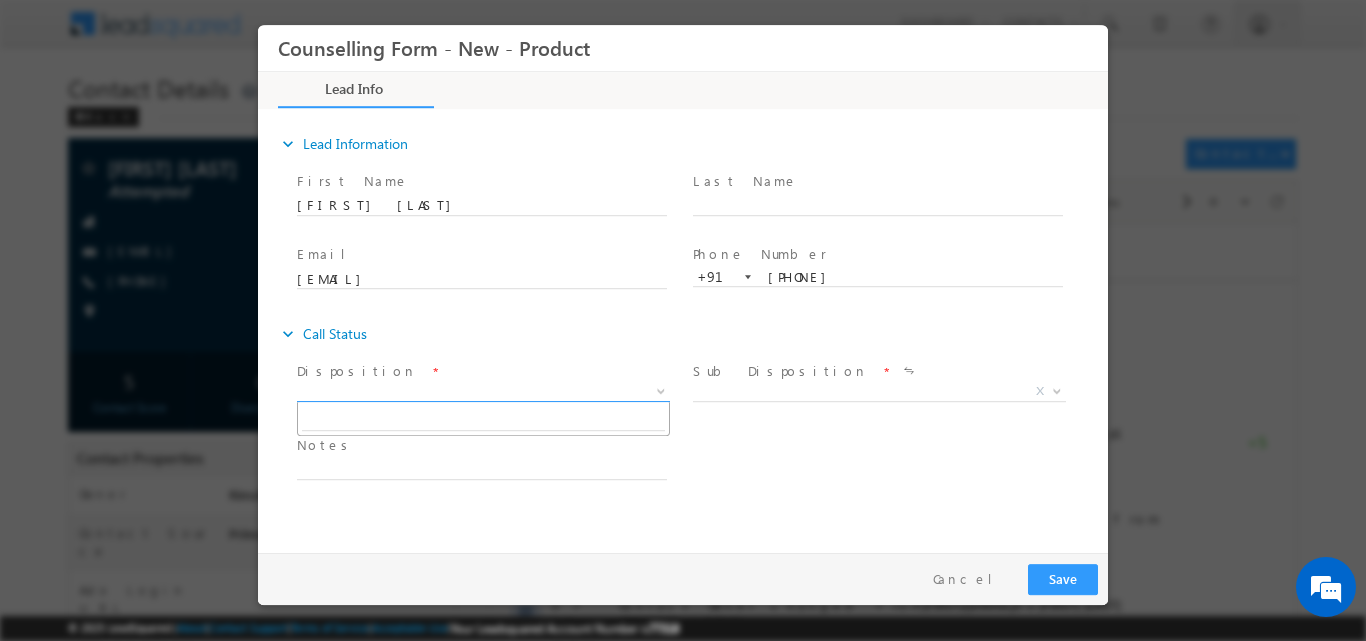 click at bounding box center (659, 390) 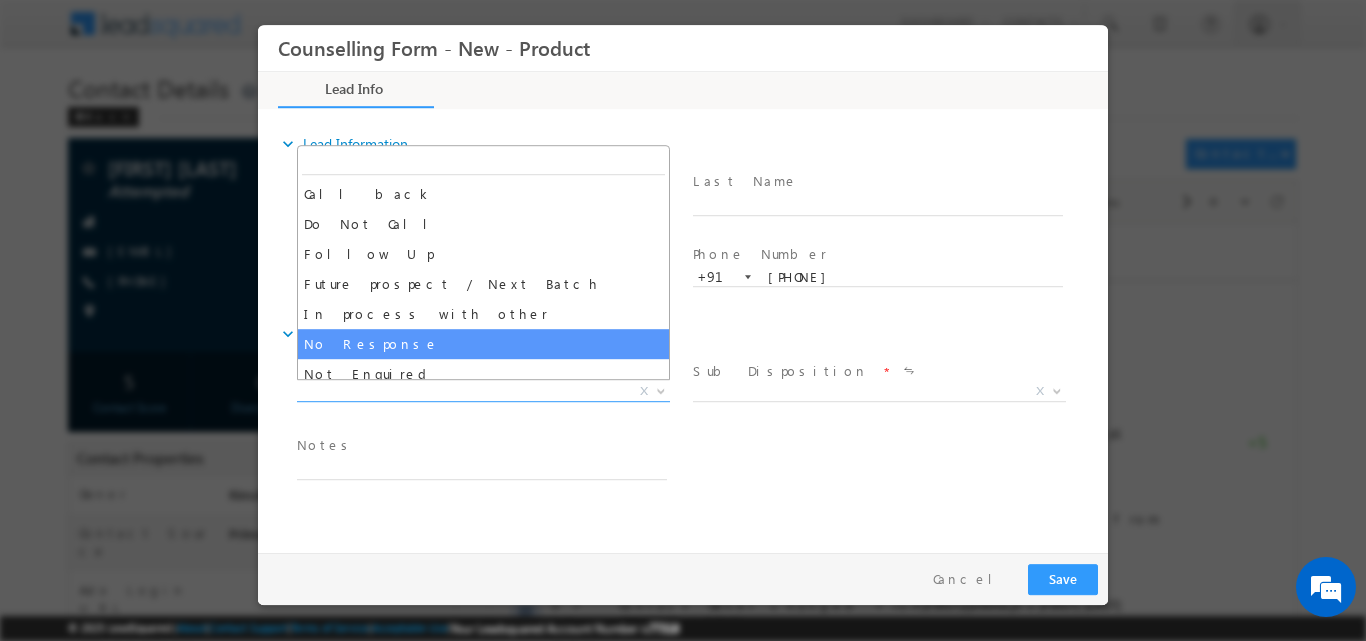 select on "No Response" 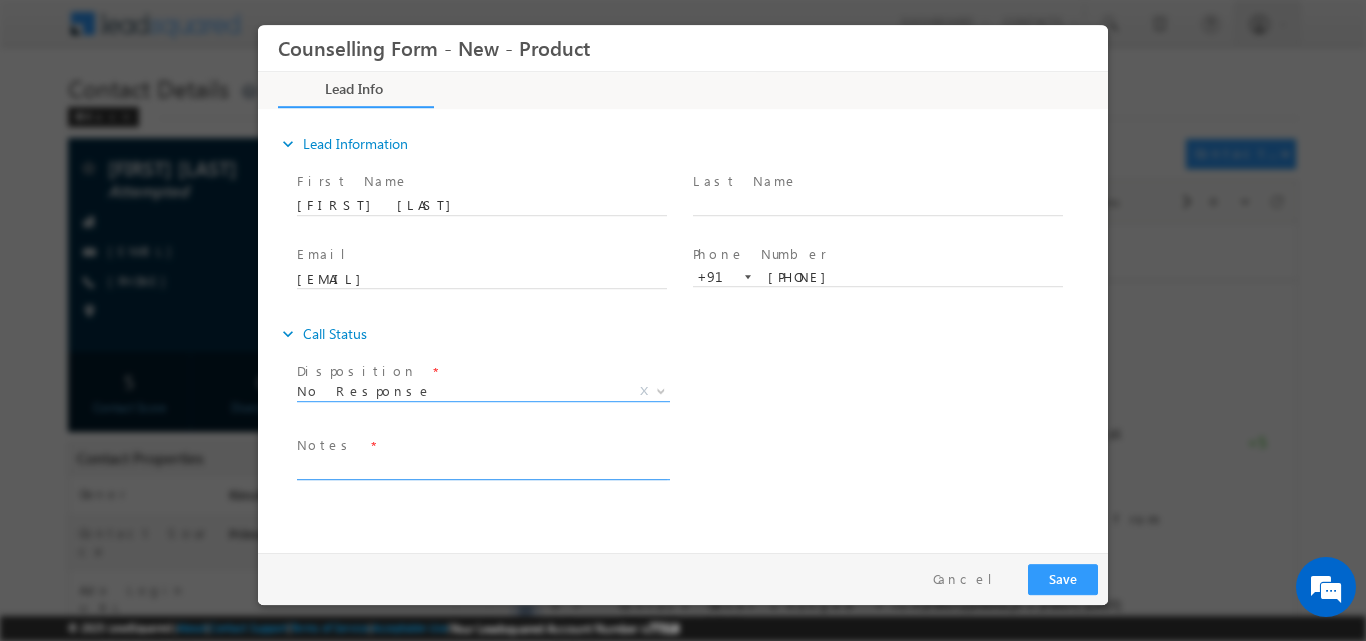 click at bounding box center [482, 467] 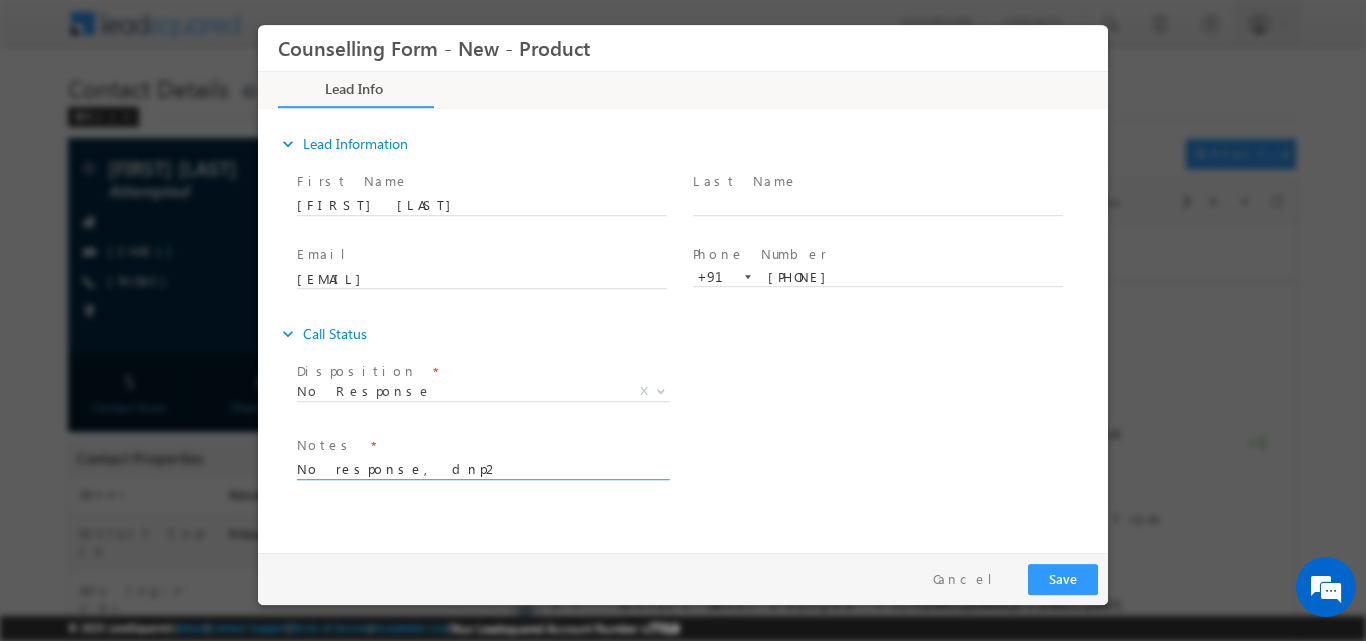 type on "No response, dnp2" 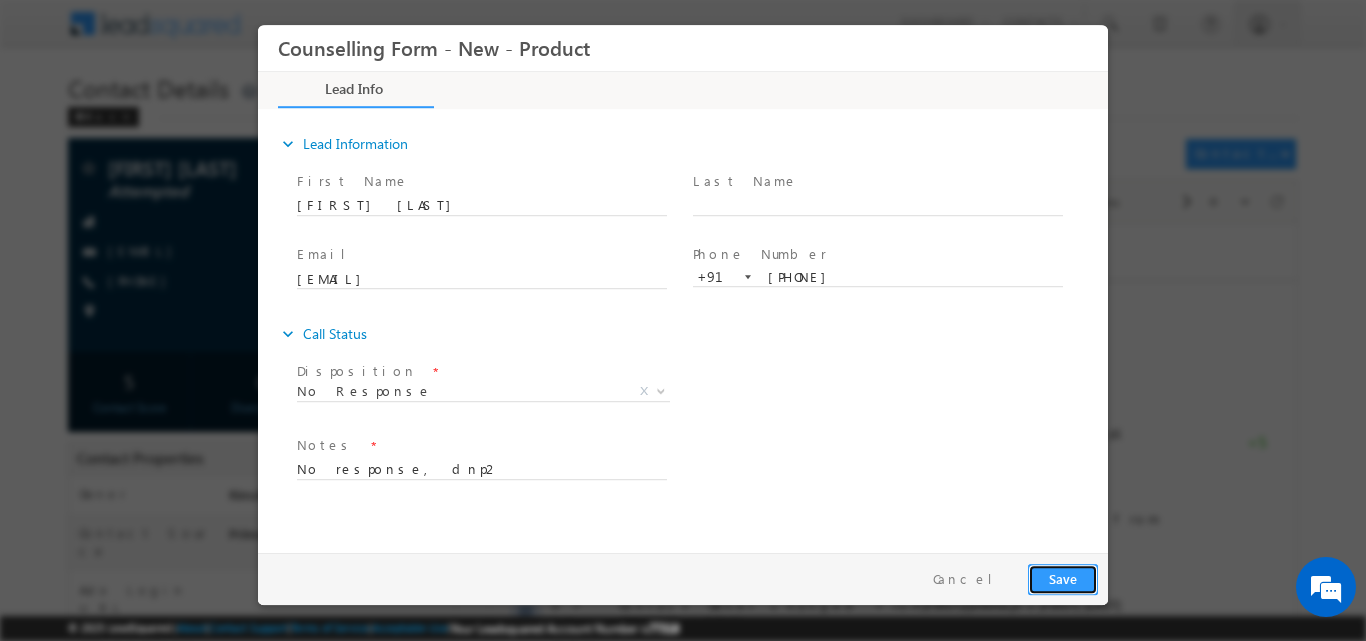 click on "Save" at bounding box center [1063, 578] 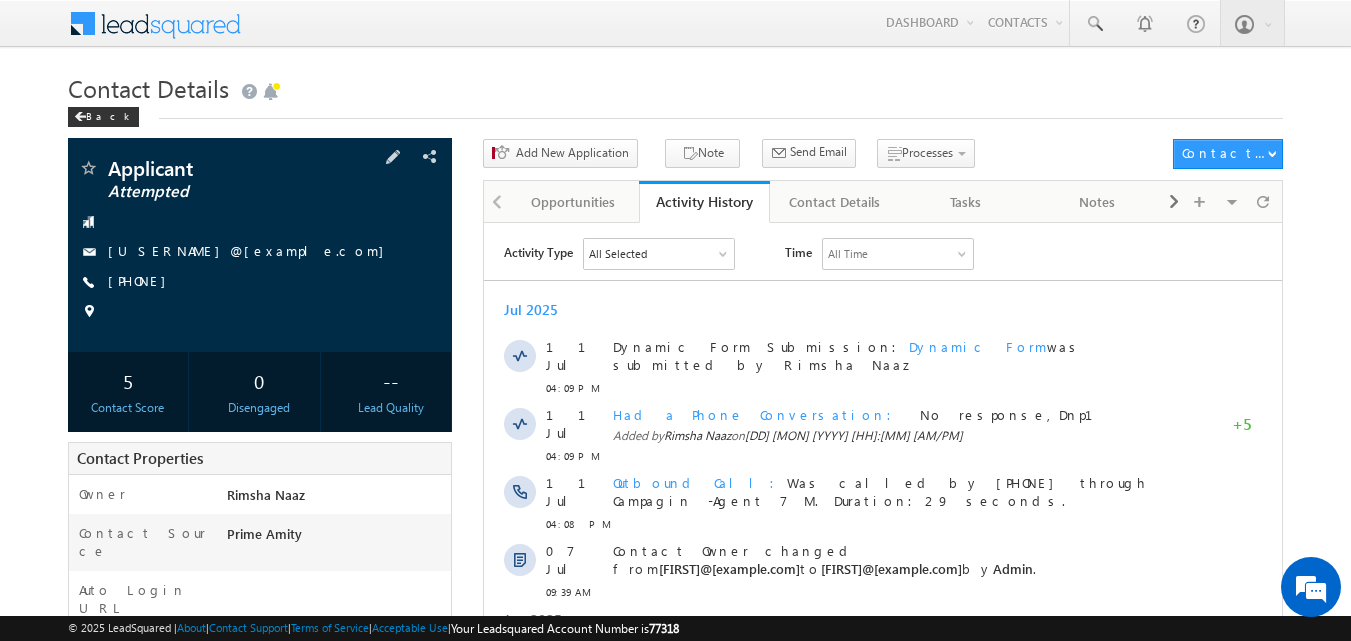 scroll, scrollTop: 0, scrollLeft: 0, axis: both 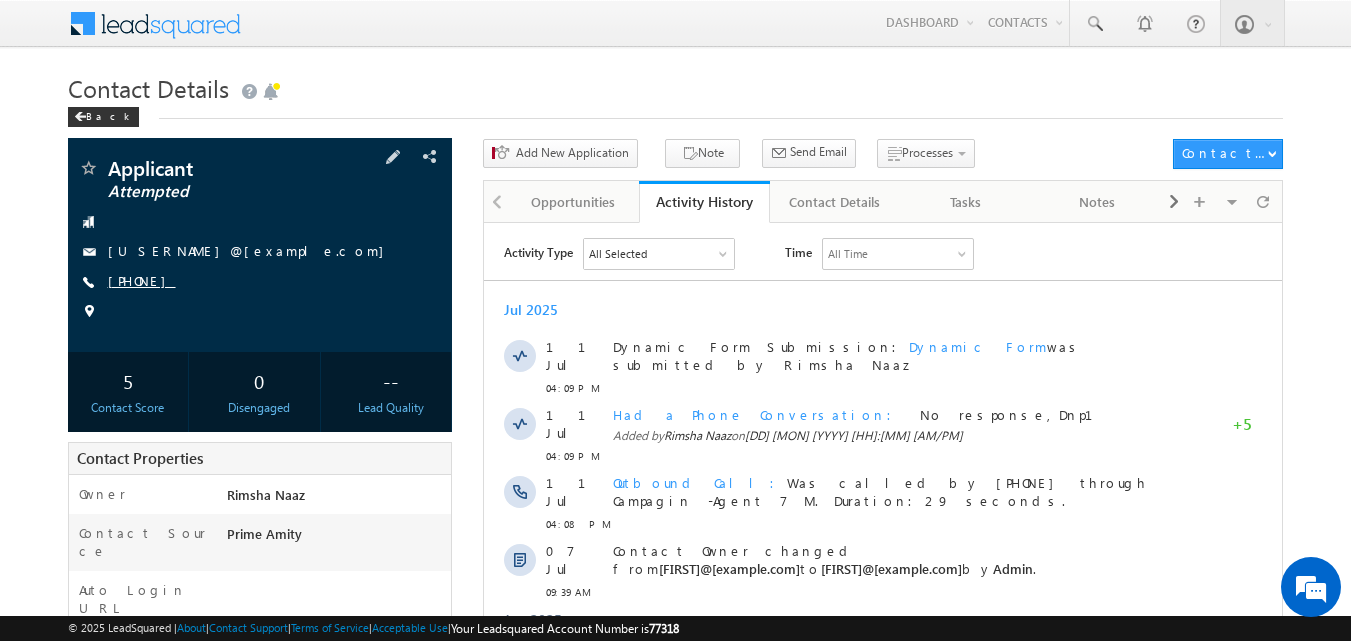 copy on "[PHONE]" 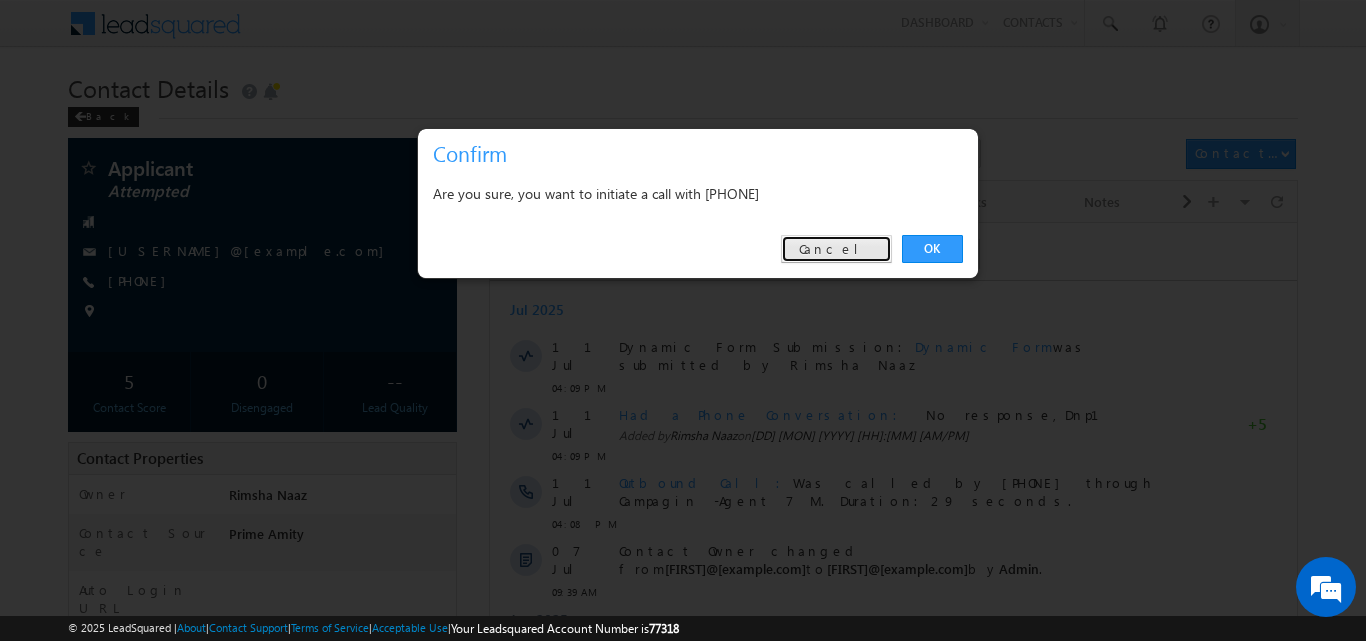 click on "Cancel" at bounding box center (836, 249) 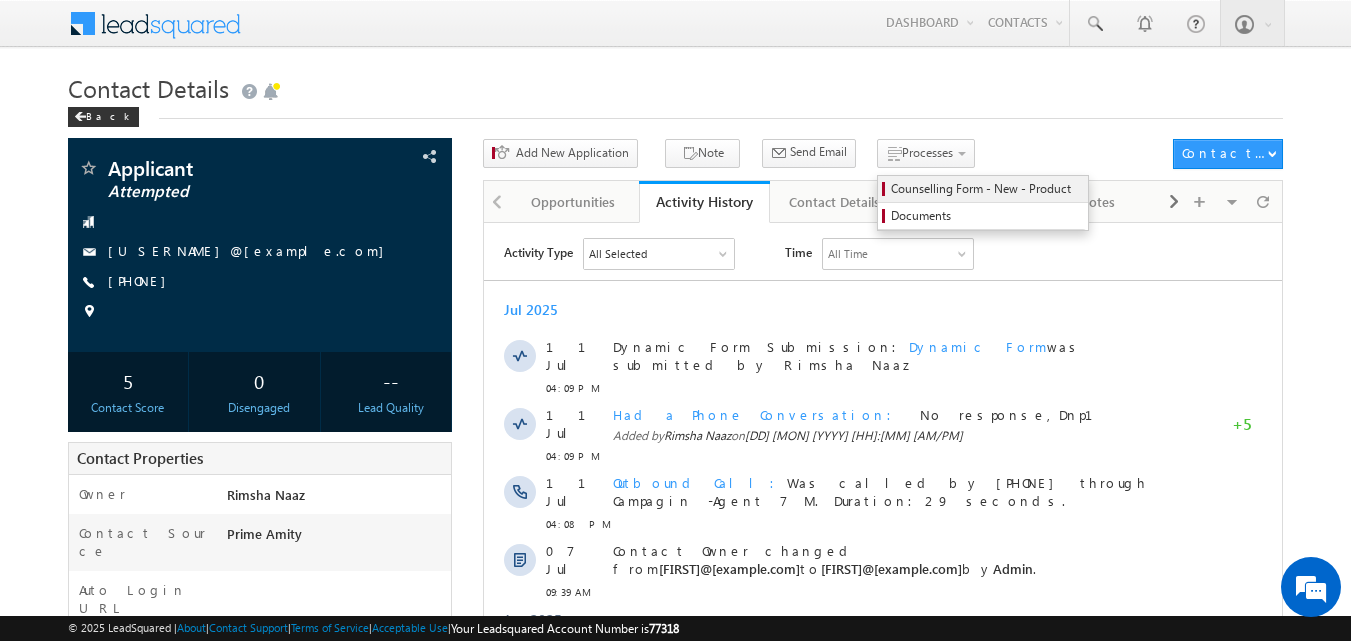 click on "Counselling Form - New - Product" at bounding box center [986, 189] 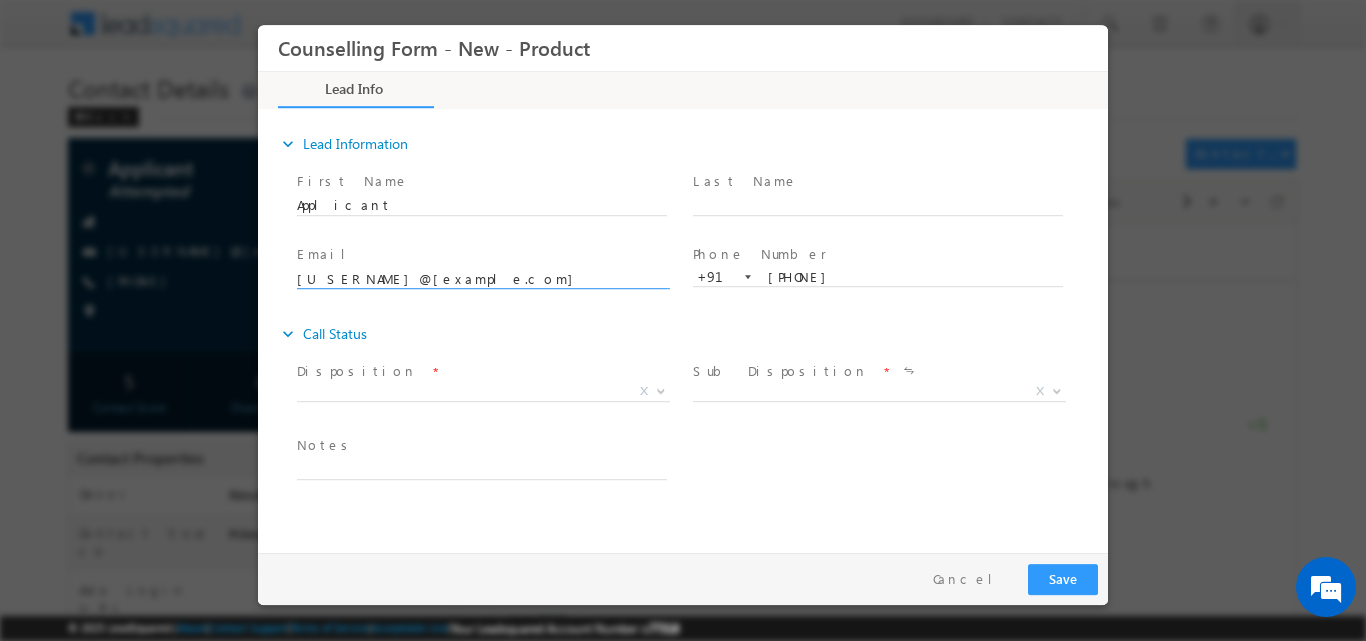 scroll, scrollTop: 0, scrollLeft: 0, axis: both 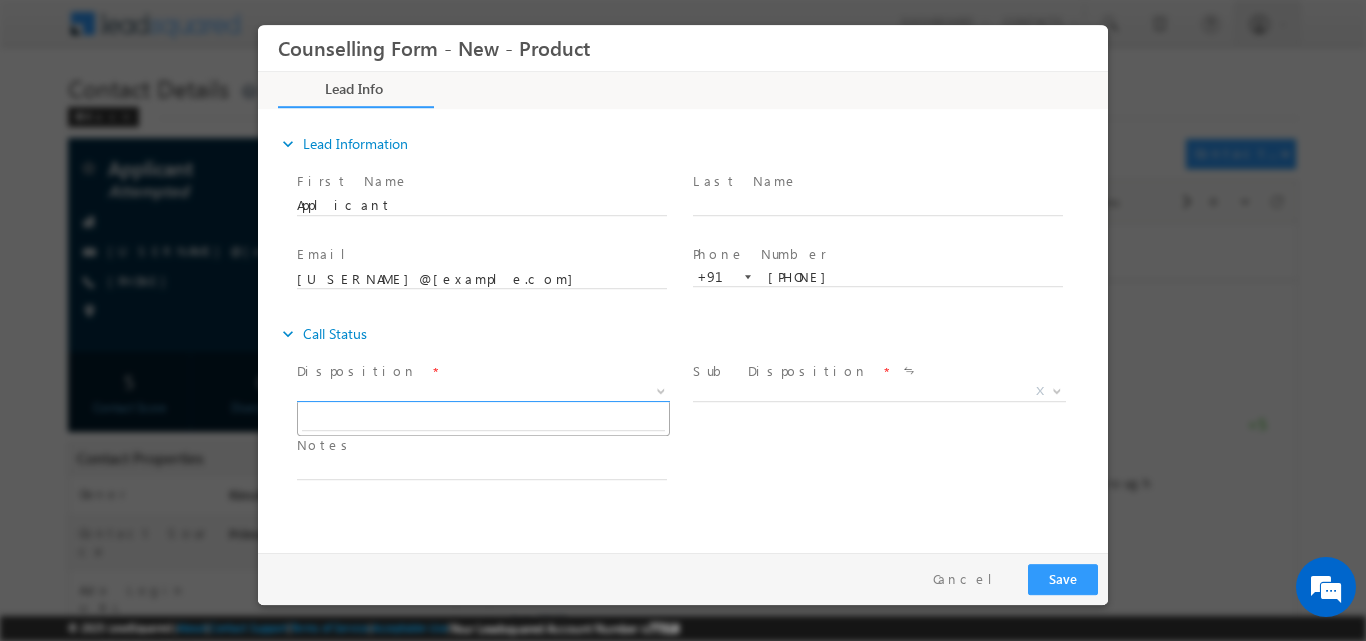 click at bounding box center (661, 389) 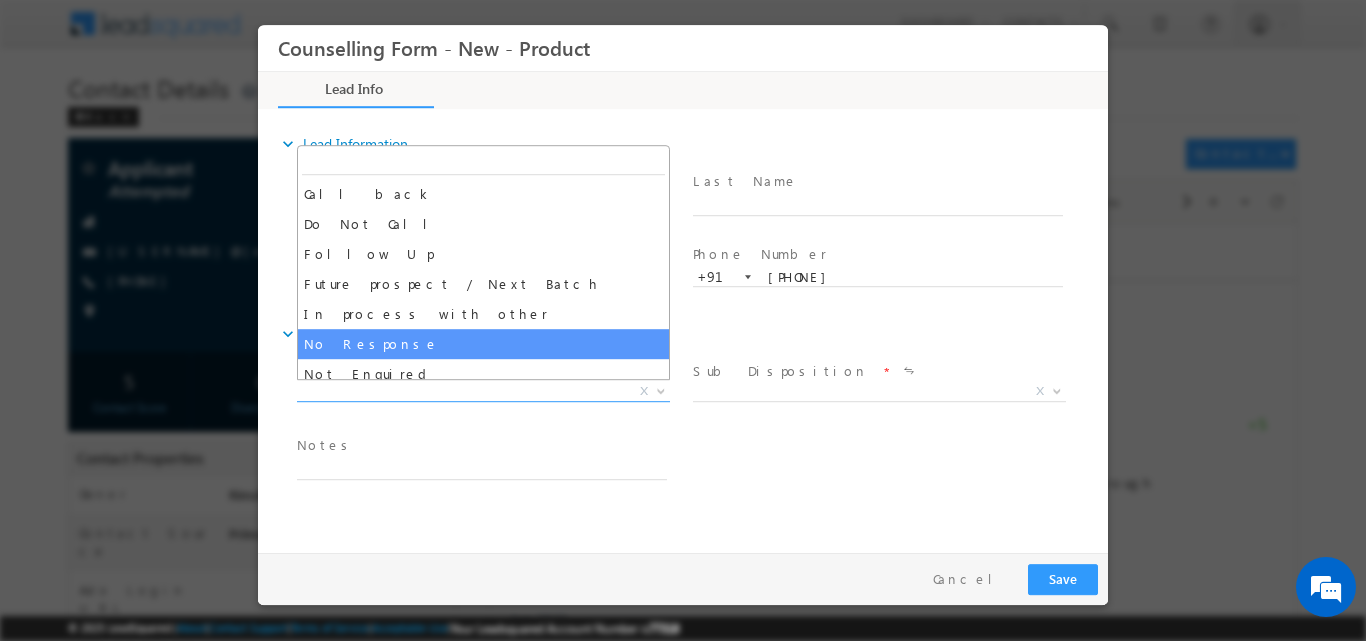 select on "No Response" 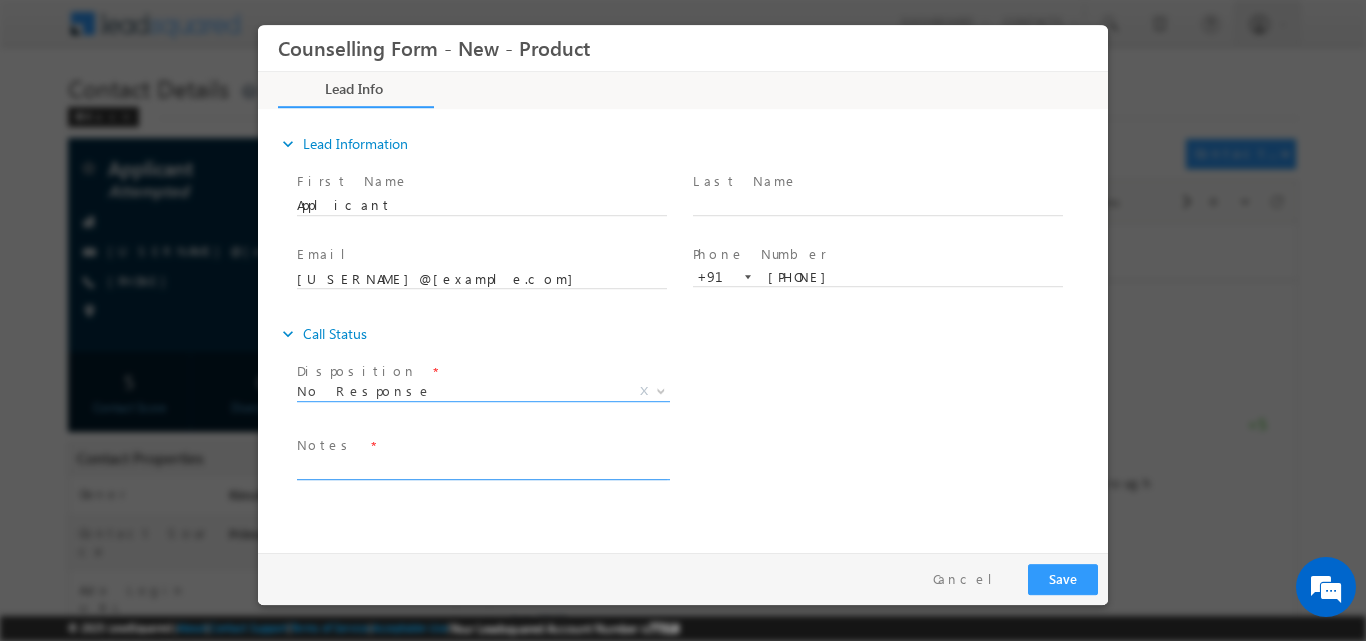 click at bounding box center (482, 467) 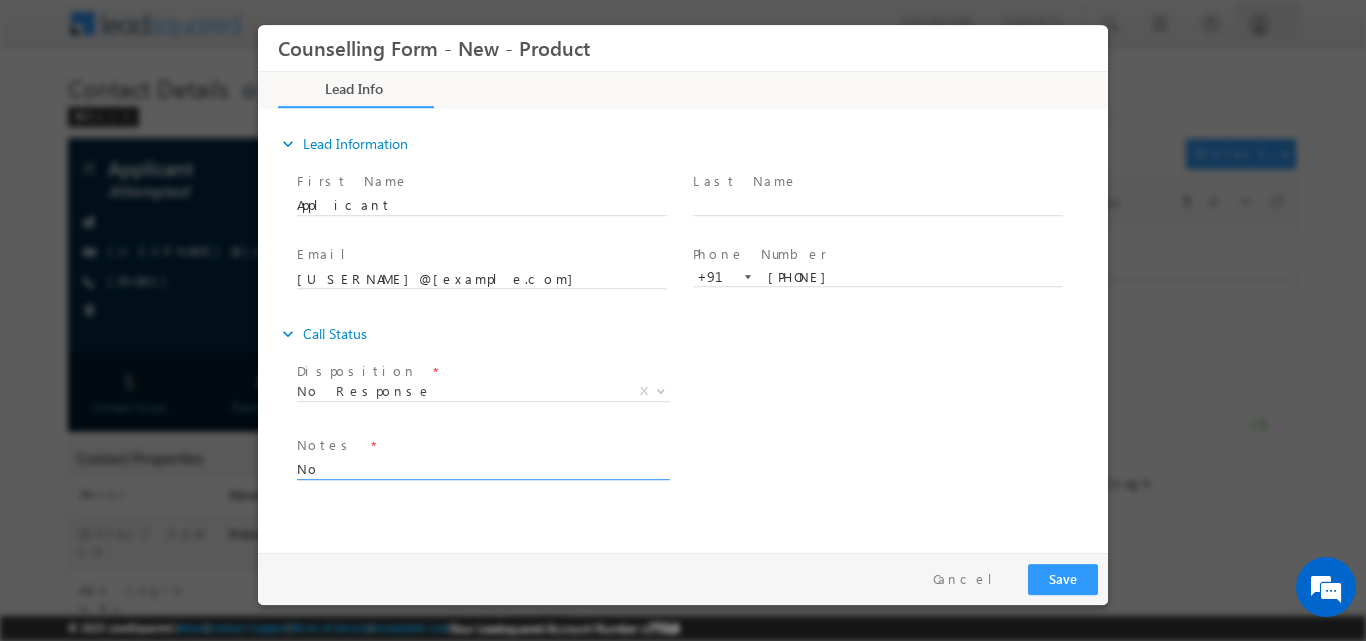 type on "N" 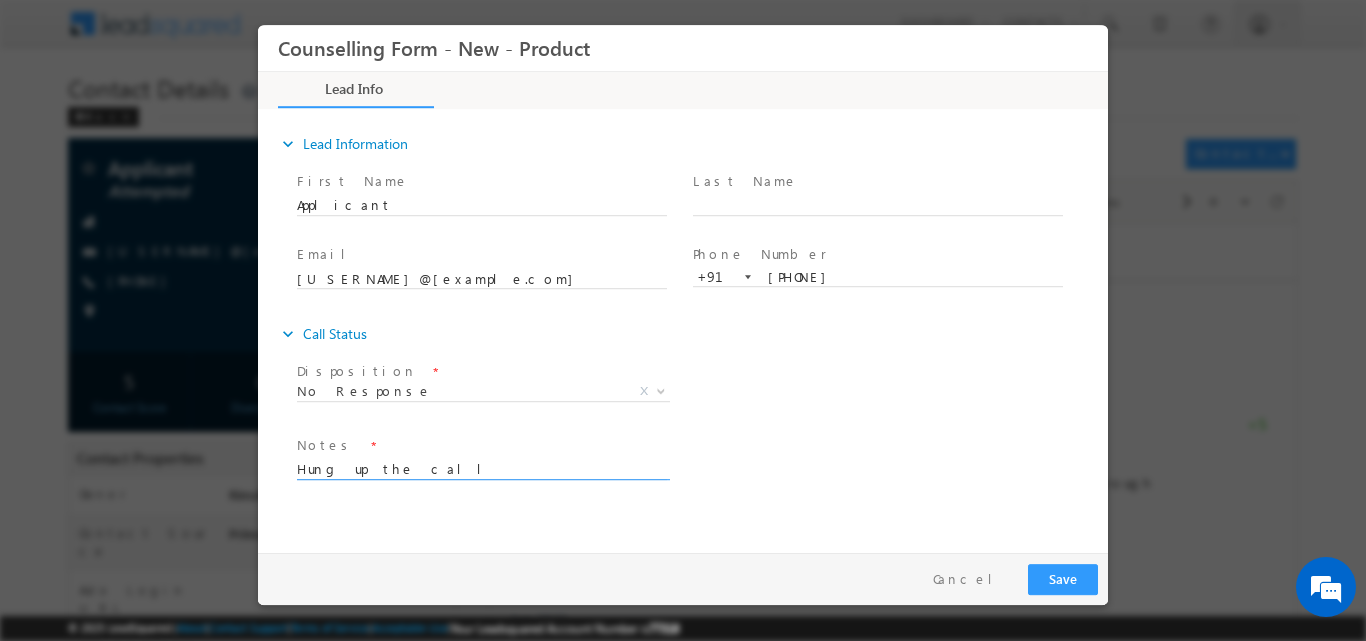 type on "Hung up the call" 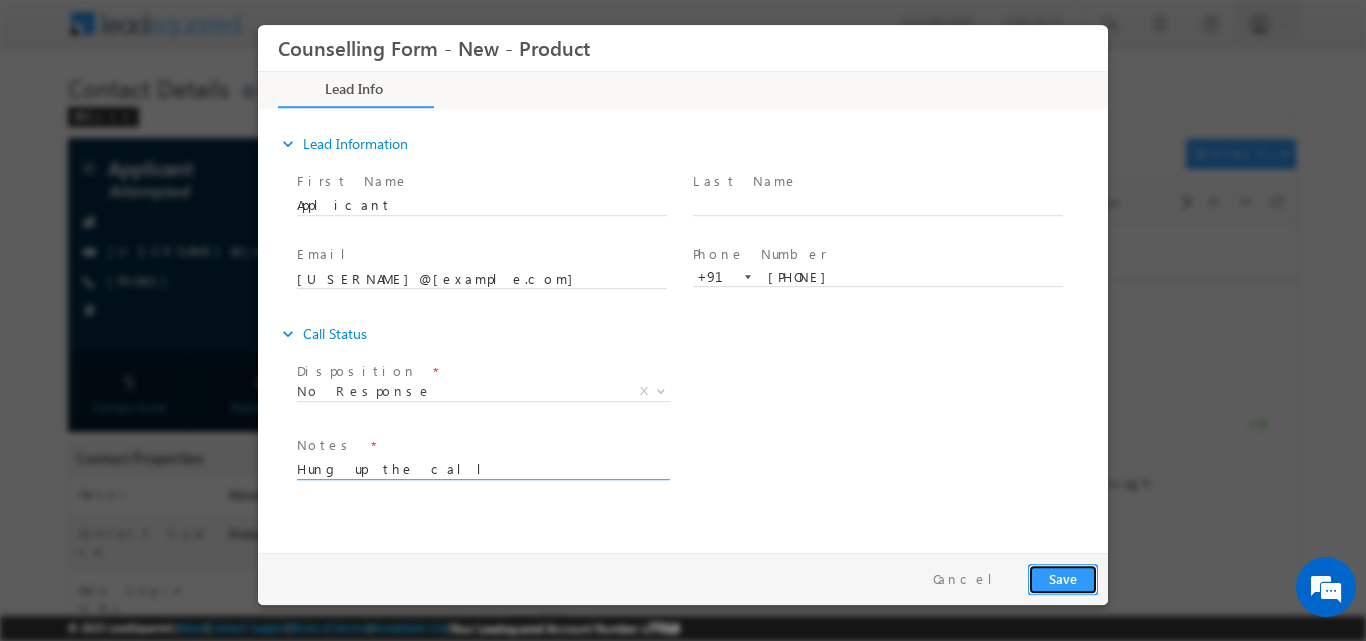 click on "Save" at bounding box center (1063, 578) 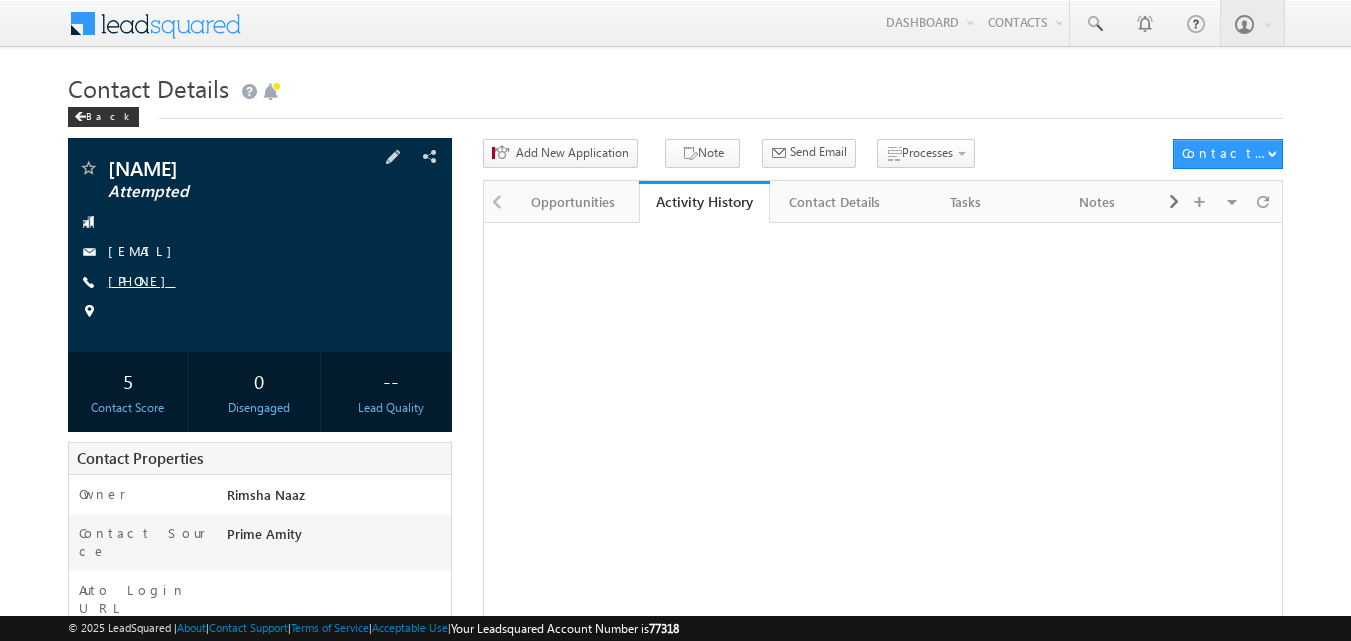 scroll, scrollTop: 0, scrollLeft: 0, axis: both 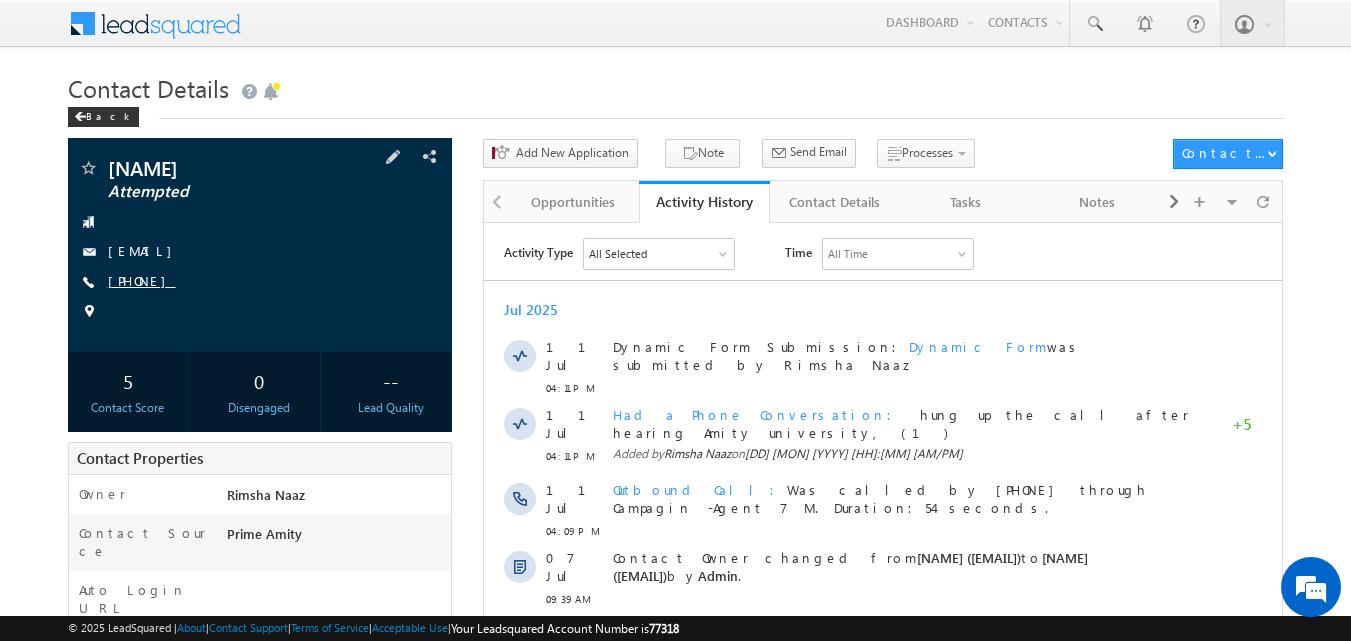 drag, startPoint x: 156, startPoint y: 277, endPoint x: 203, endPoint y: 278, distance: 47.010635 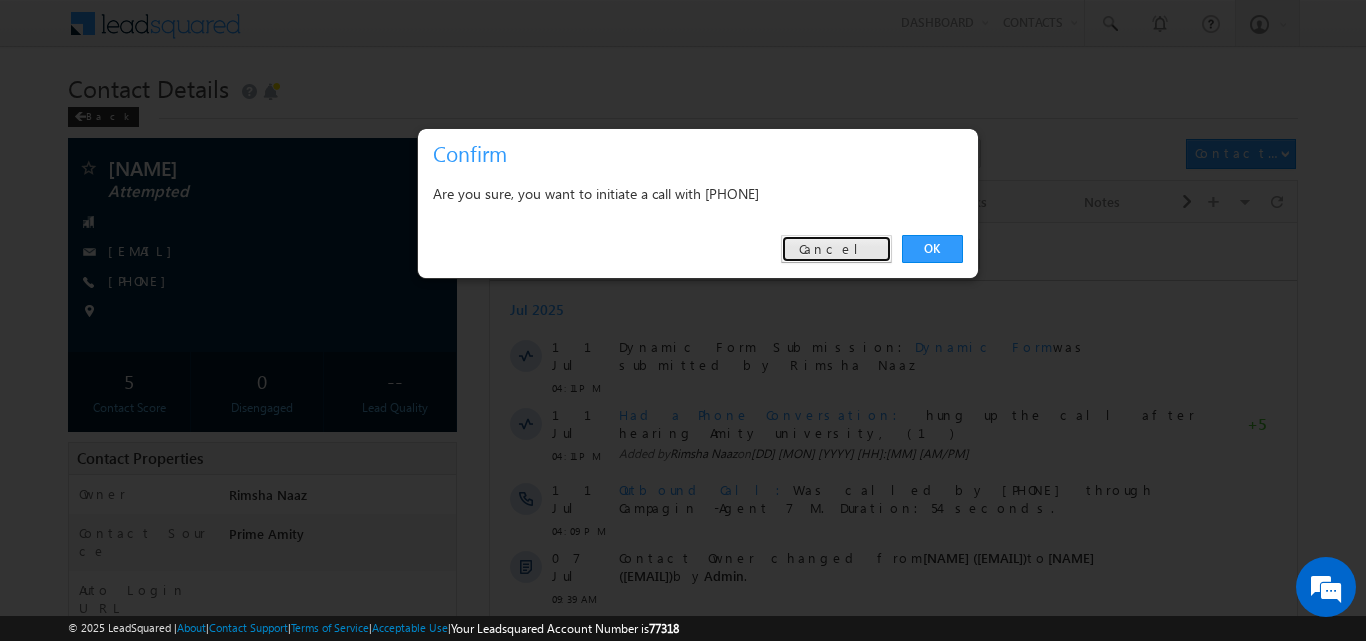 click on "Cancel" at bounding box center (836, 249) 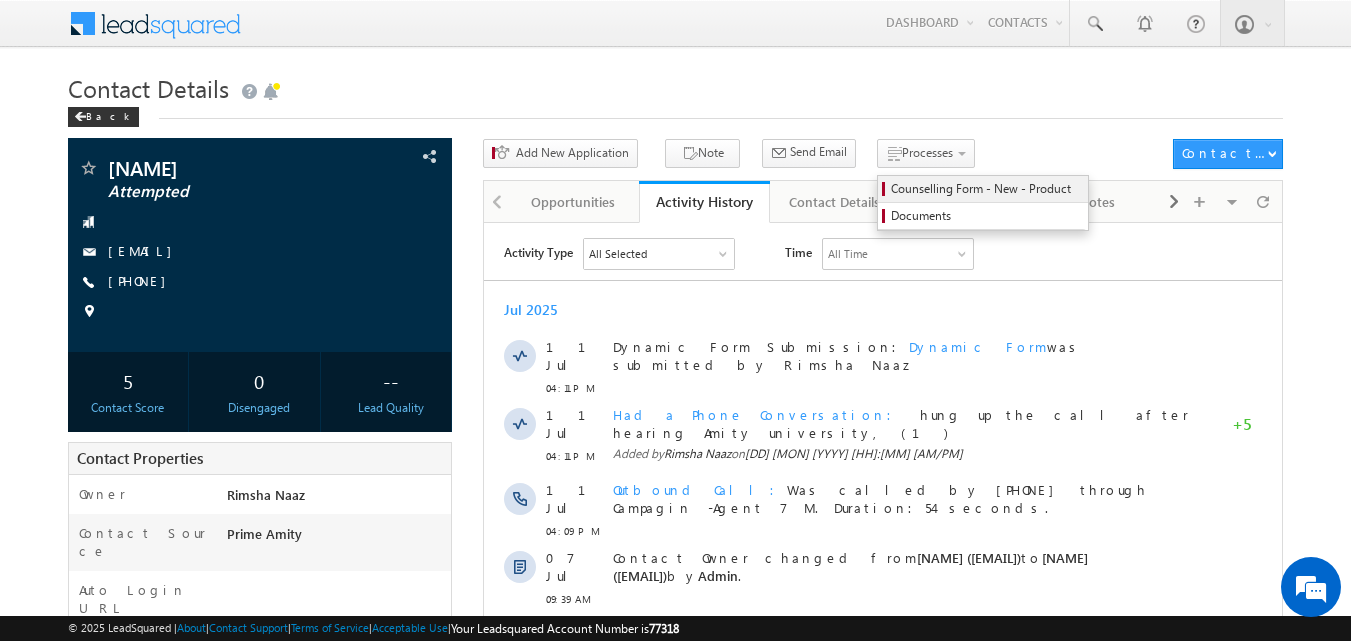 click on "Counselling Form - New - Product" at bounding box center (986, 189) 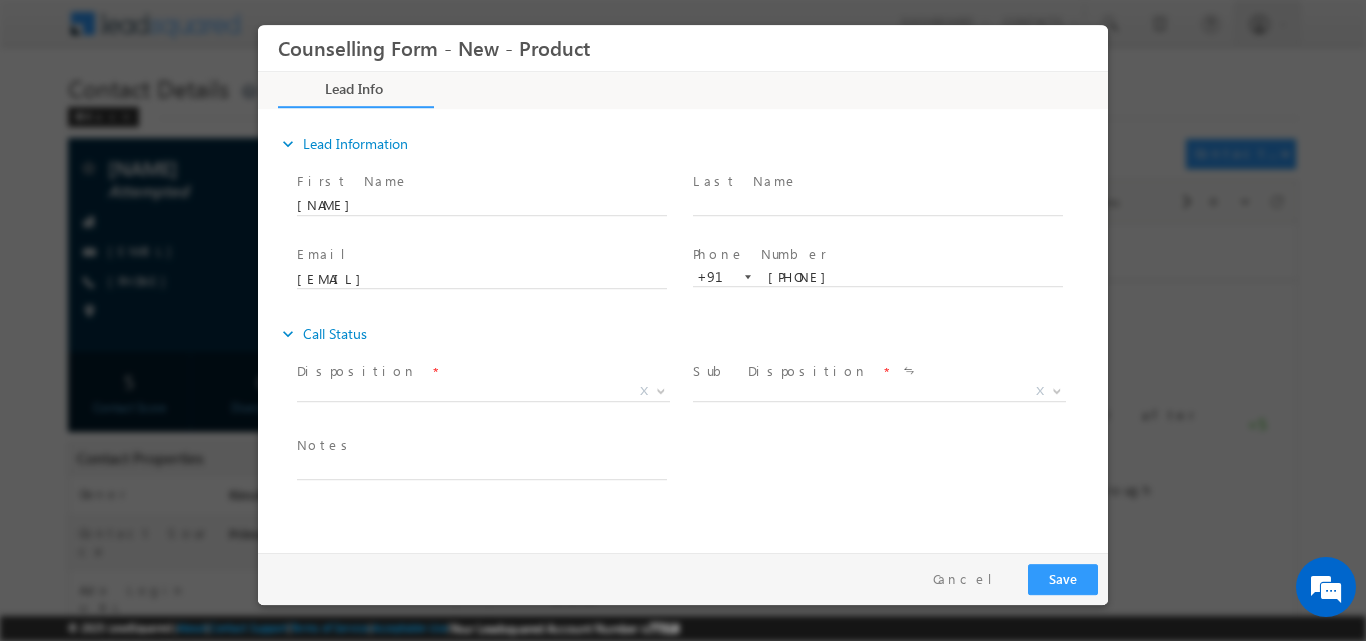 scroll, scrollTop: 0, scrollLeft: 0, axis: both 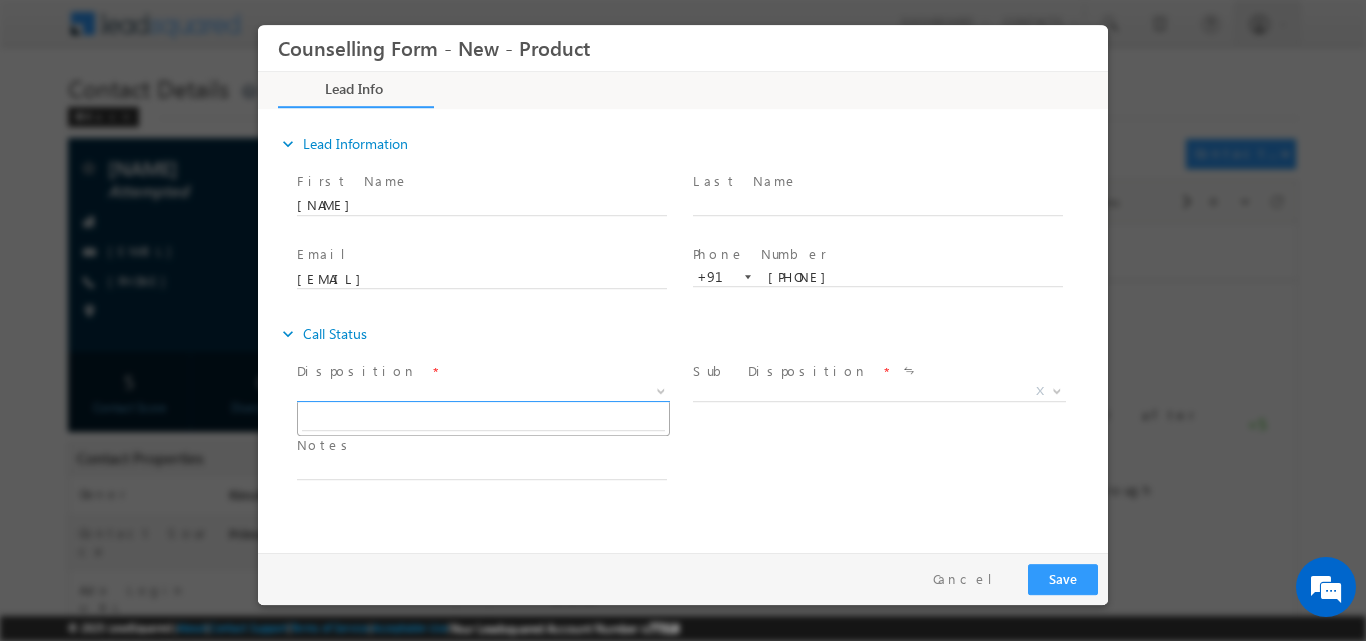 click at bounding box center [661, 389] 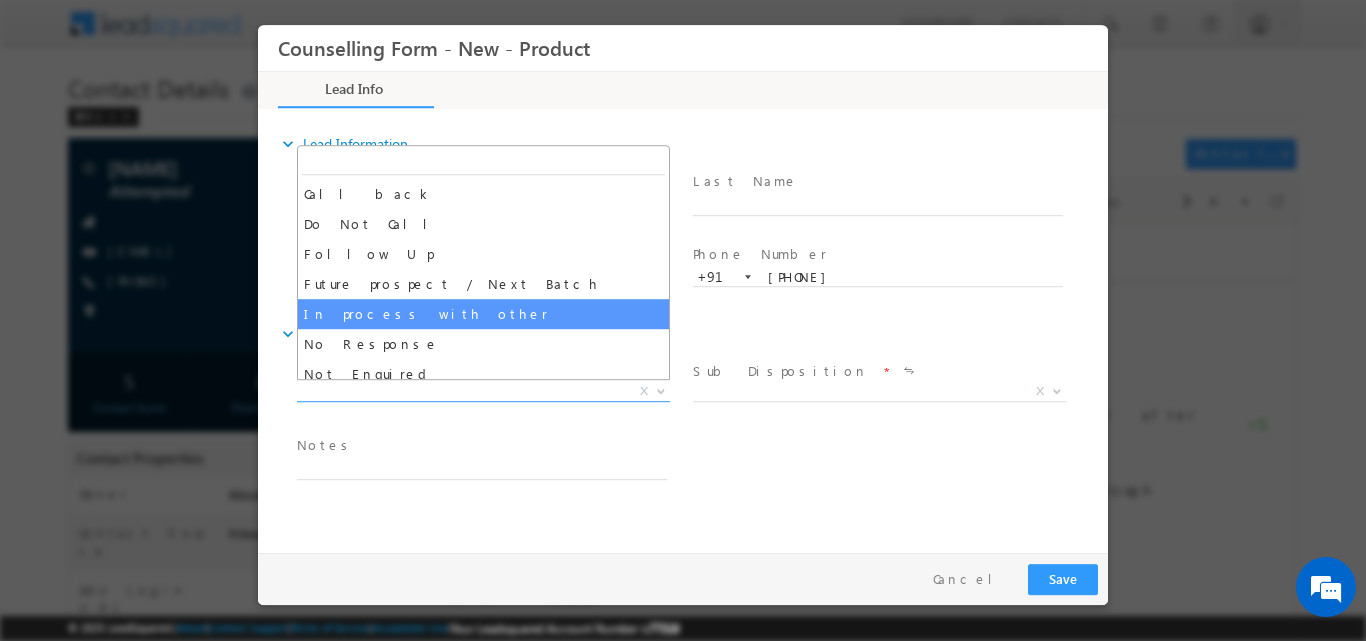 scroll, scrollTop: 0, scrollLeft: 0, axis: both 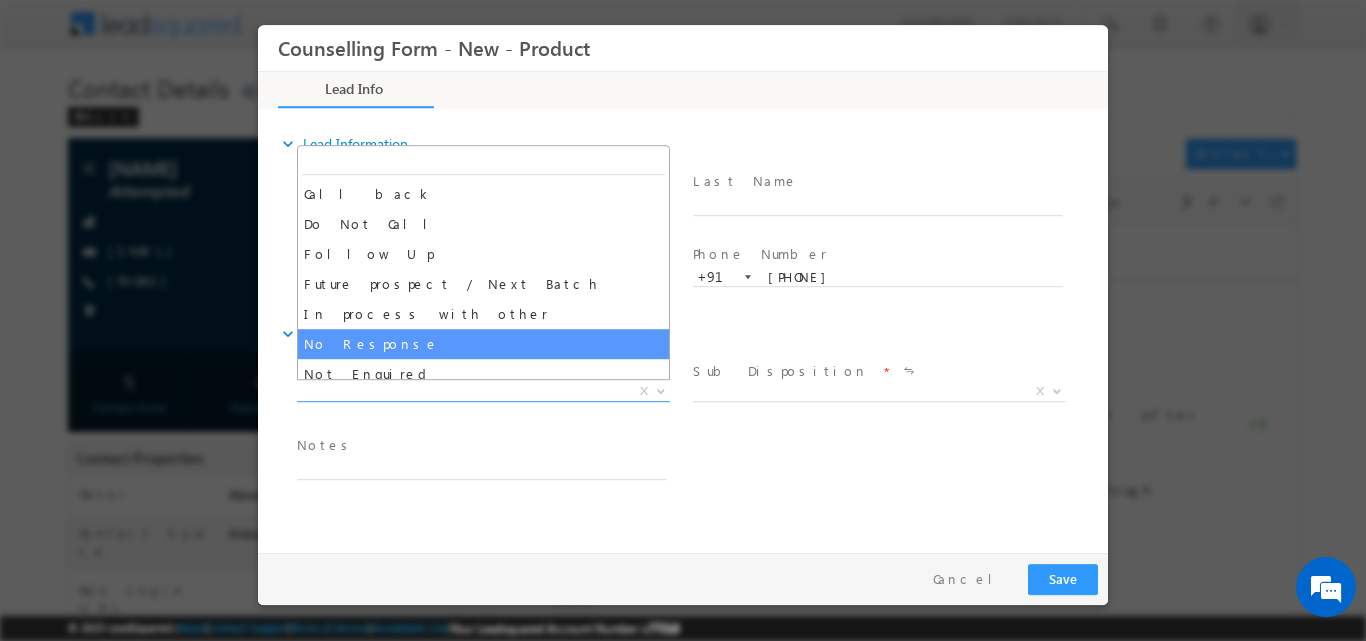 select on "No Response" 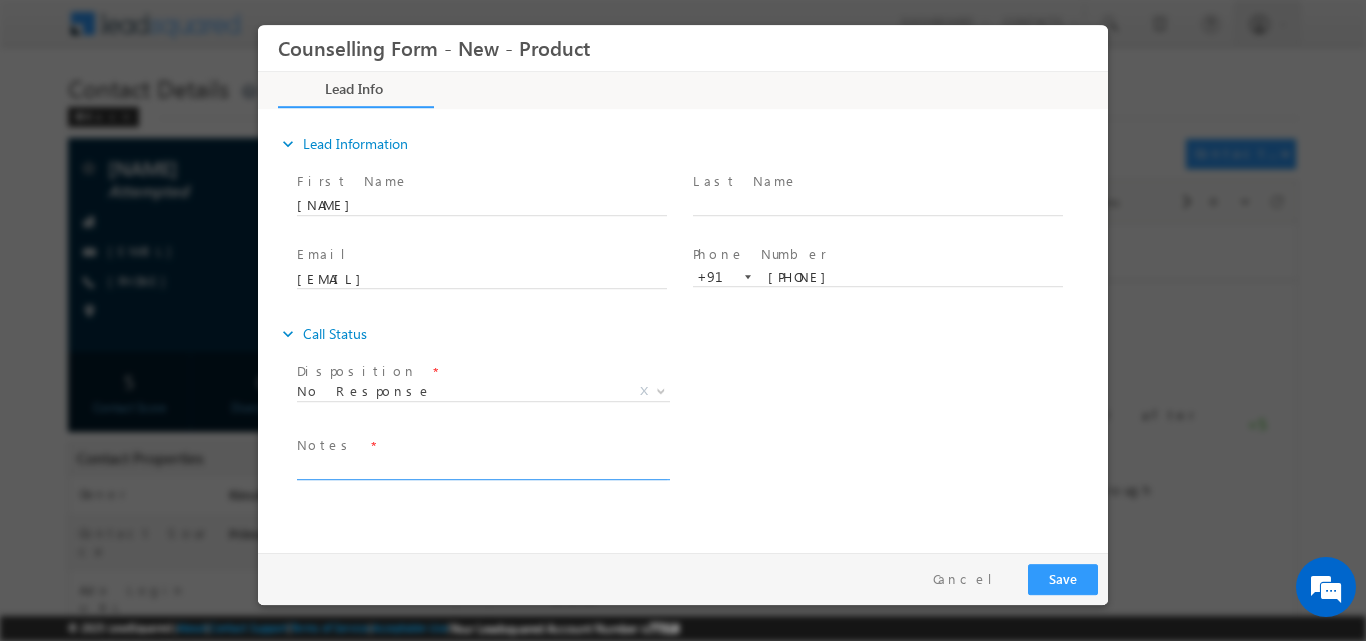 click at bounding box center [482, 467] 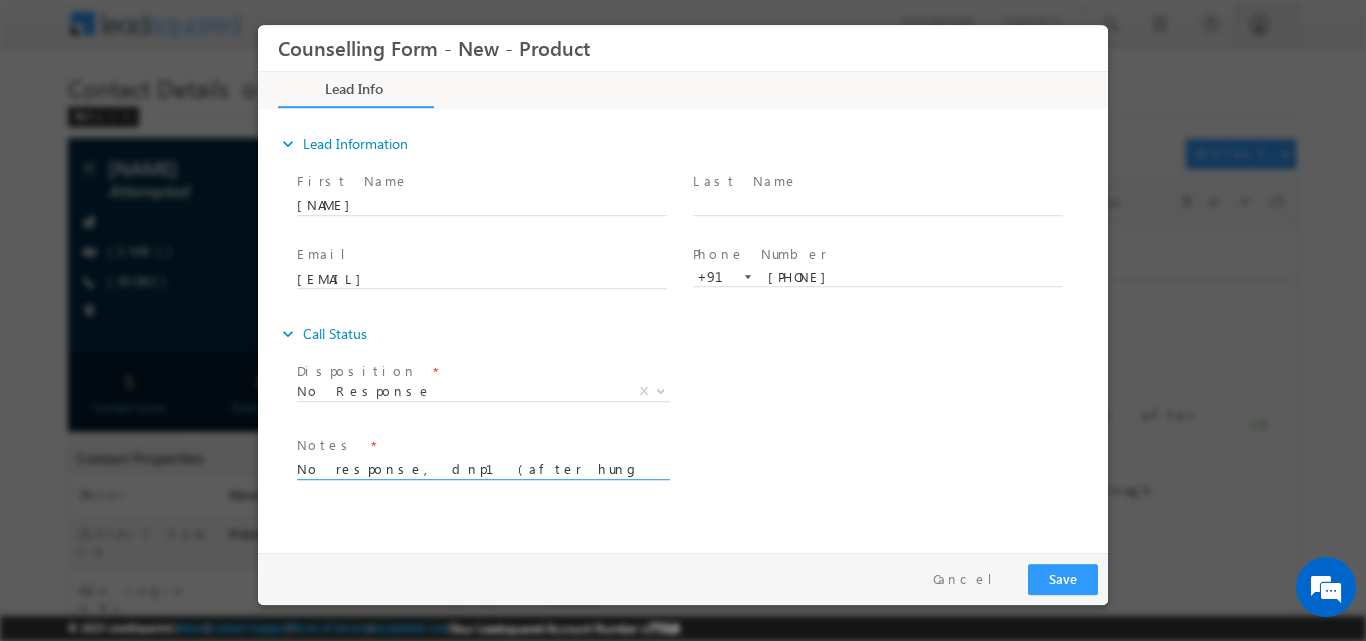 type on "No response, dnp1(after hung up)" 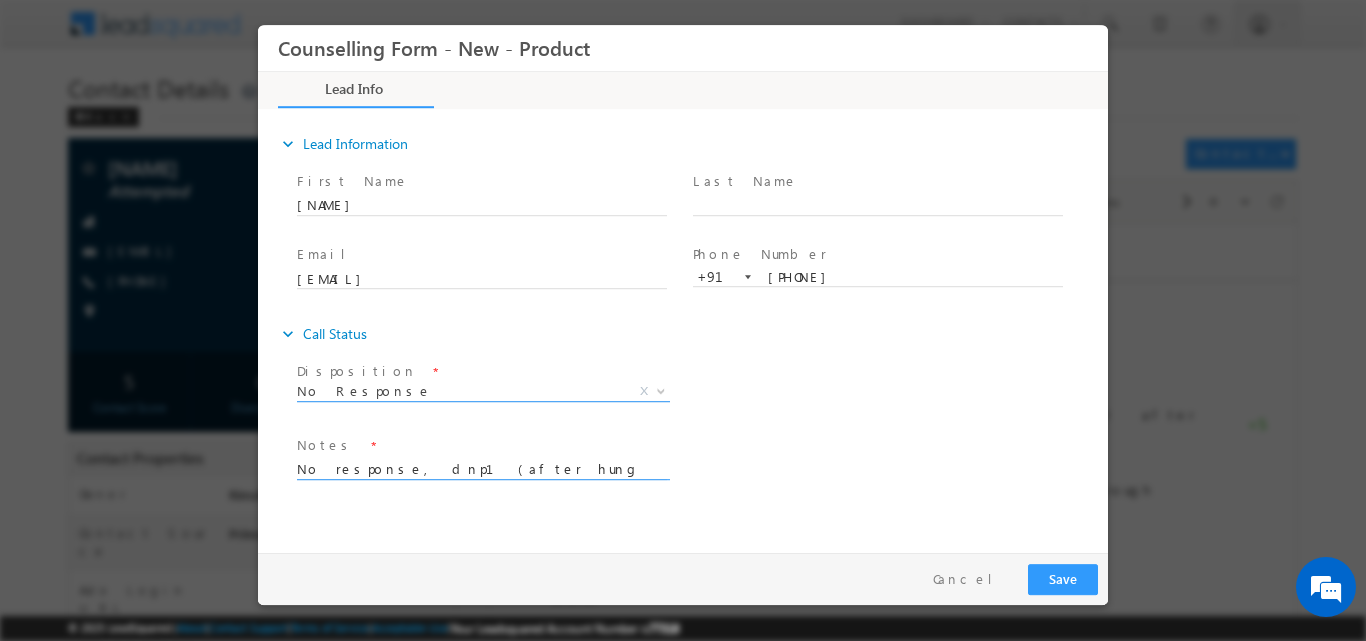click at bounding box center [661, 389] 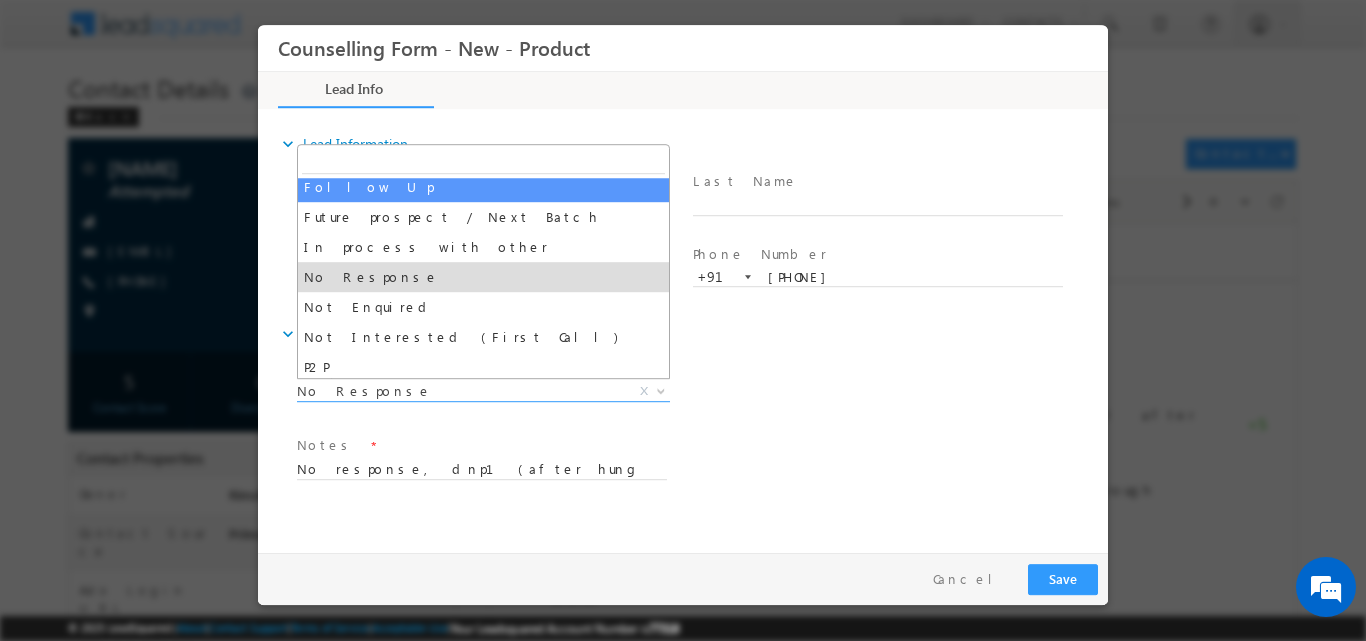 scroll, scrollTop: 68, scrollLeft: 0, axis: vertical 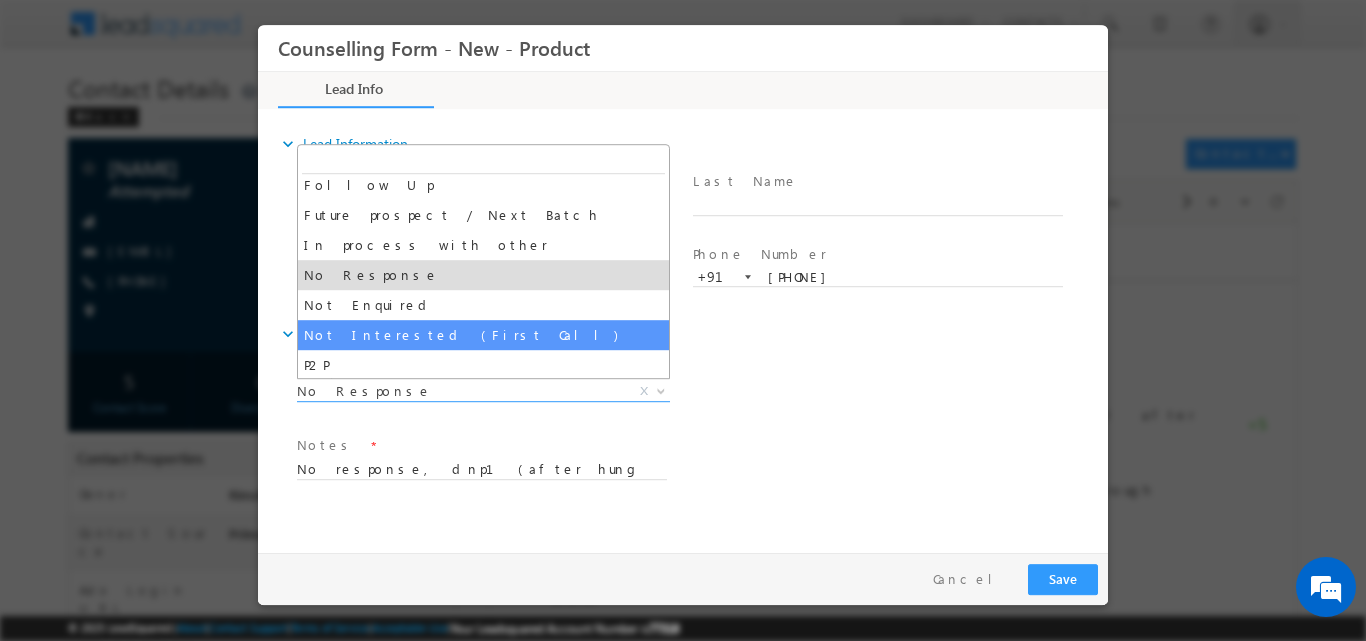 select on "Not Interested (First Call)" 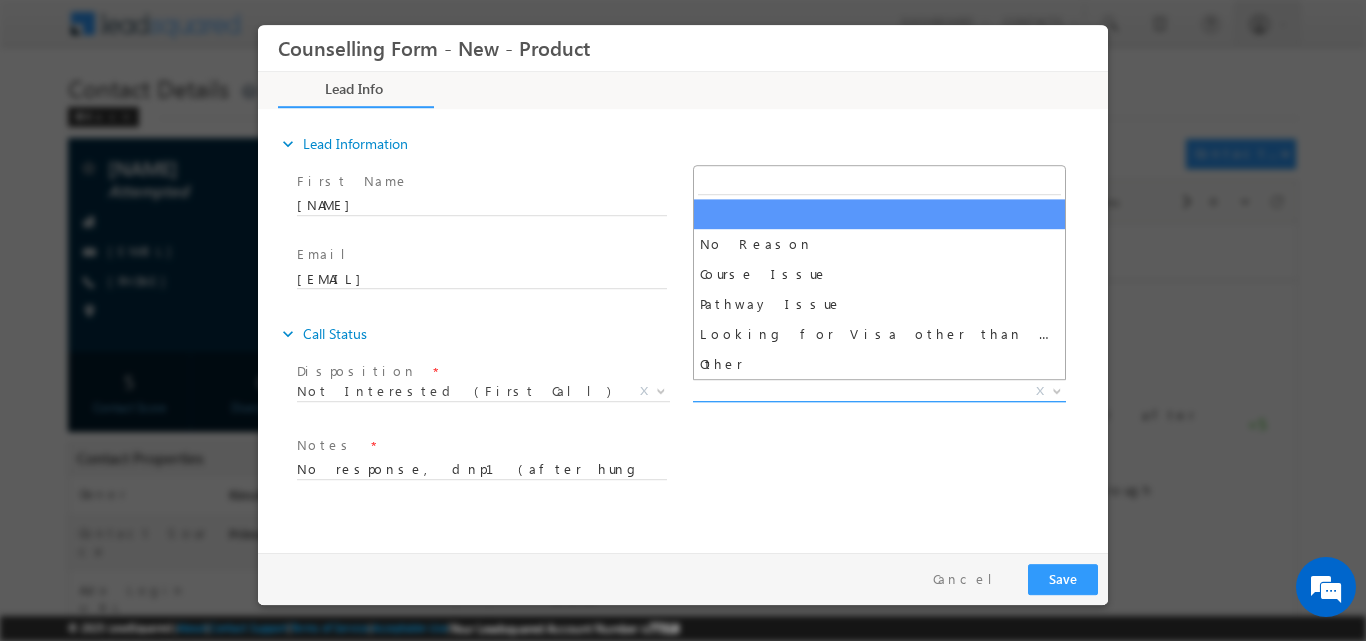 click at bounding box center (1055, 390) 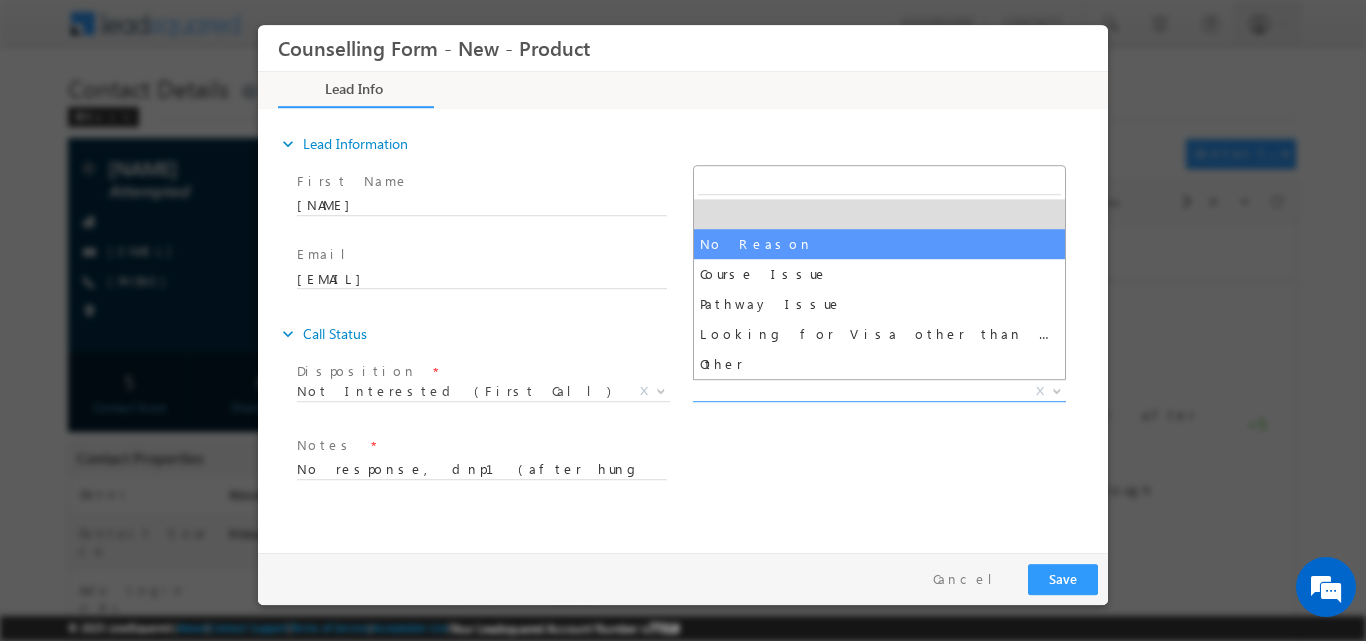 select on "No Reason" 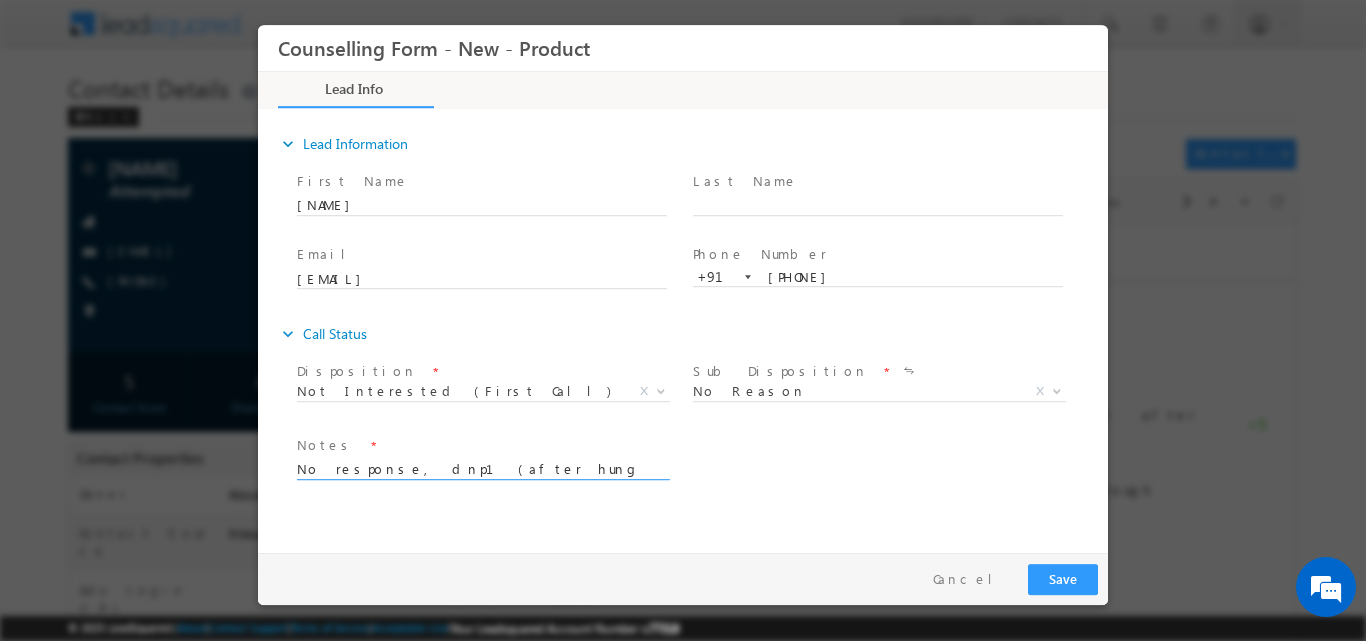 drag, startPoint x: 561, startPoint y: 467, endPoint x: 155, endPoint y: 467, distance: 406 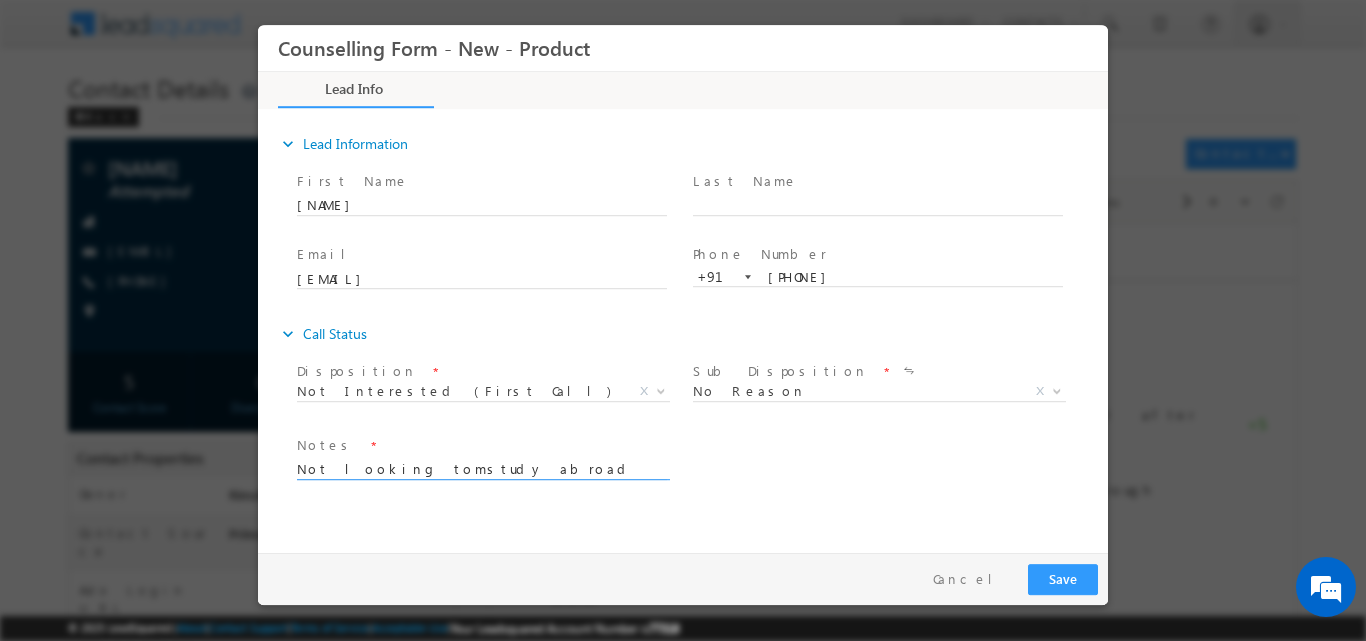 click on "Not looking tomstudy abroad" at bounding box center (482, 467) 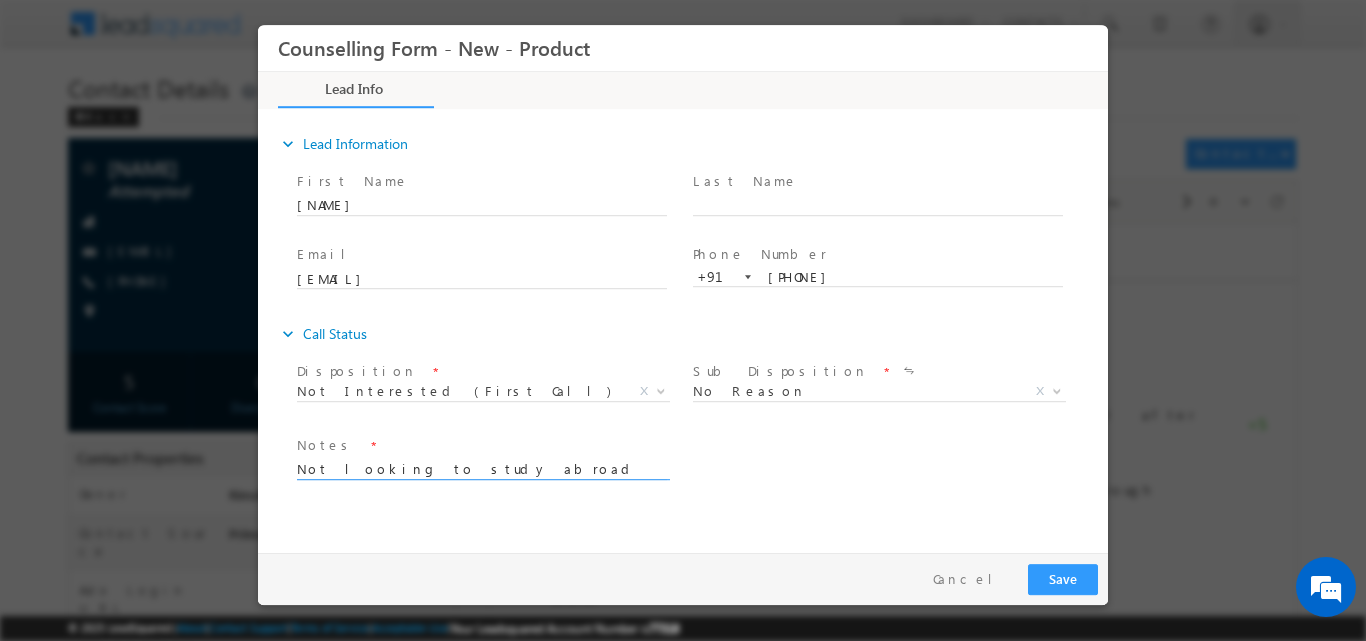 type on "Not looking to study abroad" 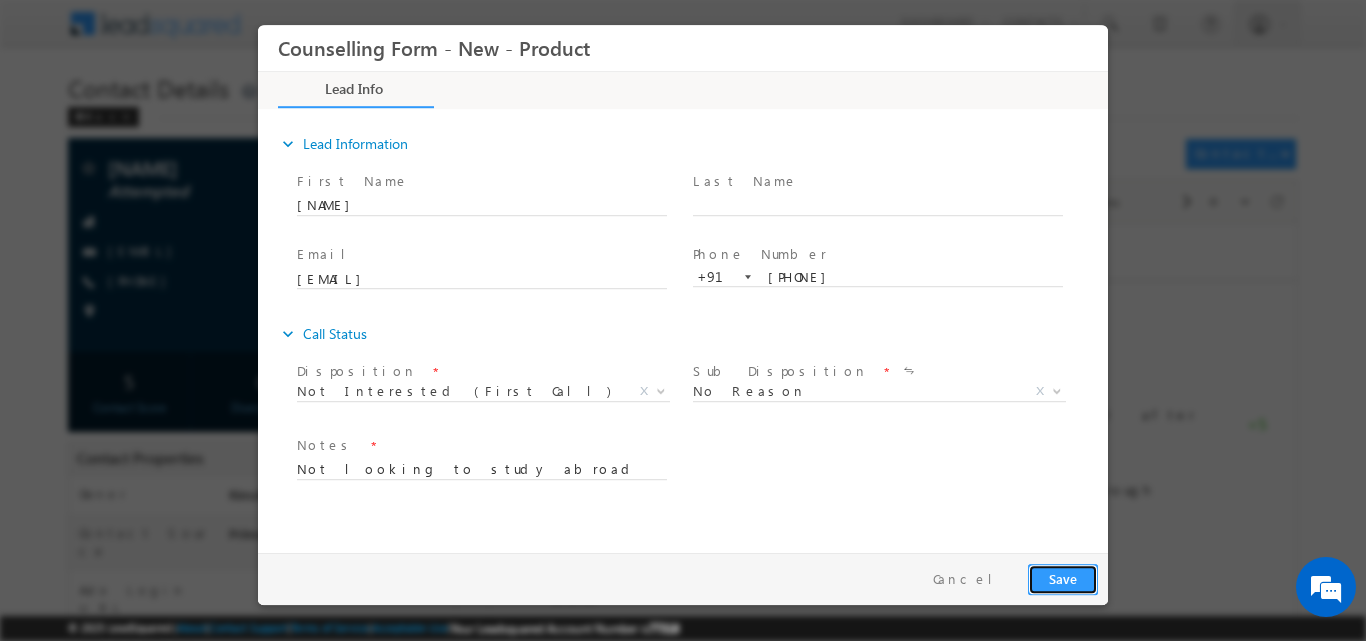 click on "Save" at bounding box center [1063, 578] 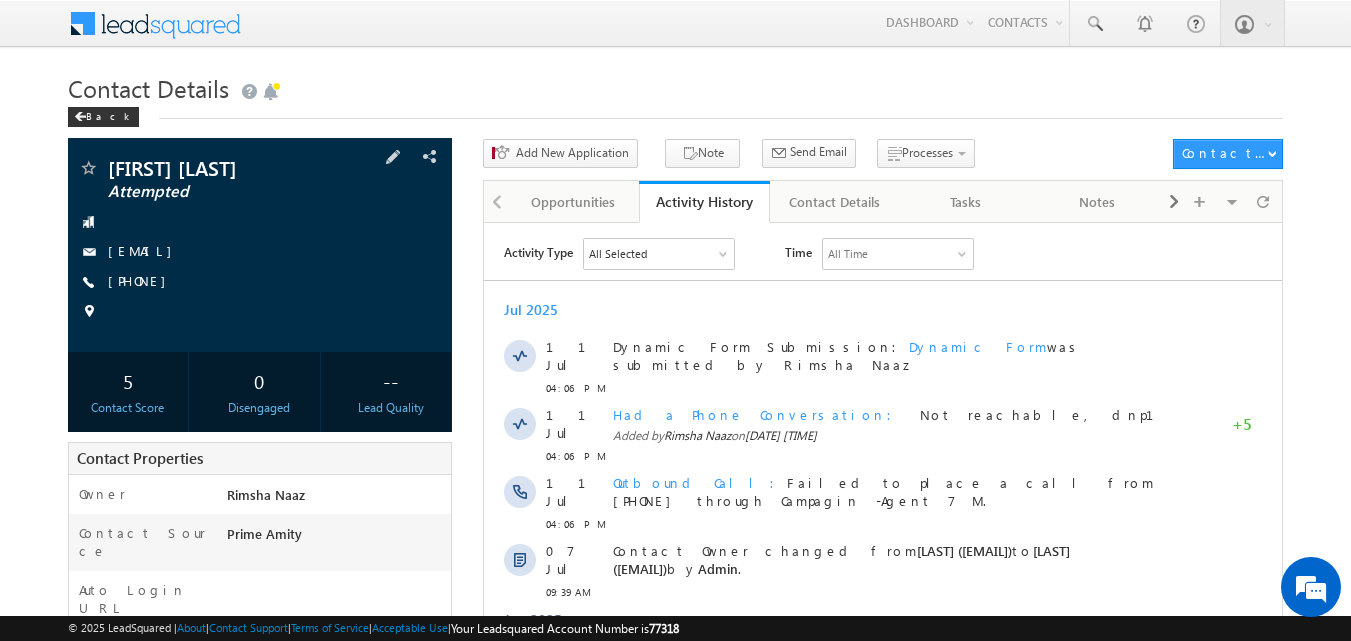 scroll, scrollTop: 0, scrollLeft: 0, axis: both 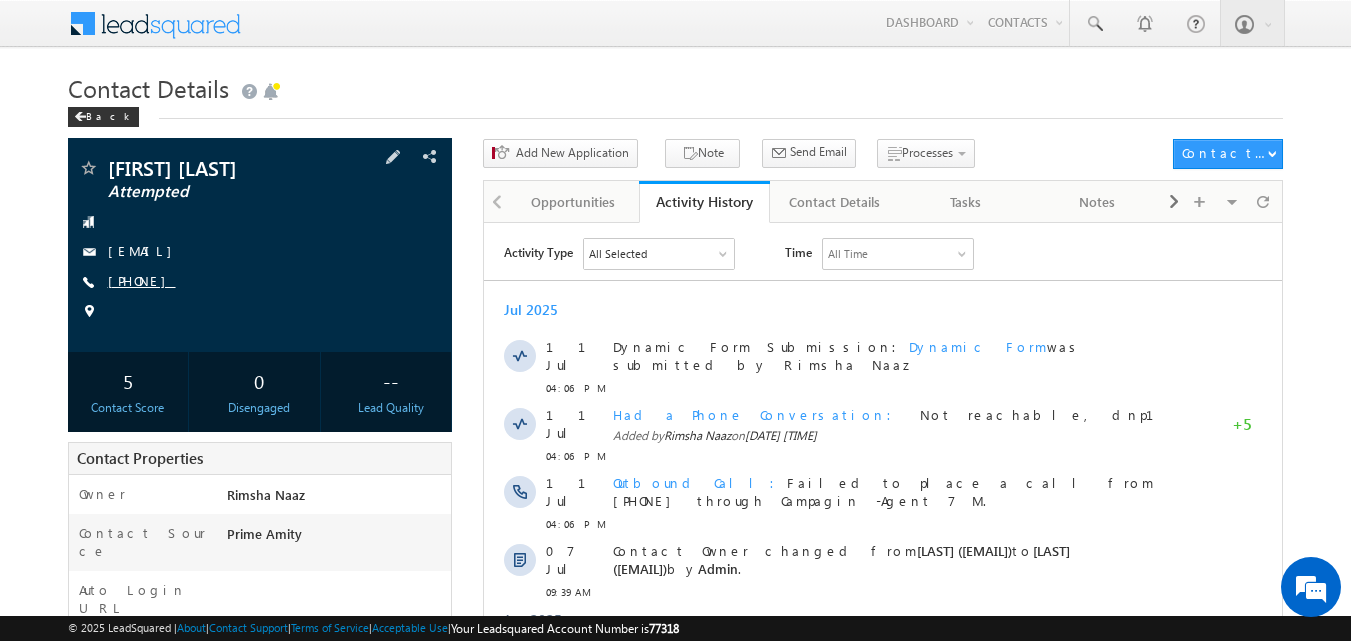 copy on "[PHONE]" 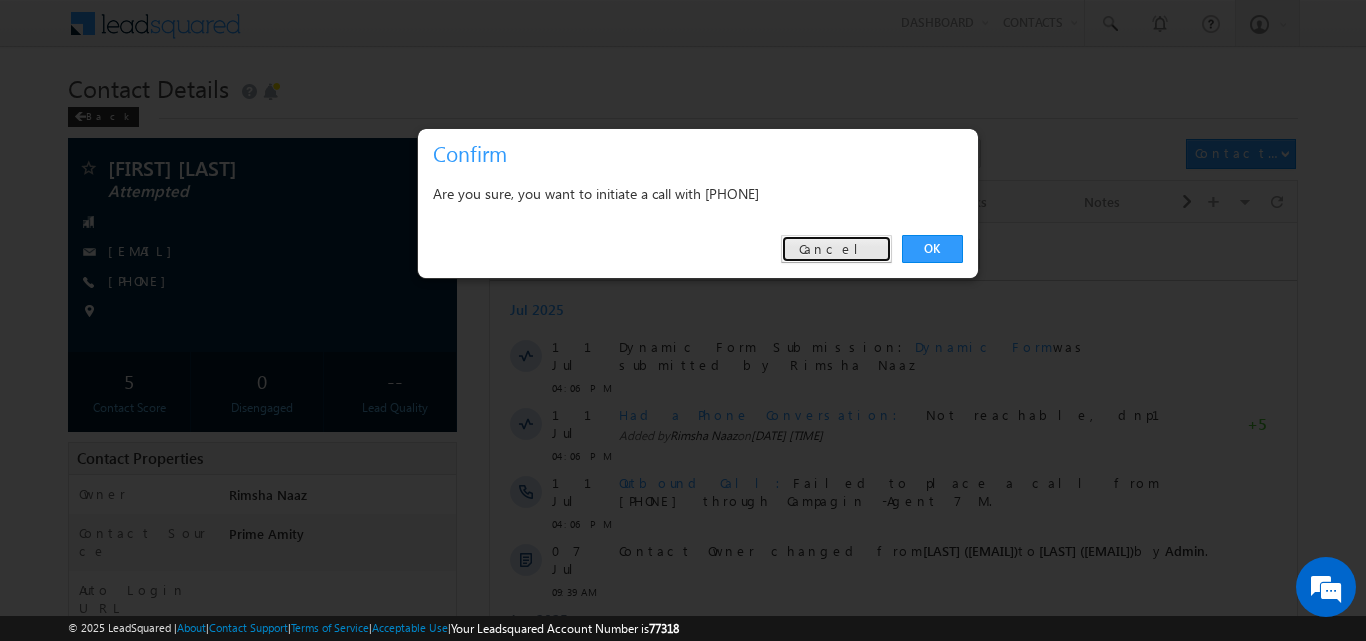 click on "Cancel" at bounding box center [836, 249] 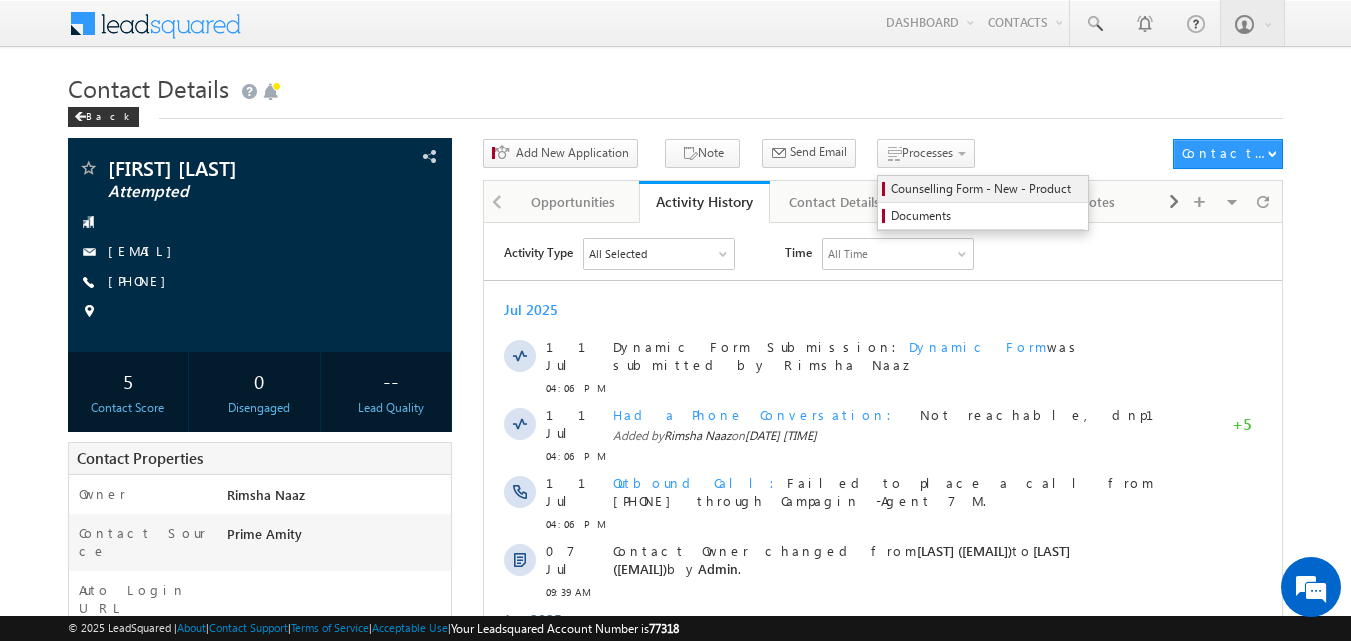 click on "Counselling Form - New - Product" at bounding box center (986, 189) 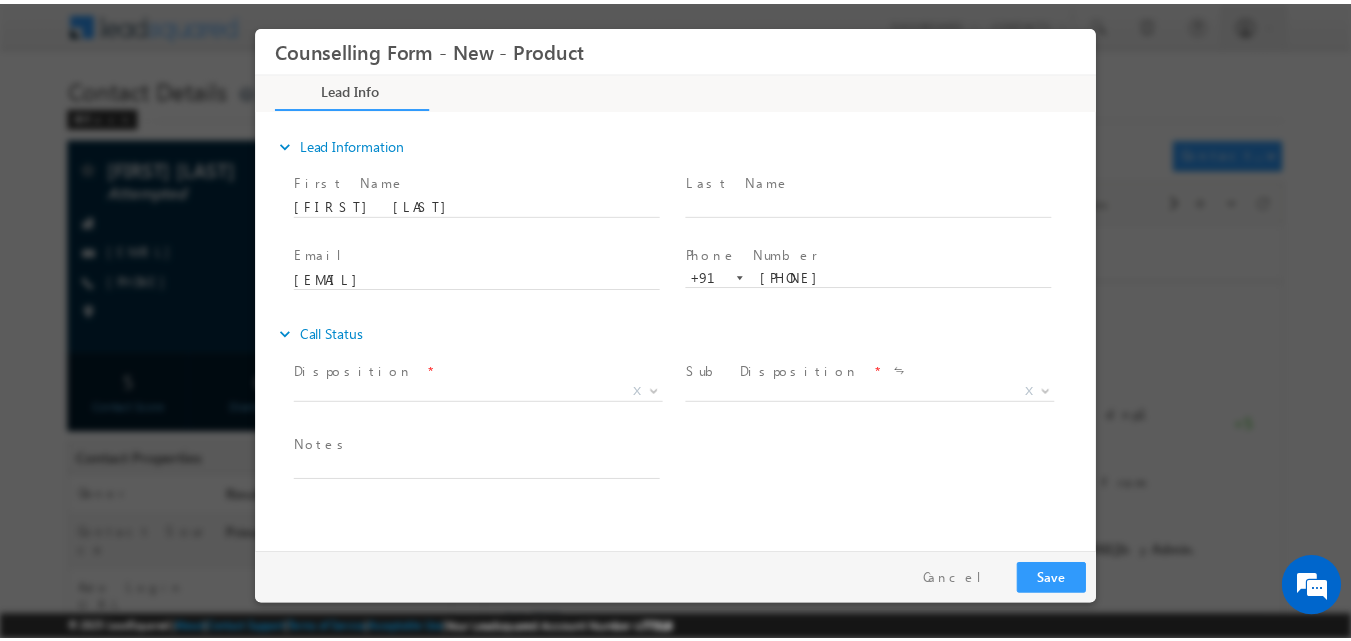scroll, scrollTop: 0, scrollLeft: 0, axis: both 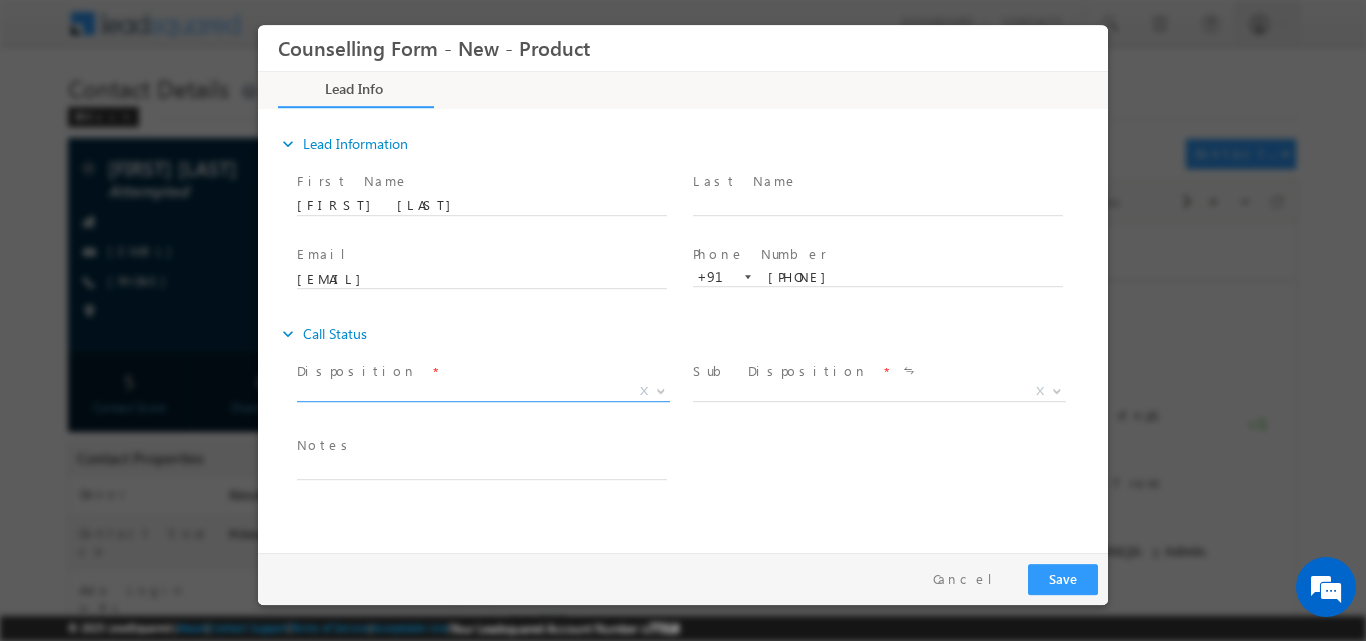 click at bounding box center [659, 390] 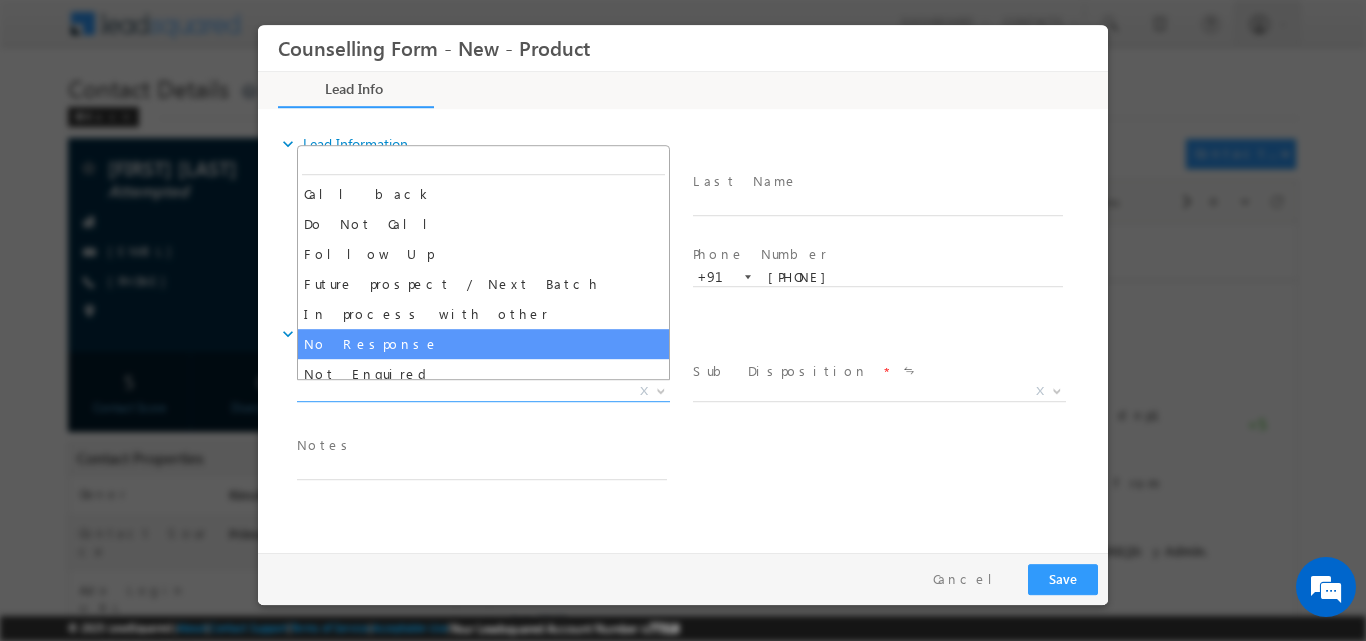 select on "No Response" 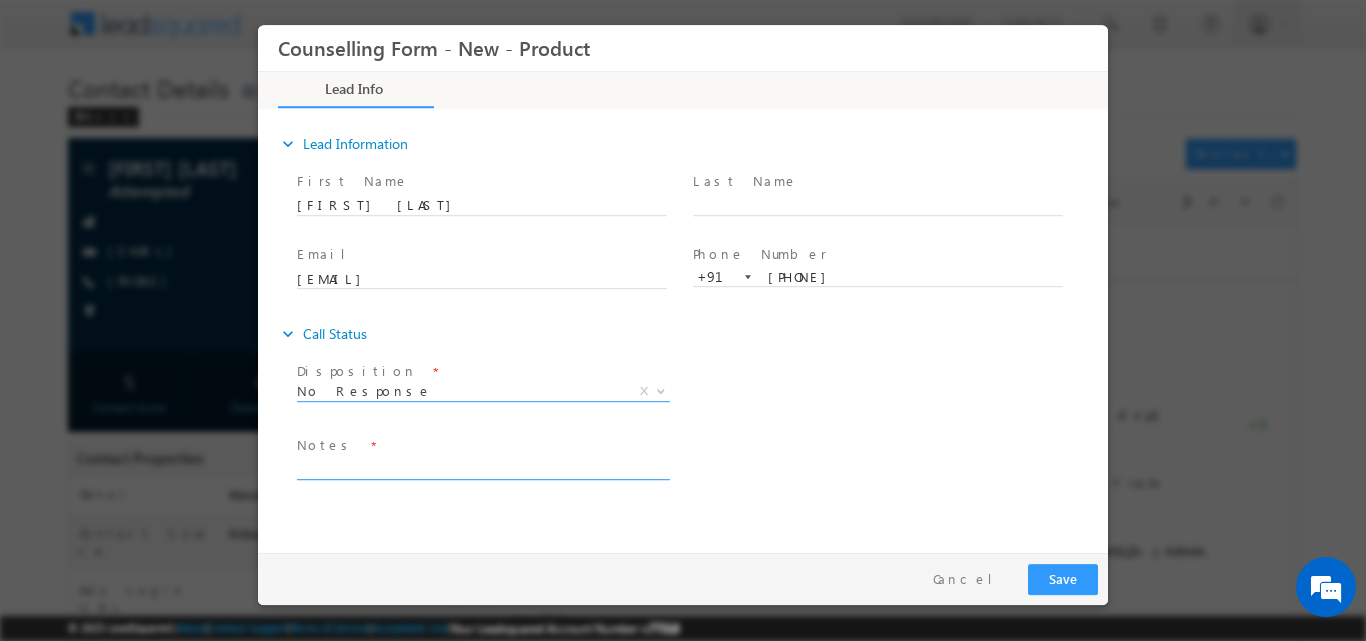 click at bounding box center (482, 467) 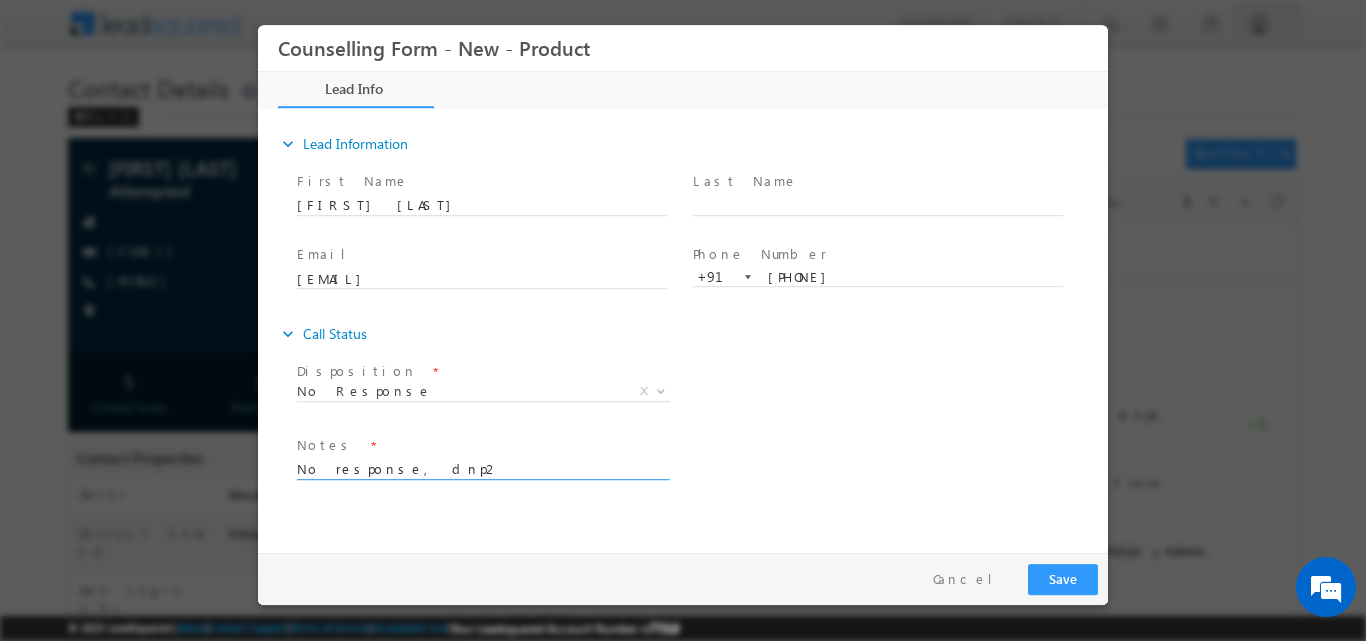 type on "No response, dnp2" 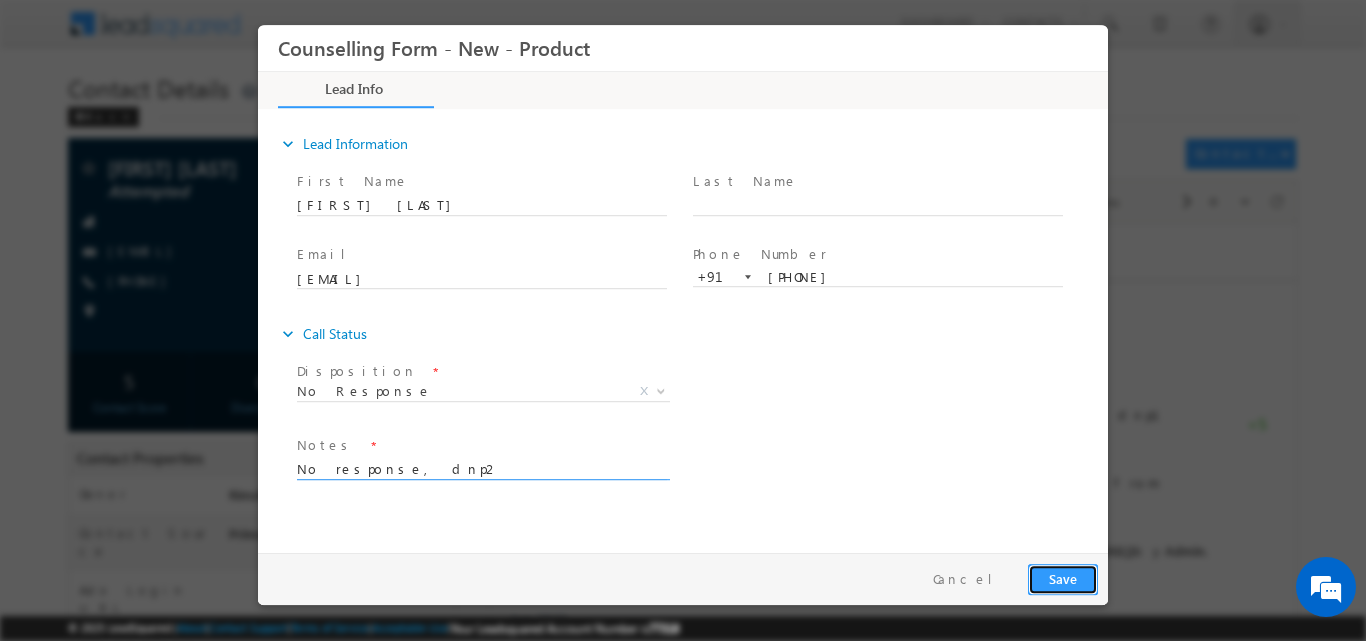click on "Save" at bounding box center (1063, 578) 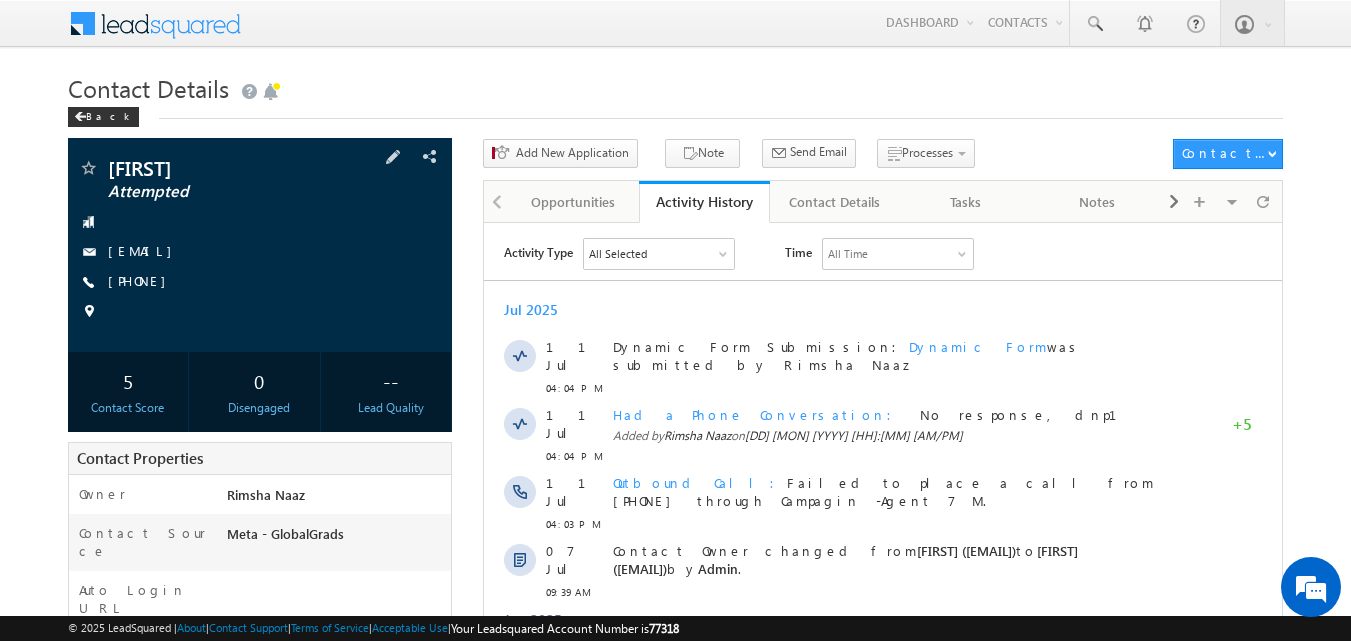 scroll, scrollTop: 0, scrollLeft: 0, axis: both 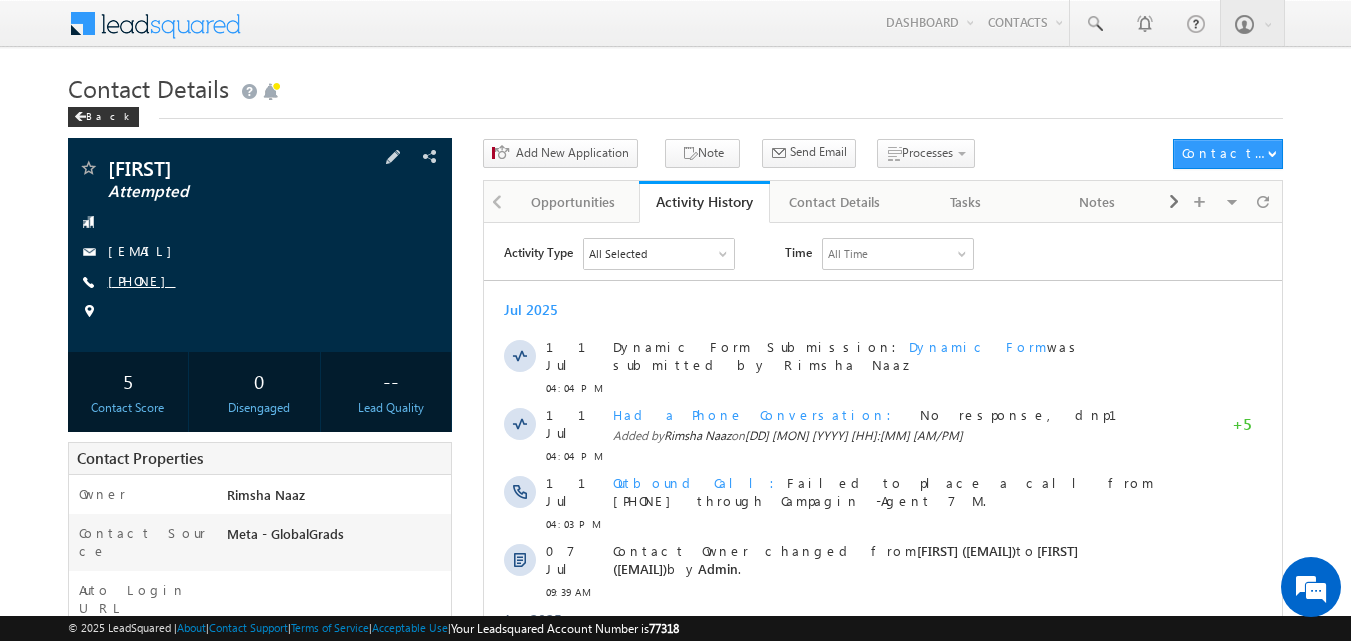 copy on "[PHONE]" 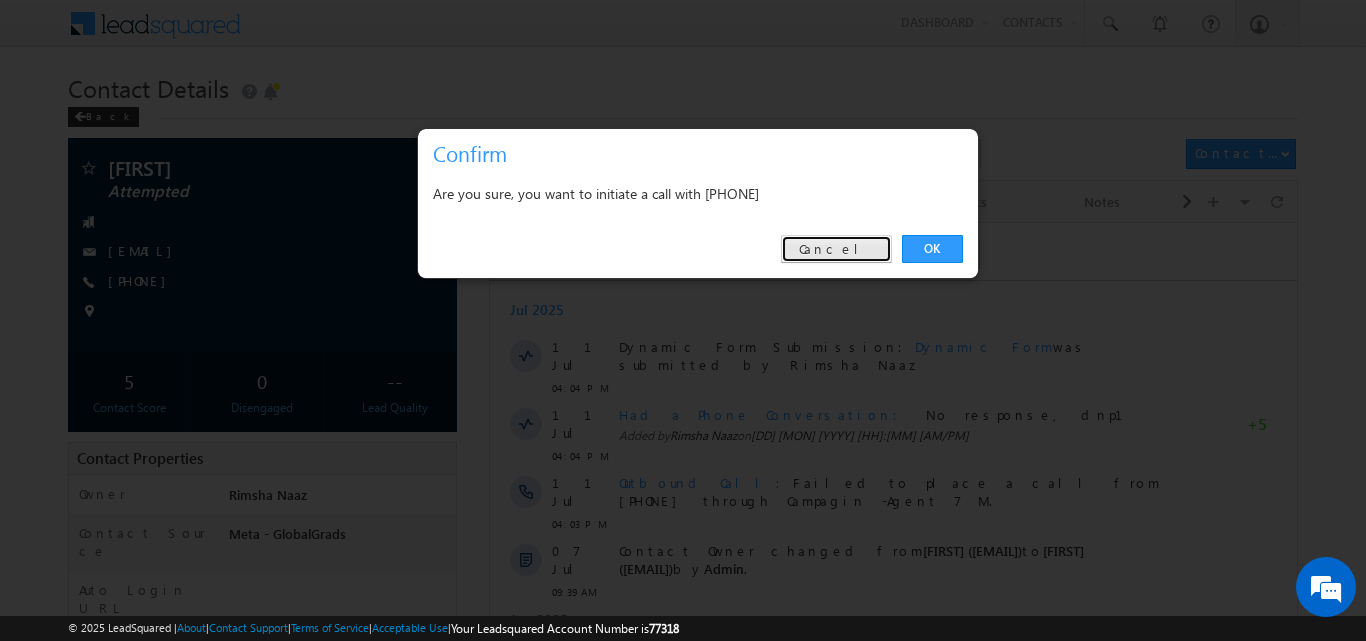click on "Cancel" at bounding box center [836, 249] 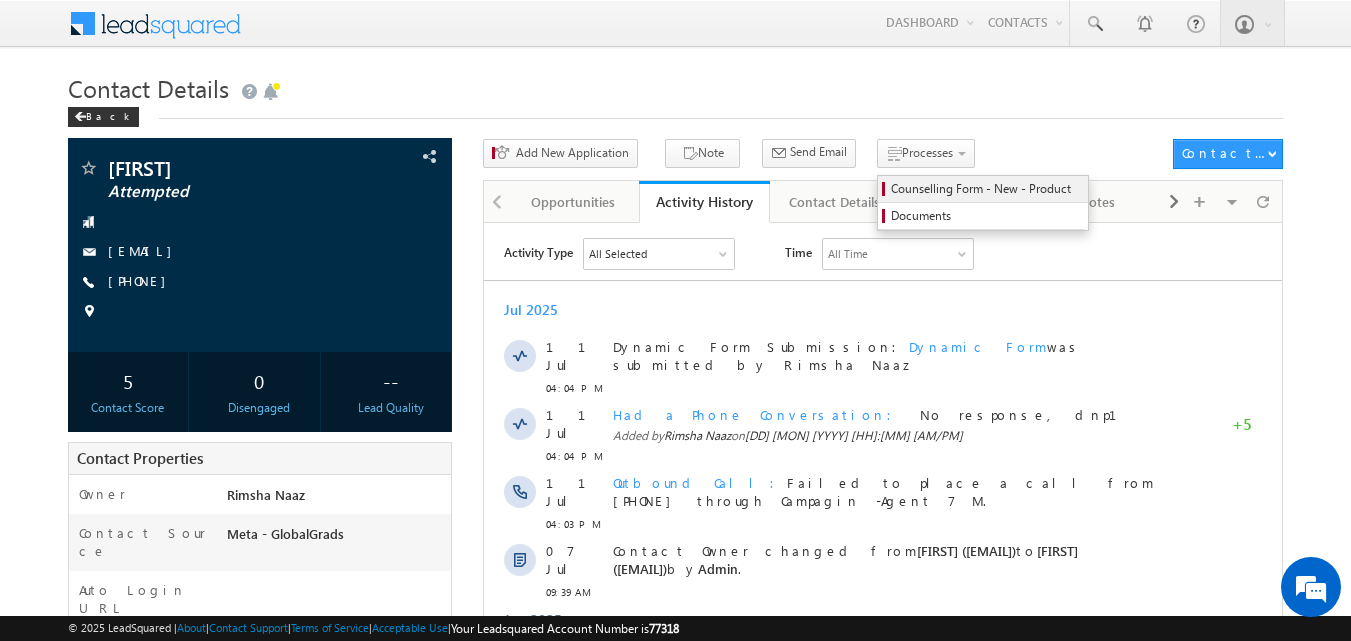 click on "Counselling Form - New - Product" at bounding box center (983, 189) 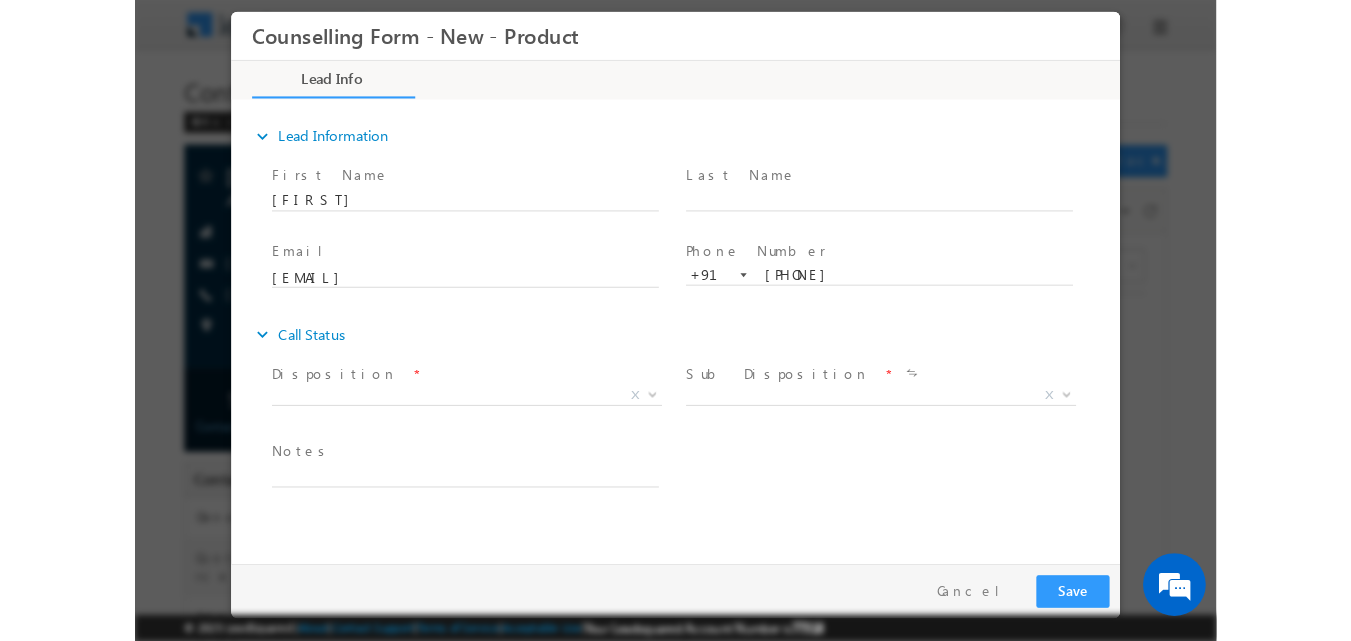 scroll, scrollTop: 0, scrollLeft: 0, axis: both 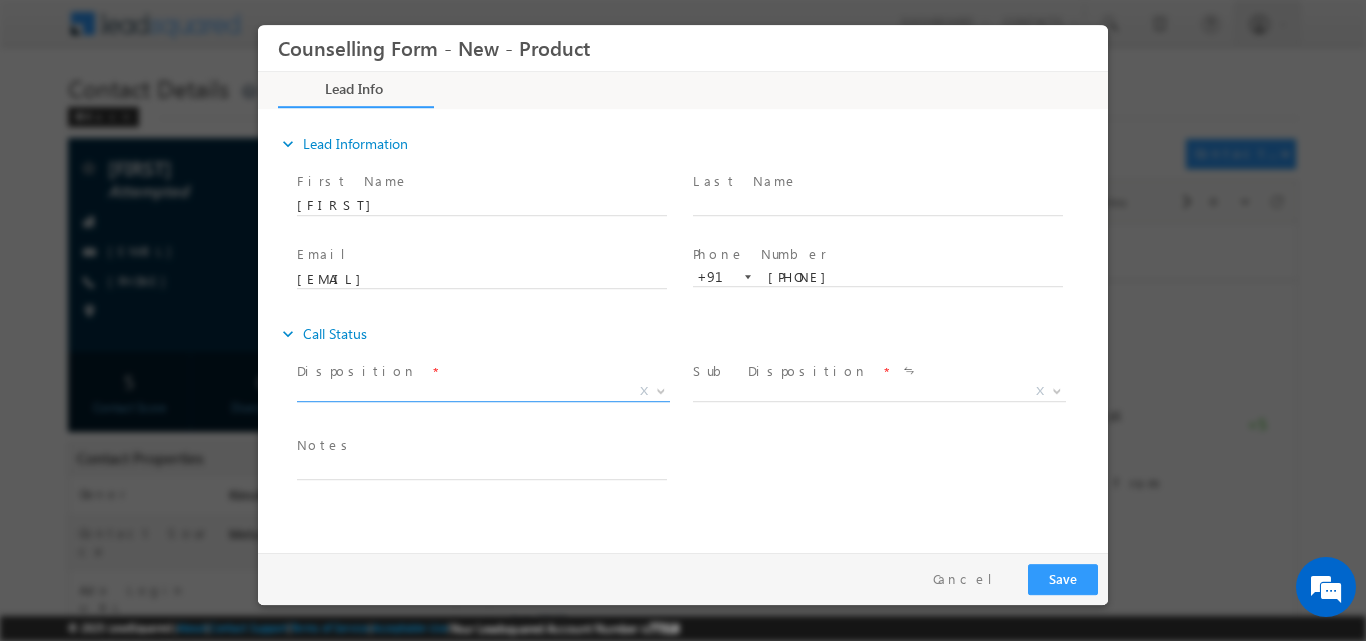 click at bounding box center (661, 389) 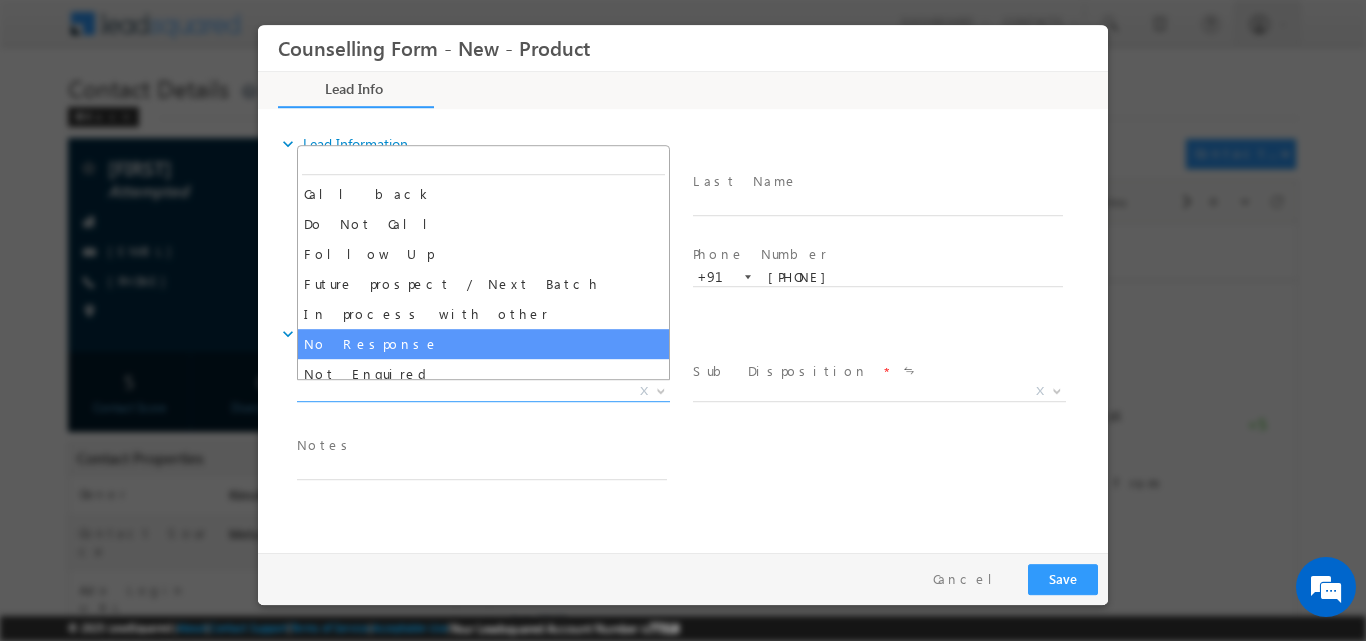 drag, startPoint x: 556, startPoint y: 326, endPoint x: 558, endPoint y: 337, distance: 11.18034 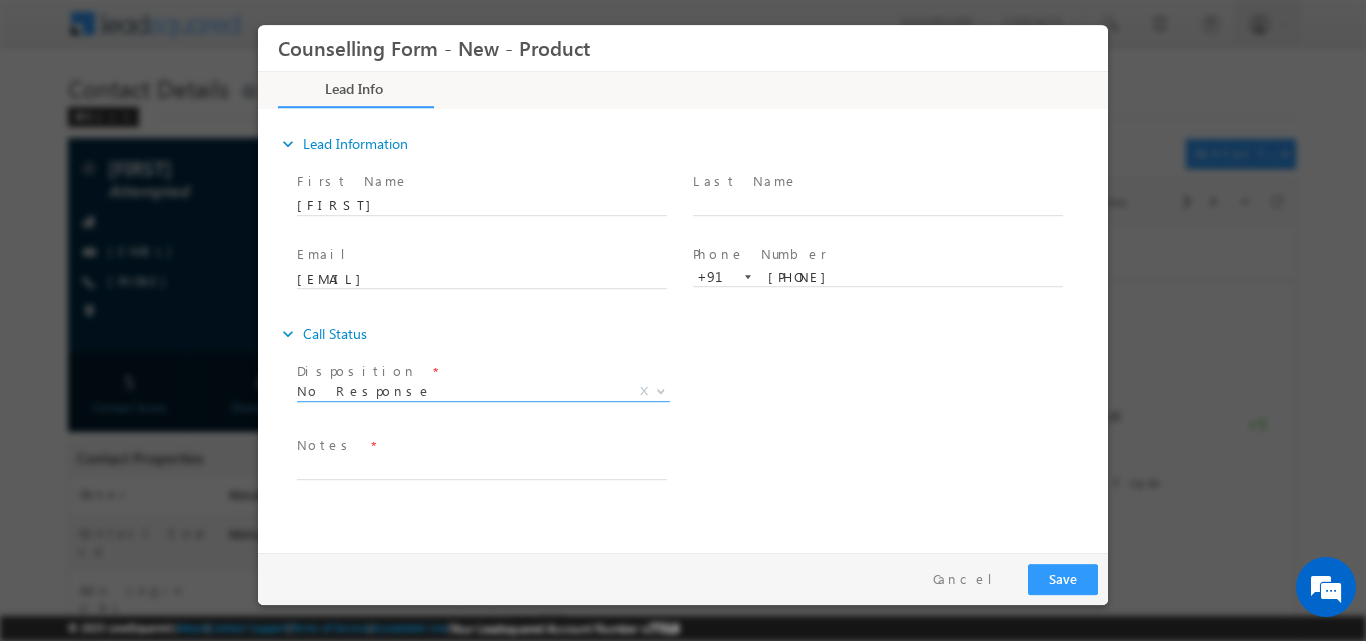 click on "expand_more Call Status" at bounding box center [693, 333] 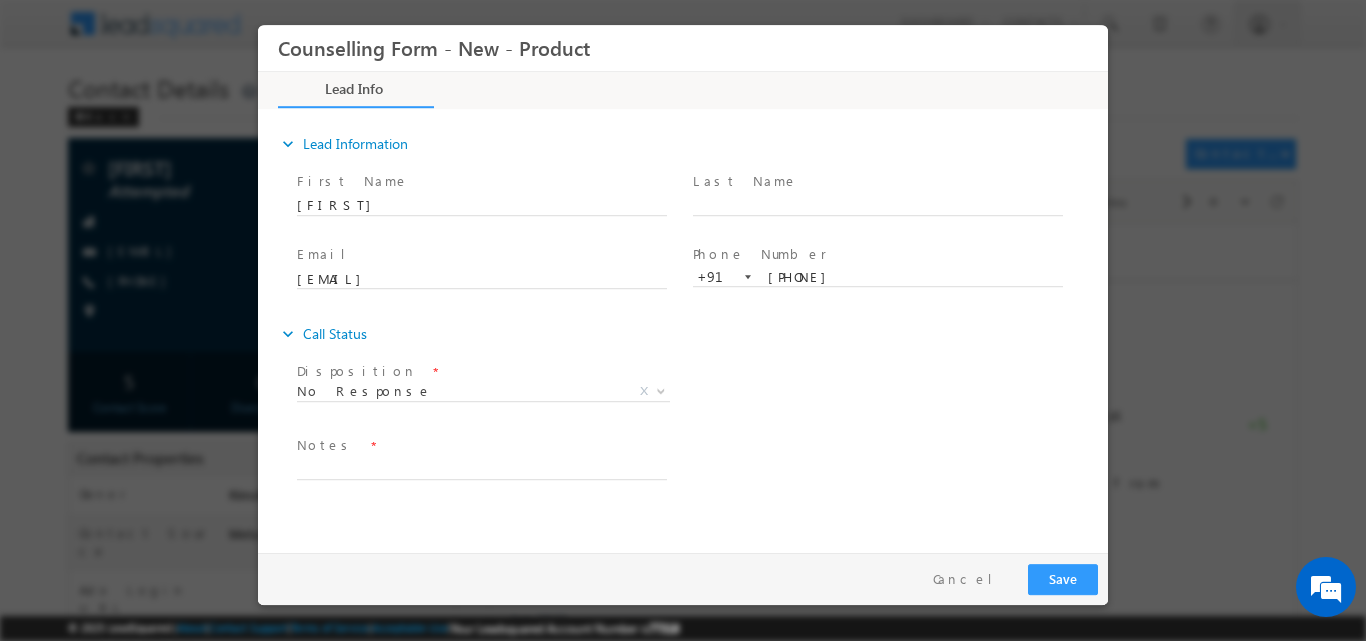 click on "Notes
*" at bounding box center (481, 445) 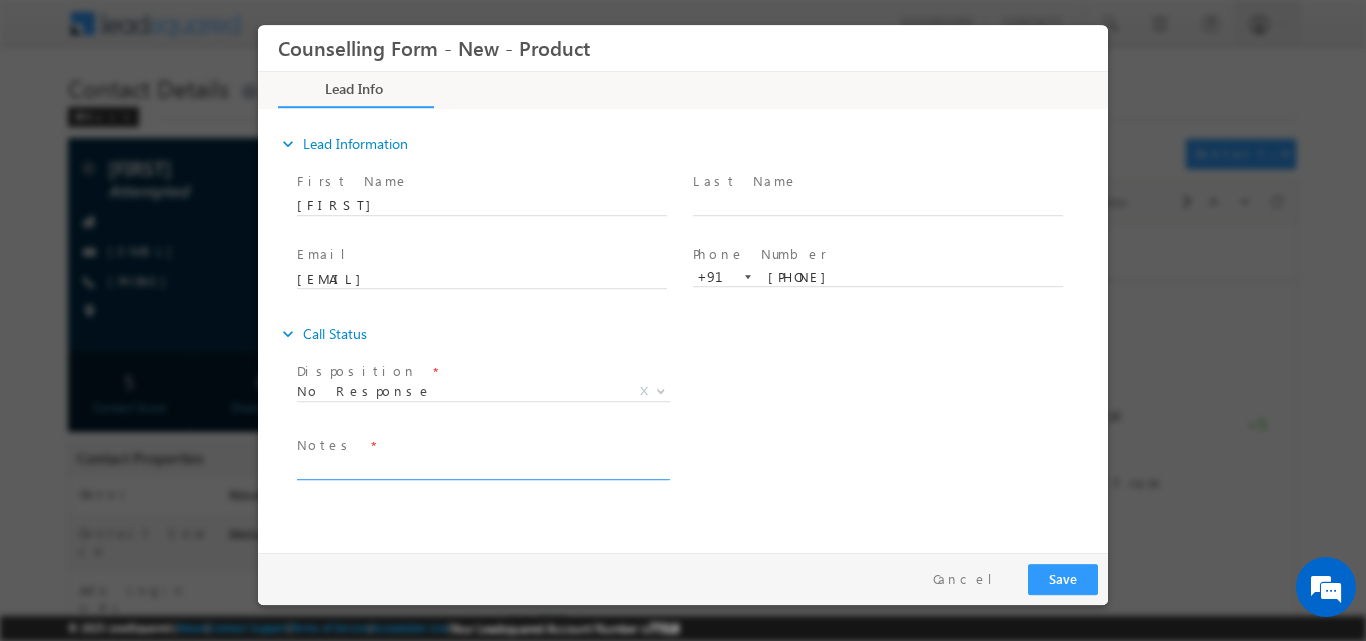 click at bounding box center [482, 467] 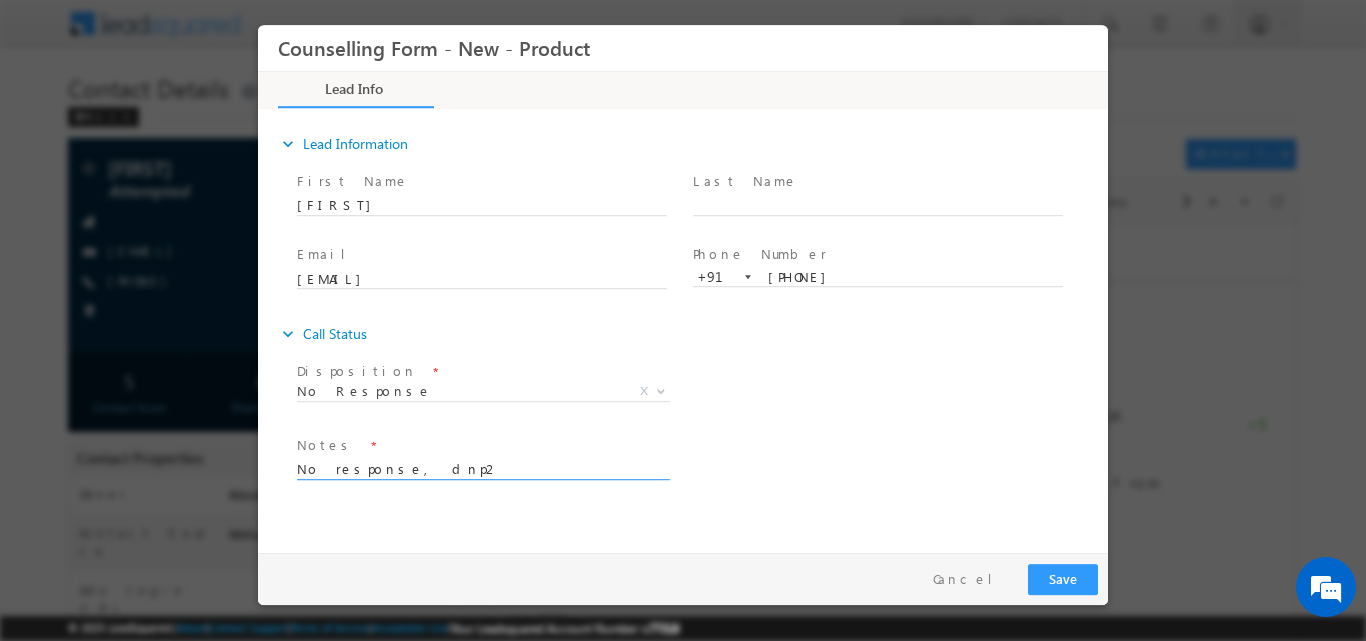 type on "No response, dnp2" 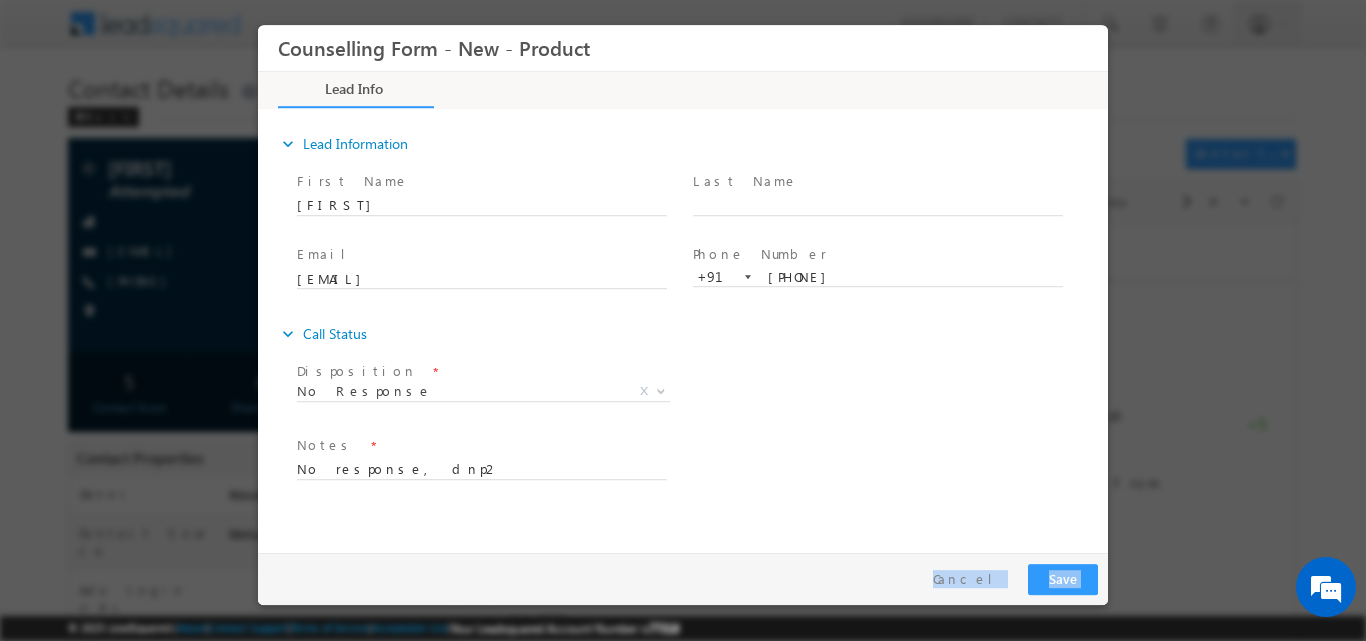 drag, startPoint x: 1026, startPoint y: 569, endPoint x: 1052, endPoint y: 575, distance: 26.683329 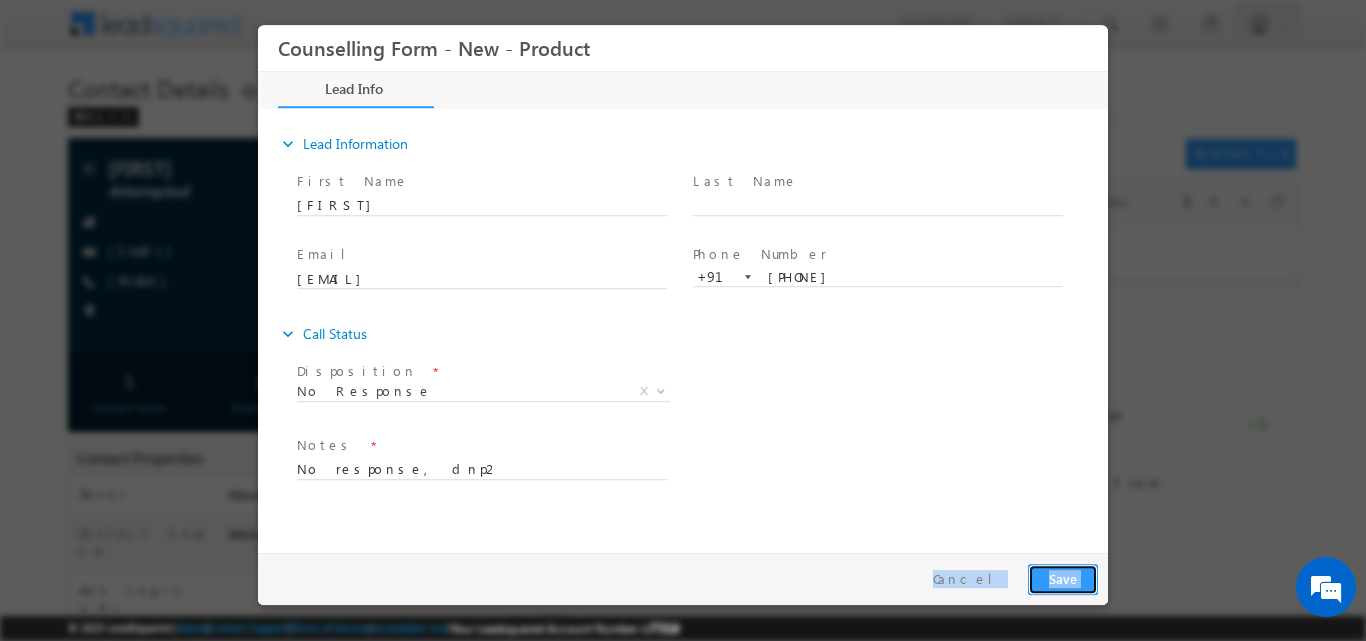 click on "Save" at bounding box center (1063, 578) 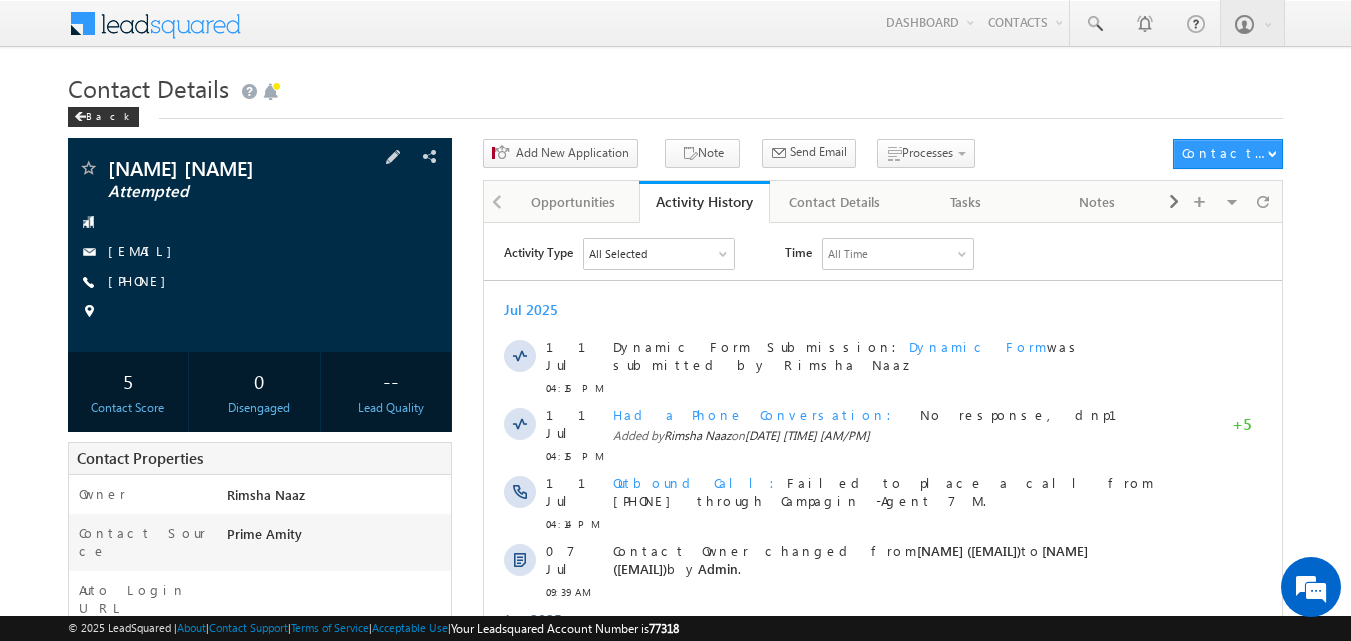 scroll, scrollTop: 0, scrollLeft: 0, axis: both 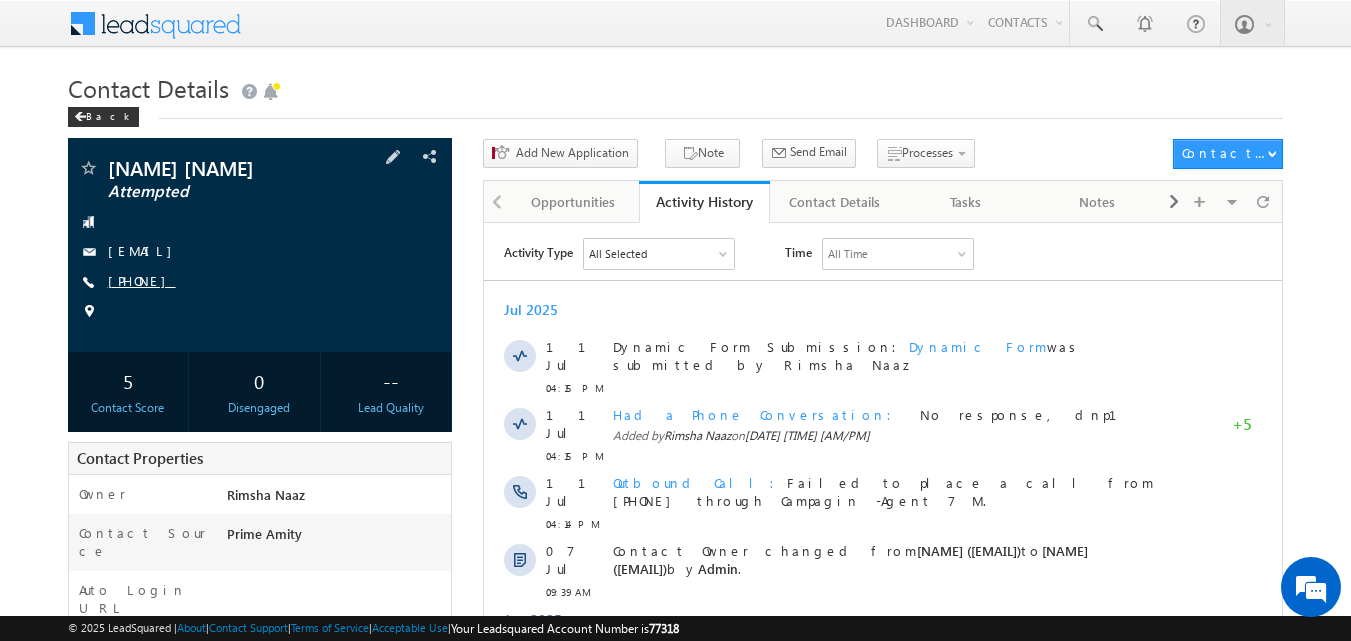 copy on "[PHONE]" 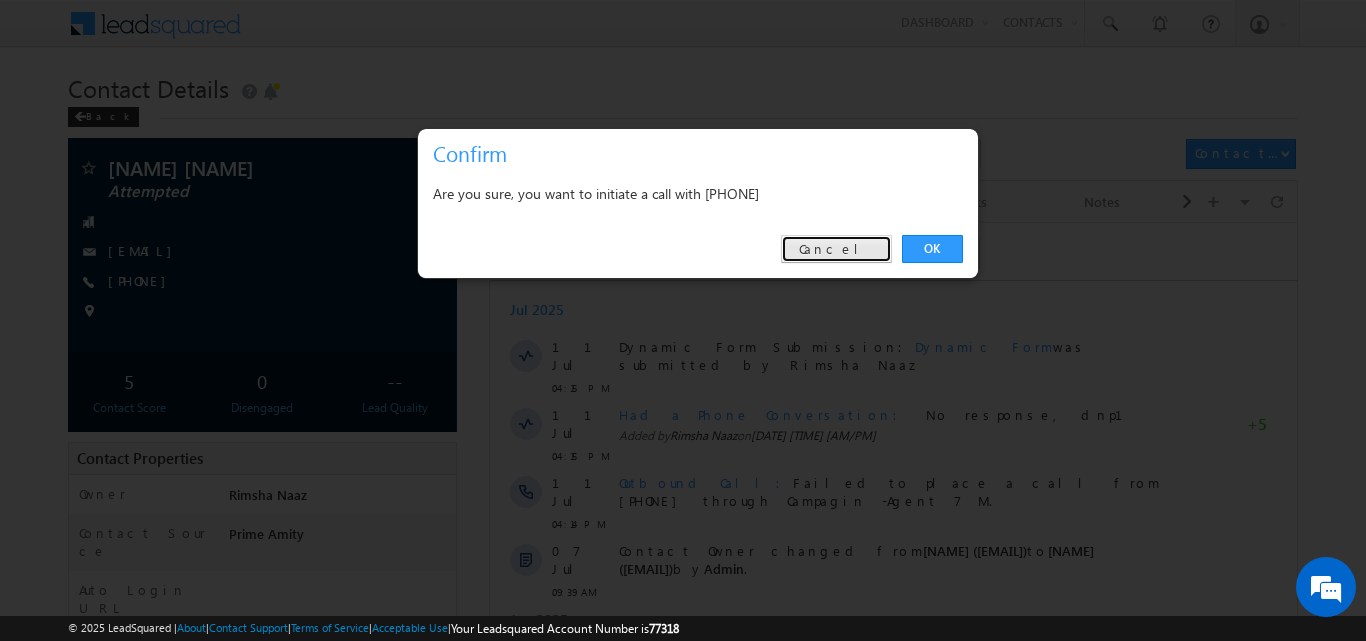 click on "Cancel" at bounding box center [836, 249] 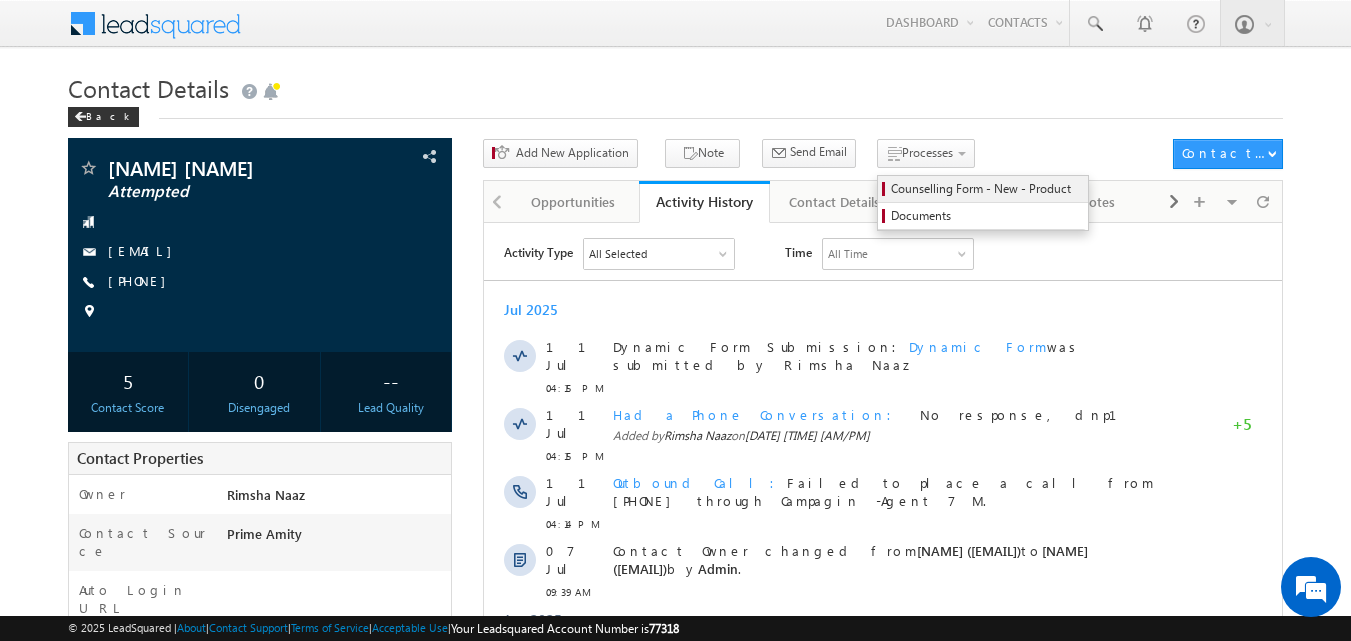 click on "Counselling Form - New - Product" at bounding box center [986, 189] 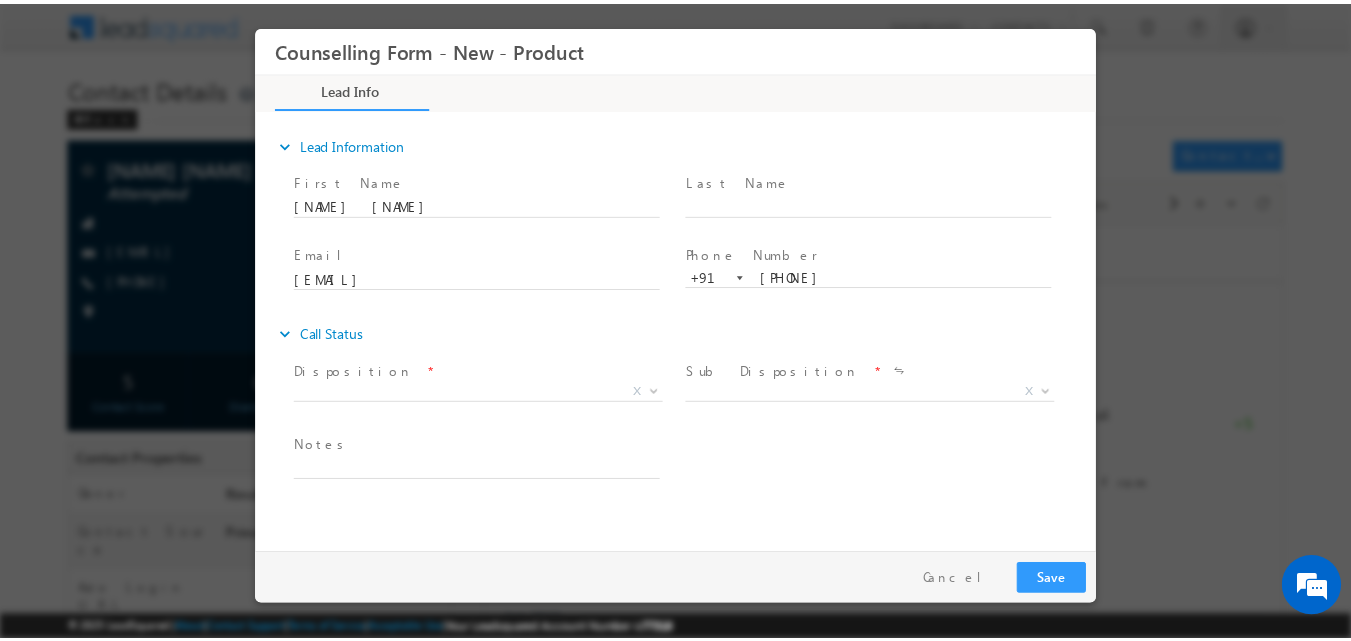 scroll, scrollTop: 0, scrollLeft: 0, axis: both 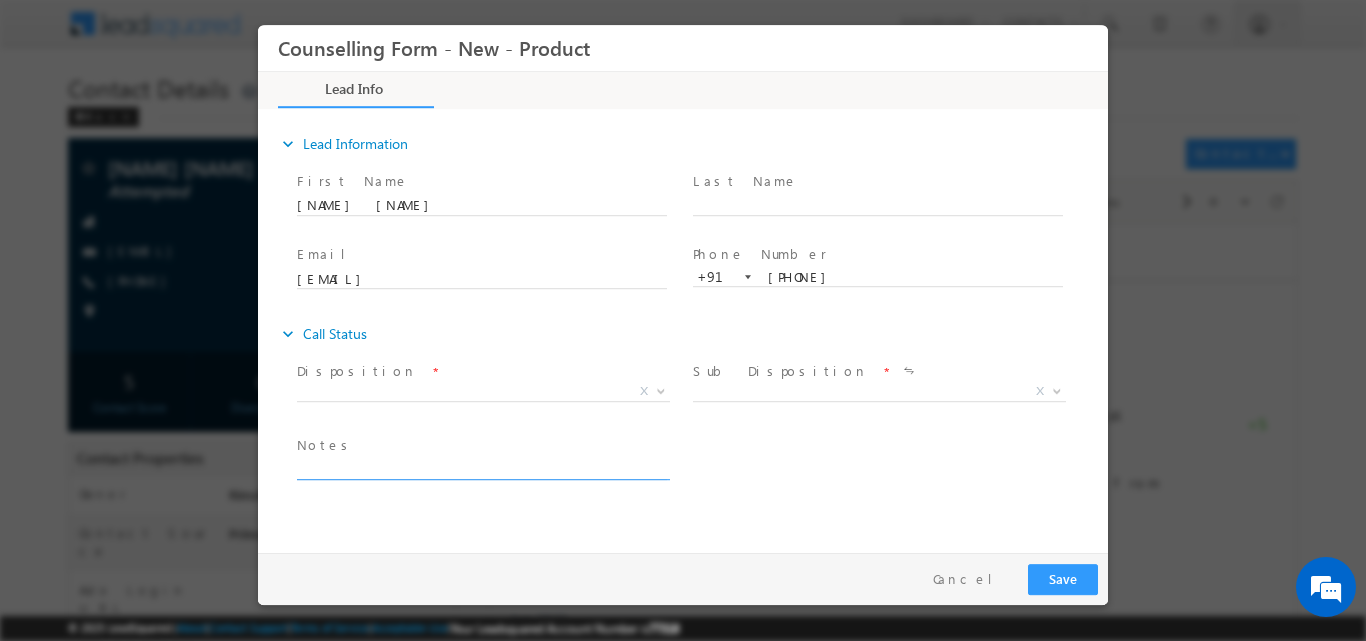 click at bounding box center [482, 467] 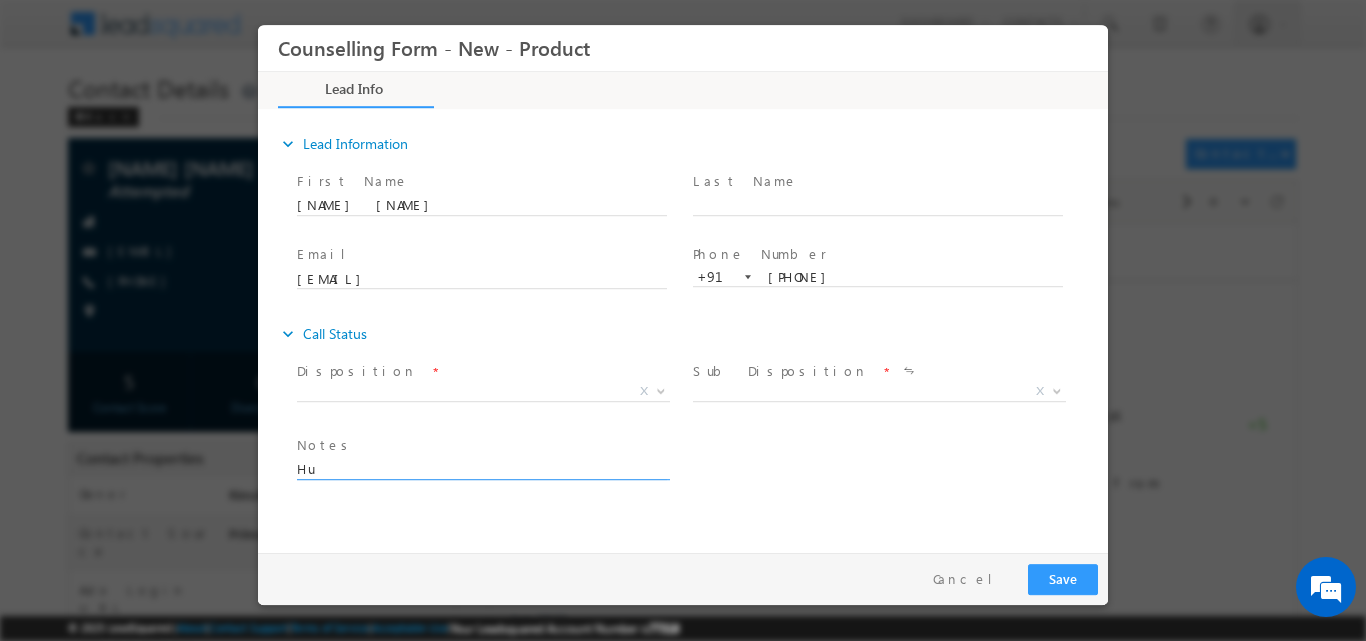type on "H" 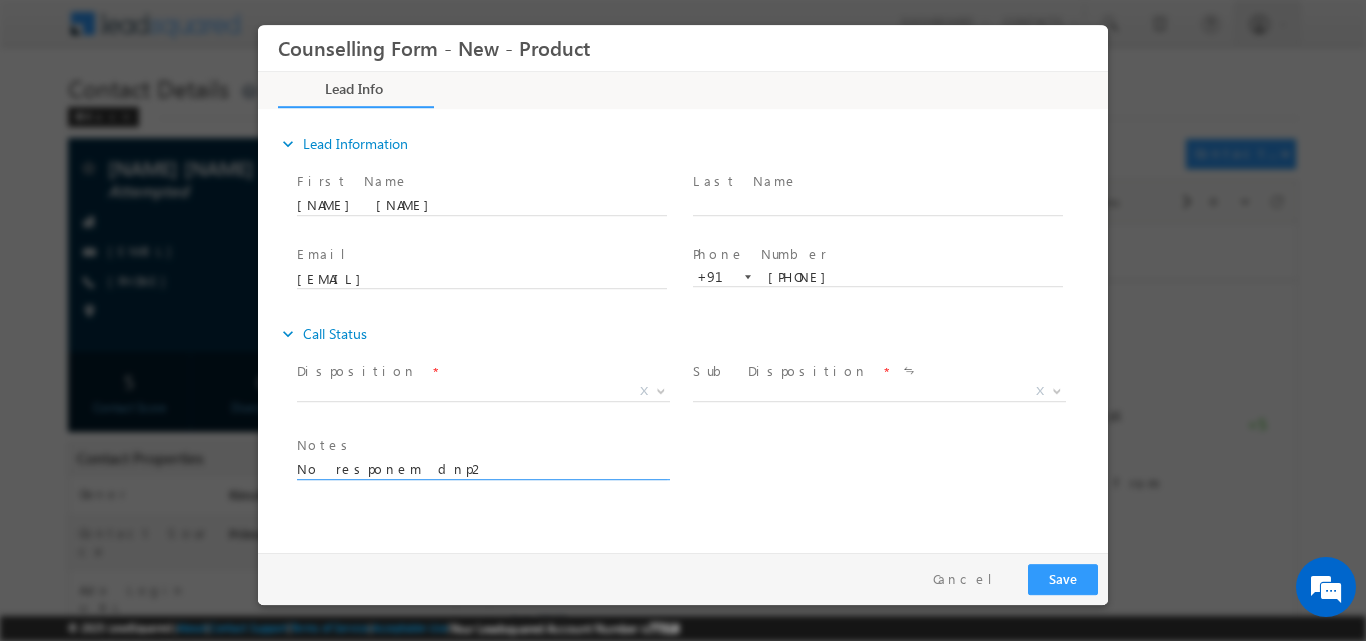 click on "No responem dnp2" at bounding box center (482, 467) 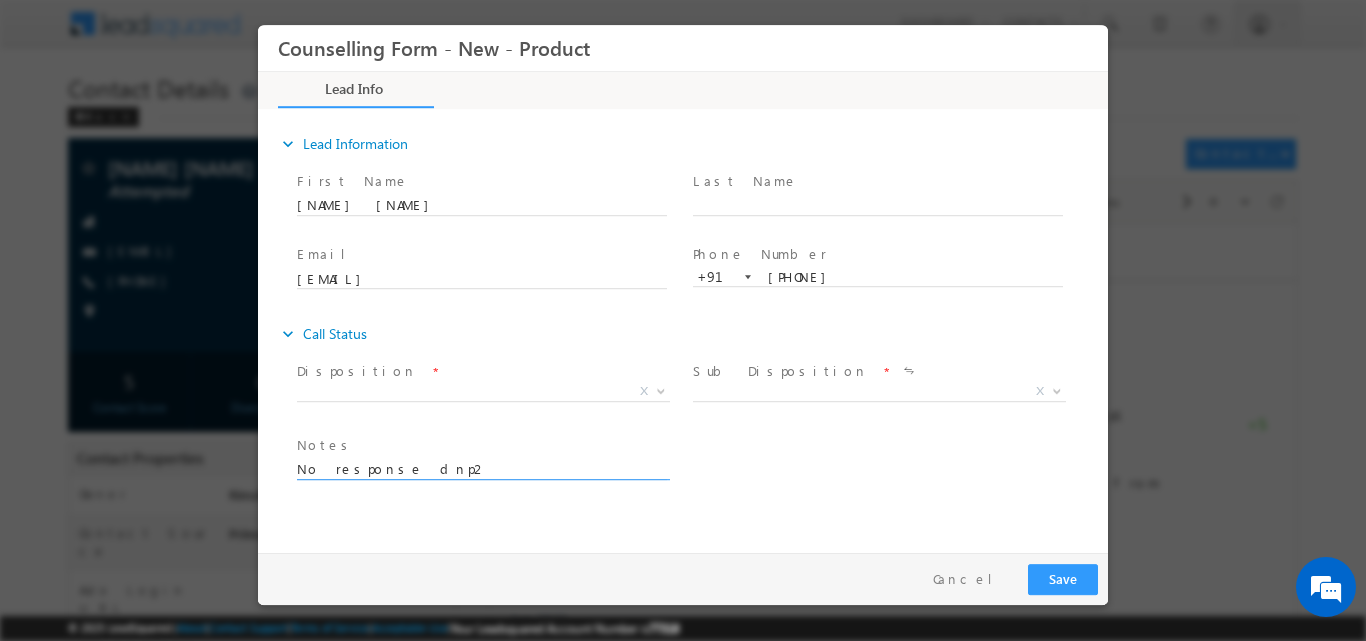 type on "No response dnp2" 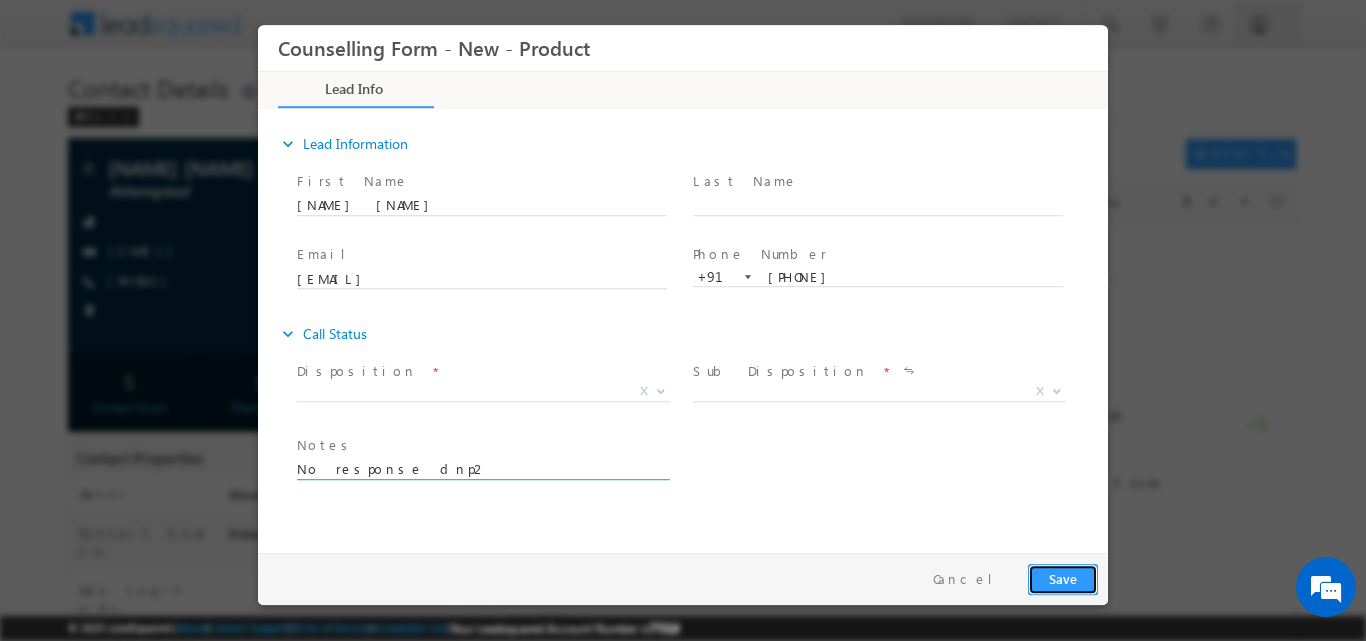 click on "Save" at bounding box center [1063, 578] 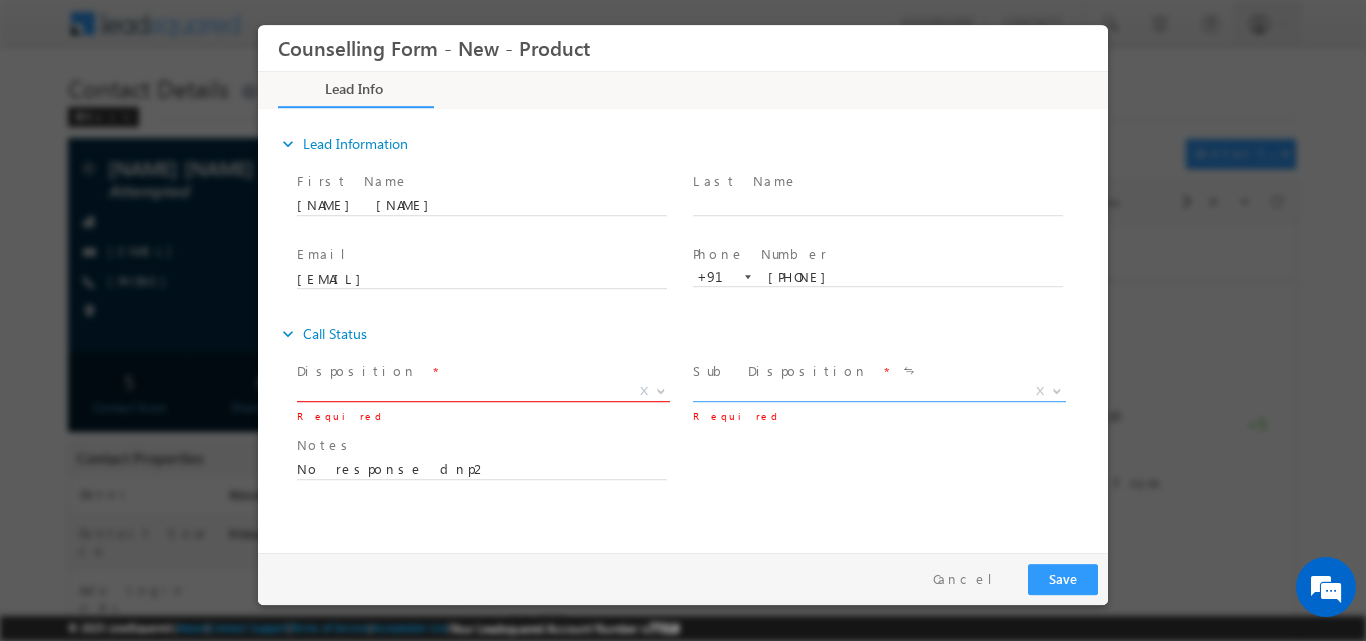 click on "X
Required" at bounding box center (491, 394) 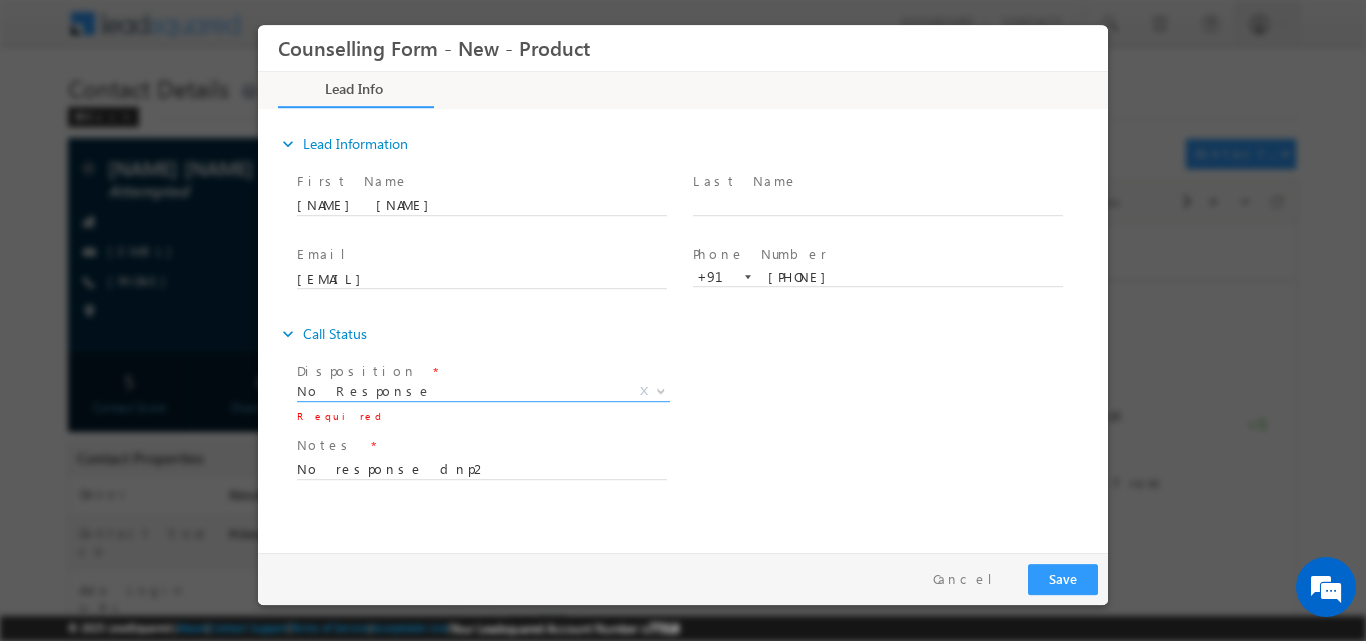 select on "No Response" 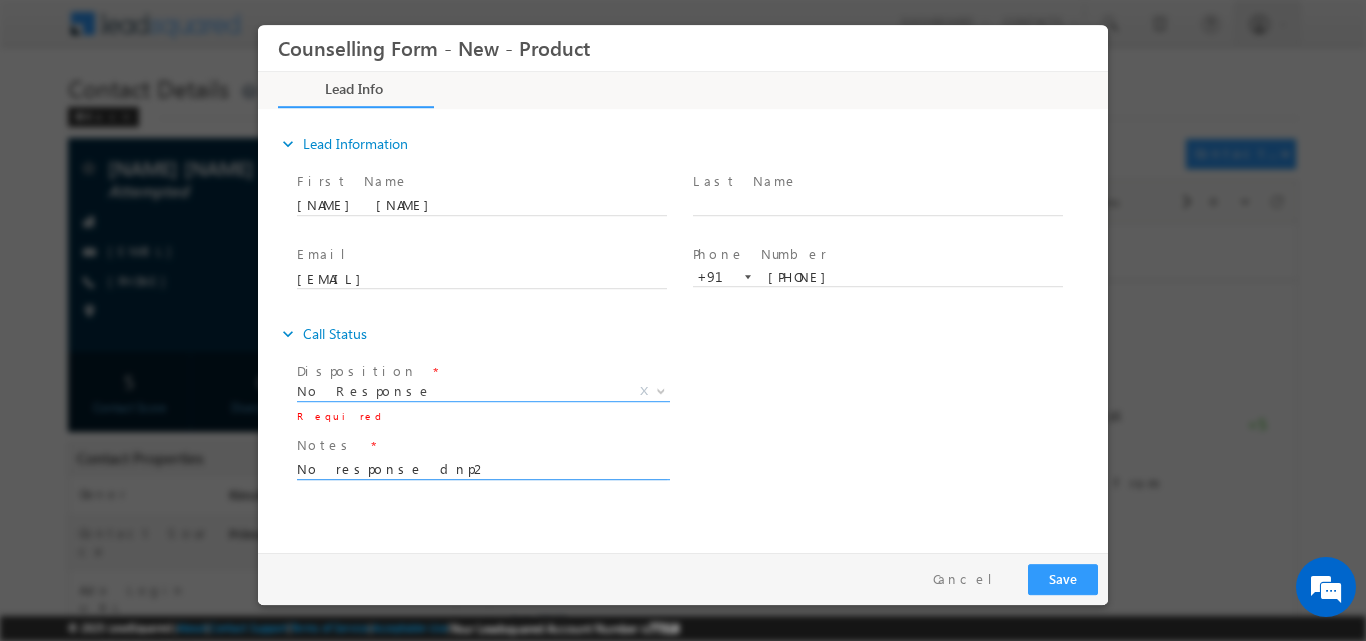 click on "No response dnp2" at bounding box center (482, 467) 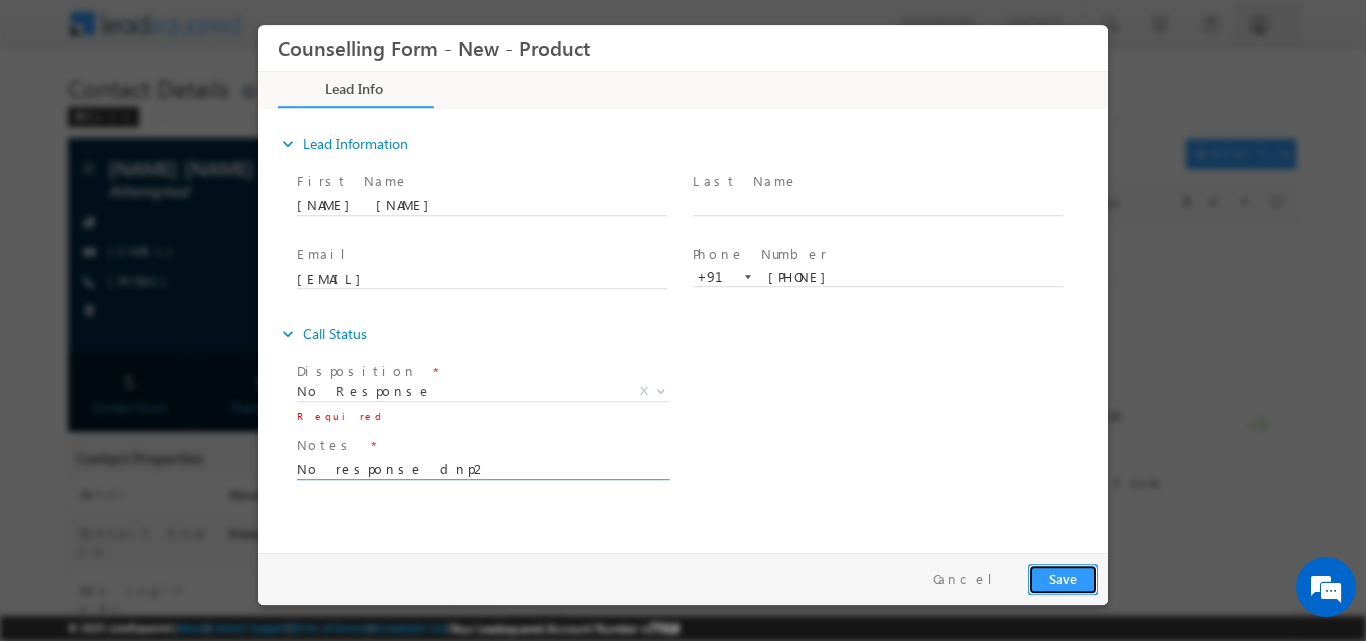 click on "Save" at bounding box center [1063, 578] 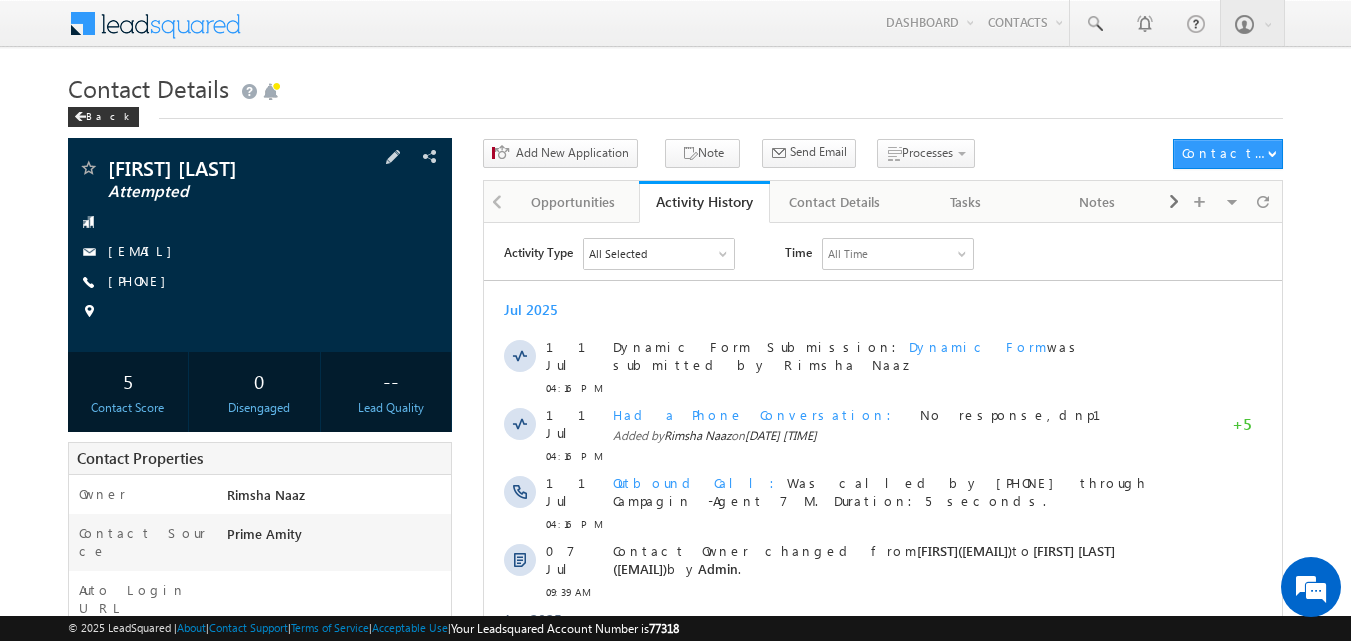 scroll, scrollTop: 0, scrollLeft: 0, axis: both 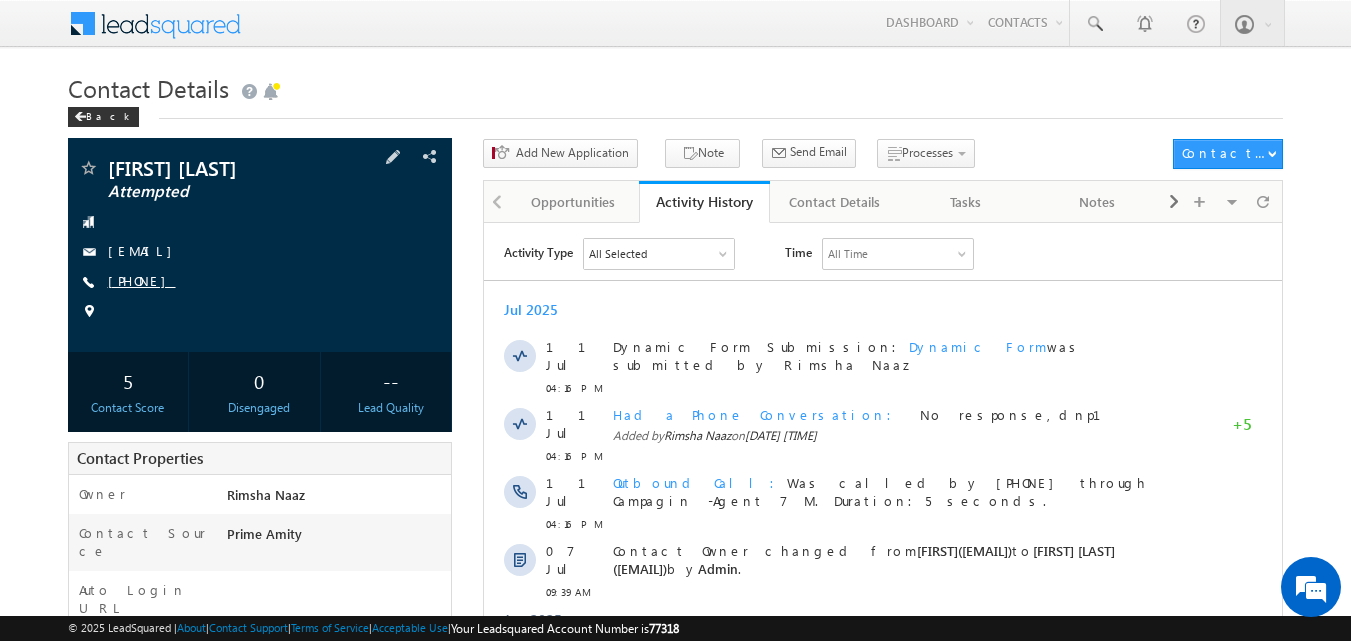 copy on "[PHONE]" 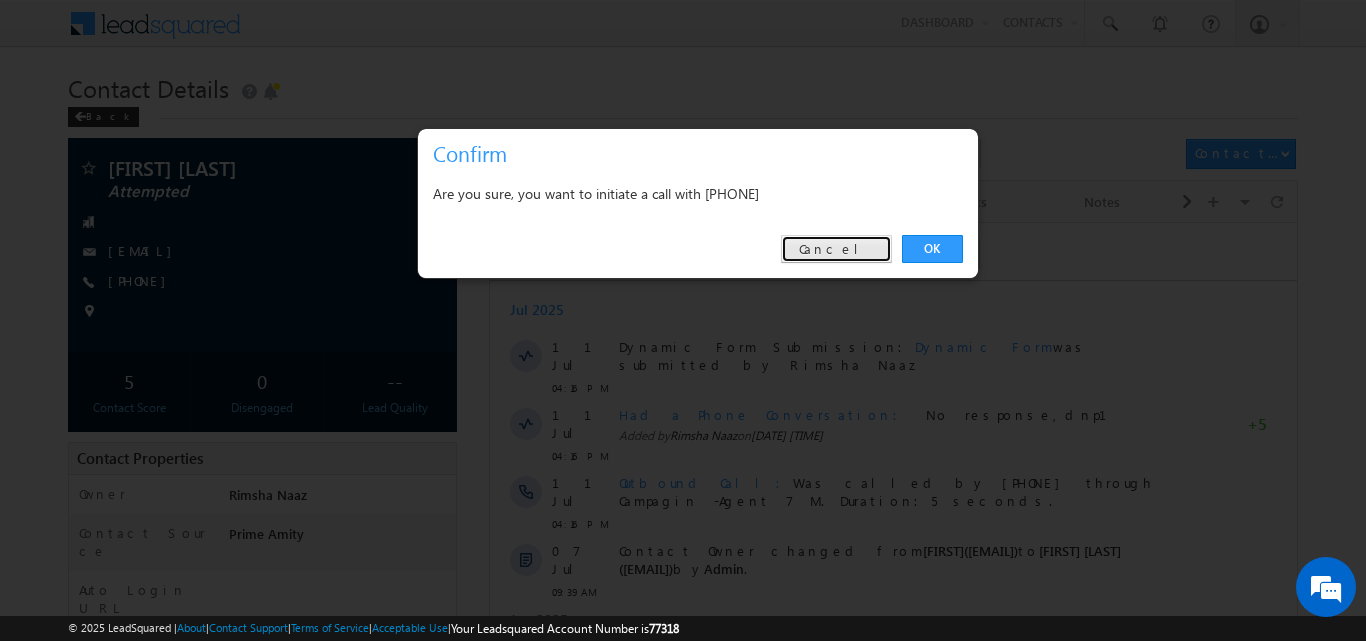 click on "Cancel" at bounding box center [836, 249] 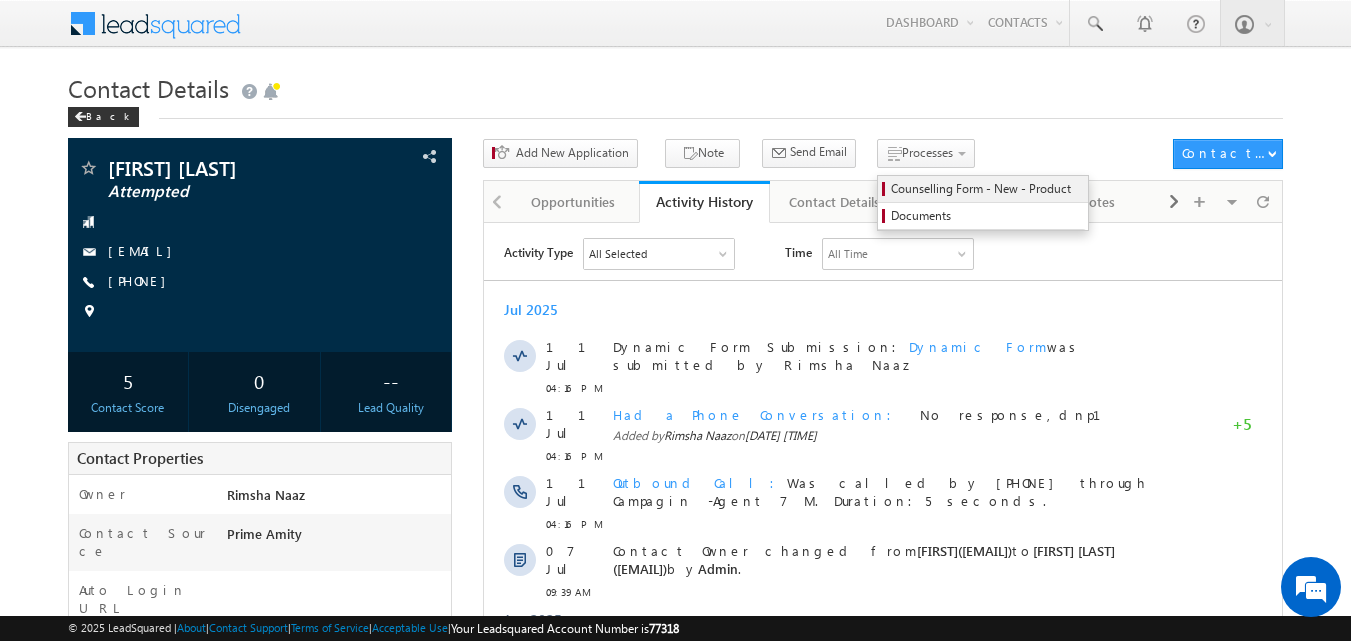click on "Counselling Form - New - Product" at bounding box center (983, 189) 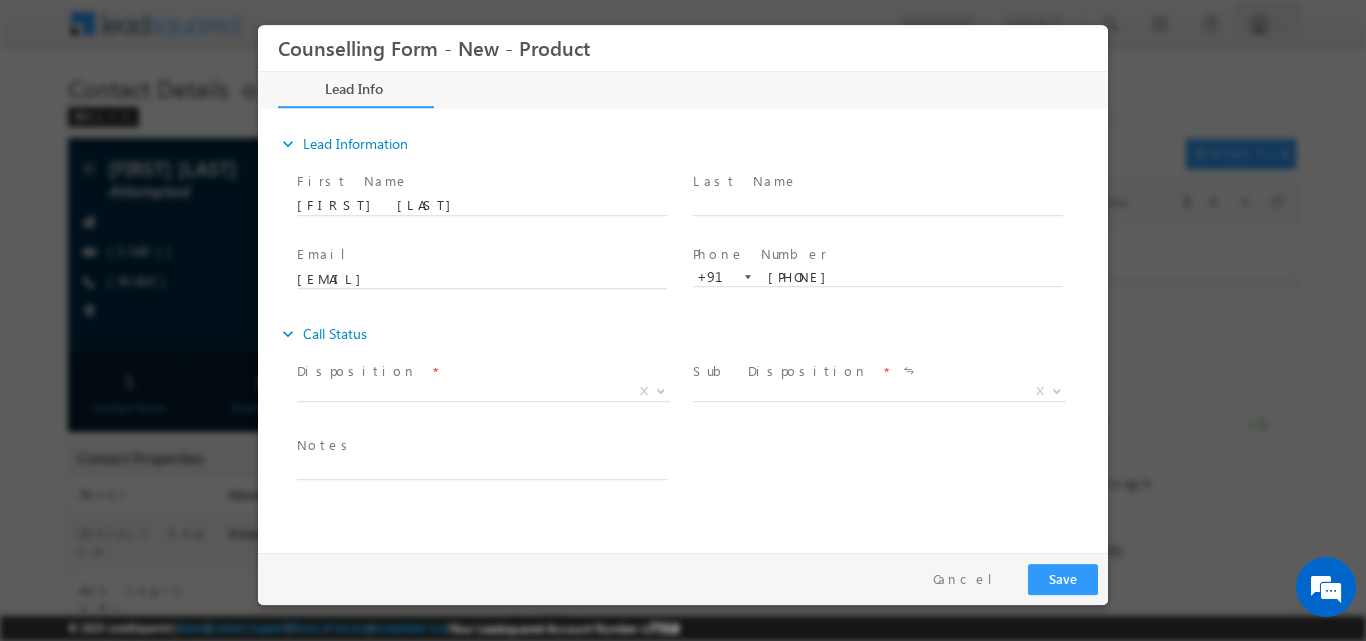 scroll, scrollTop: 0, scrollLeft: 0, axis: both 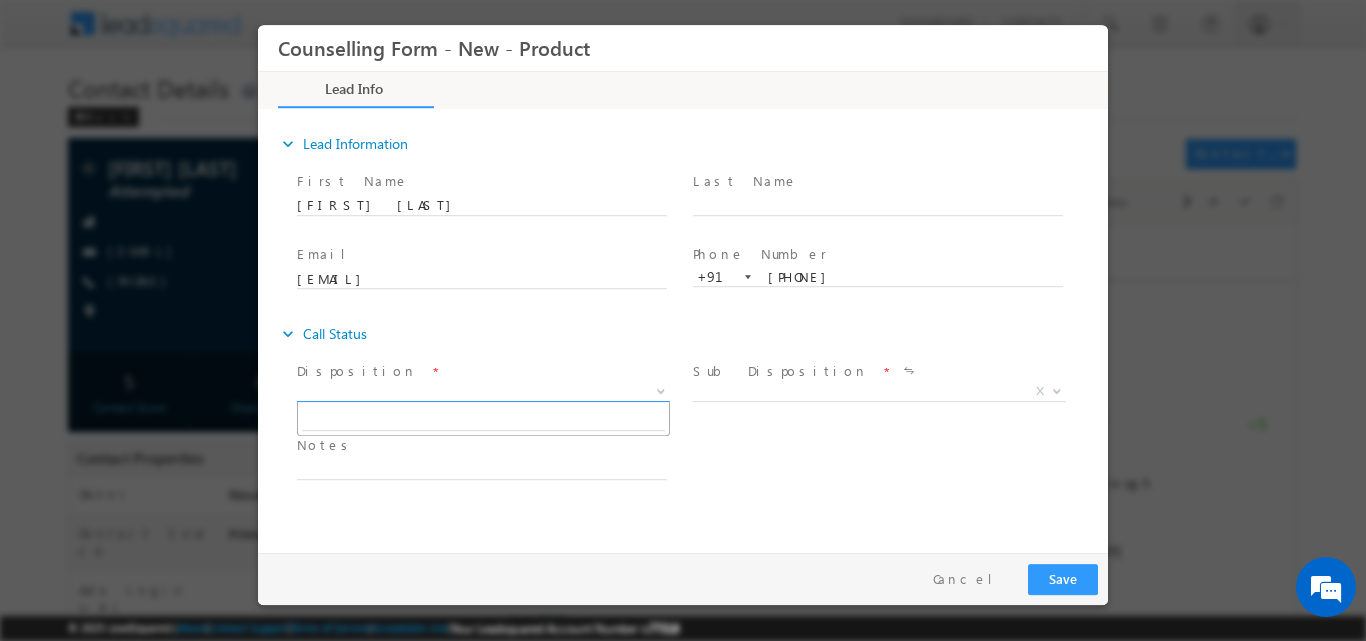 click at bounding box center (661, 389) 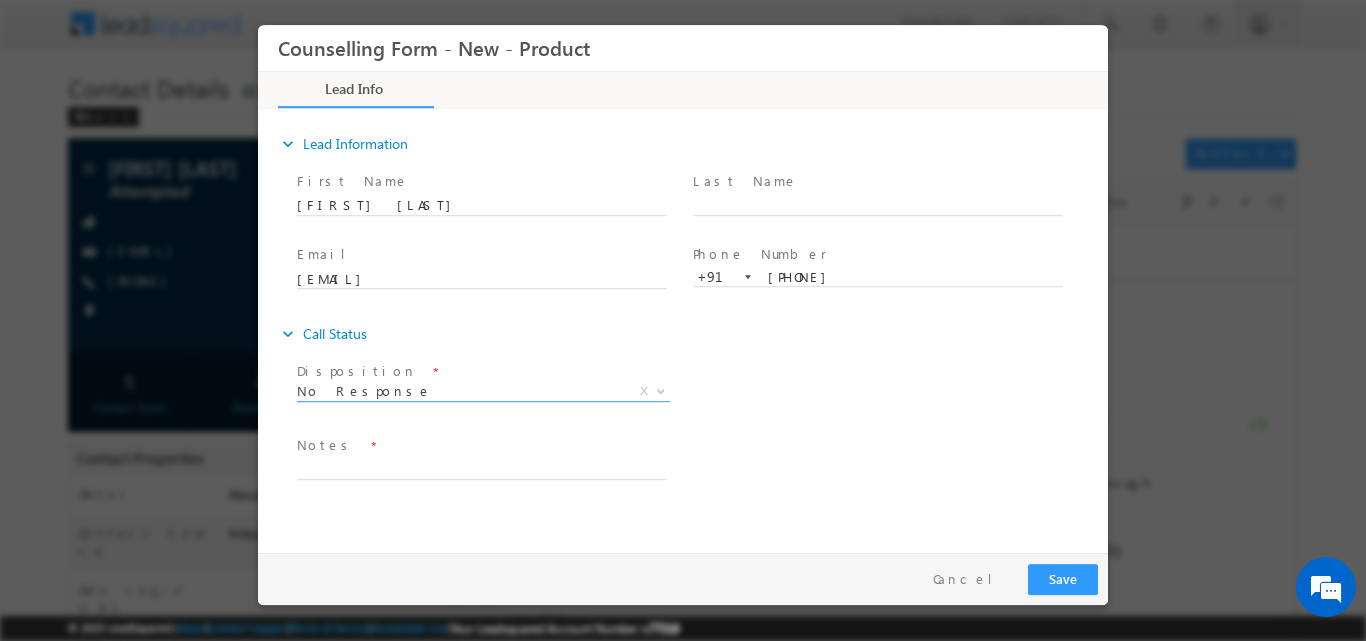 select on "No Response" 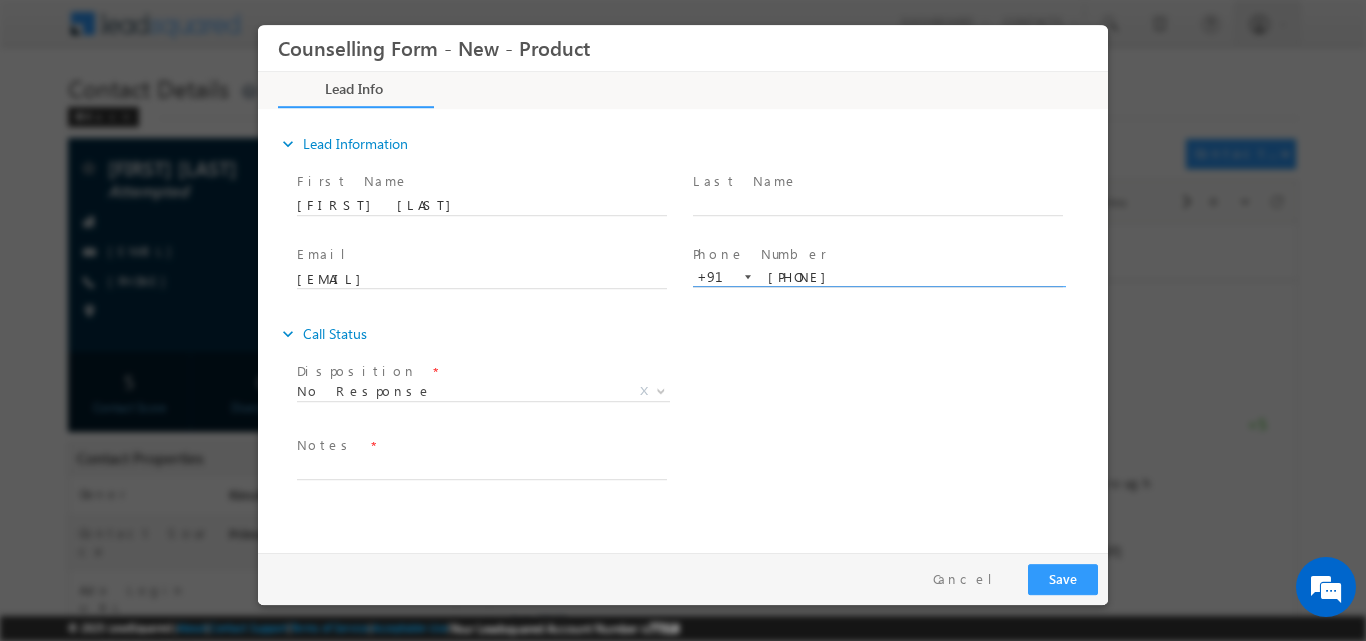 drag, startPoint x: 804, startPoint y: 270, endPoint x: 841, endPoint y: 269, distance: 37.01351 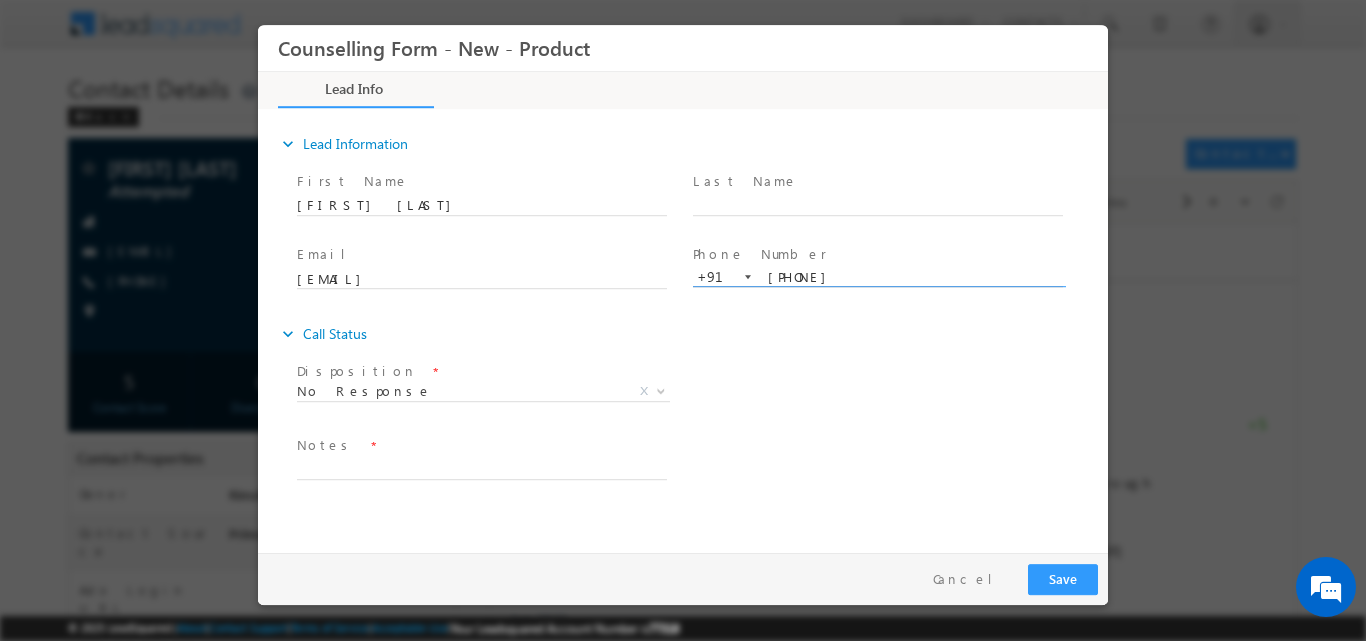 click on "8097966613" at bounding box center [878, 277] 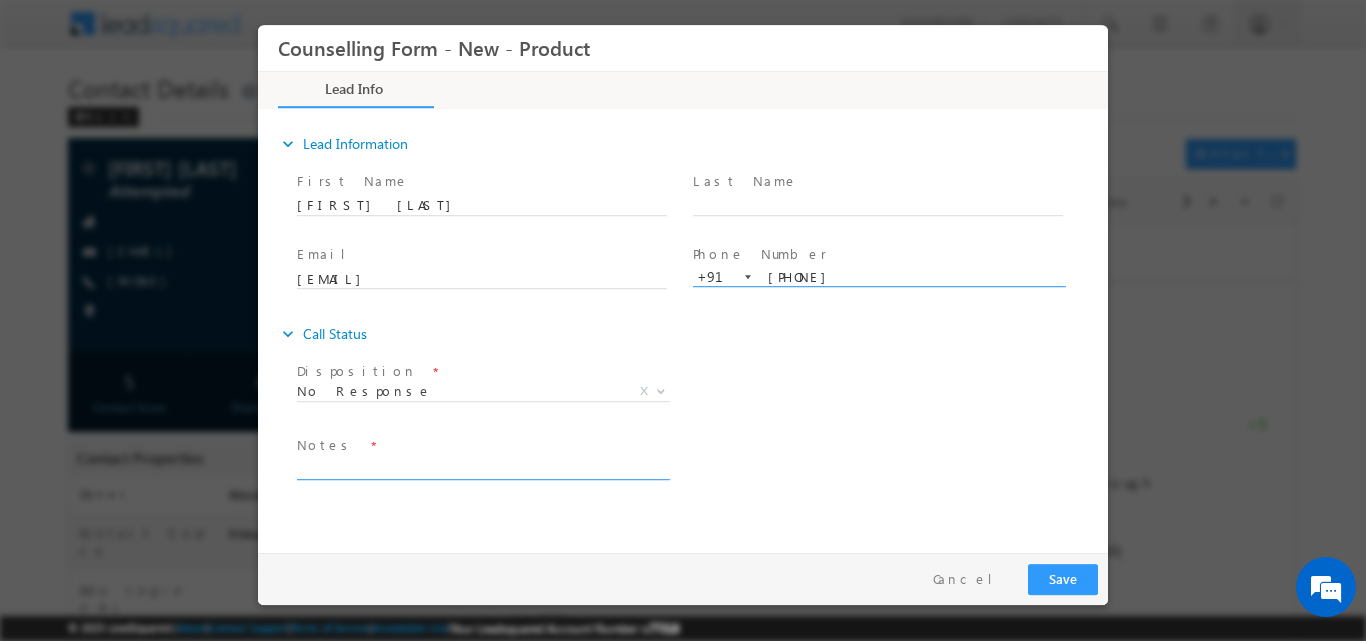 click at bounding box center (482, 467) 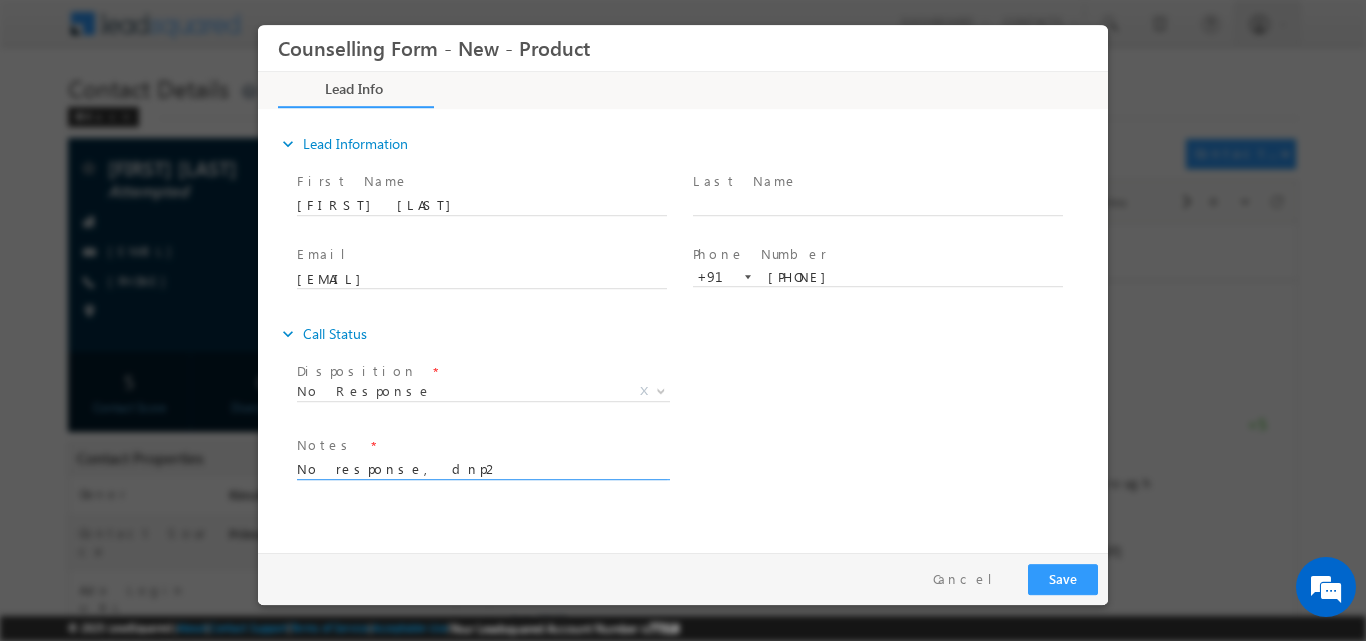 type on "No response, dnp2" 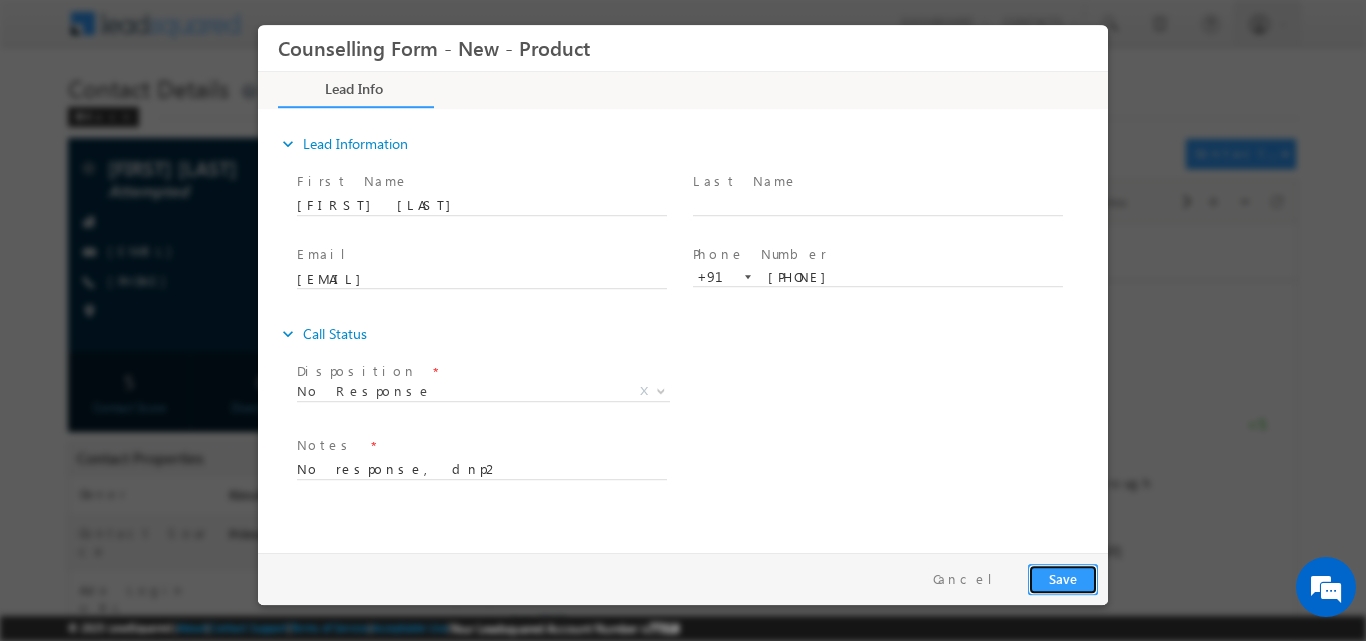 click on "Save" at bounding box center (1063, 578) 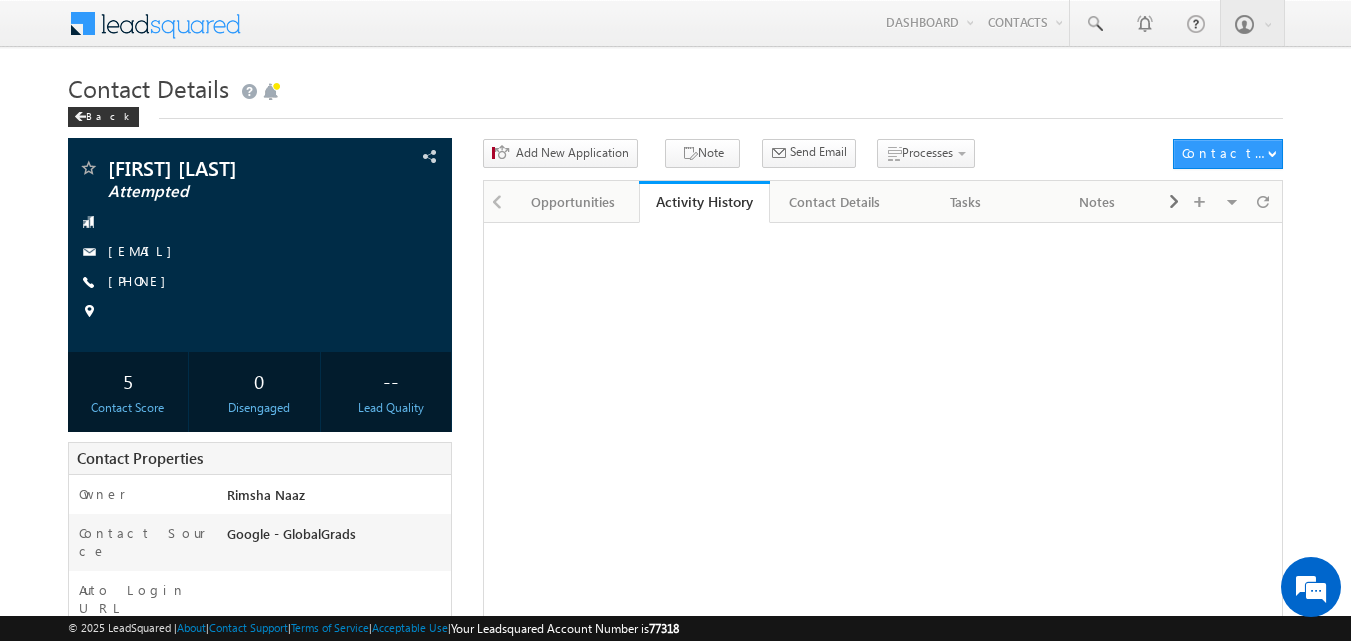 scroll, scrollTop: 0, scrollLeft: 0, axis: both 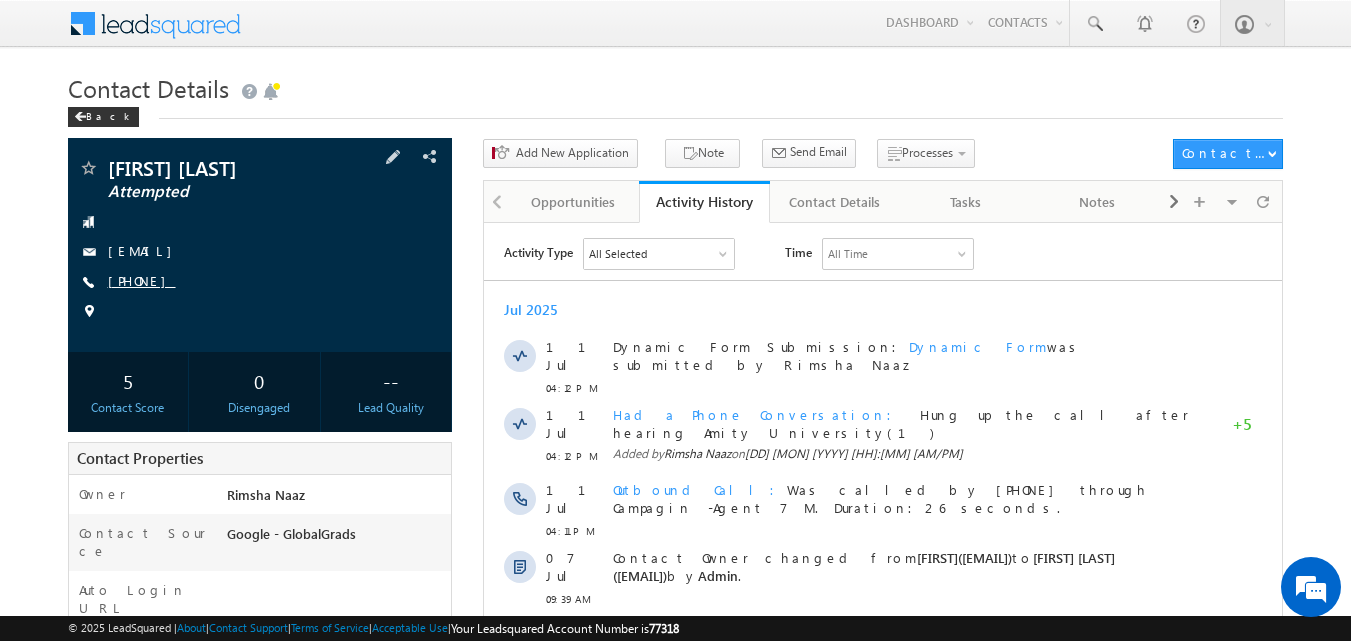 copy on "[PHONE]" 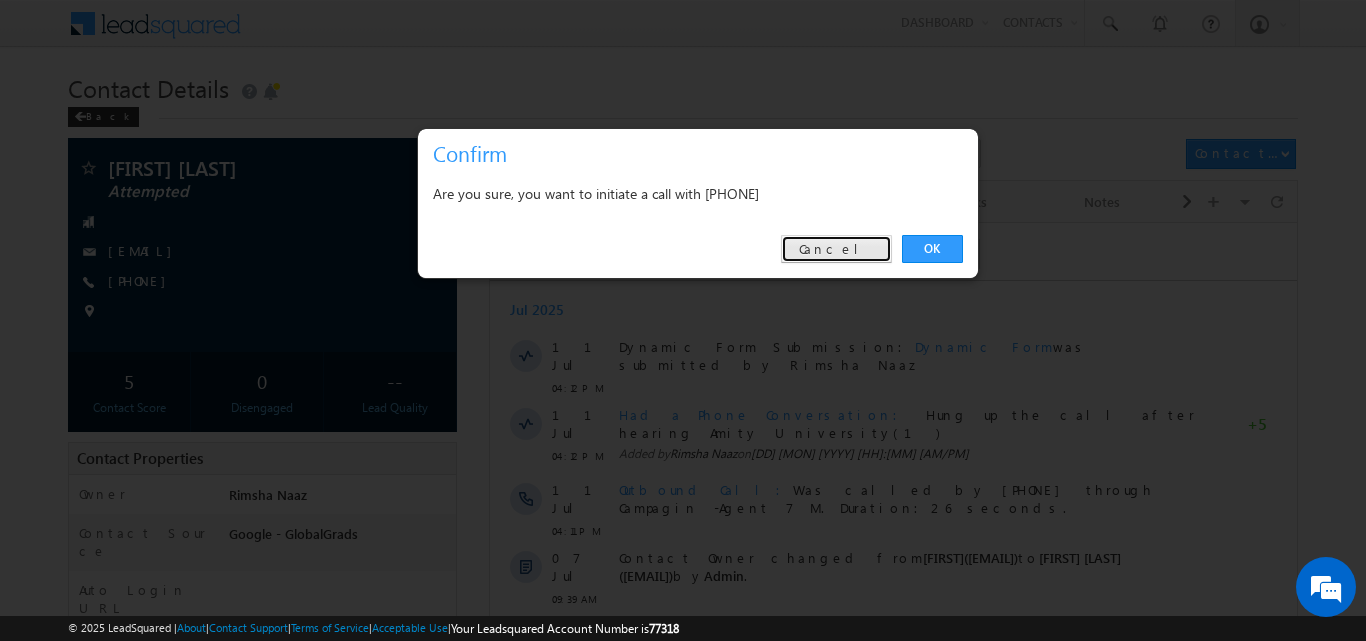 click on "Cancel" at bounding box center (836, 249) 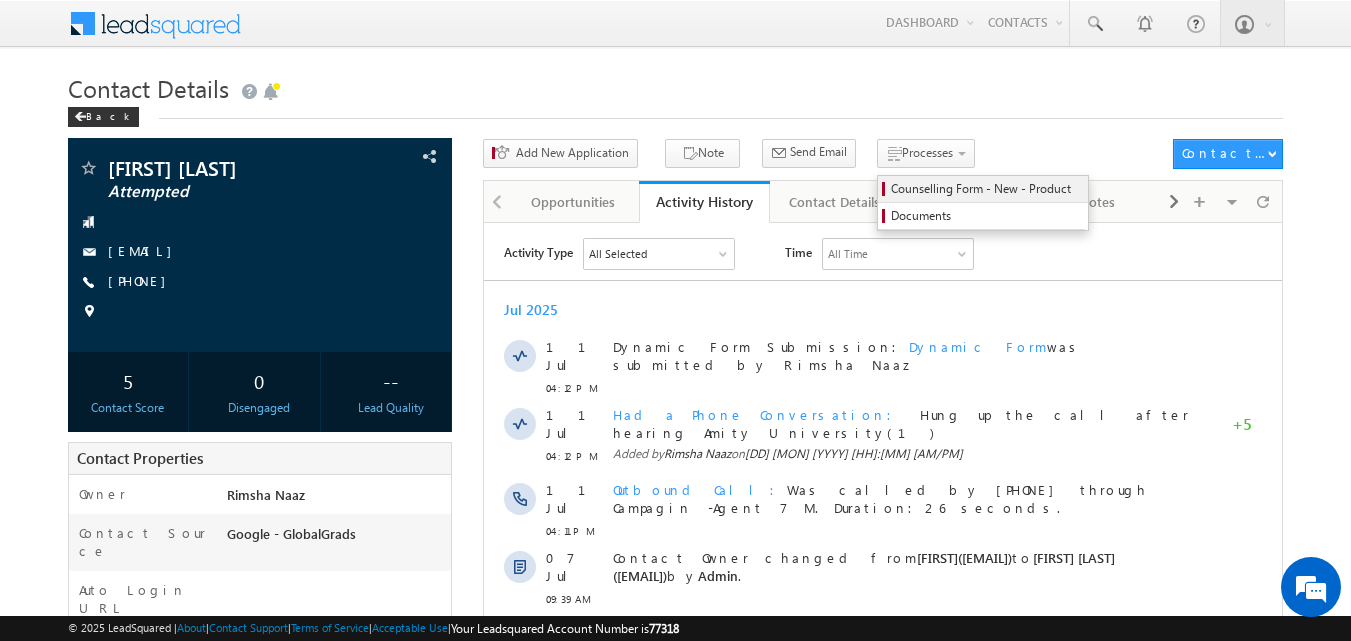 click on "Counselling Form - New - Product" at bounding box center [986, 189] 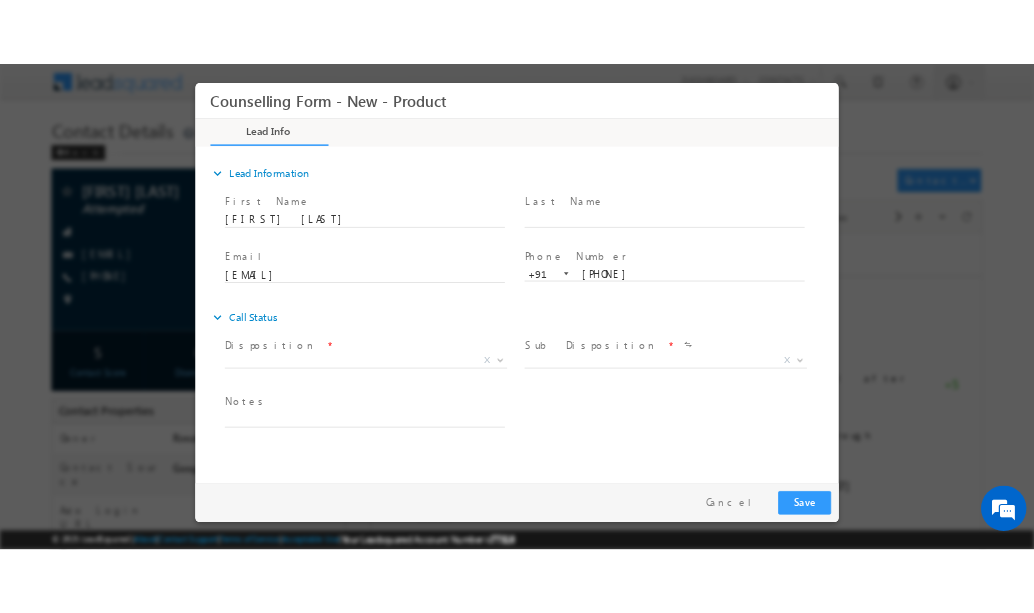 scroll, scrollTop: 0, scrollLeft: 0, axis: both 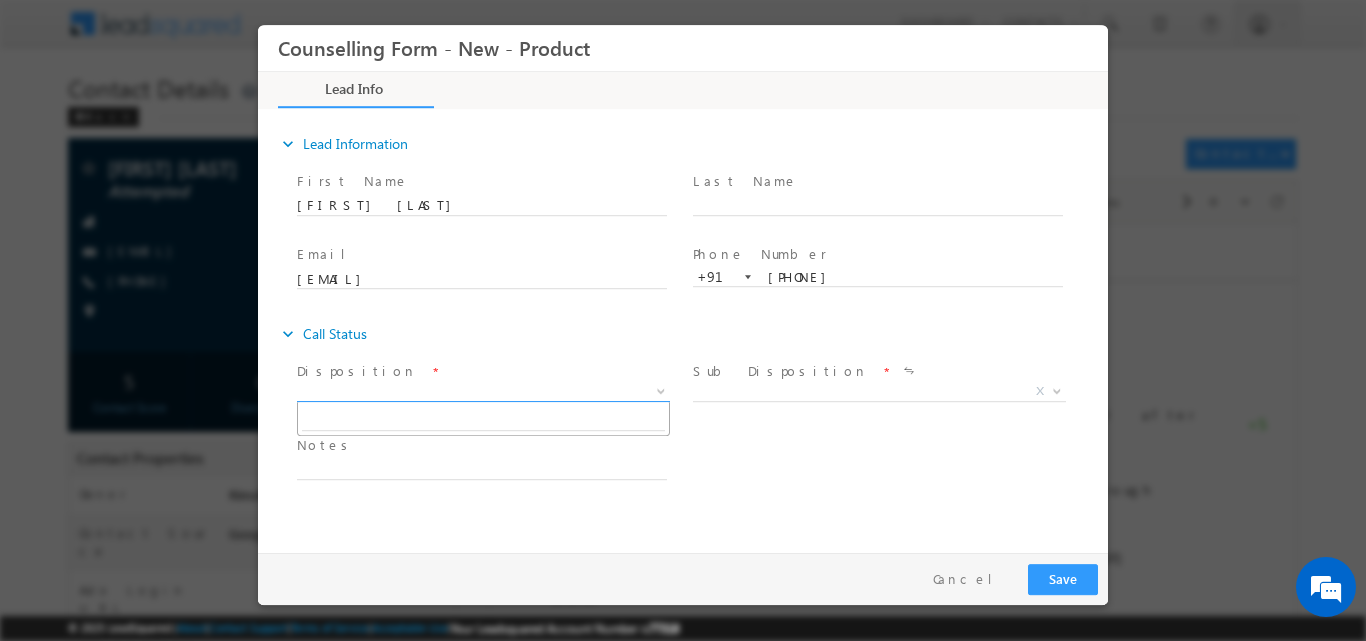 click at bounding box center (659, 390) 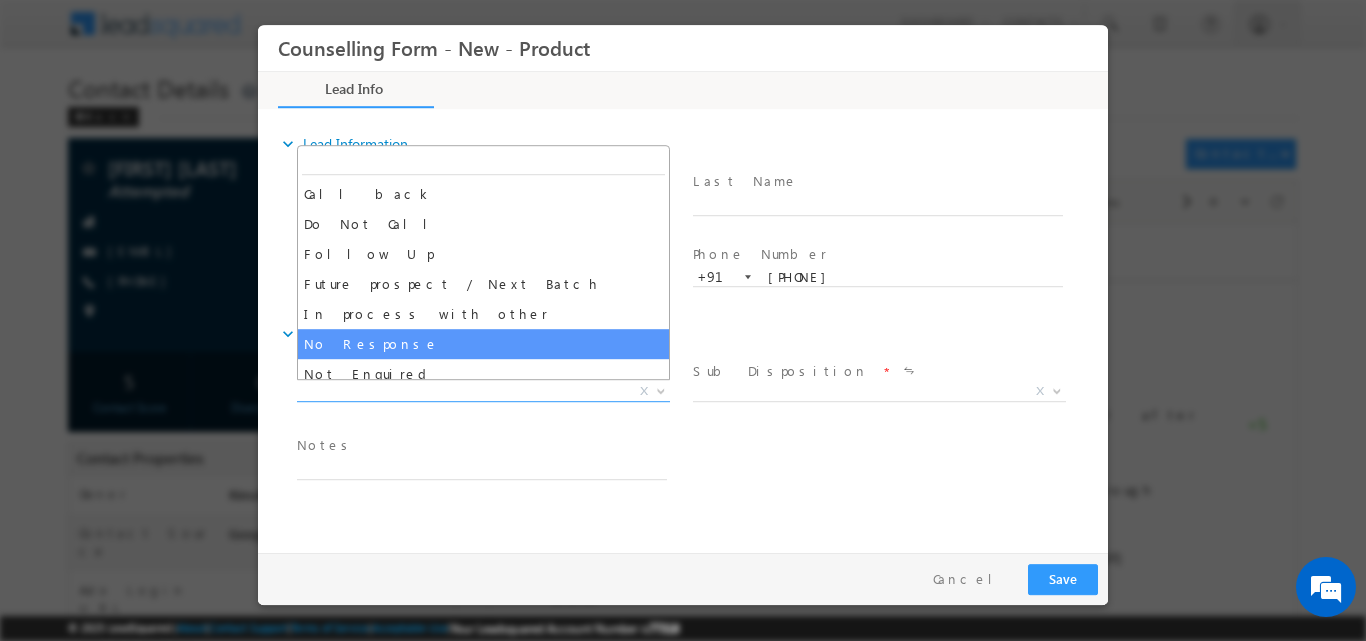 select on "No Response" 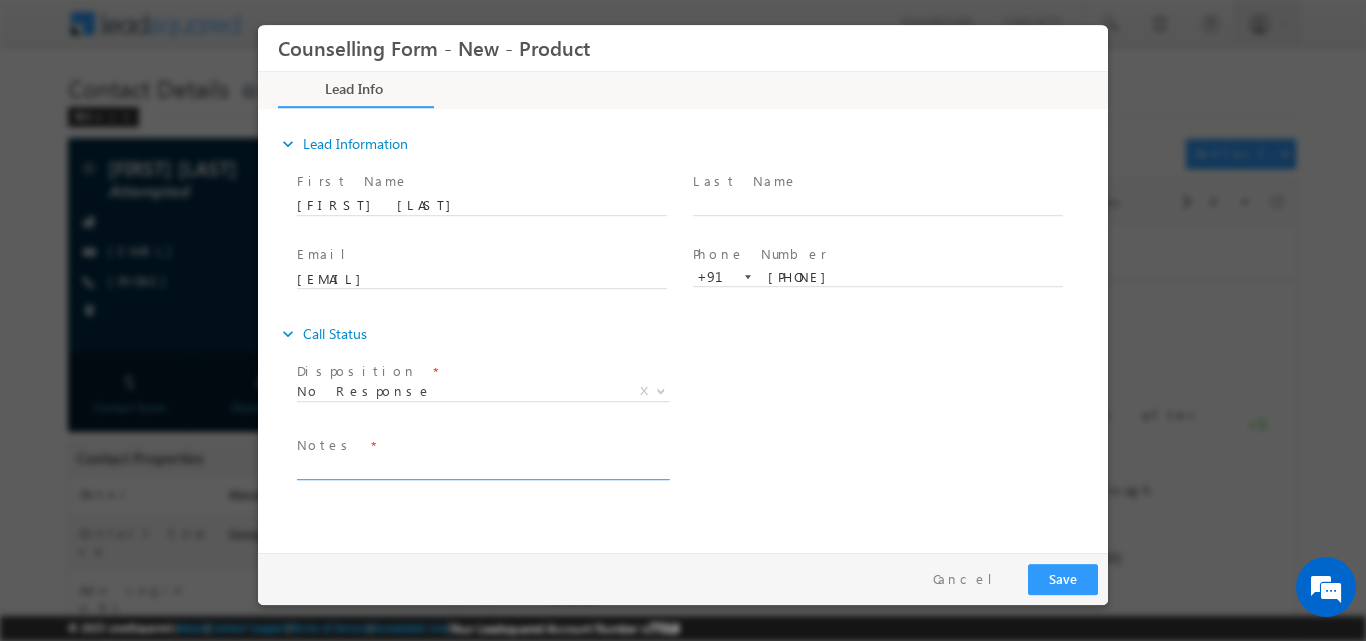 click at bounding box center (482, 467) 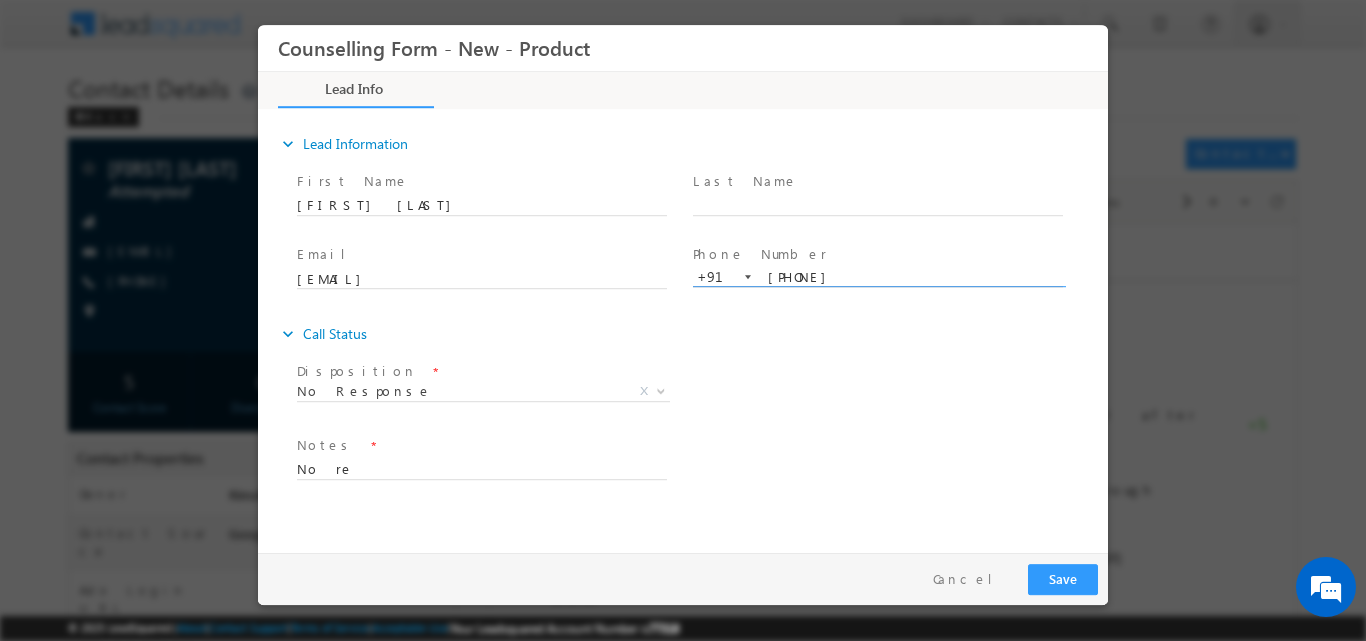 drag, startPoint x: 766, startPoint y: 275, endPoint x: 841, endPoint y: 275, distance: 75 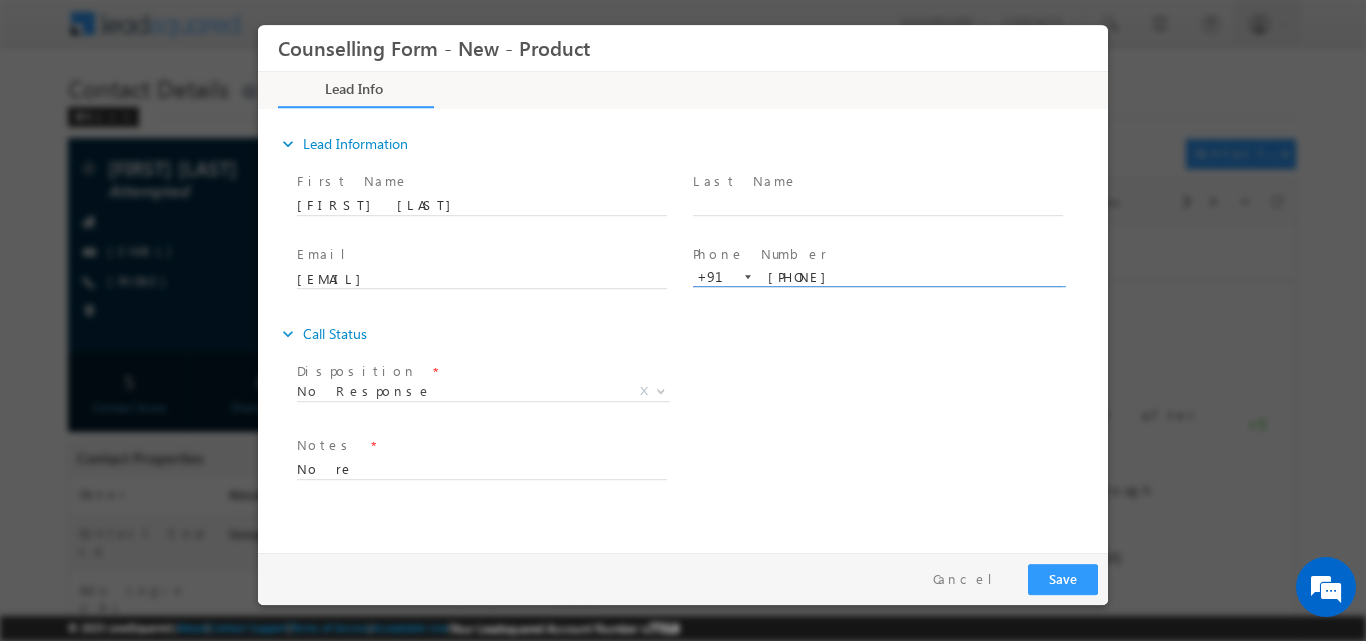 click on "9348738702" at bounding box center [878, 277] 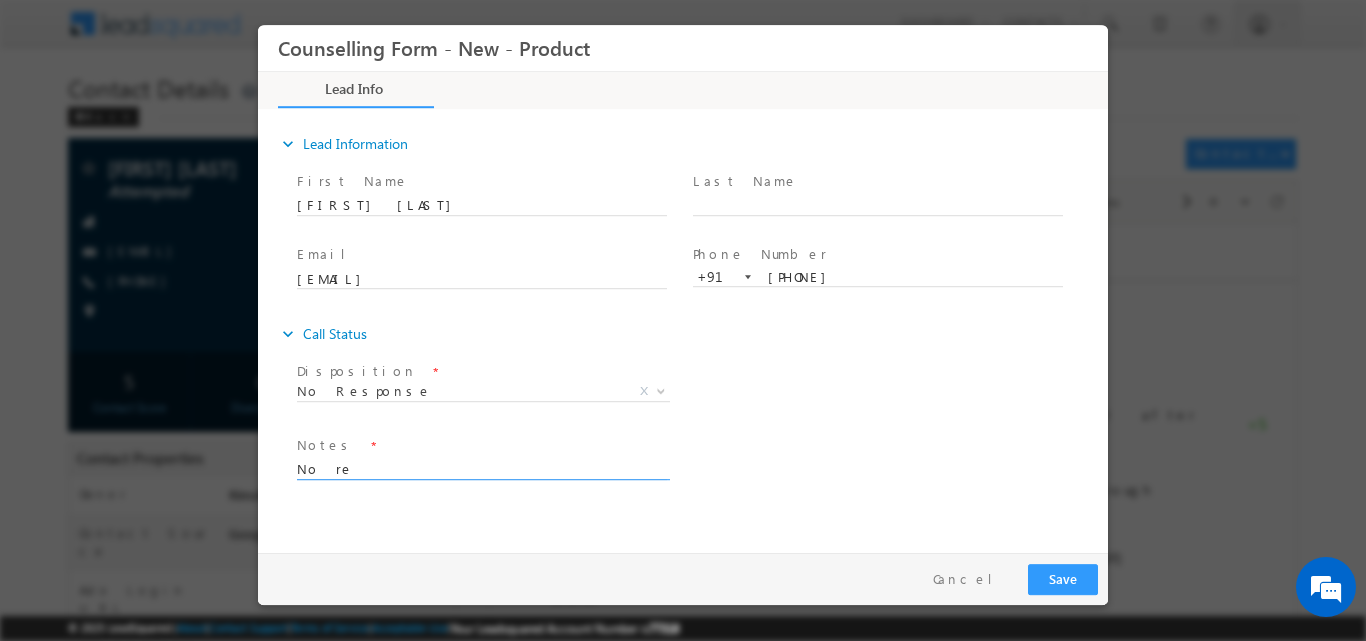 drag, startPoint x: 481, startPoint y: 445, endPoint x: 481, endPoint y: 463, distance: 18 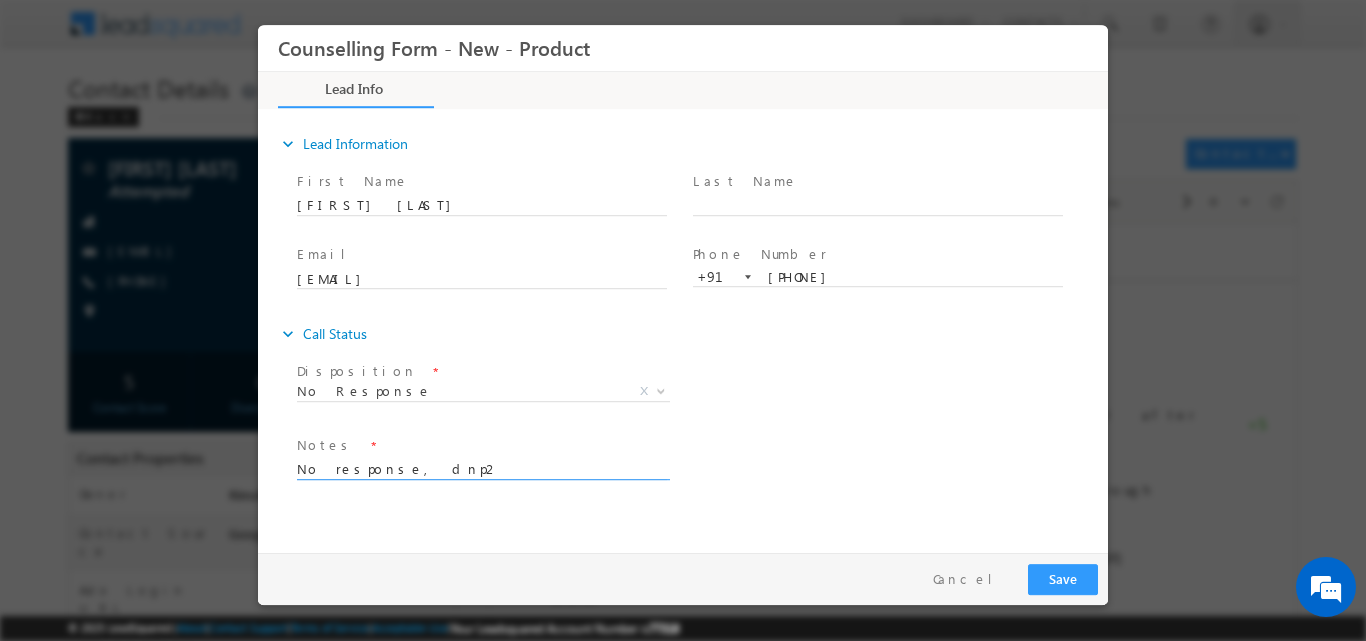 type on "No response, dnp2" 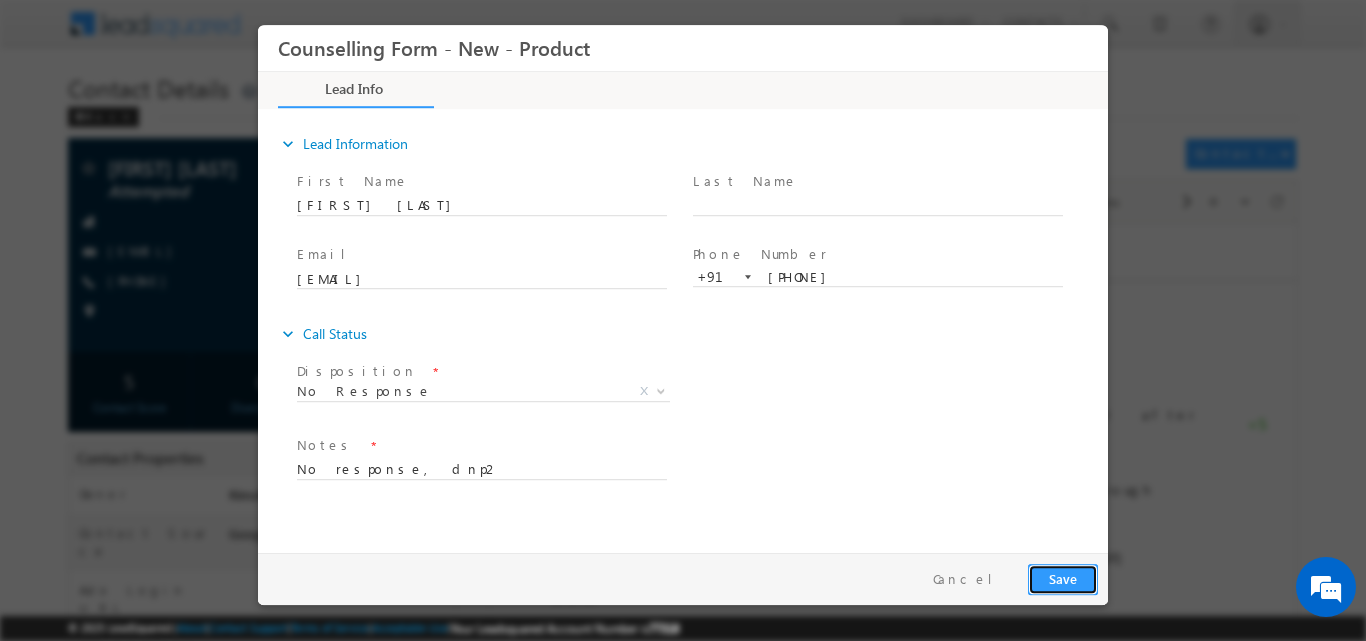 drag, startPoint x: 1053, startPoint y: 574, endPoint x: 938, endPoint y: 30, distance: 556.02246 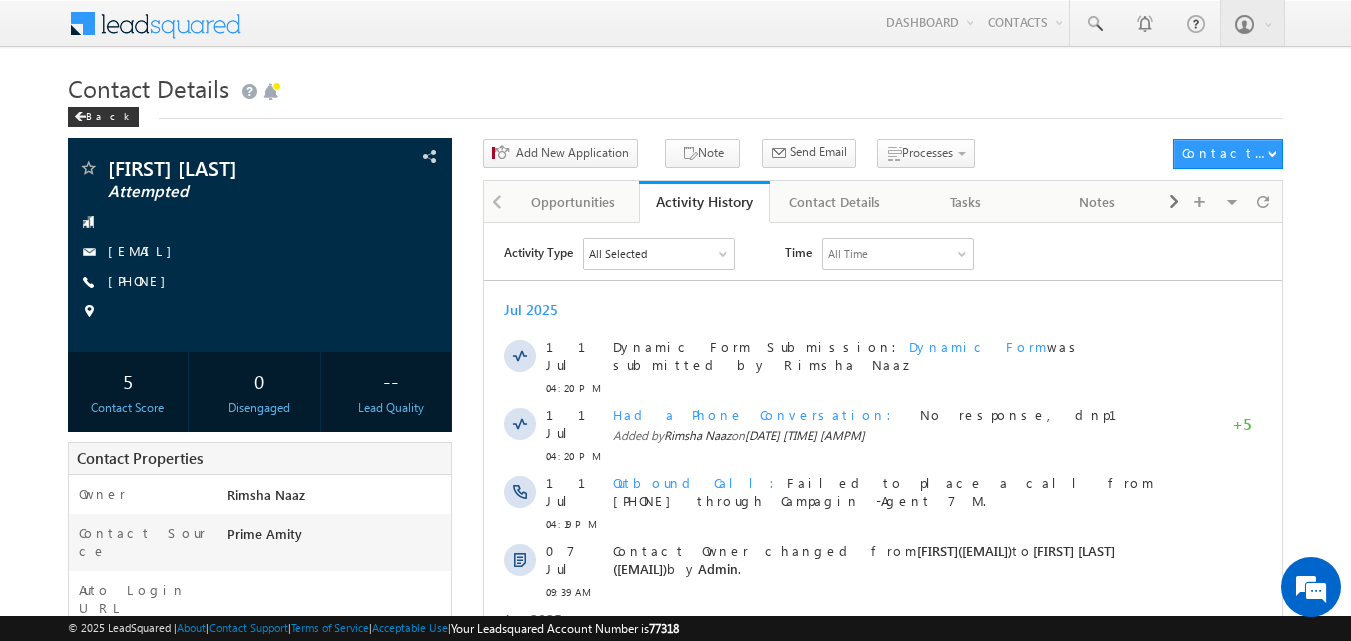 scroll, scrollTop: 0, scrollLeft: 0, axis: both 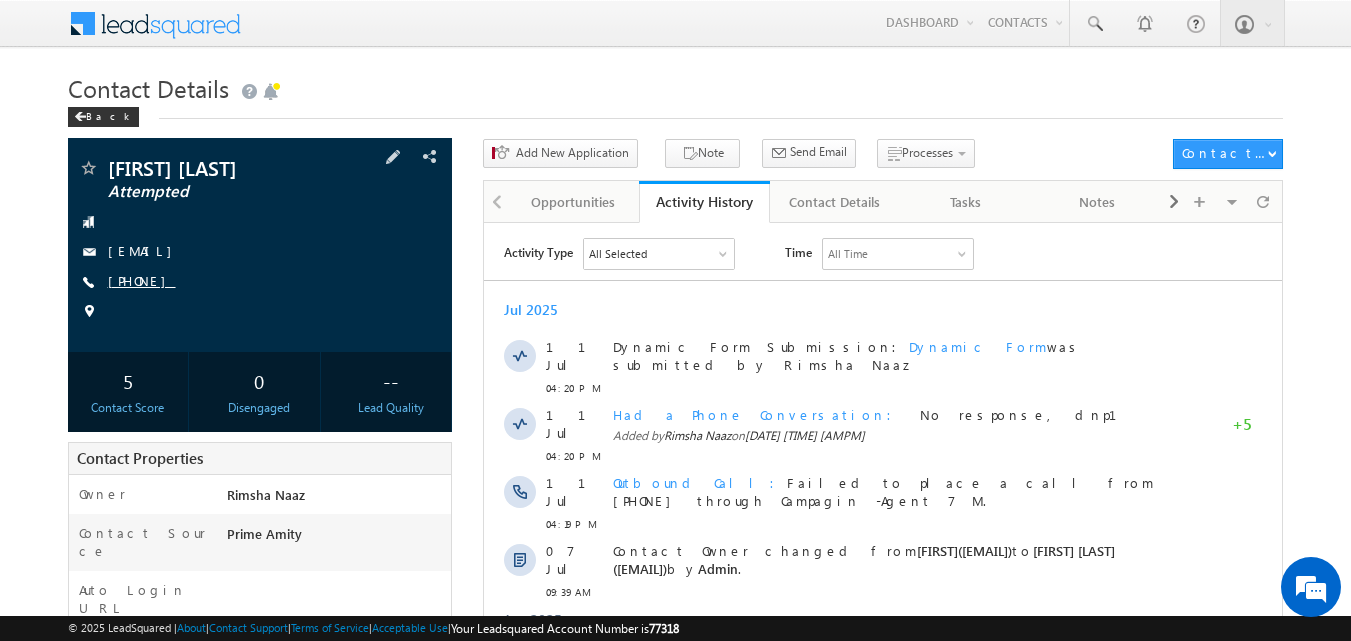 copy on "[PHONE]" 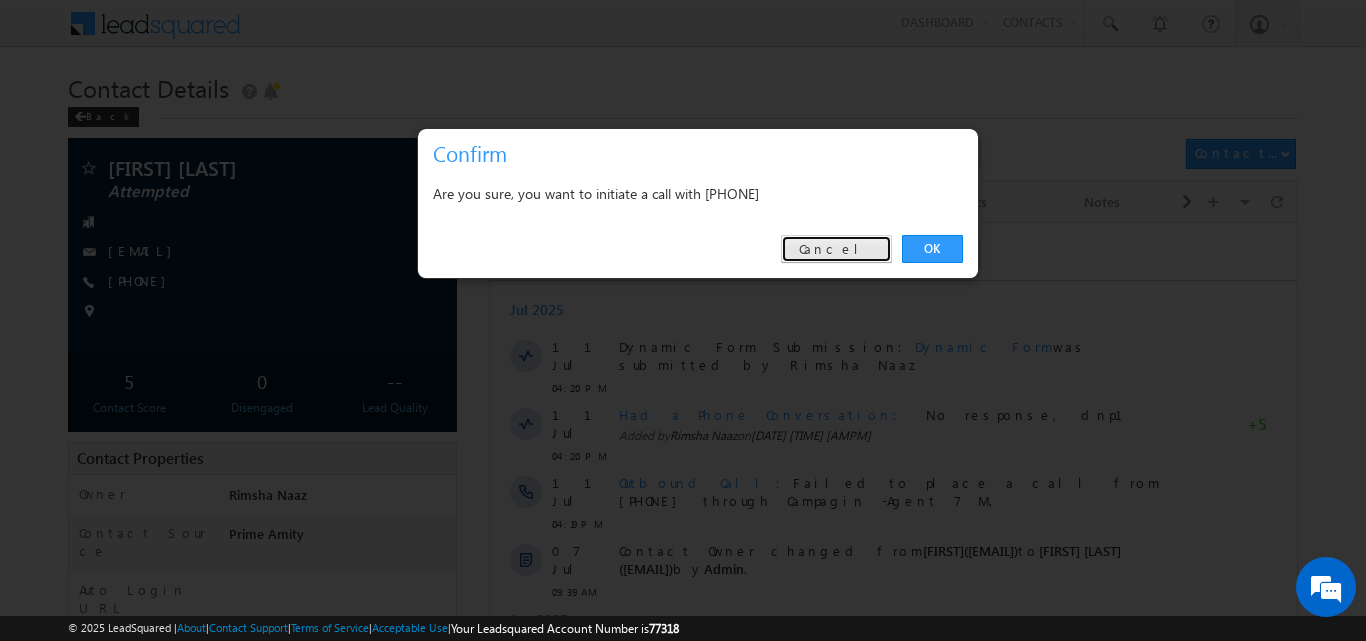 drag, startPoint x: 852, startPoint y: 243, endPoint x: 363, endPoint y: 11, distance: 541.24396 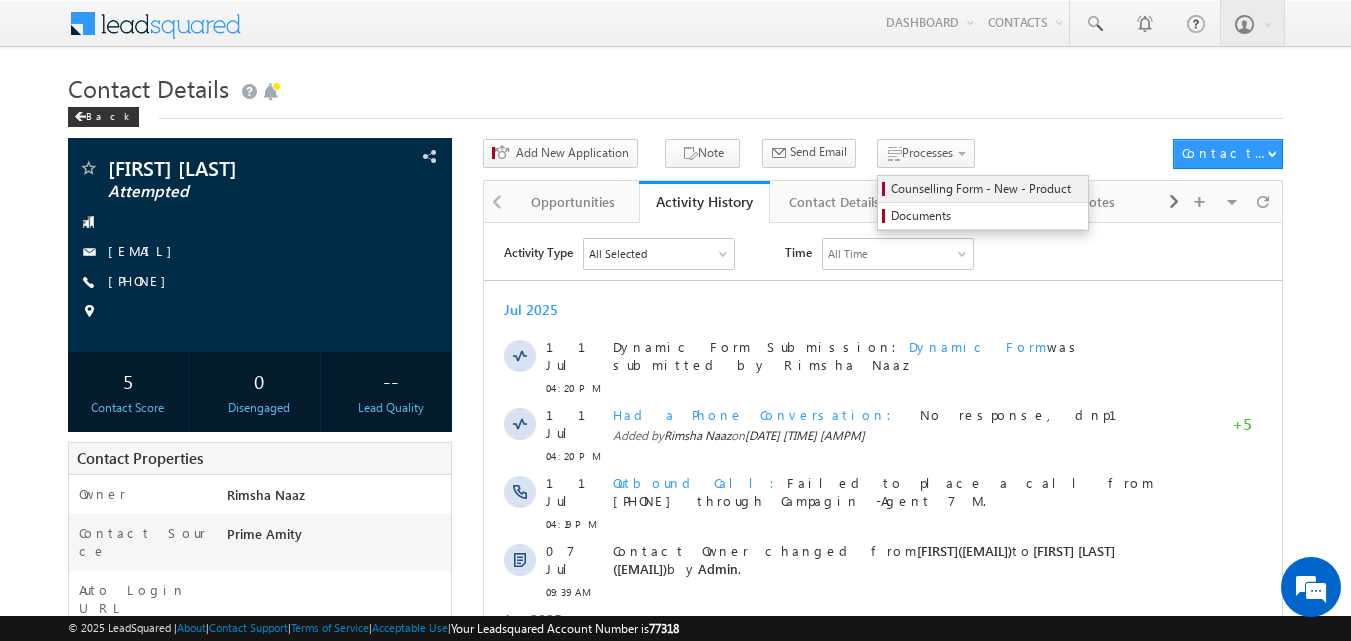 click on "Counselling Form - New - Product" at bounding box center [983, 189] 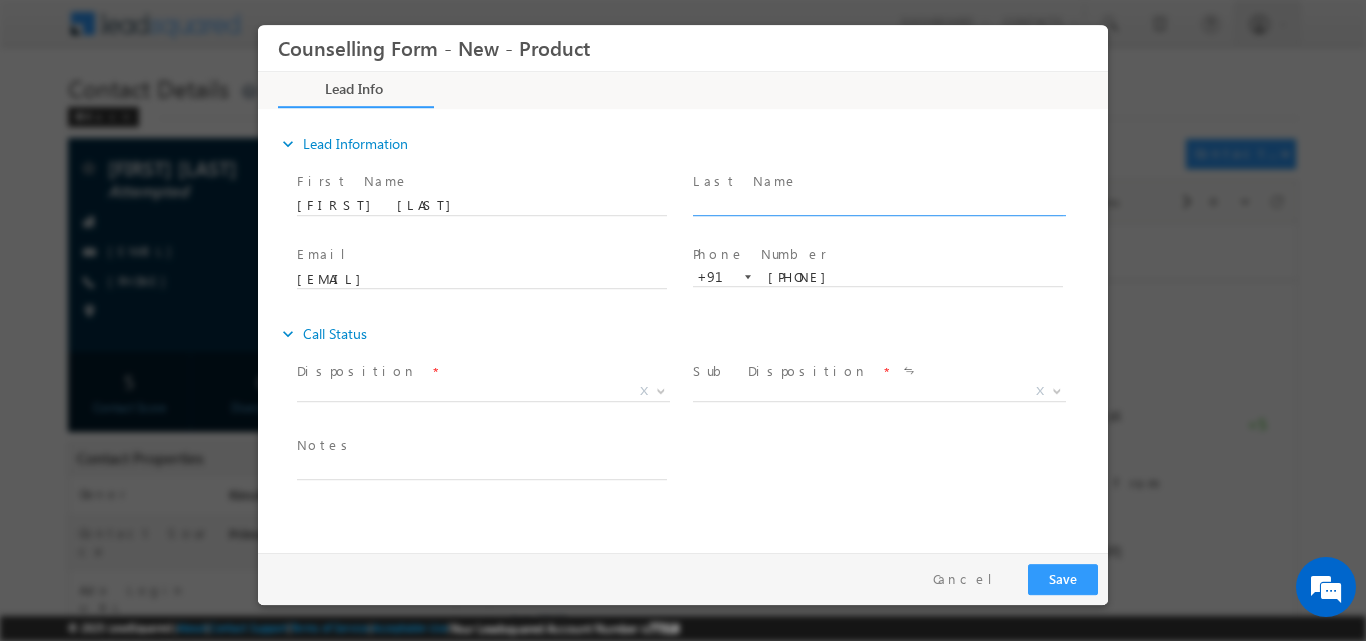 scroll, scrollTop: 0, scrollLeft: 0, axis: both 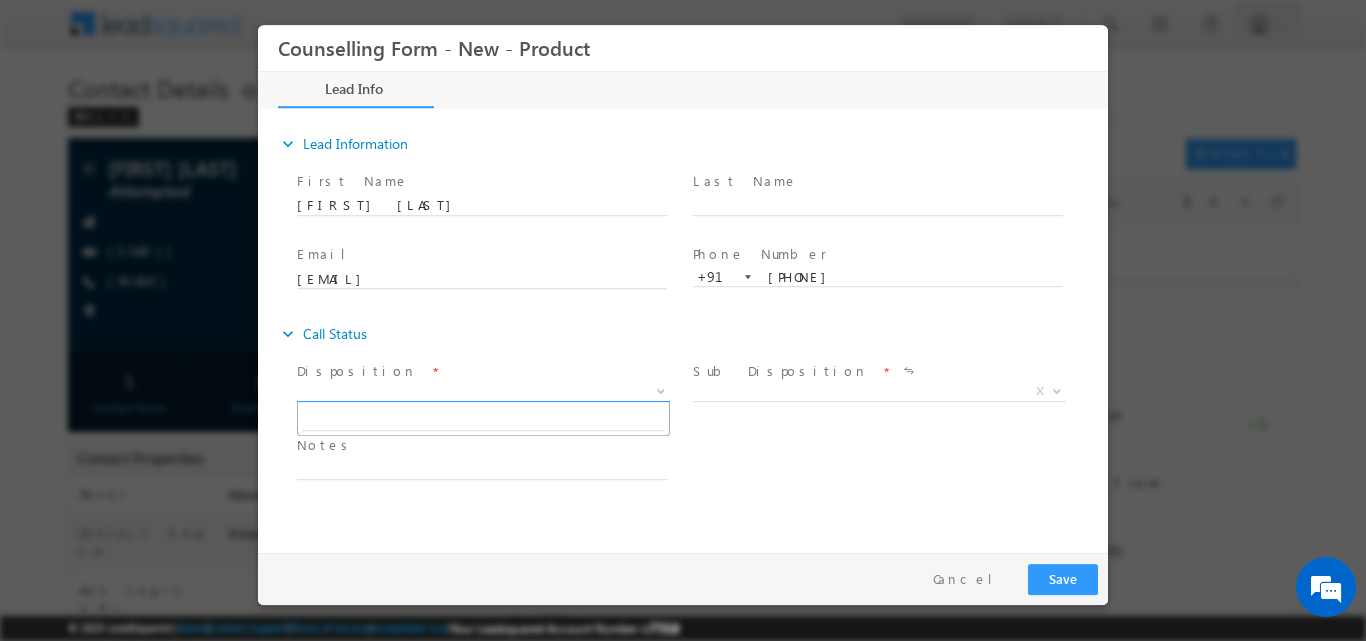 click at bounding box center (661, 389) 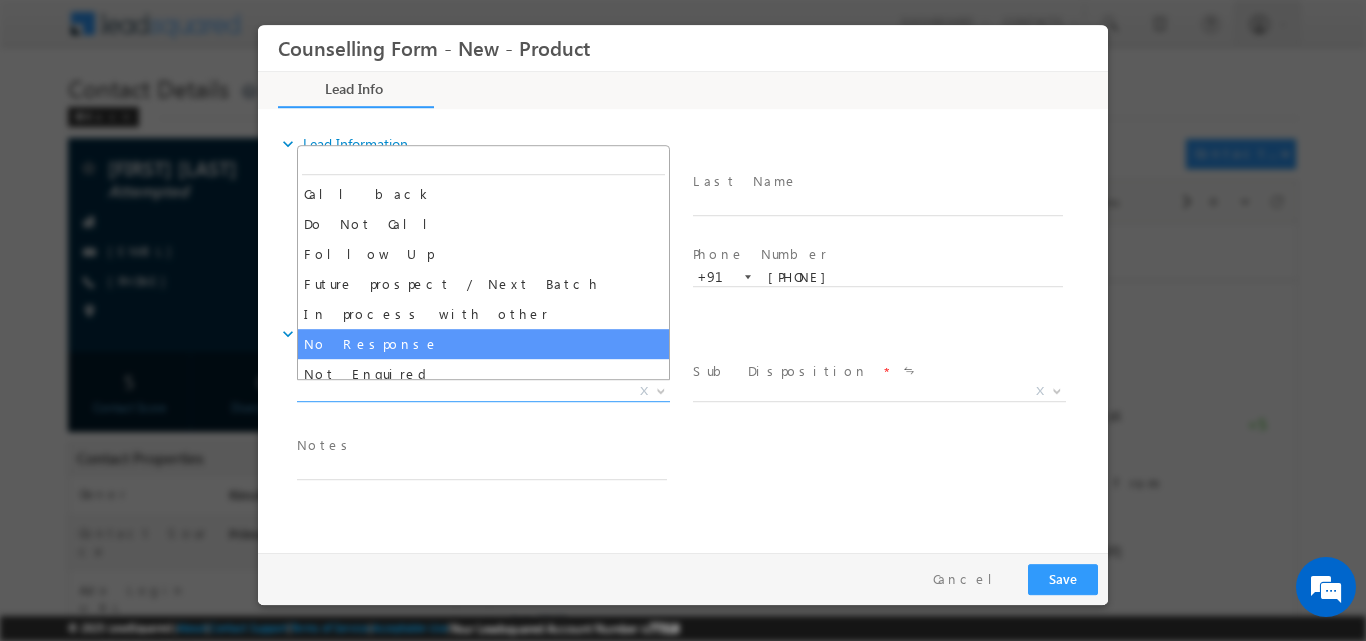 select on "No Response" 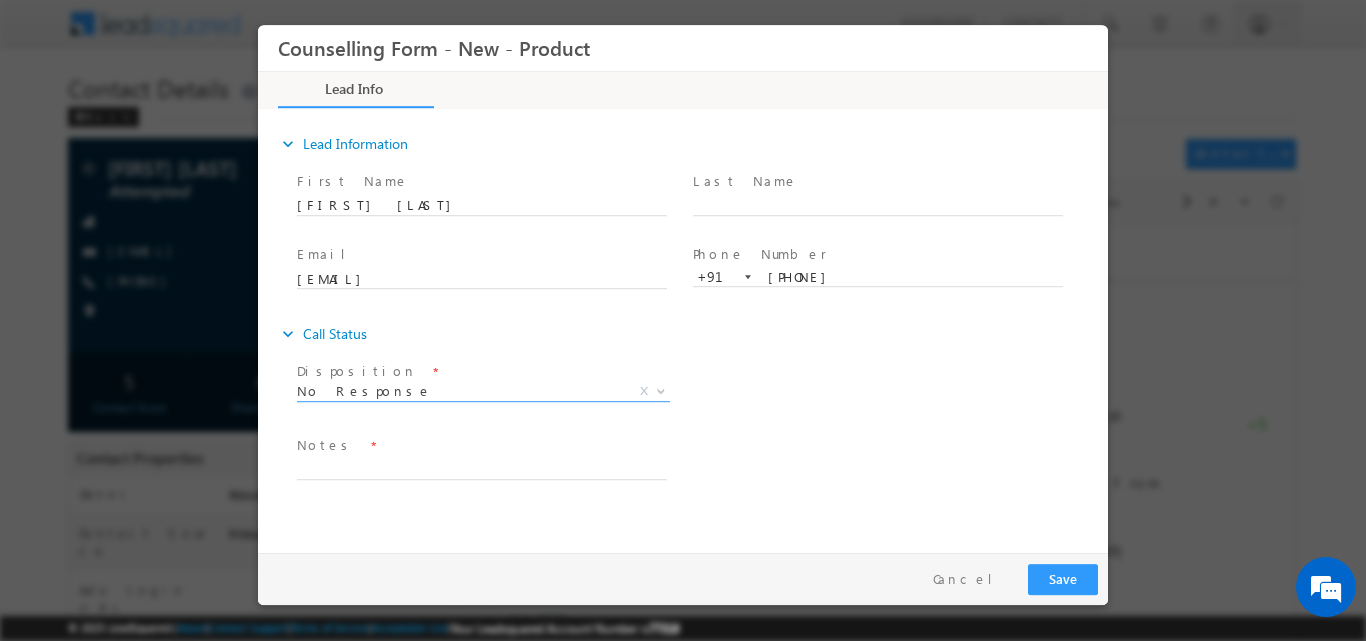 click on "expand_more Call Status" at bounding box center (693, 333) 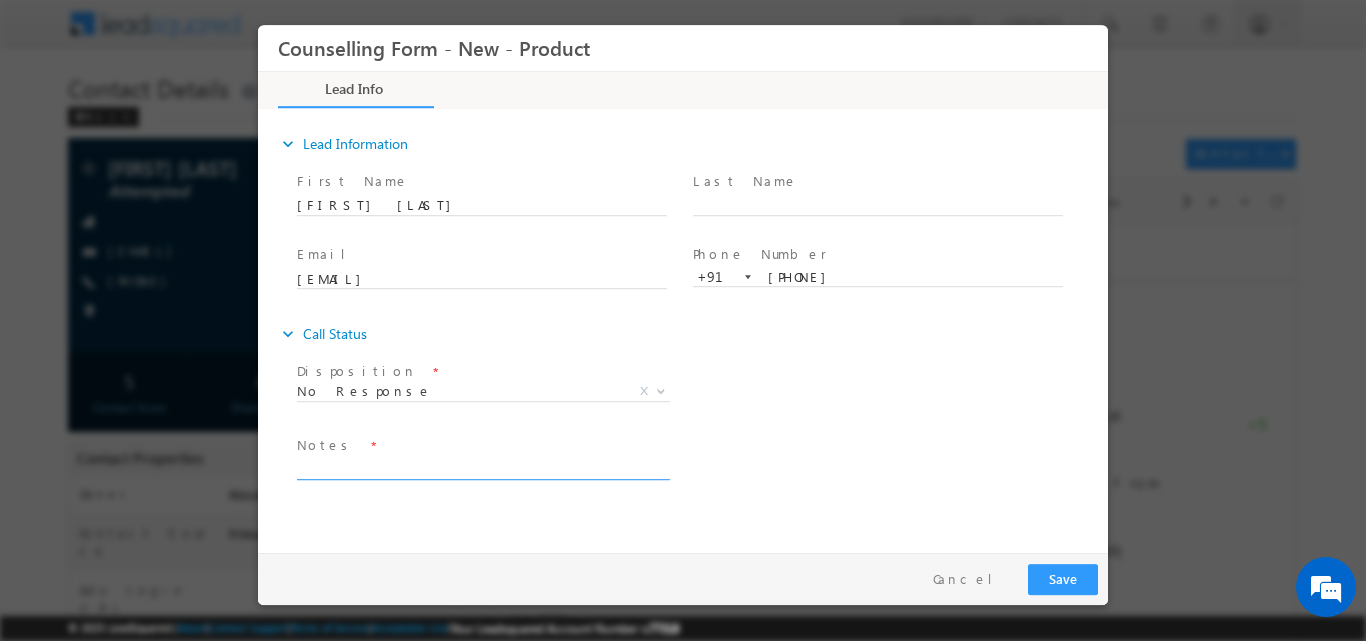 click at bounding box center [482, 467] 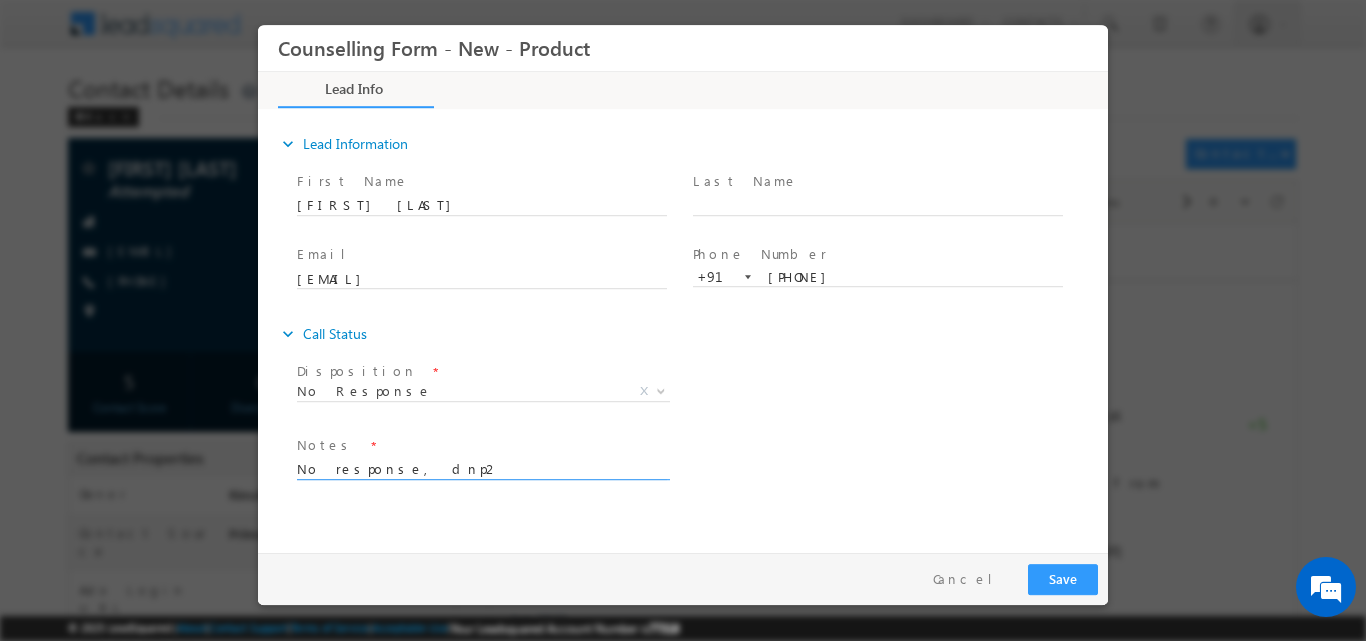 type on "No response, dnp2" 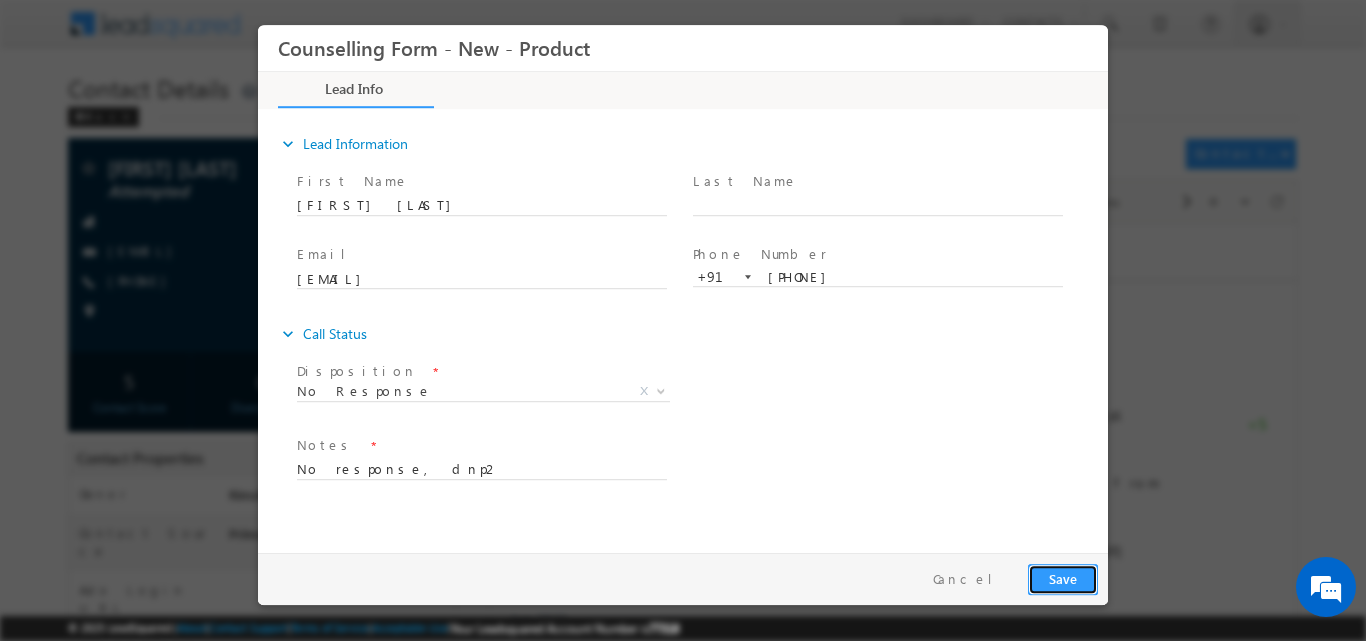 click on "Save" at bounding box center (1063, 578) 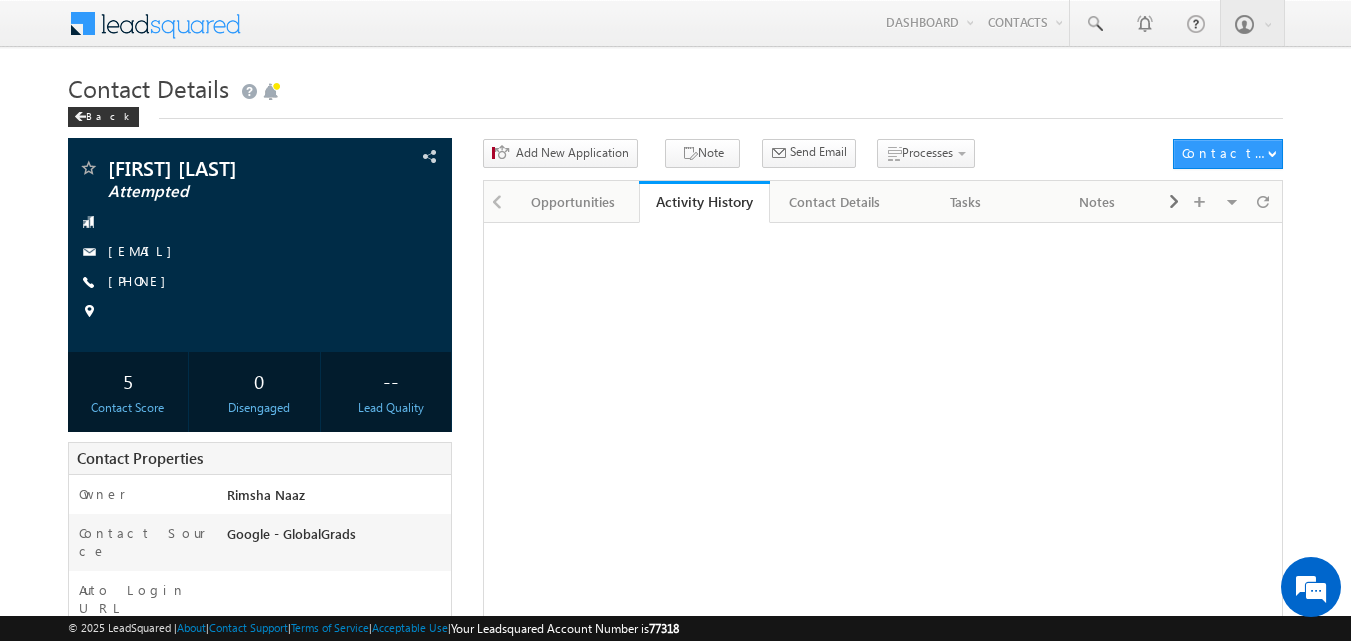 scroll, scrollTop: 0, scrollLeft: 0, axis: both 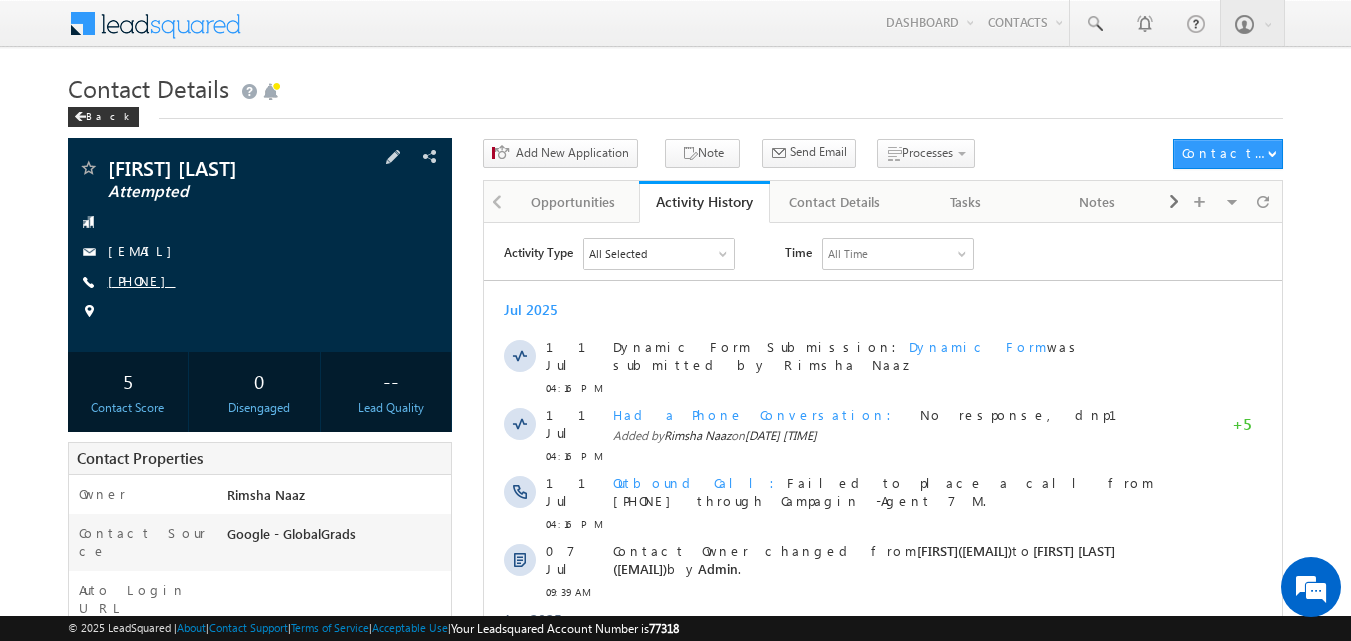 drag, startPoint x: 138, startPoint y: 277, endPoint x: 204, endPoint y: 281, distance: 66.1211 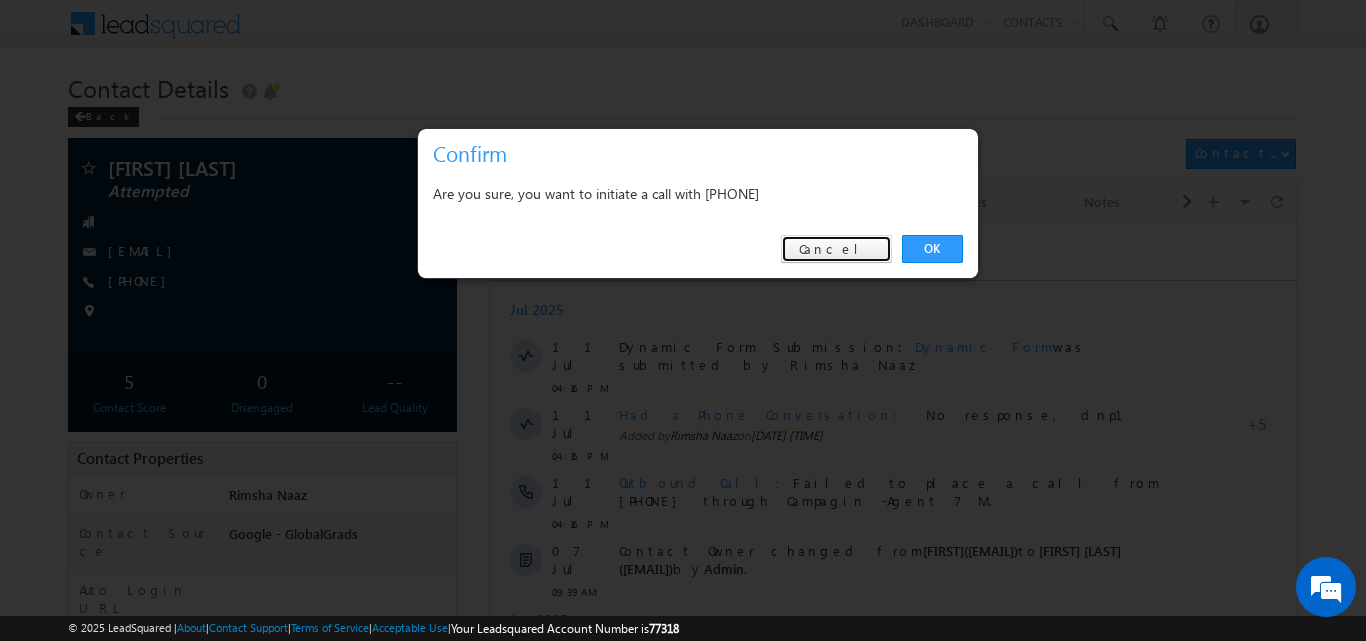drag, startPoint x: 842, startPoint y: 249, endPoint x: 798, endPoint y: 25, distance: 228.28053 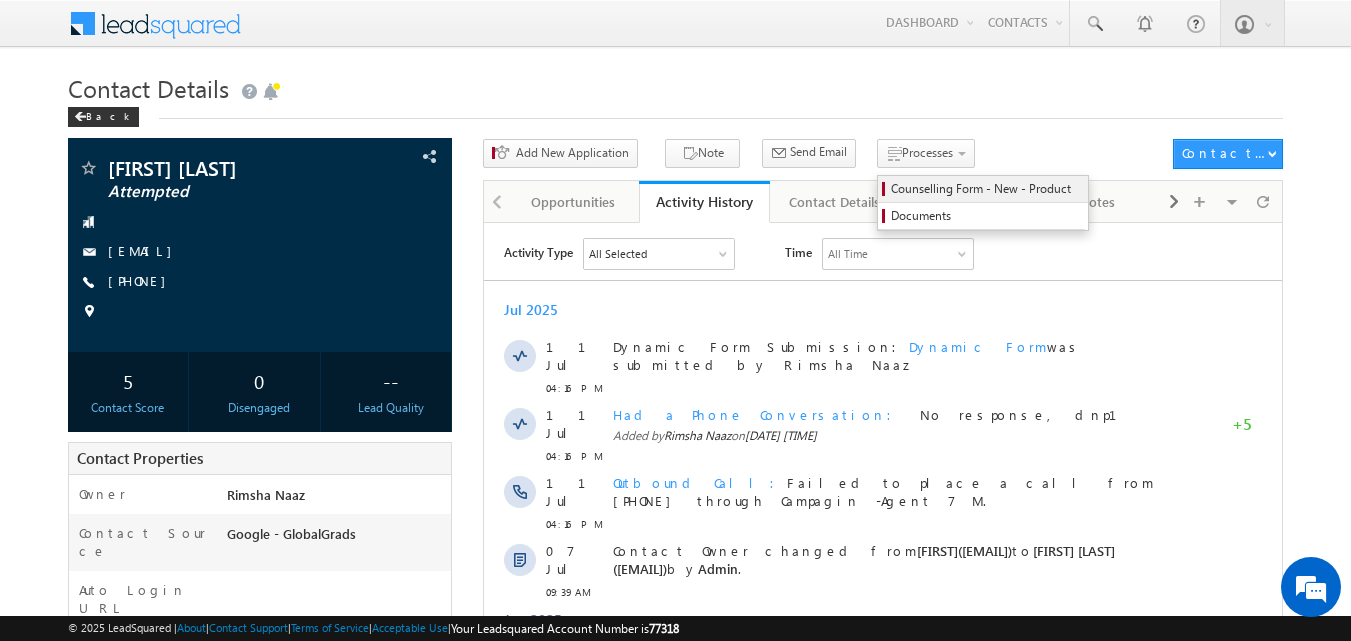 click on "Counselling Form - New - Product" at bounding box center (986, 189) 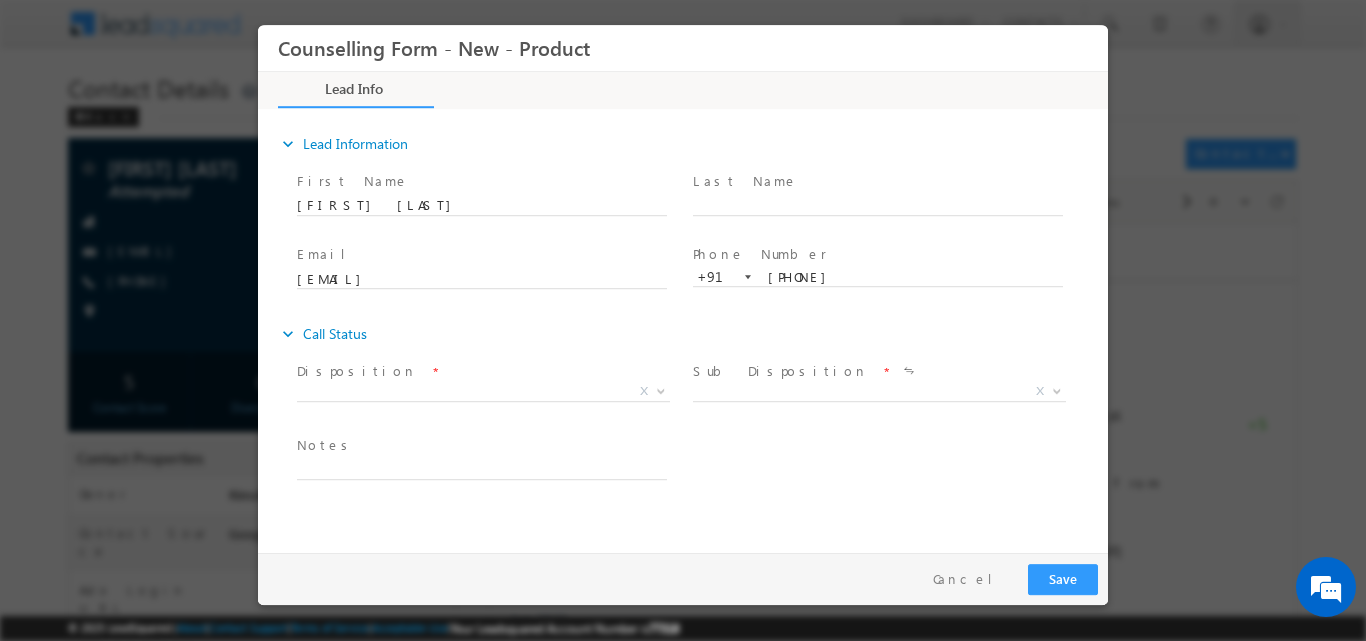 scroll, scrollTop: 0, scrollLeft: 0, axis: both 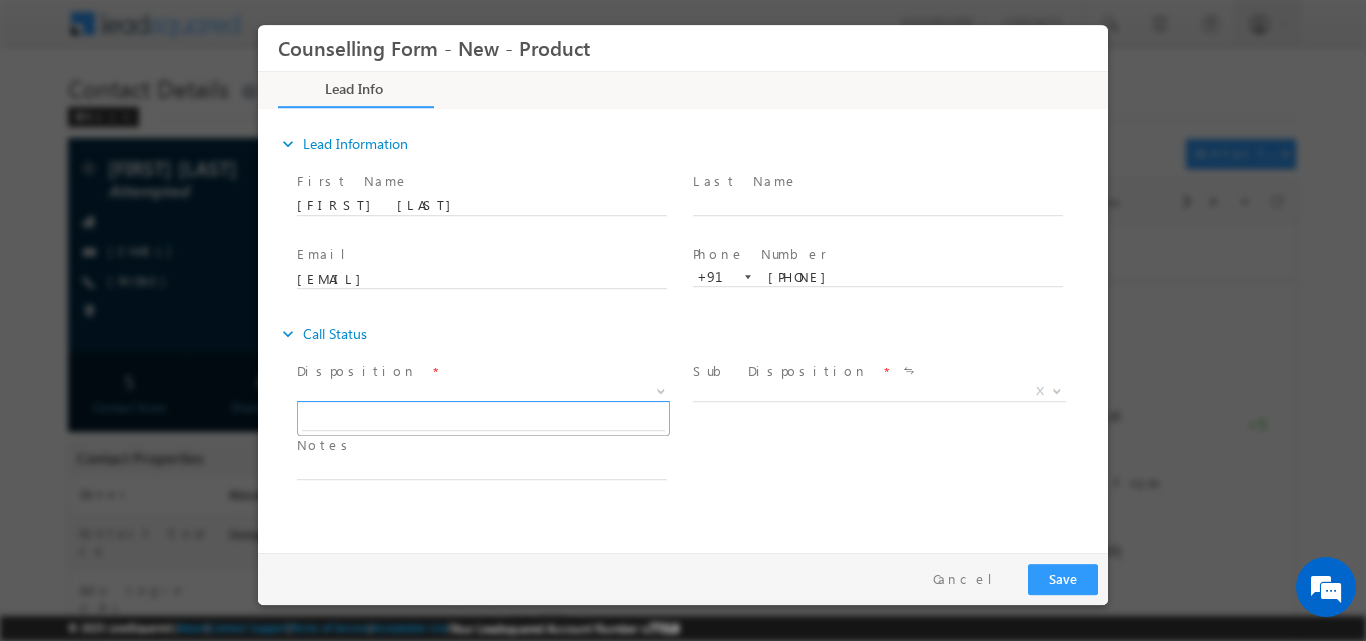 click at bounding box center [659, 390] 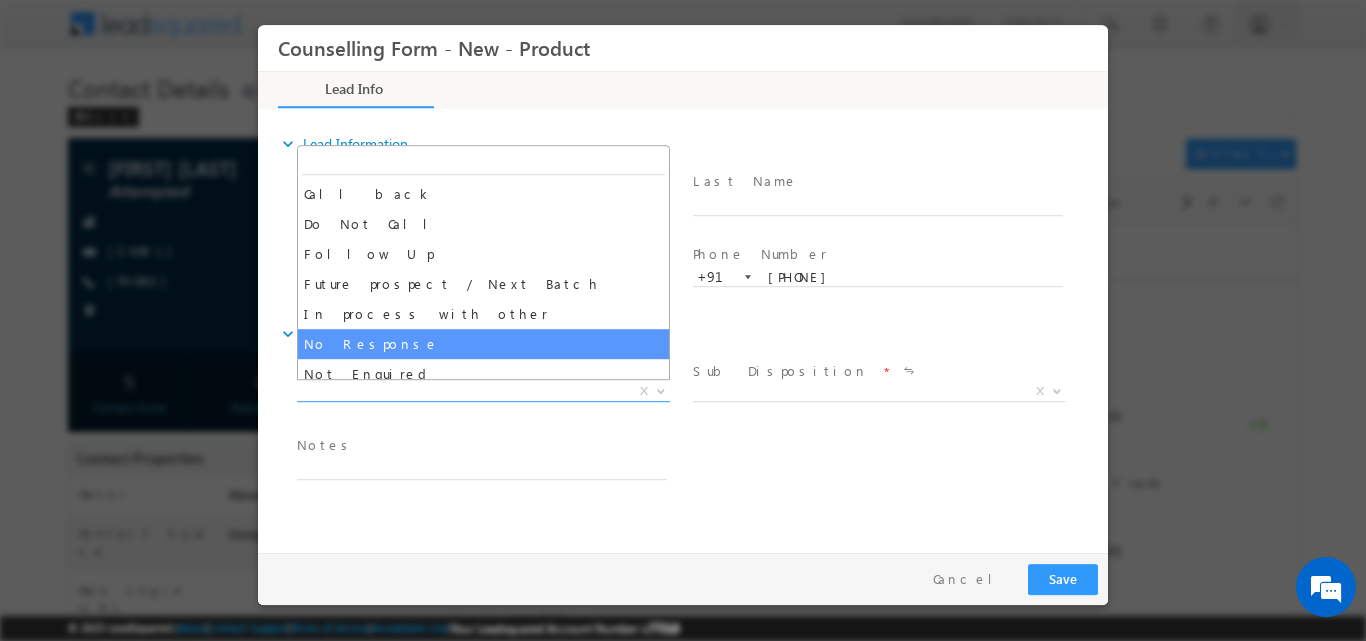 select on "No Response" 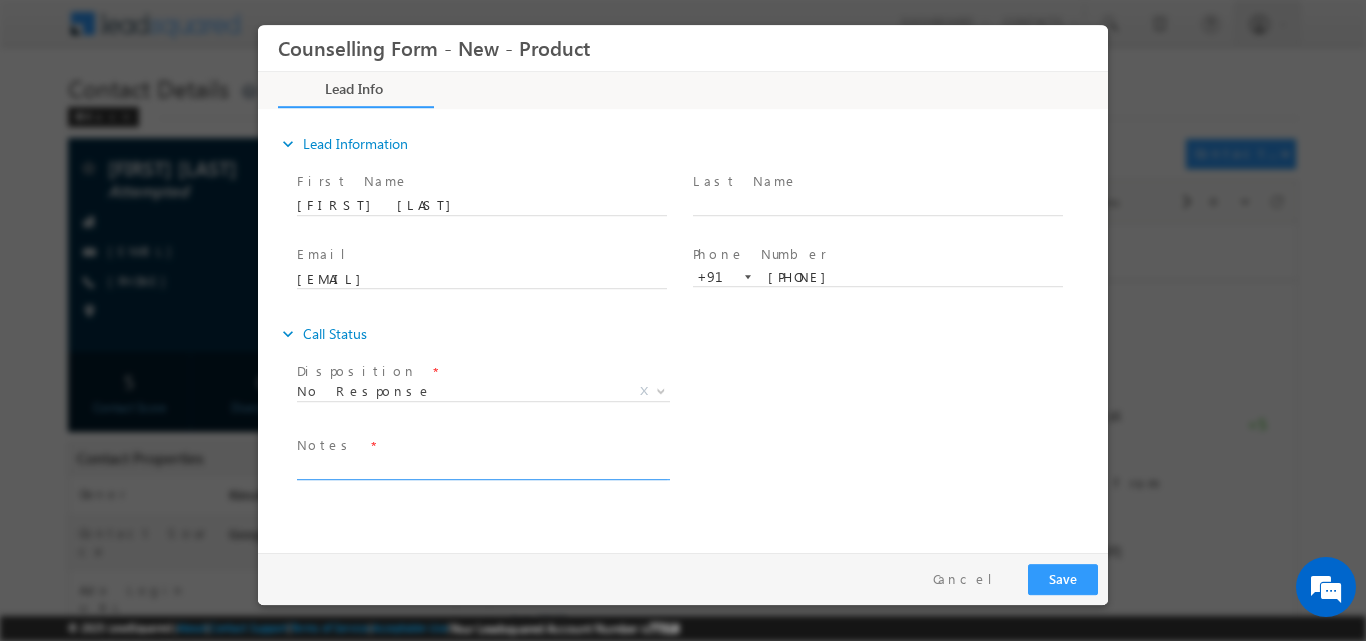 click at bounding box center [482, 467] 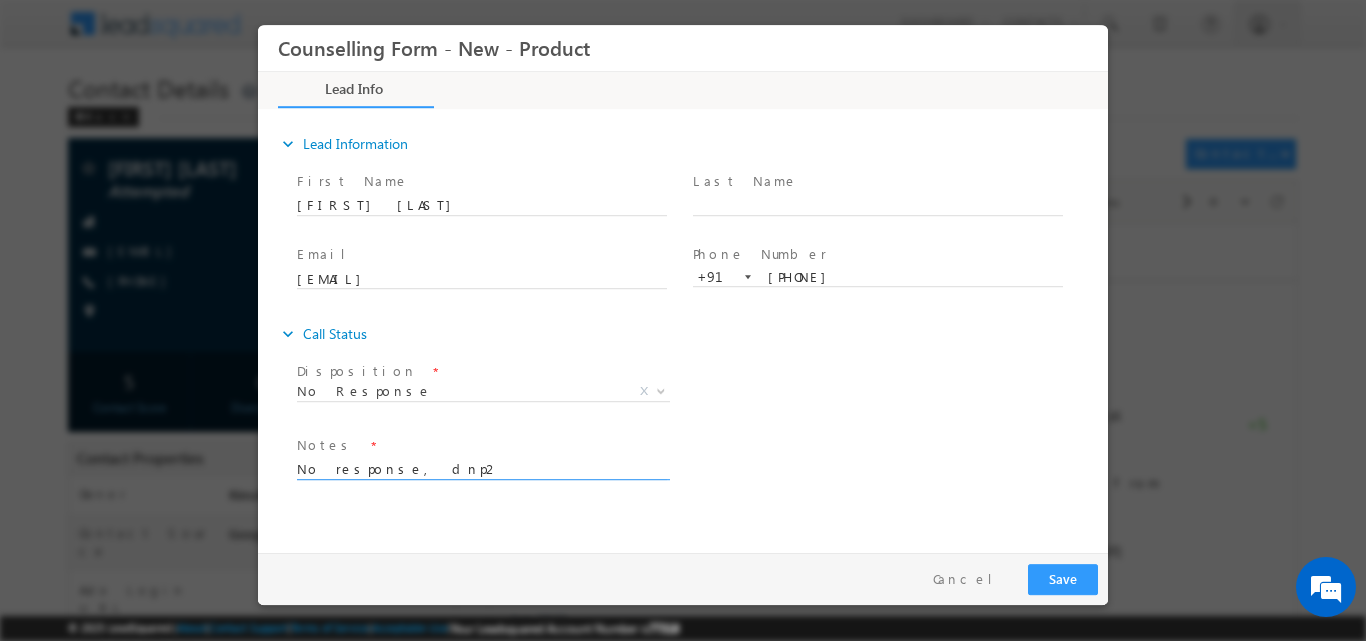 type on "No response, dnp2" 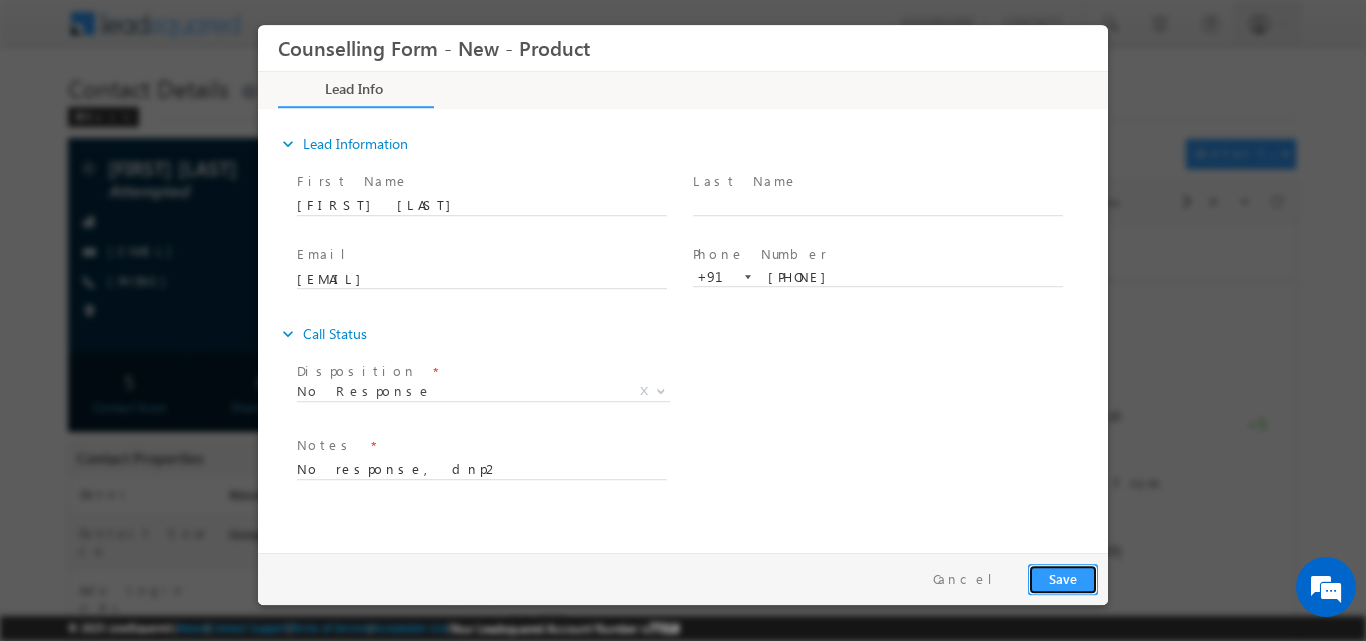 click on "Save" at bounding box center (1063, 578) 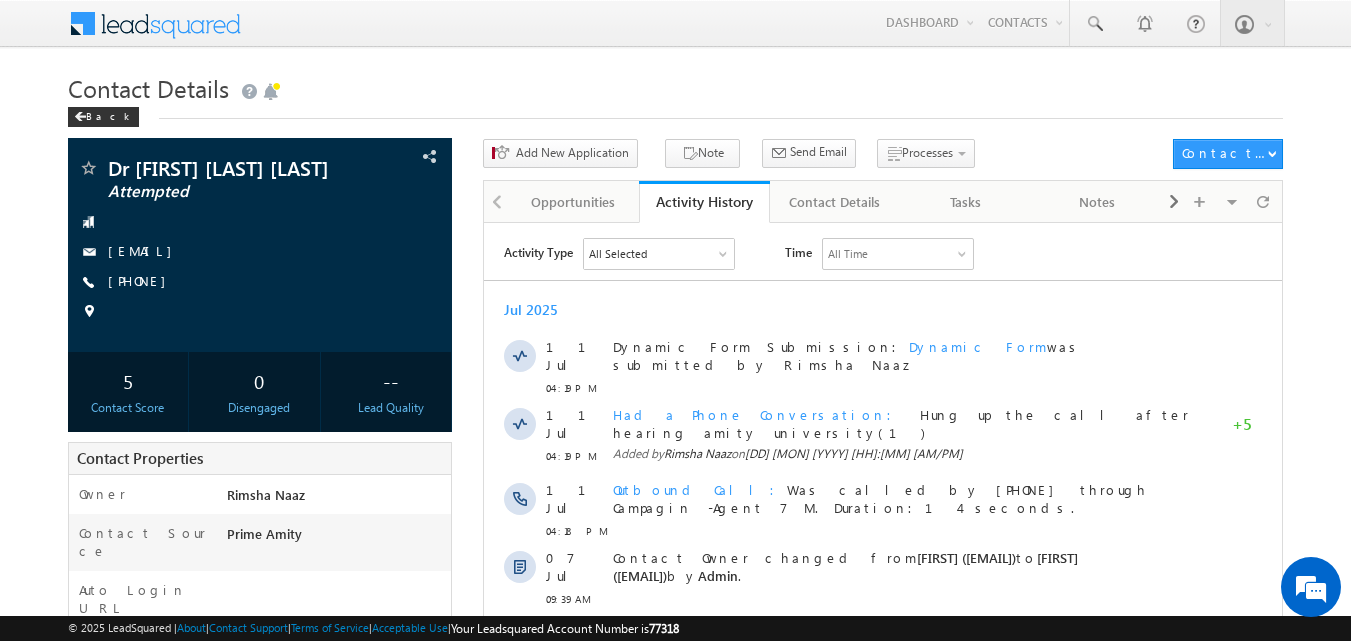 scroll, scrollTop: 0, scrollLeft: 0, axis: both 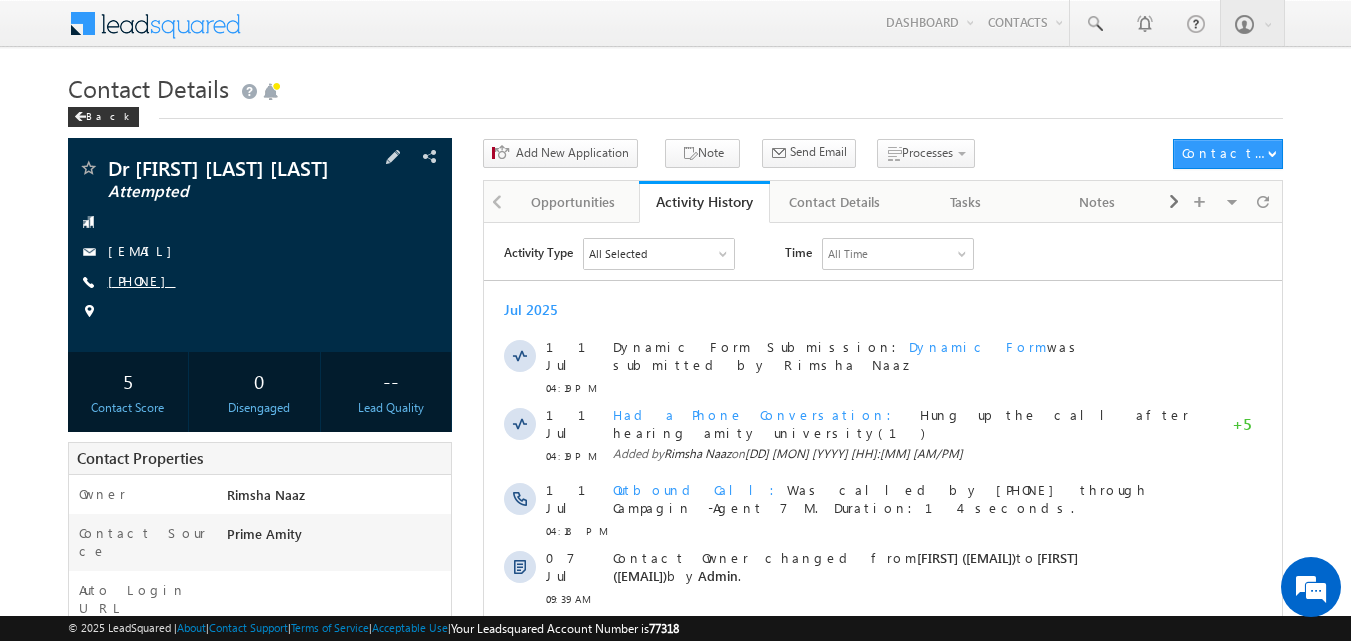 copy on "[PHONE]" 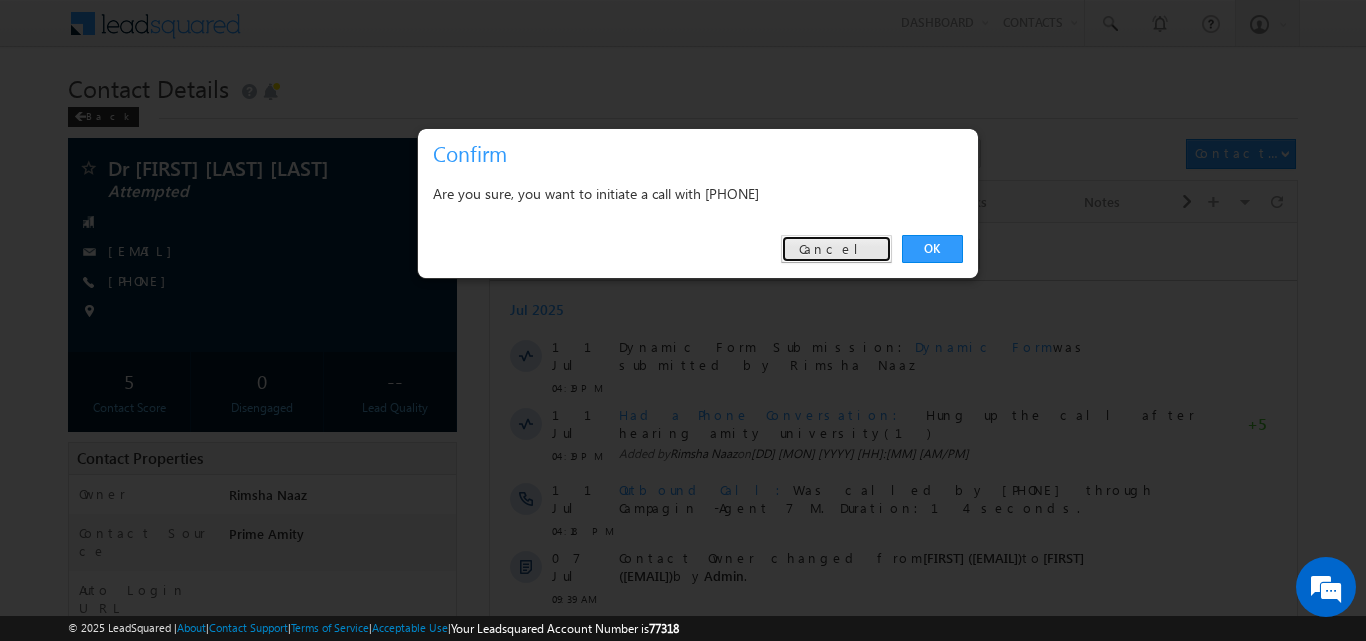 click on "Cancel" at bounding box center [836, 249] 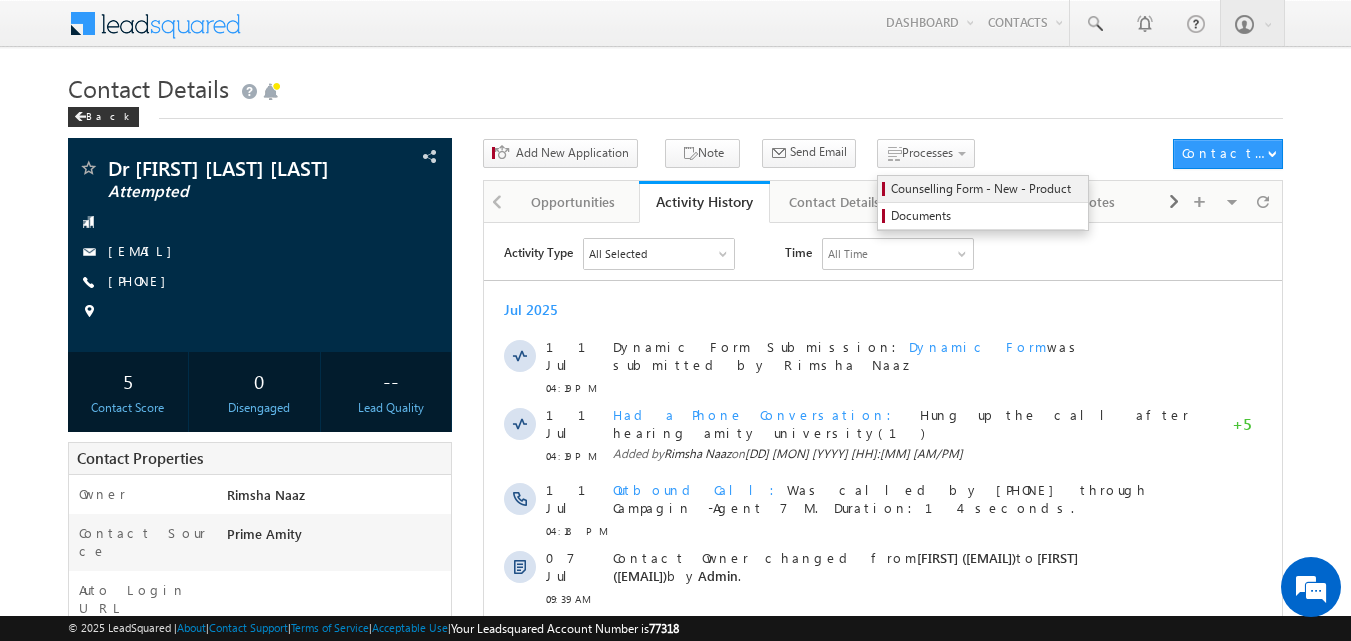 click on "Counselling Form - New - Product" at bounding box center (986, 189) 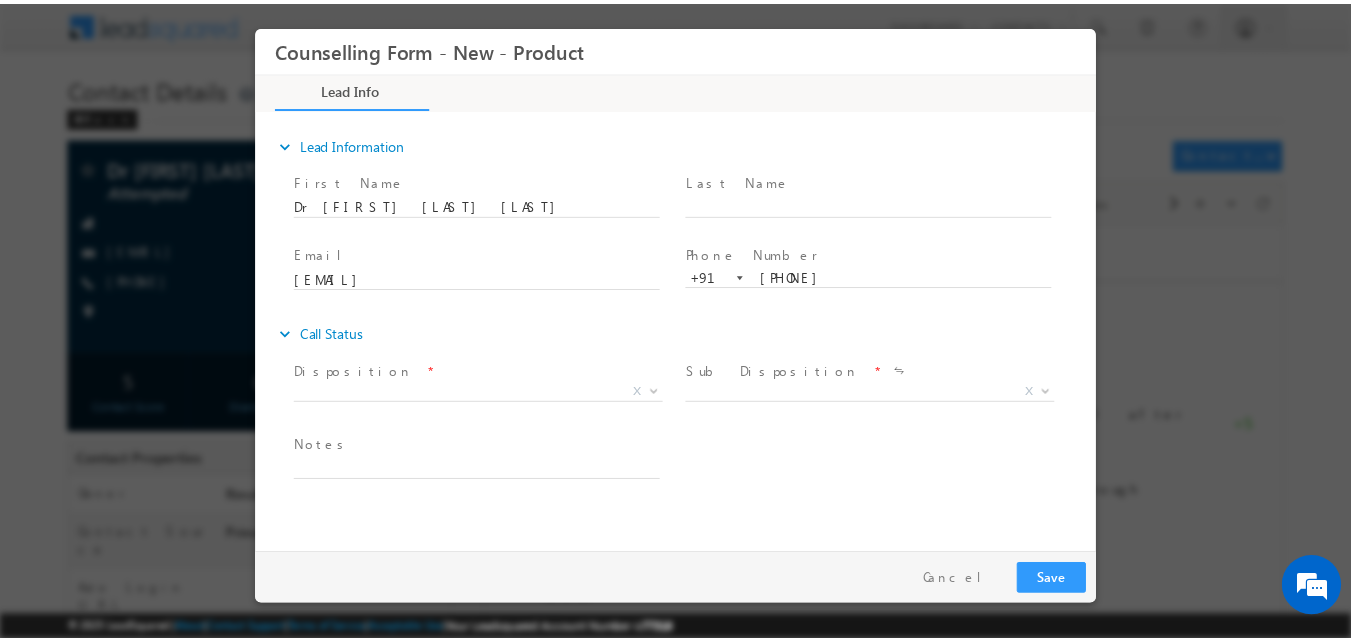 scroll, scrollTop: 0, scrollLeft: 0, axis: both 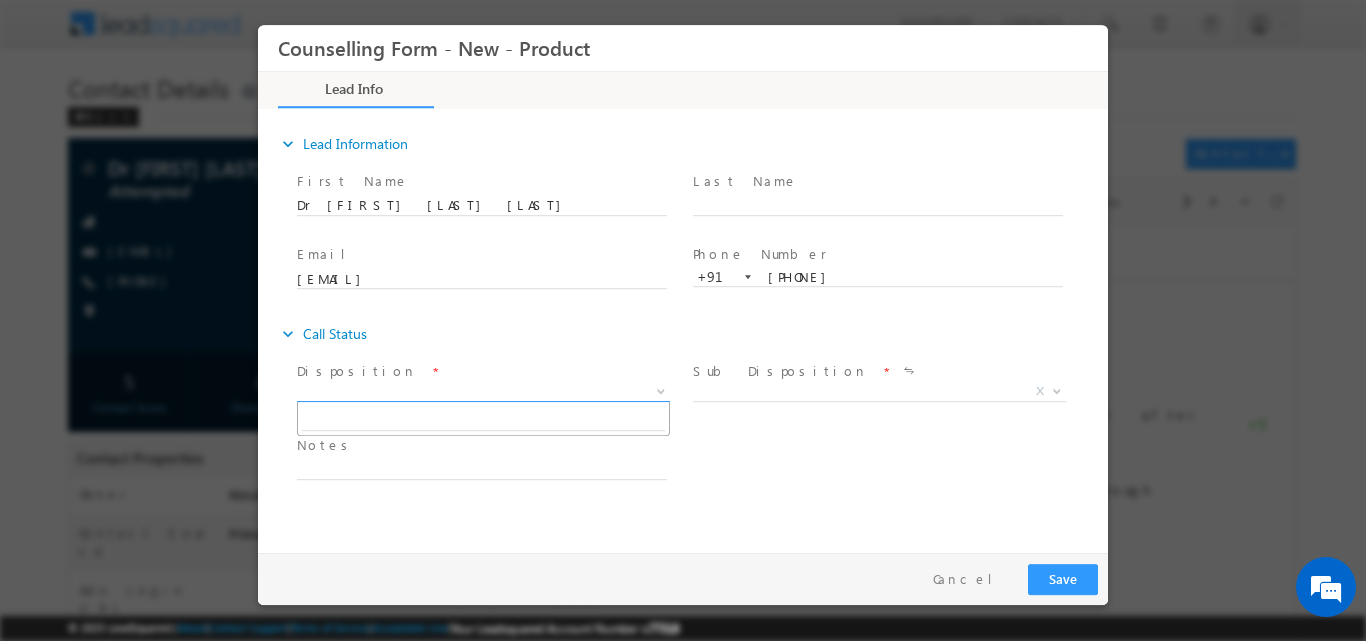 click at bounding box center (659, 390) 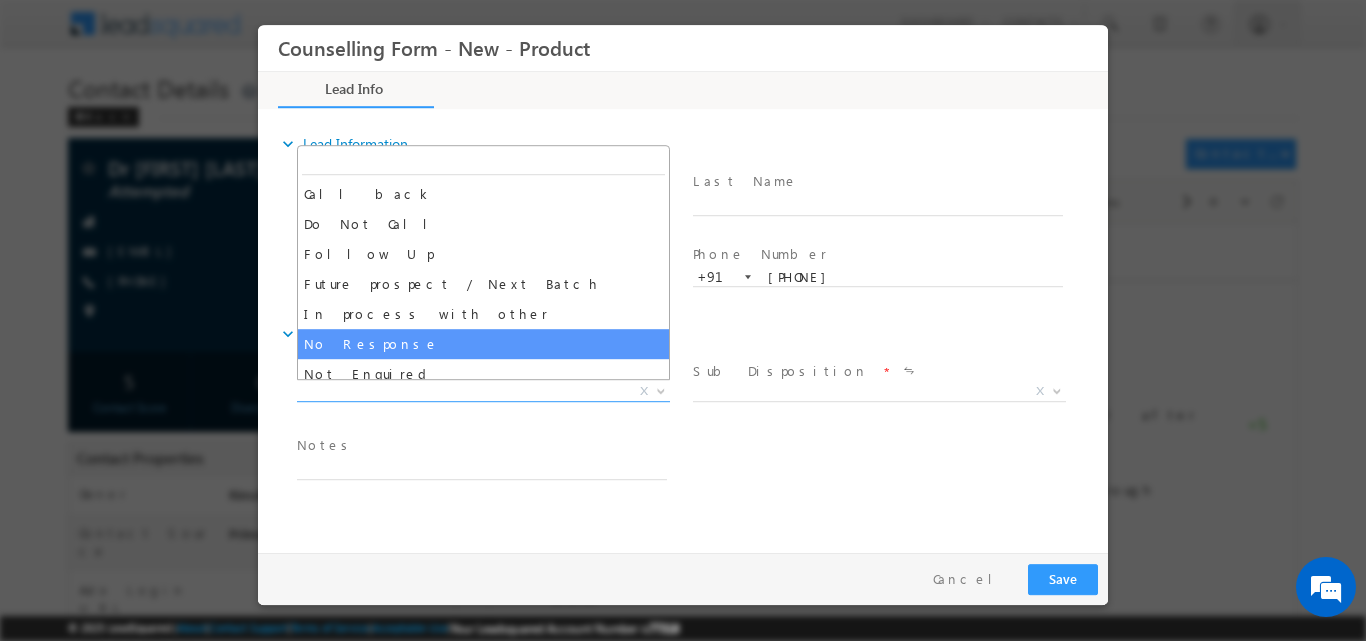 drag, startPoint x: 582, startPoint y: 325, endPoint x: 582, endPoint y: 339, distance: 14 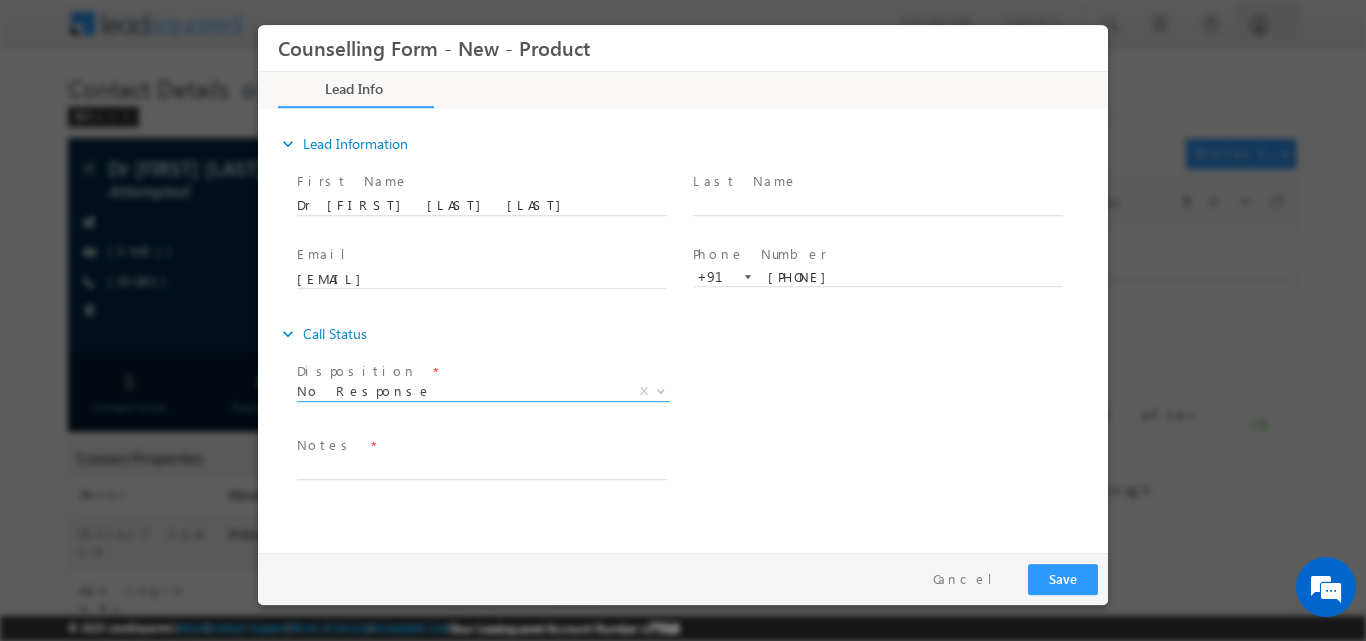 click on "expand_more Call Status" at bounding box center (693, 333) 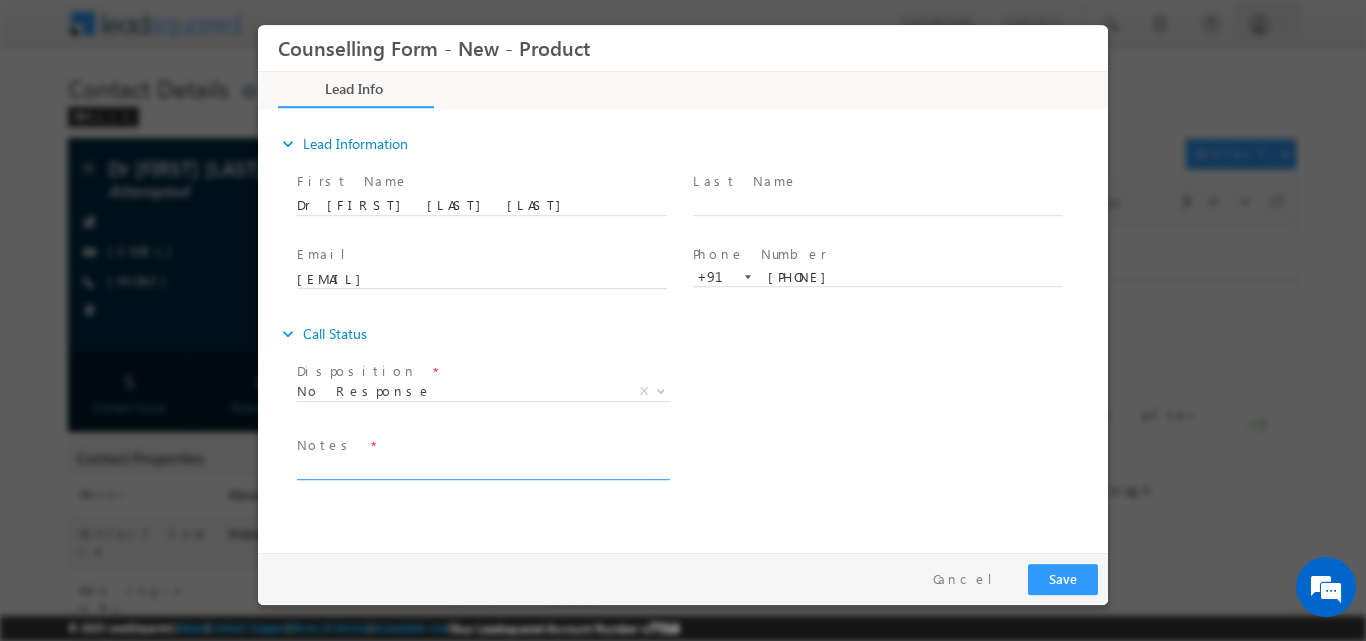 click at bounding box center (482, 467) 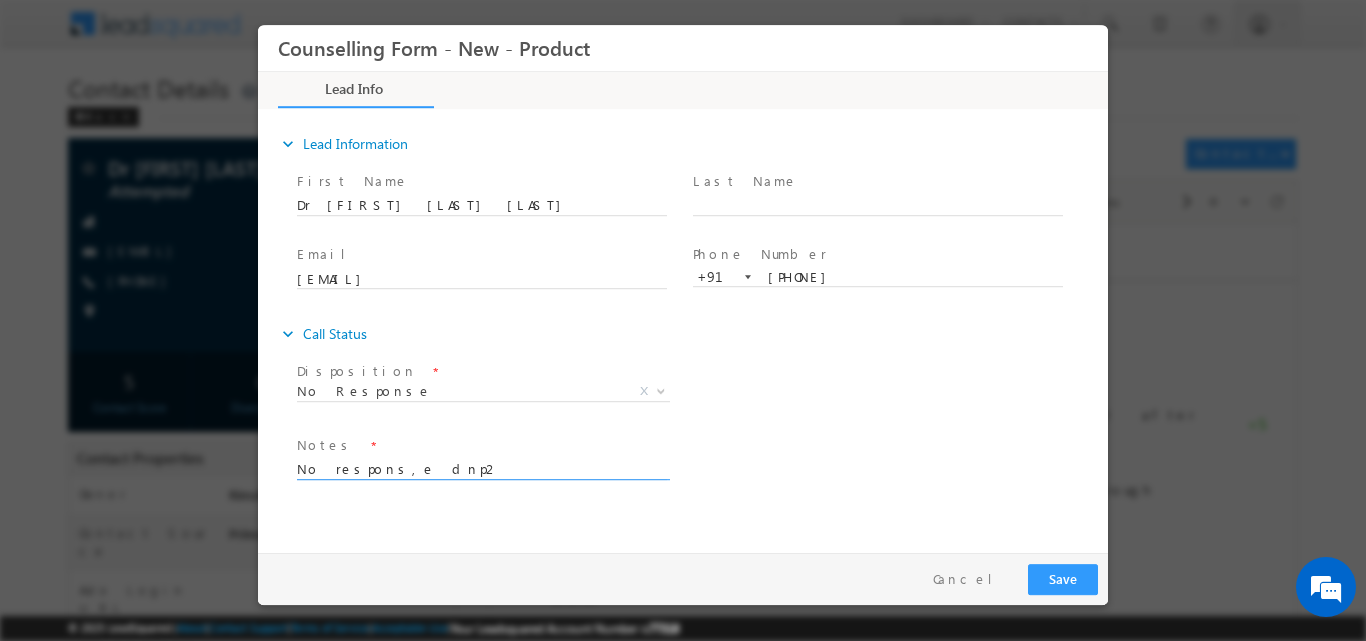 click on "No respons,e dnp2" at bounding box center (482, 467) 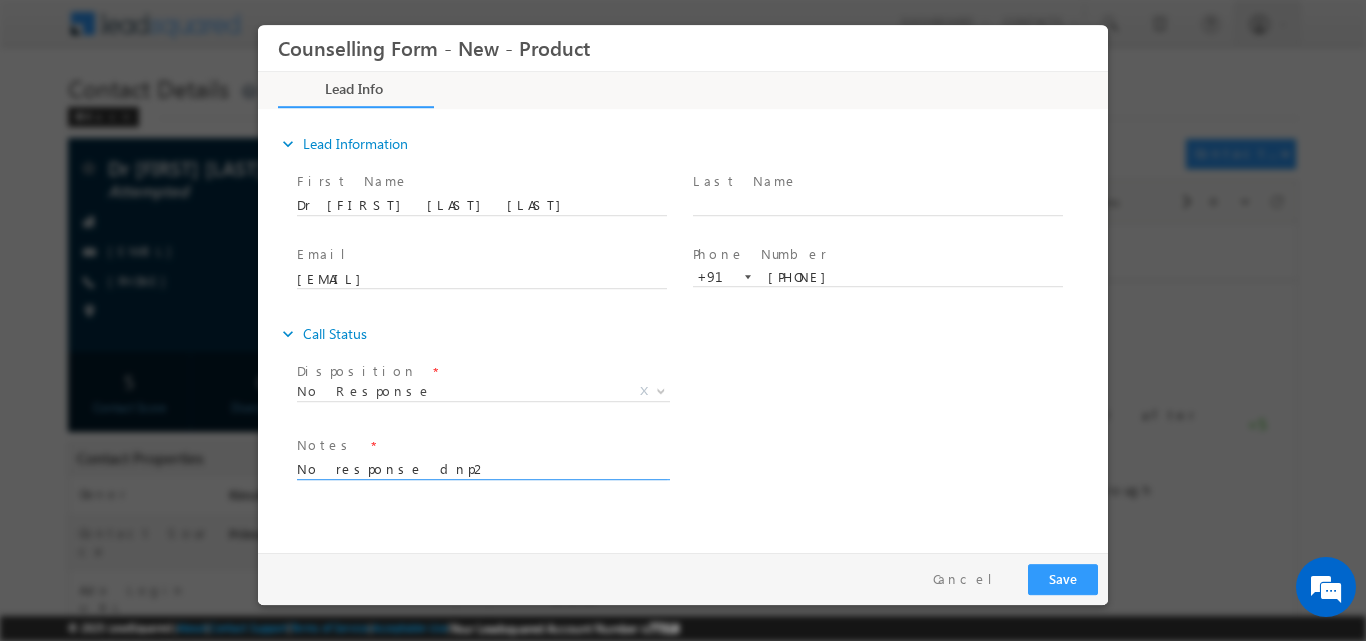 click on "No response dnp2" at bounding box center [482, 467] 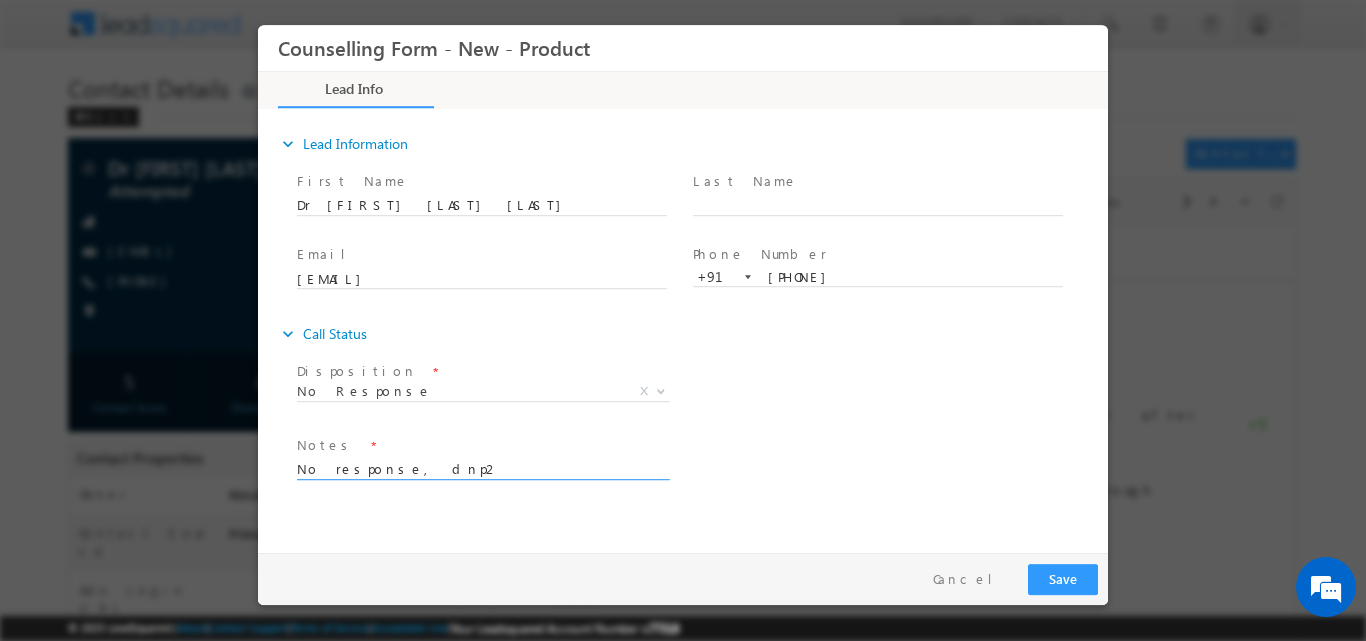 type on "No response, dnp2" 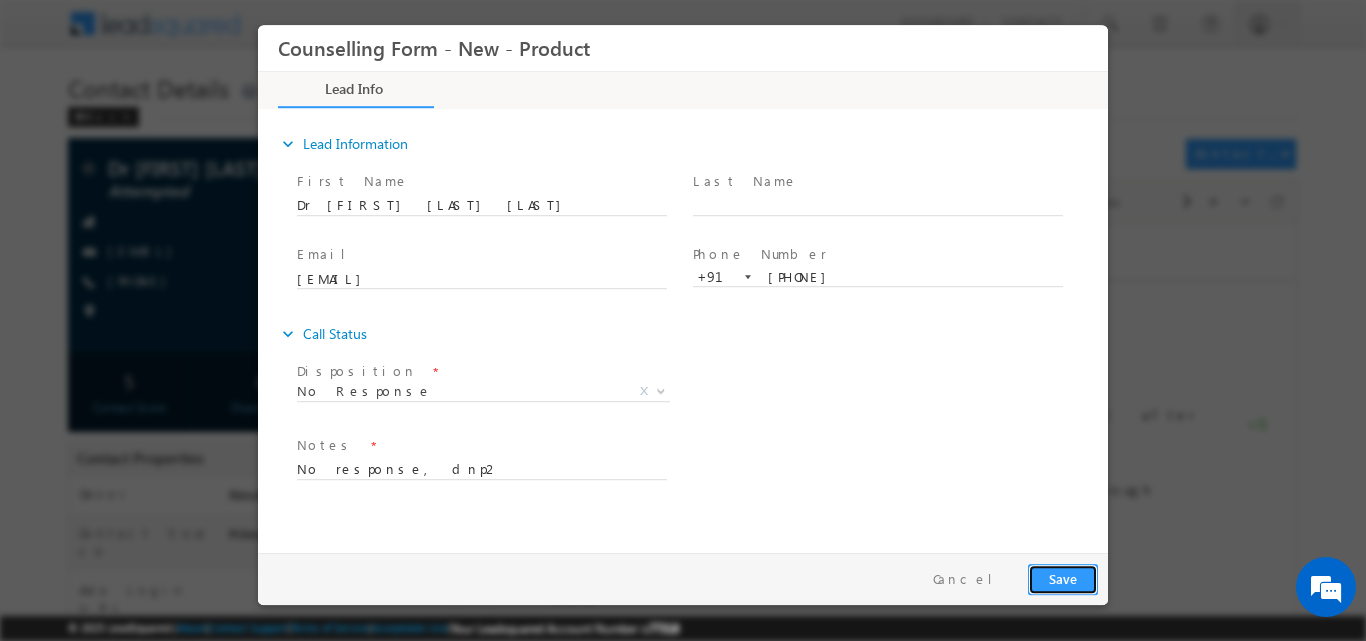 click on "Save" at bounding box center (1063, 578) 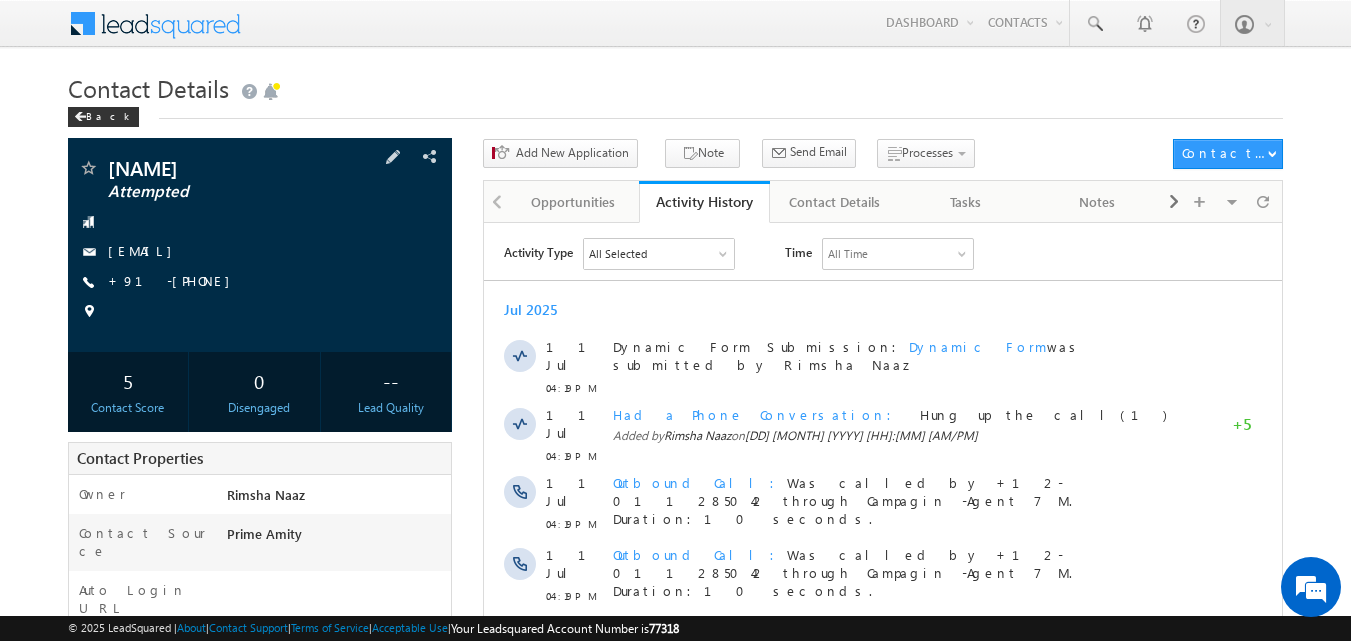 scroll, scrollTop: 0, scrollLeft: 0, axis: both 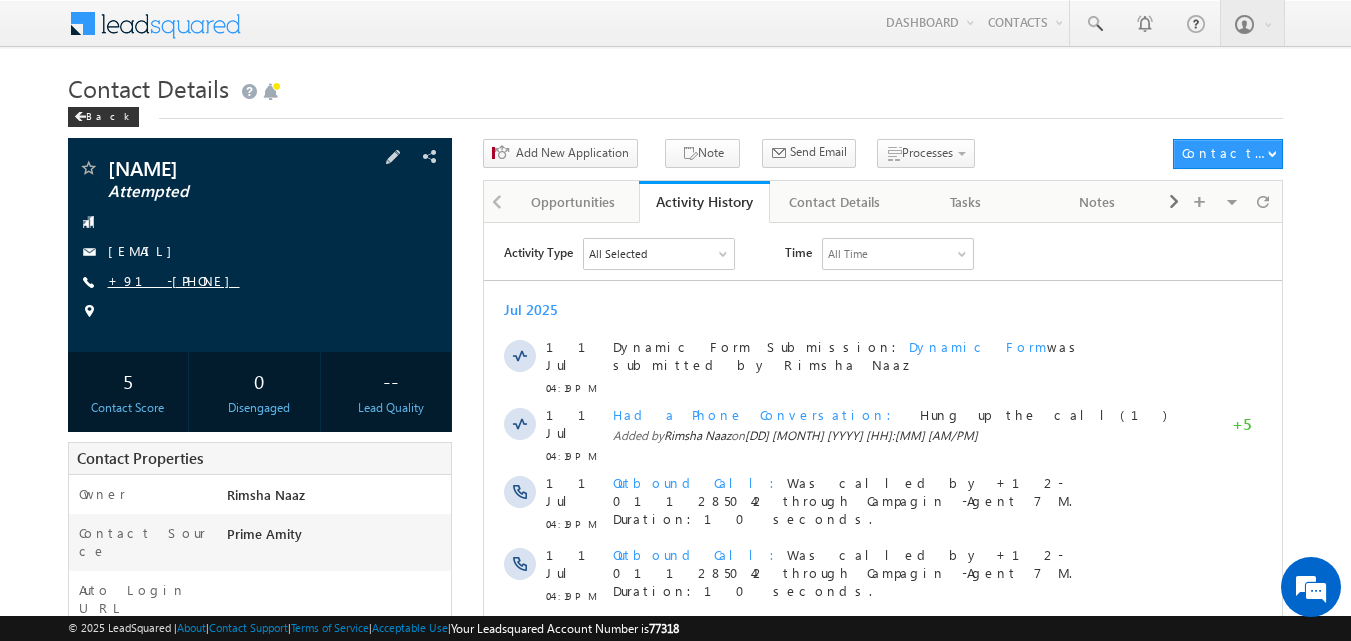 copy on "[PHONE]" 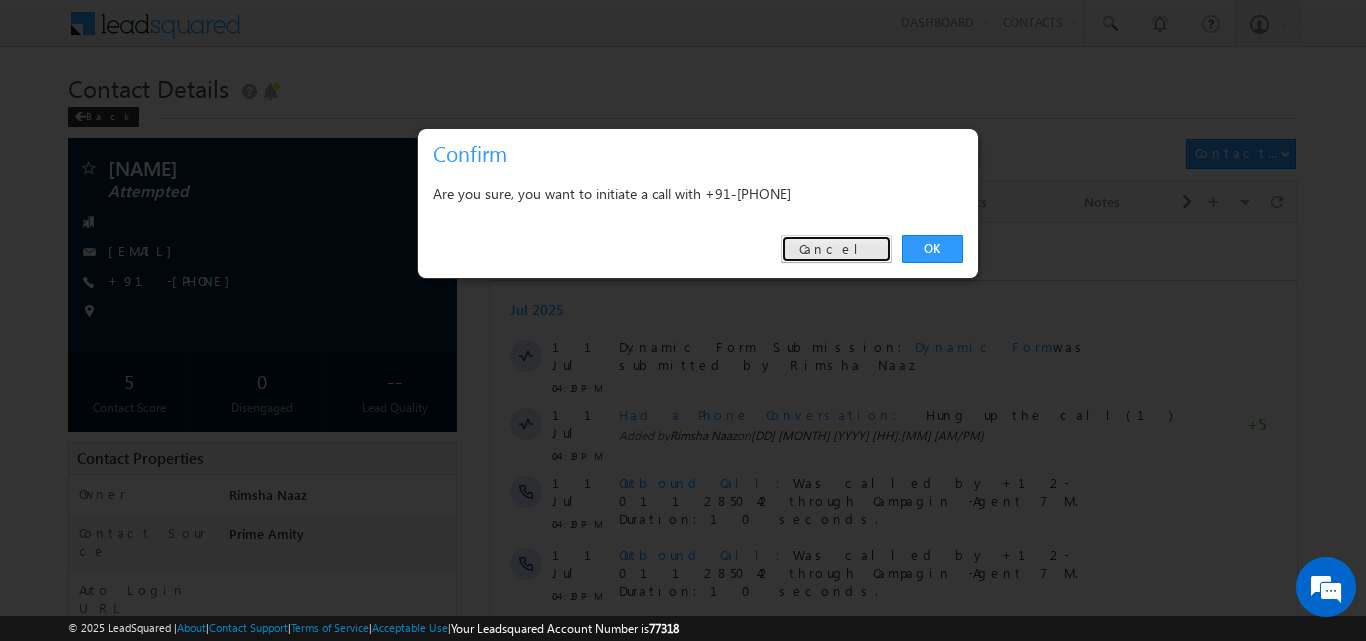click on "Cancel" at bounding box center [836, 249] 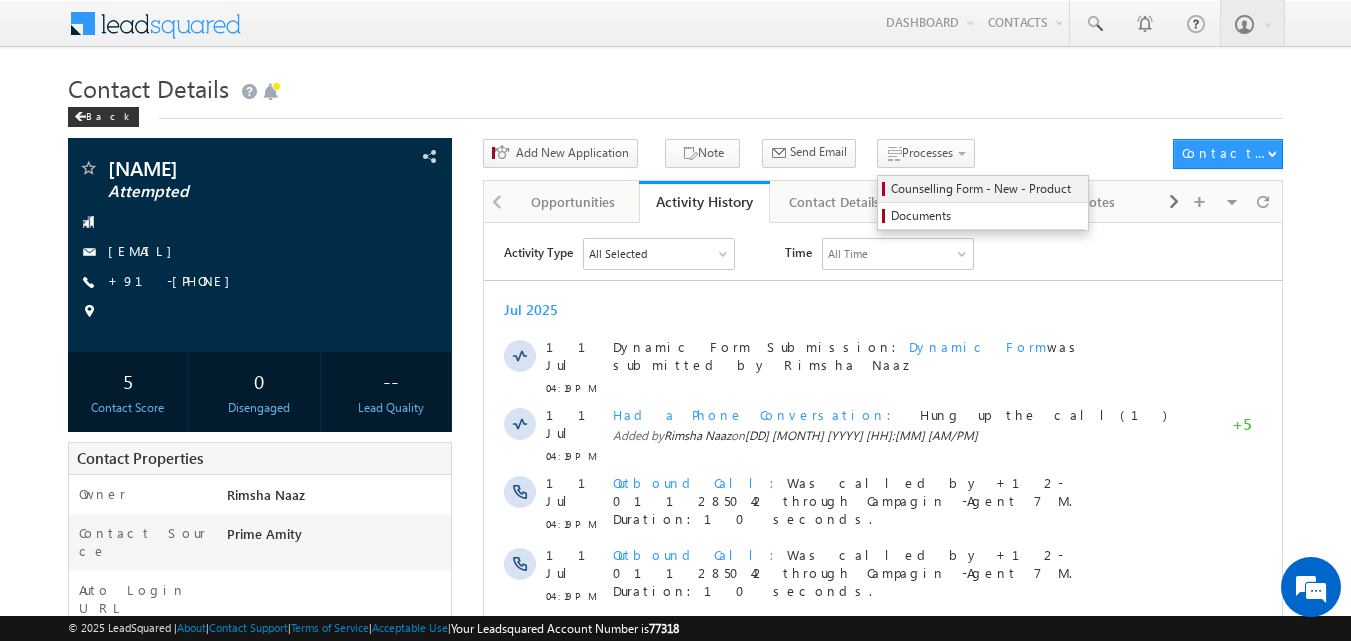 click on "Counselling Form - New - Product" at bounding box center (986, 189) 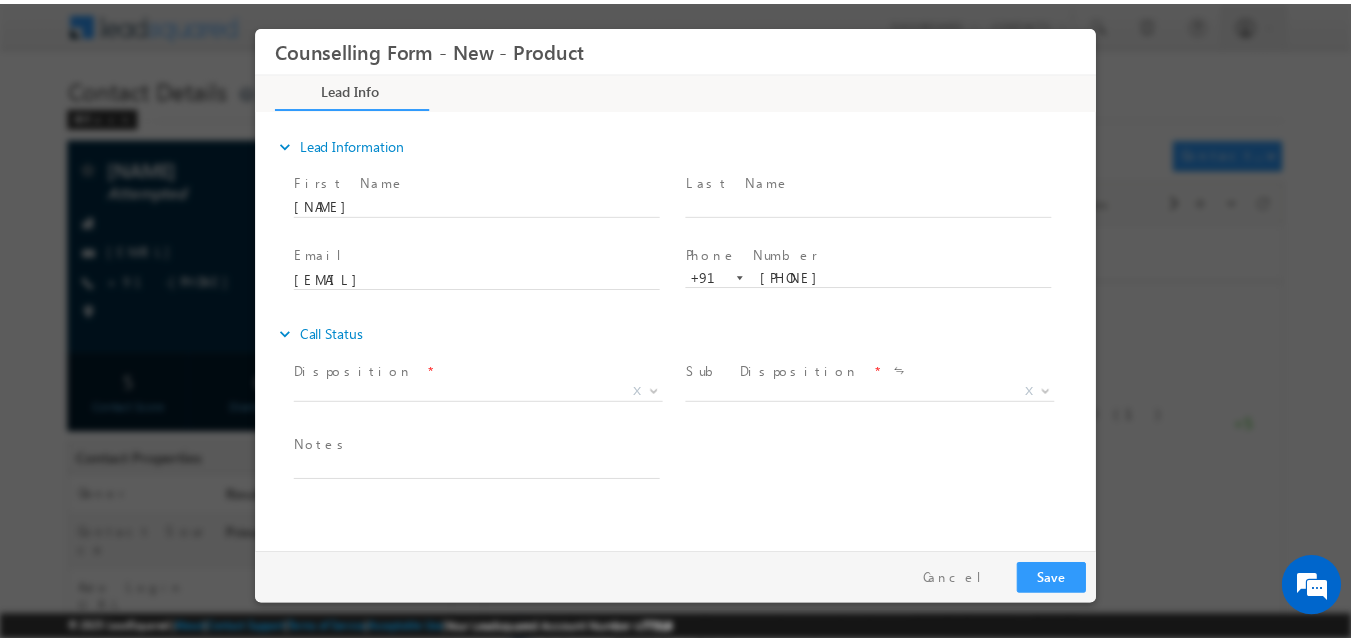 scroll, scrollTop: 0, scrollLeft: 0, axis: both 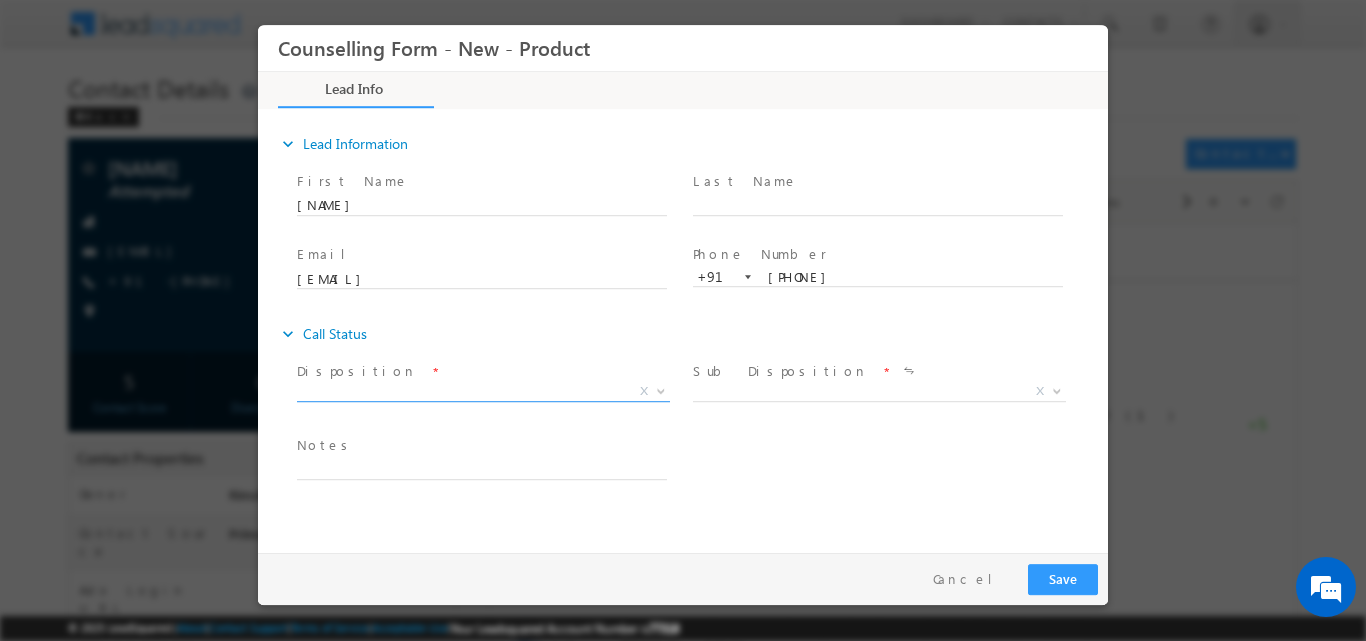 click on "X" at bounding box center [491, 394] 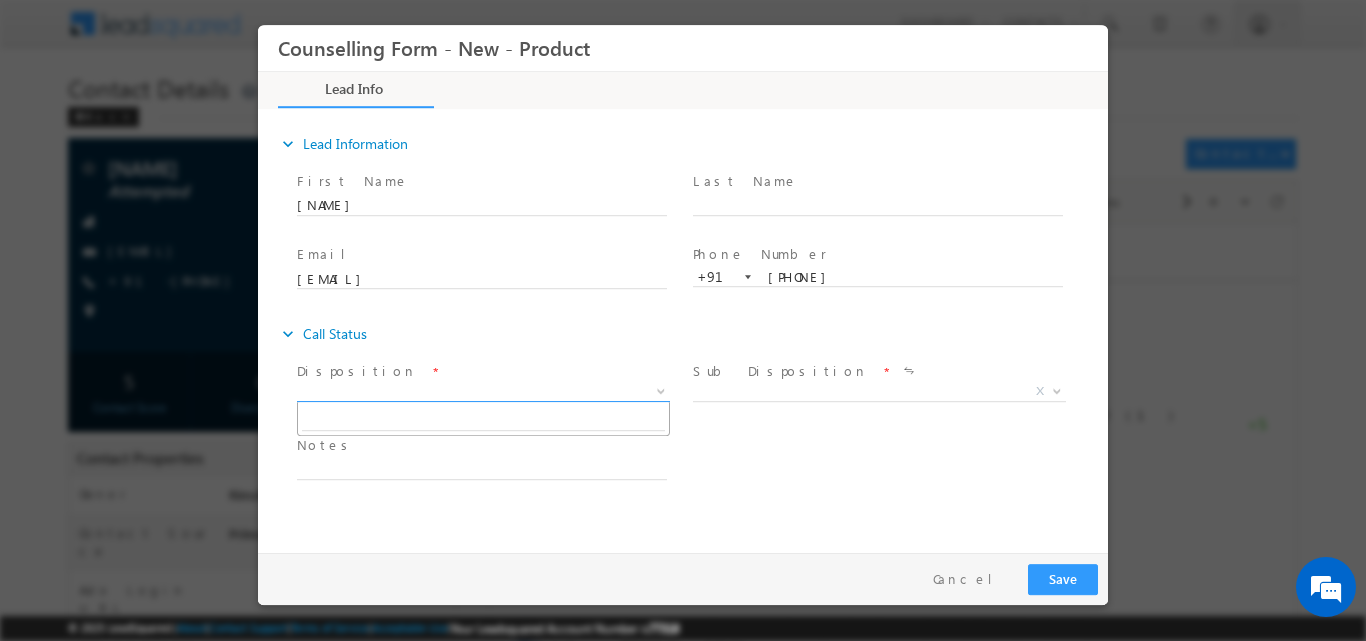 click at bounding box center (661, 389) 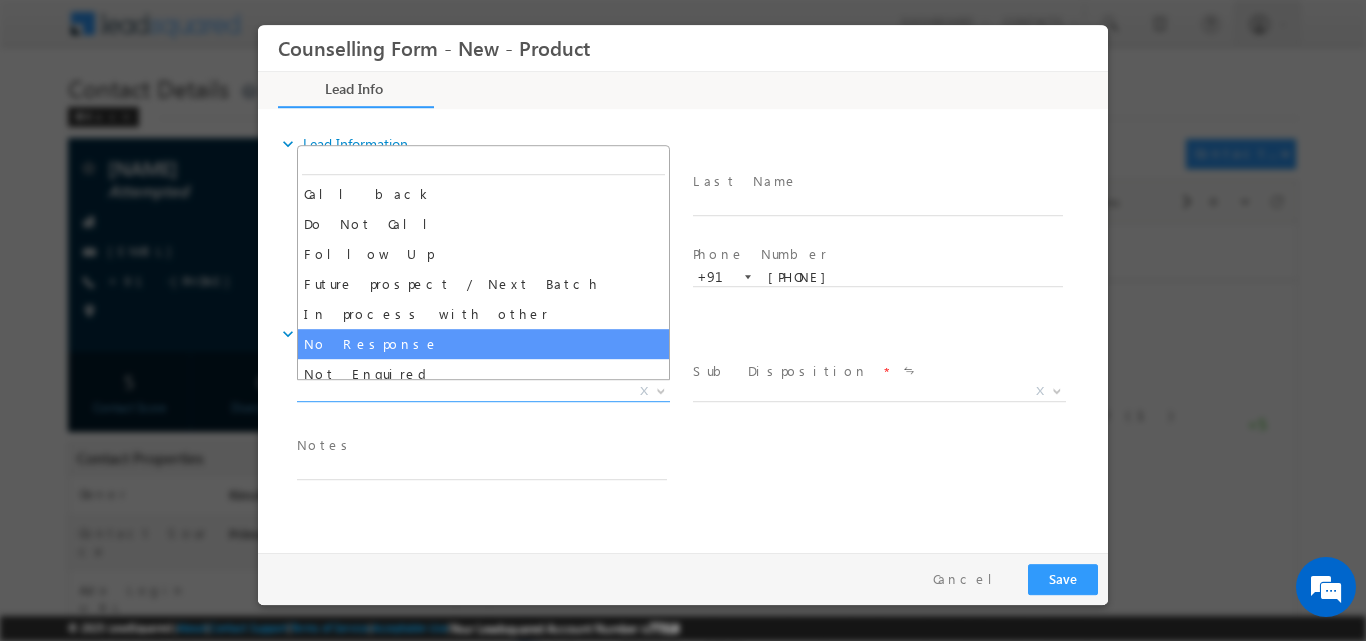 select on "No Response" 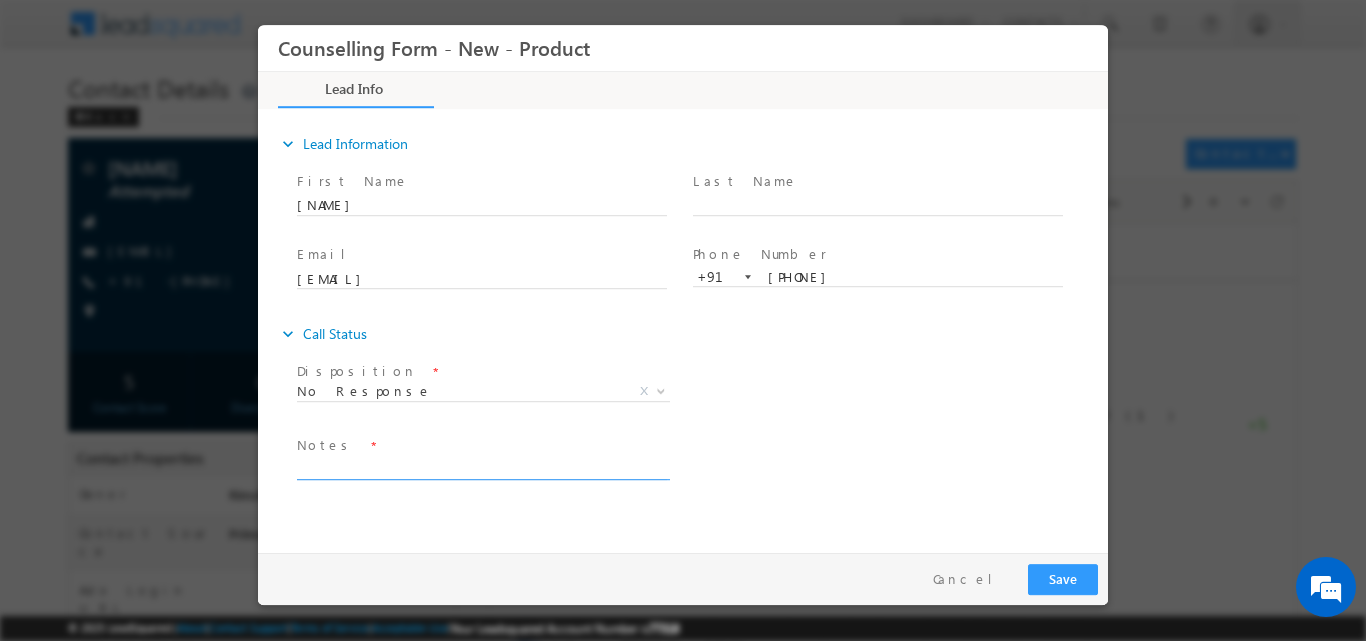 click at bounding box center (482, 467) 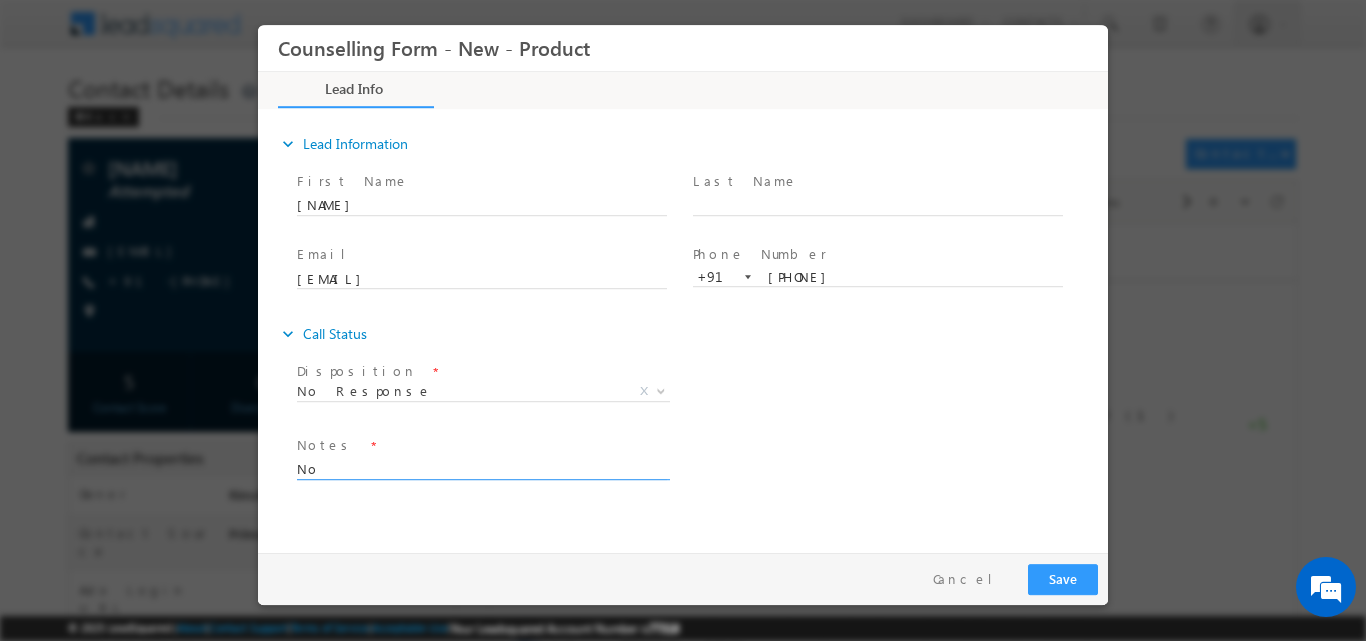 type on "N" 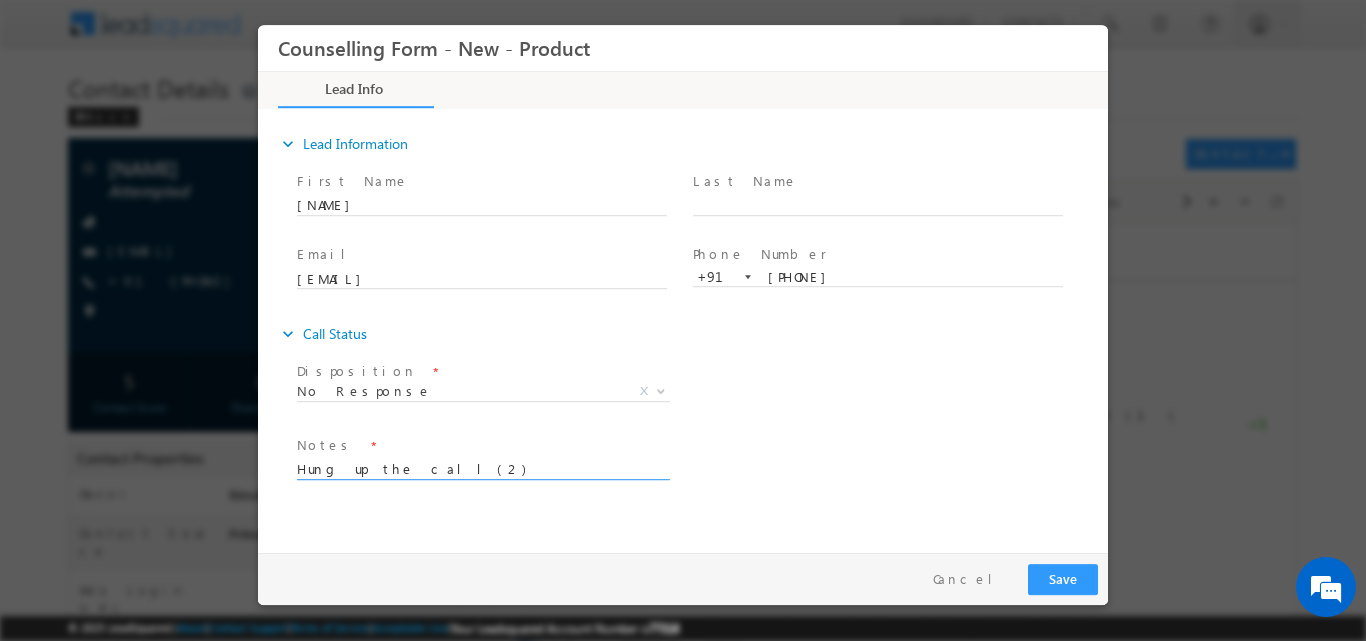 type on "Hung up the call(2)" 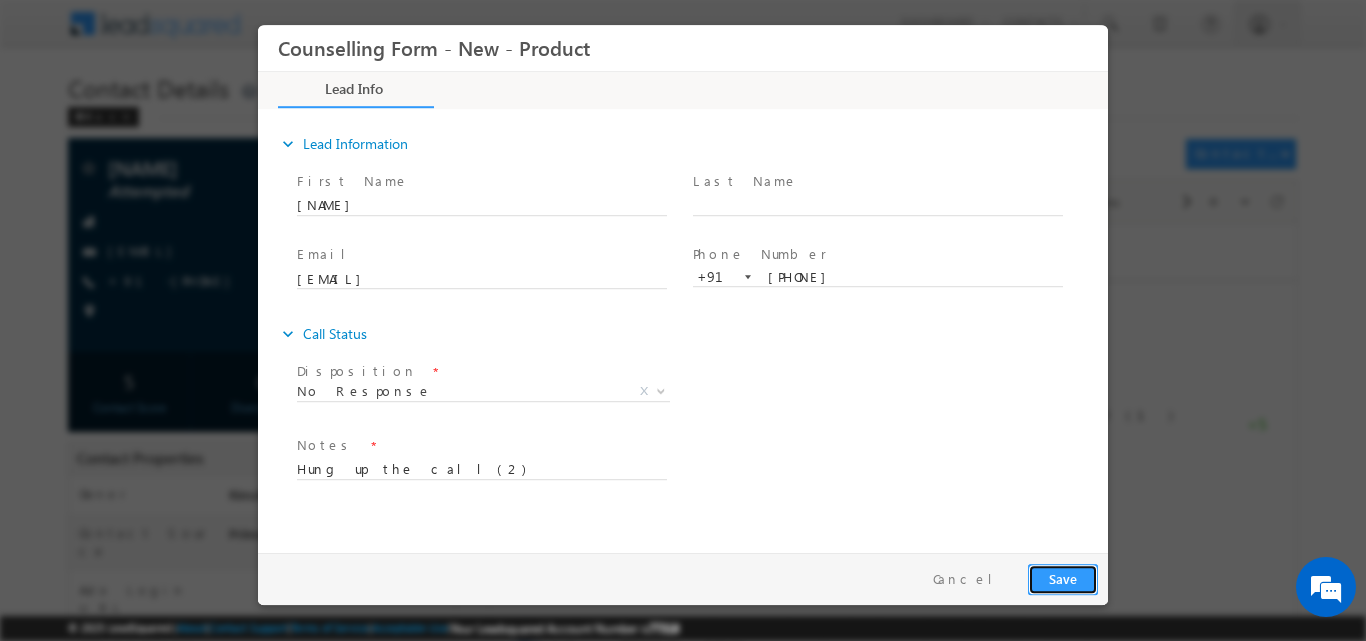 click on "Save" at bounding box center [1063, 578] 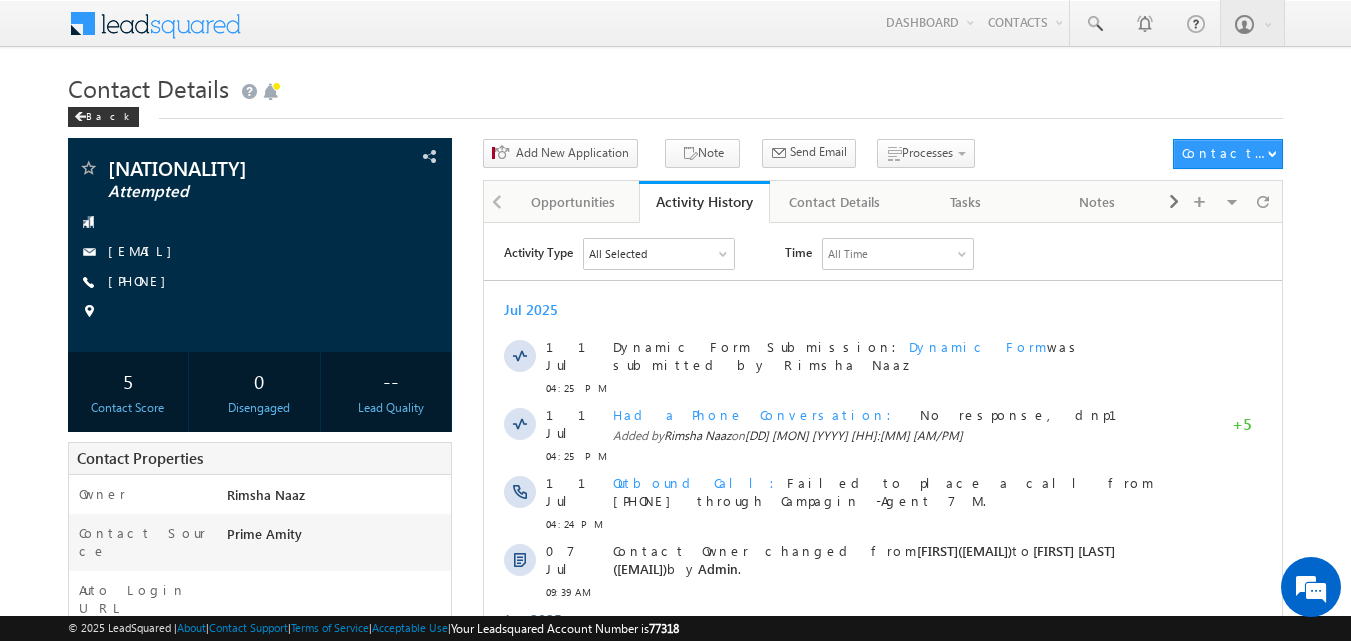 scroll, scrollTop: 0, scrollLeft: 0, axis: both 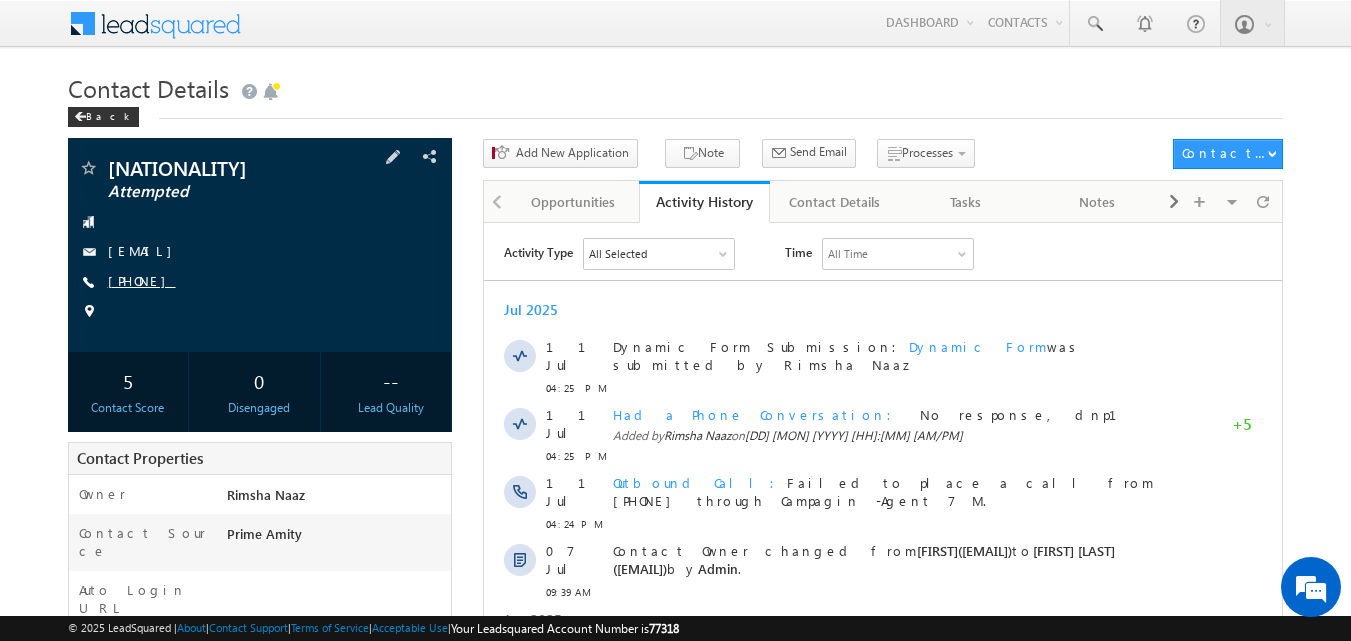 copy on "[PHONE]" 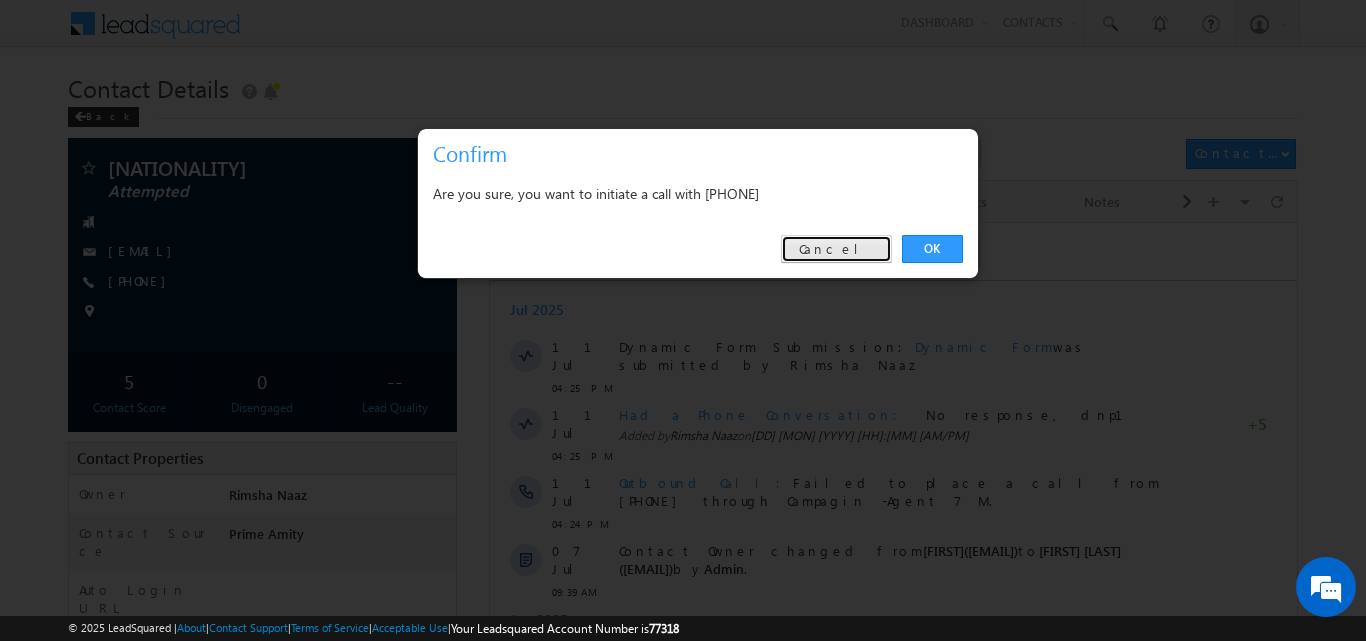 drag, startPoint x: 857, startPoint y: 241, endPoint x: 417, endPoint y: 157, distance: 447.9464 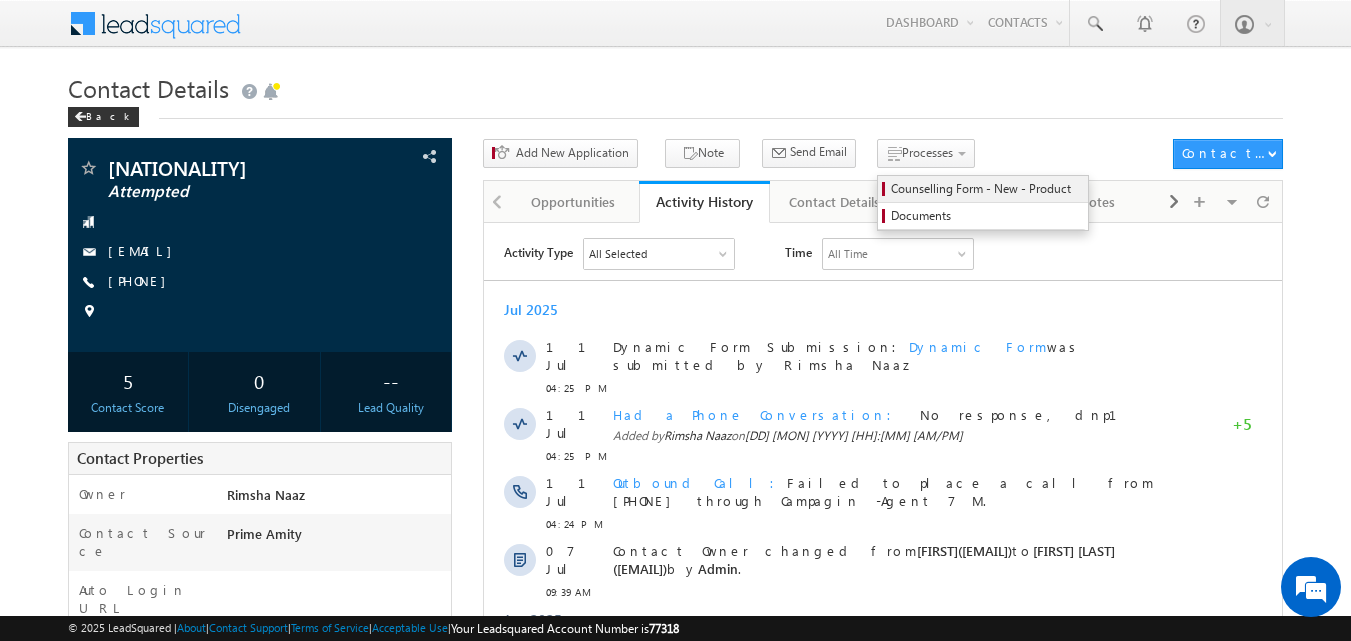 click on "Counselling Form - New - Product" at bounding box center (983, 189) 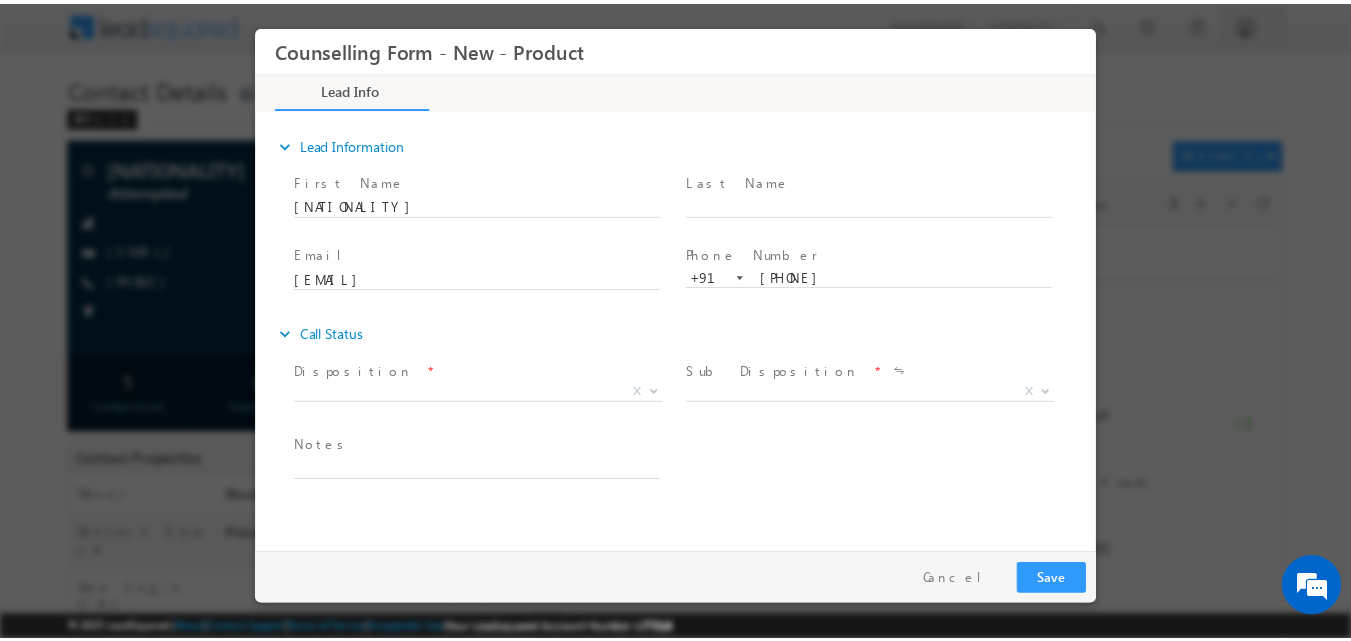 scroll, scrollTop: 0, scrollLeft: 0, axis: both 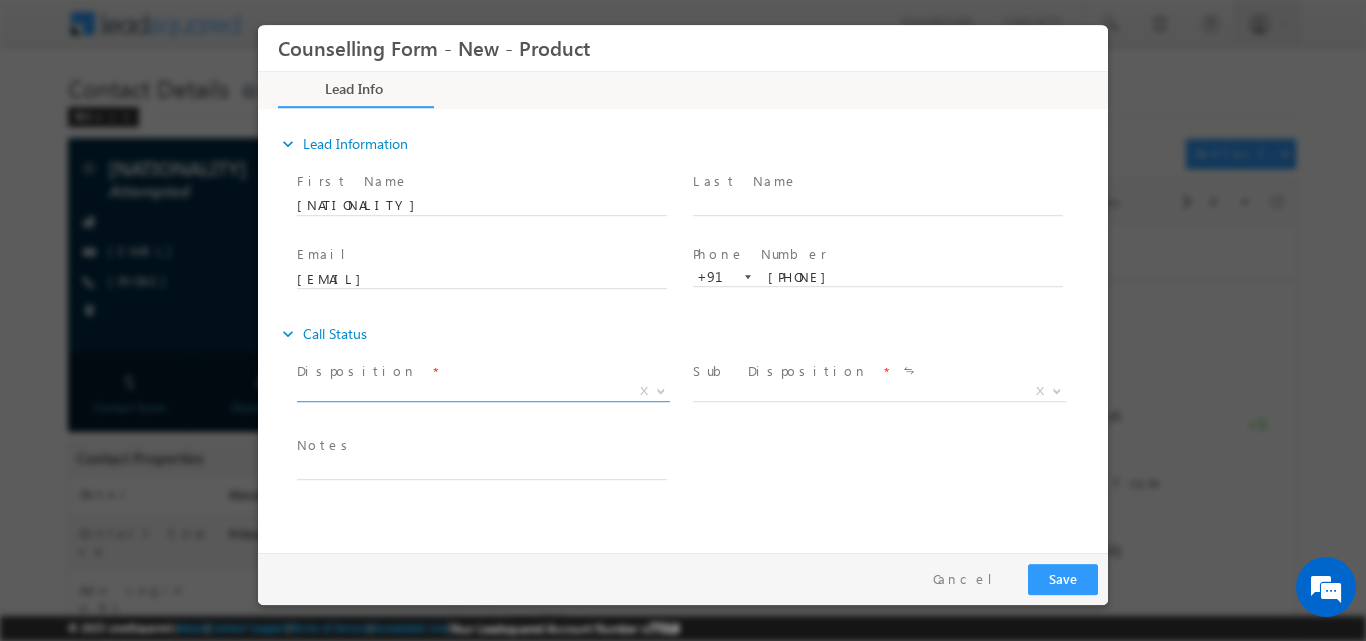 click at bounding box center [661, 389] 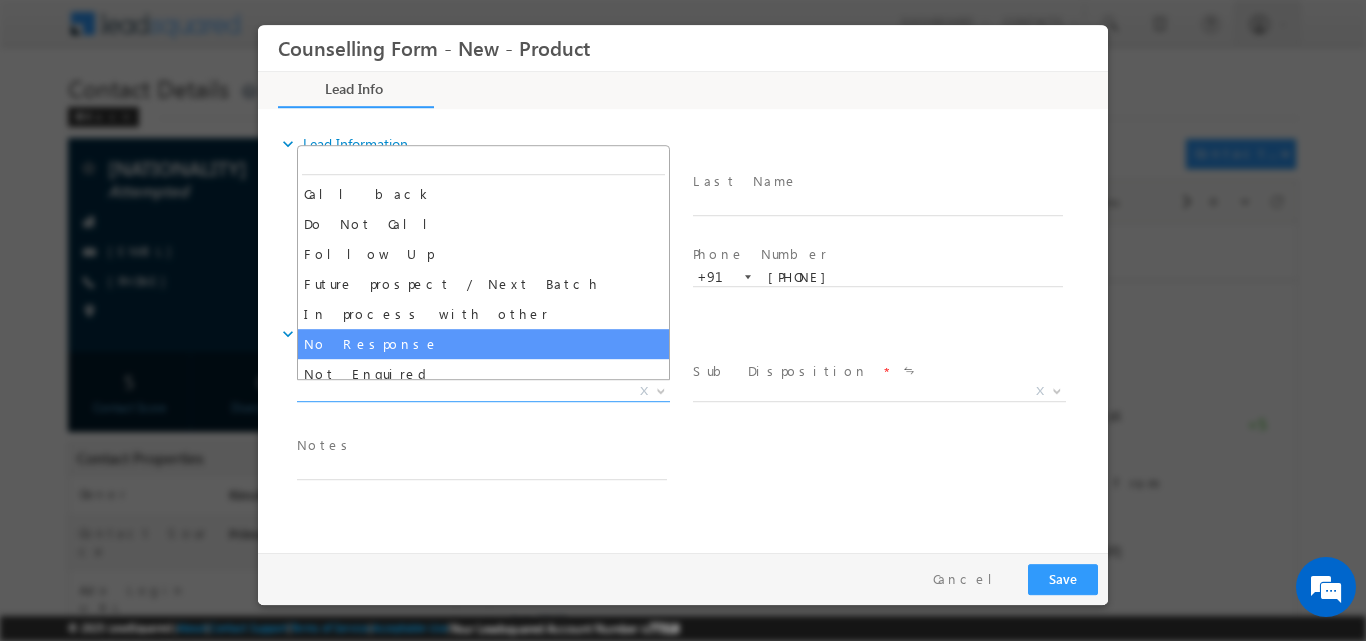 select on "No Response" 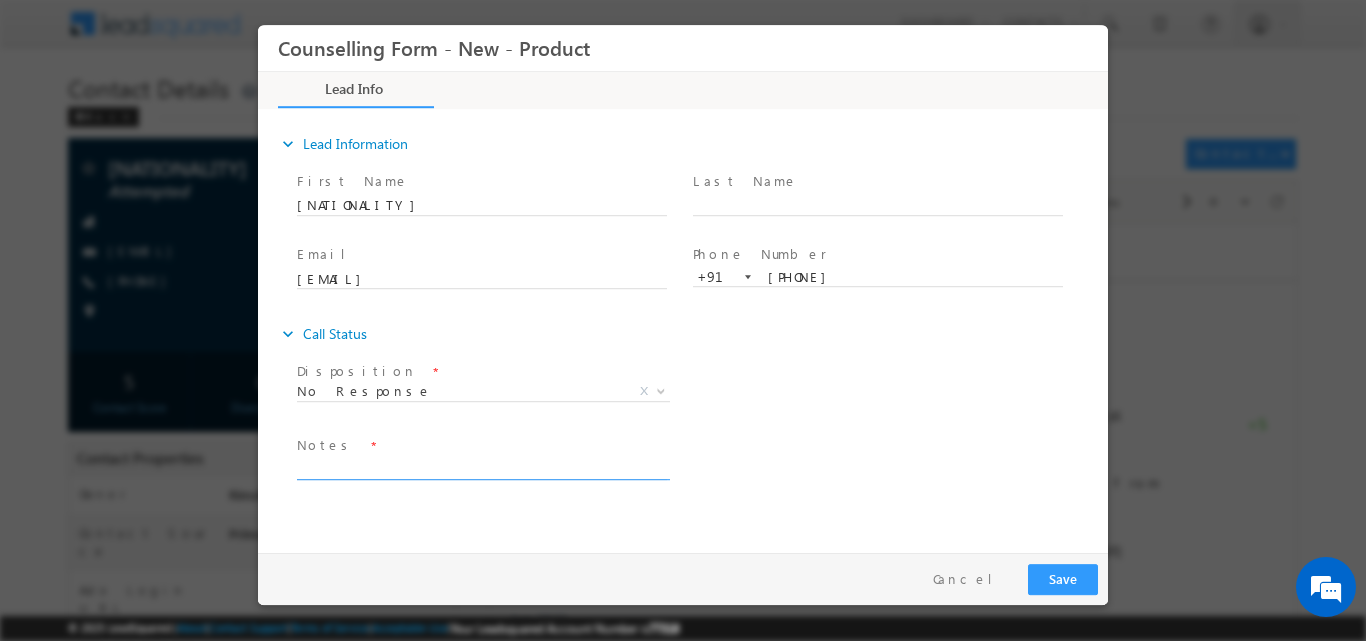 click at bounding box center (482, 467) 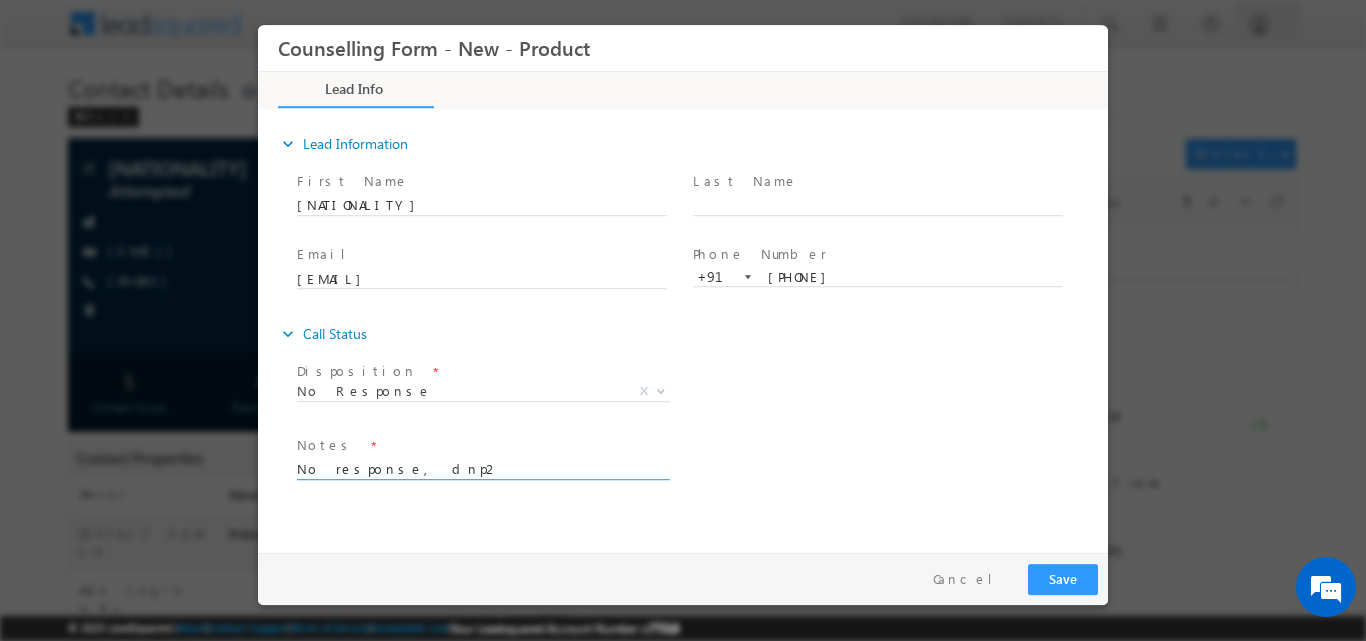type on "No response, dnp2" 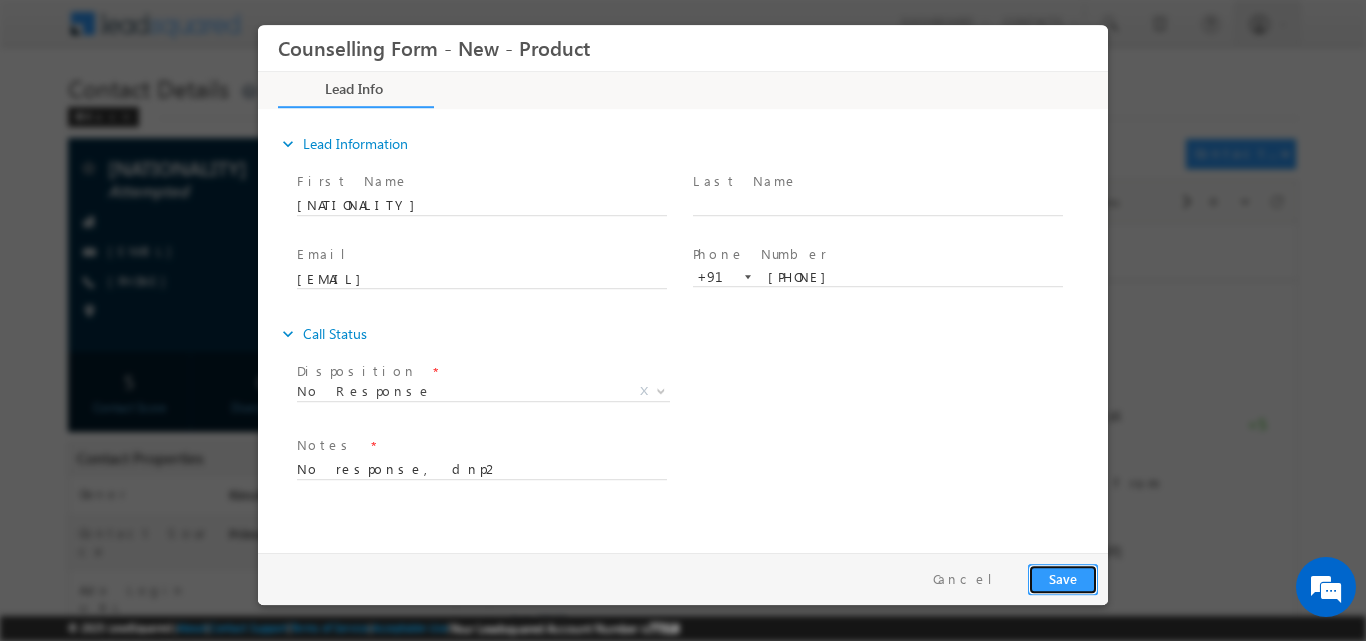 drag, startPoint x: 1067, startPoint y: 589, endPoint x: 1069, endPoint y: 572, distance: 17.117243 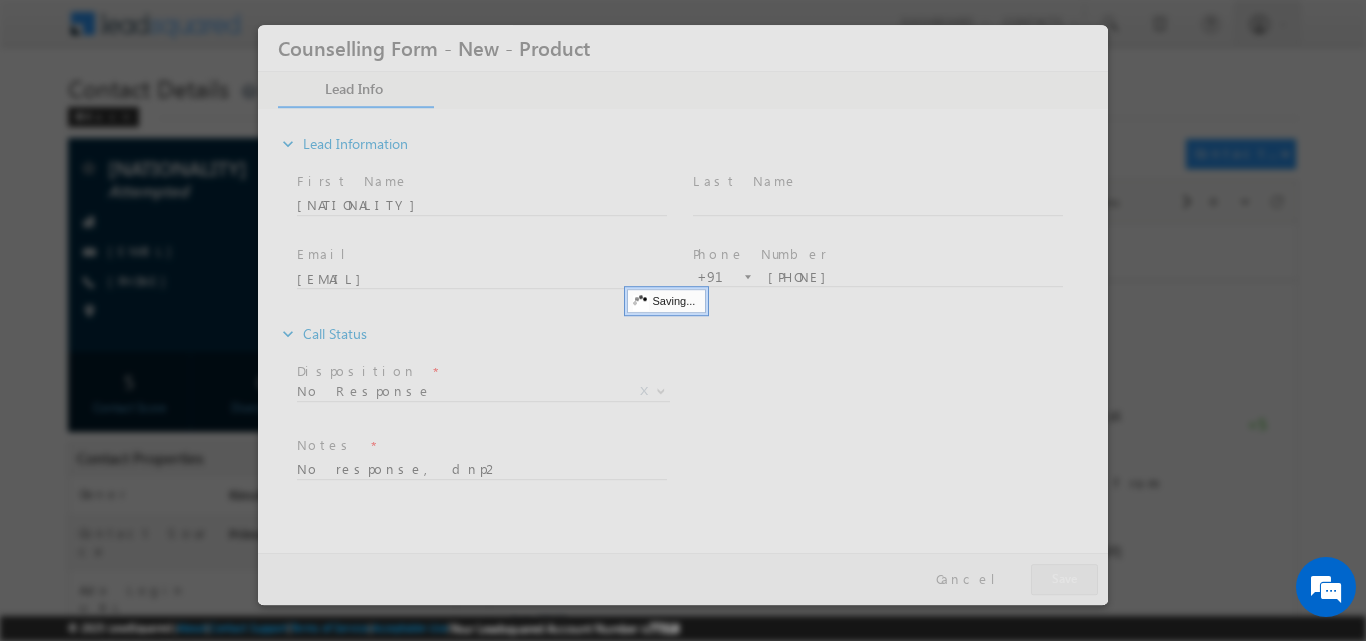 click at bounding box center [683, 314] 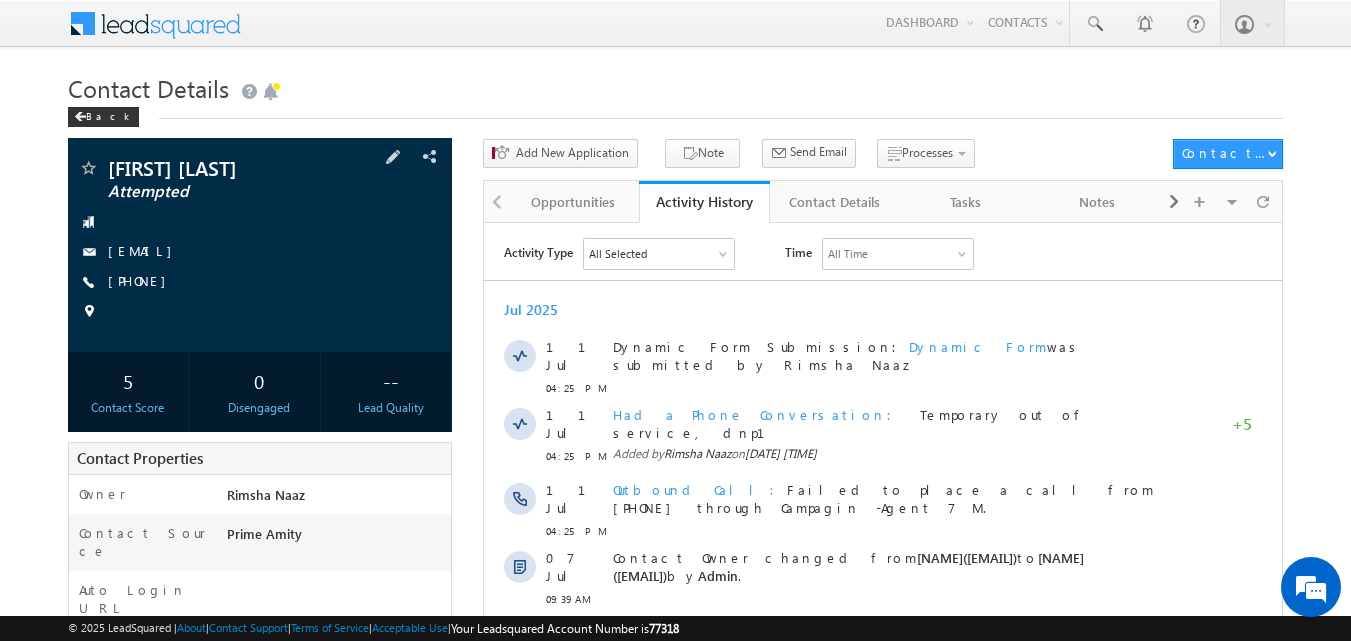 scroll, scrollTop: 0, scrollLeft: 0, axis: both 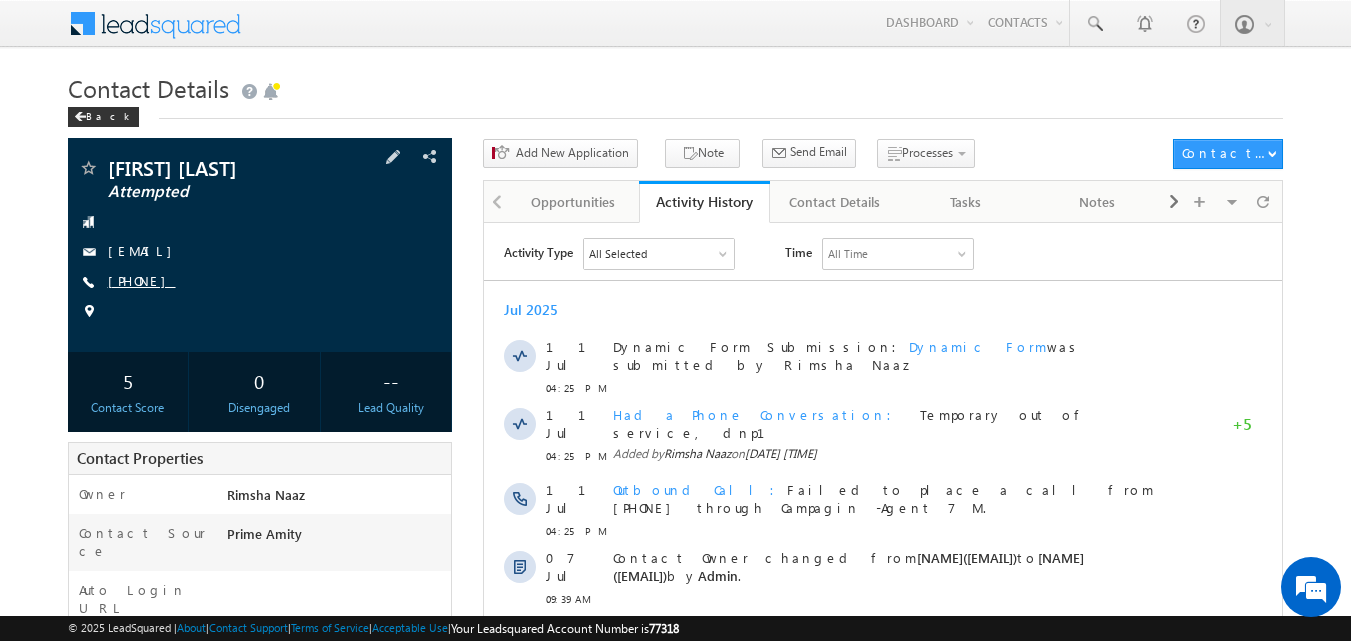drag, startPoint x: 141, startPoint y: 278, endPoint x: 203, endPoint y: 283, distance: 62.201286 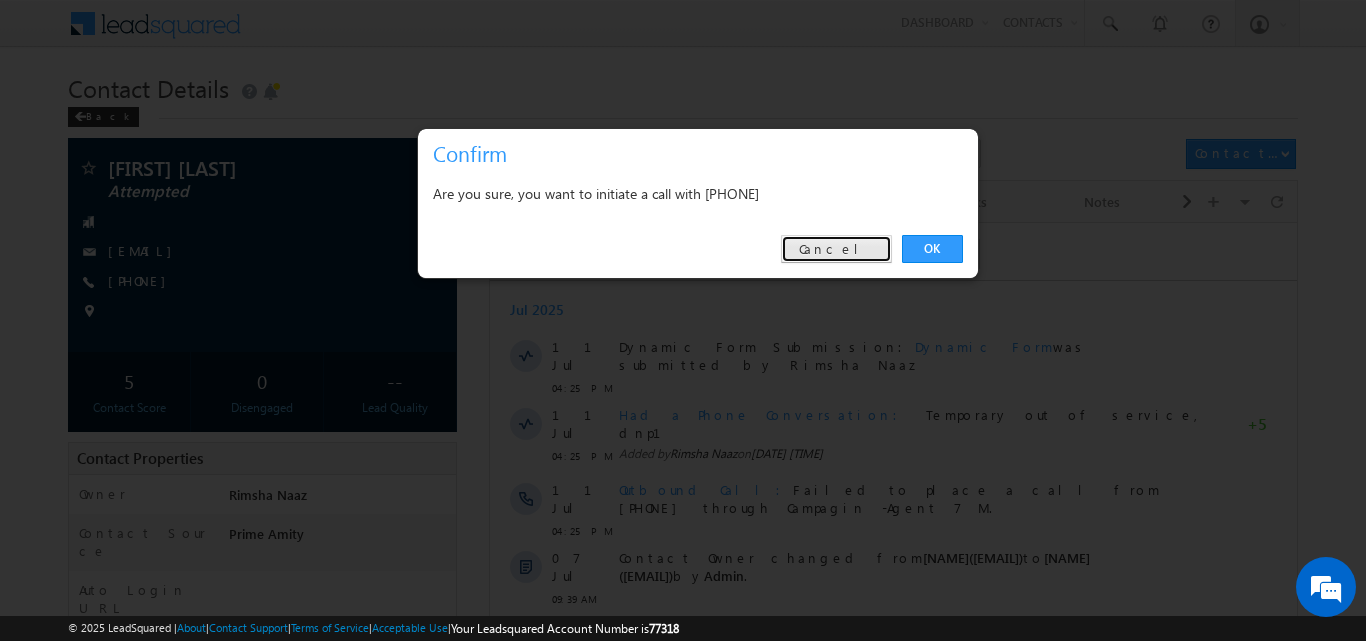 click on "Cancel" at bounding box center [836, 249] 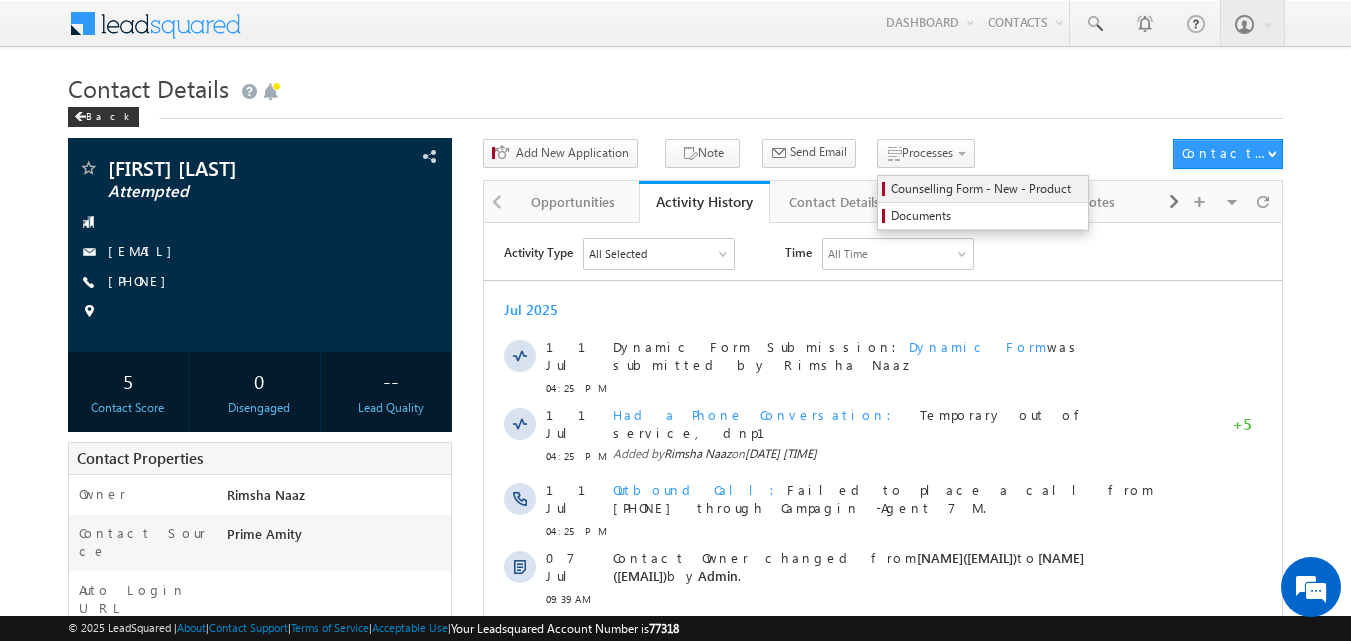 click on "Counselling Form - New - Product" at bounding box center [986, 189] 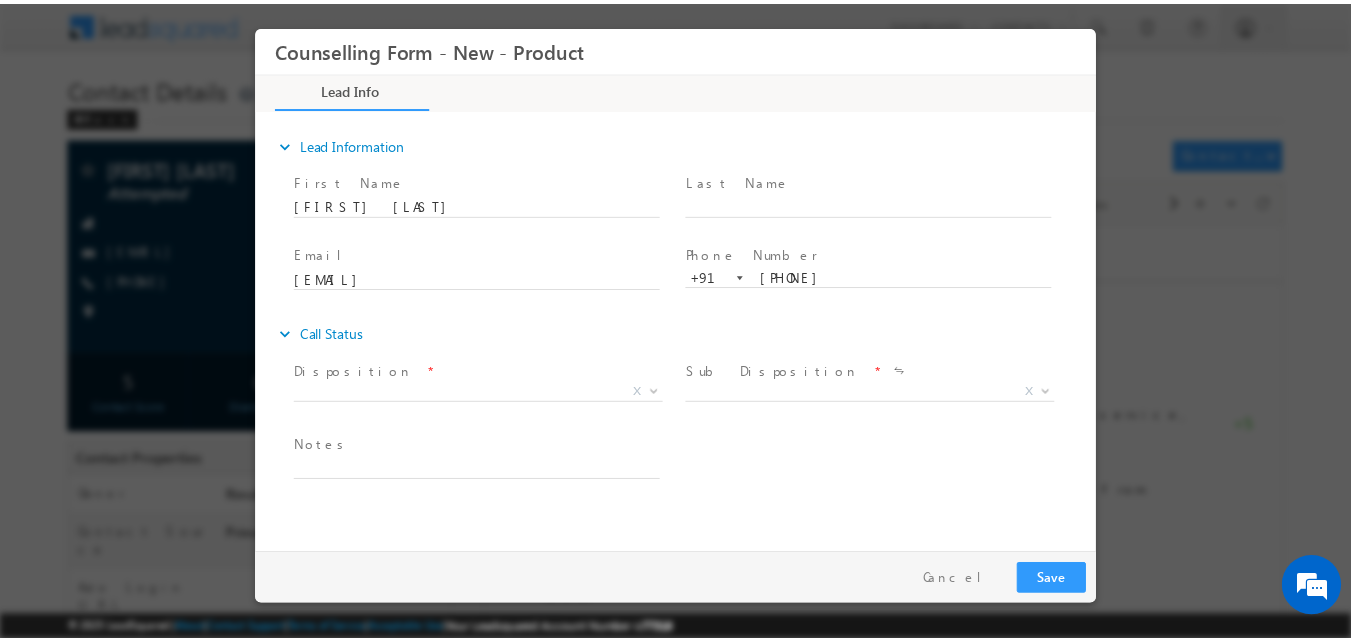 scroll, scrollTop: 0, scrollLeft: 0, axis: both 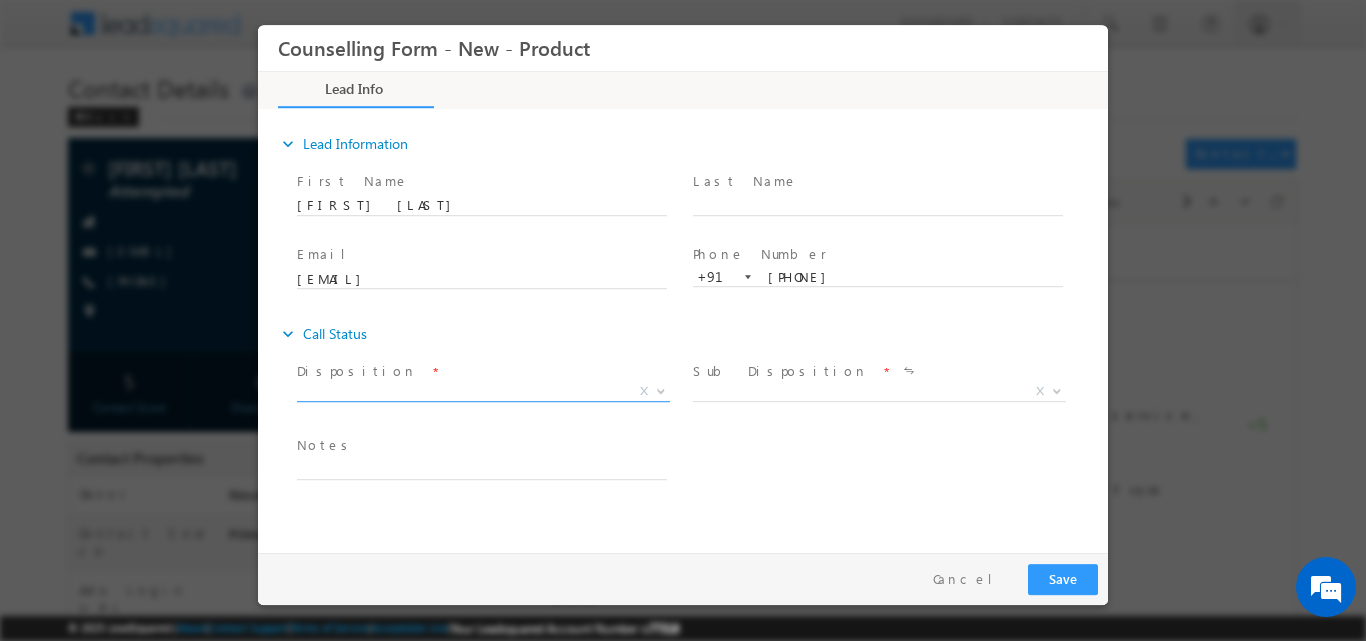 click at bounding box center [661, 389] 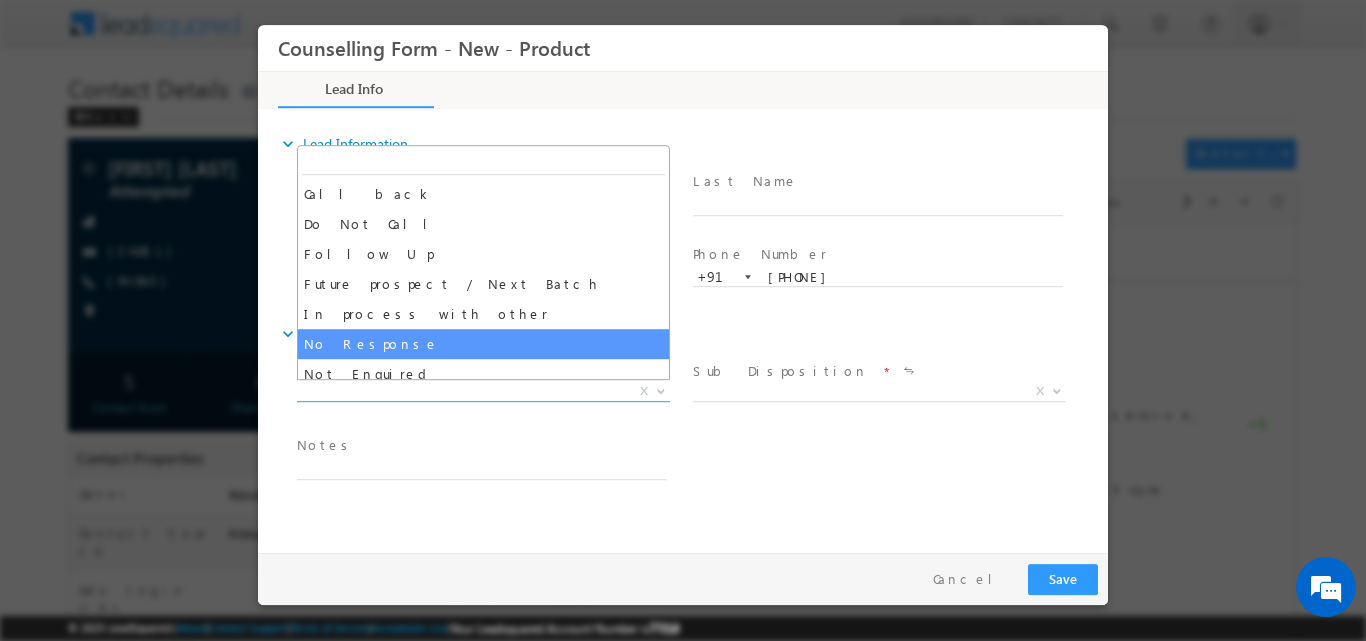 select on "No Response" 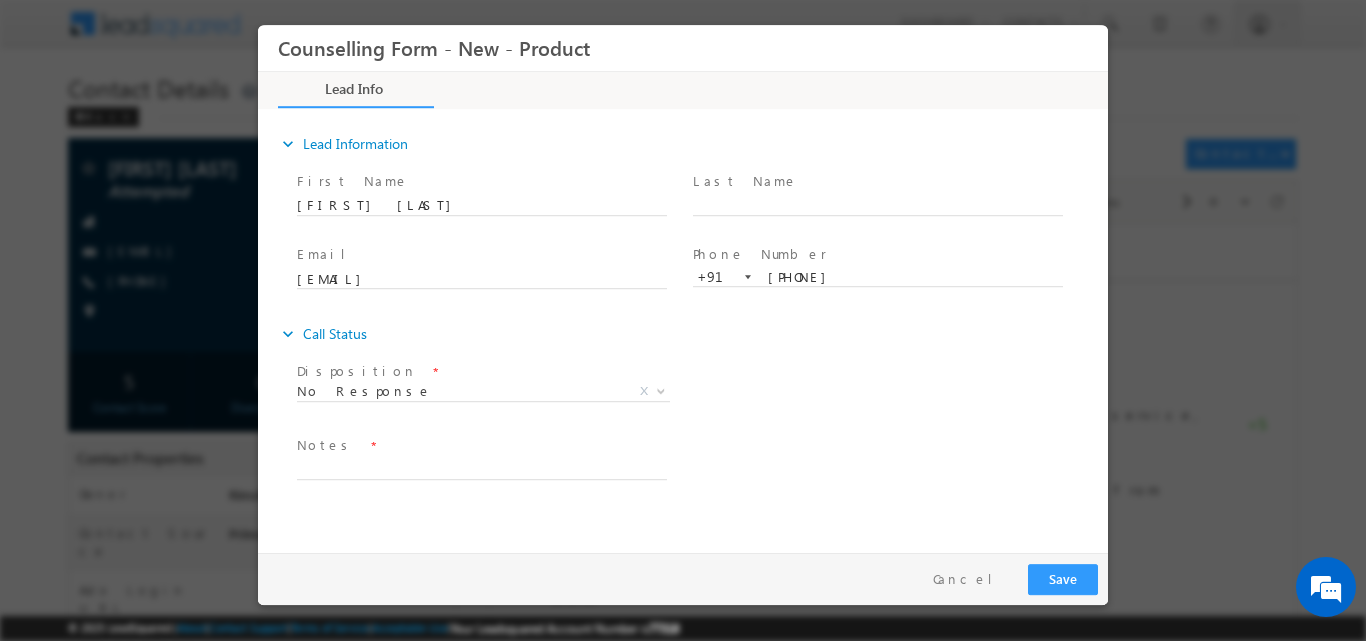 click at bounding box center [481, 489] 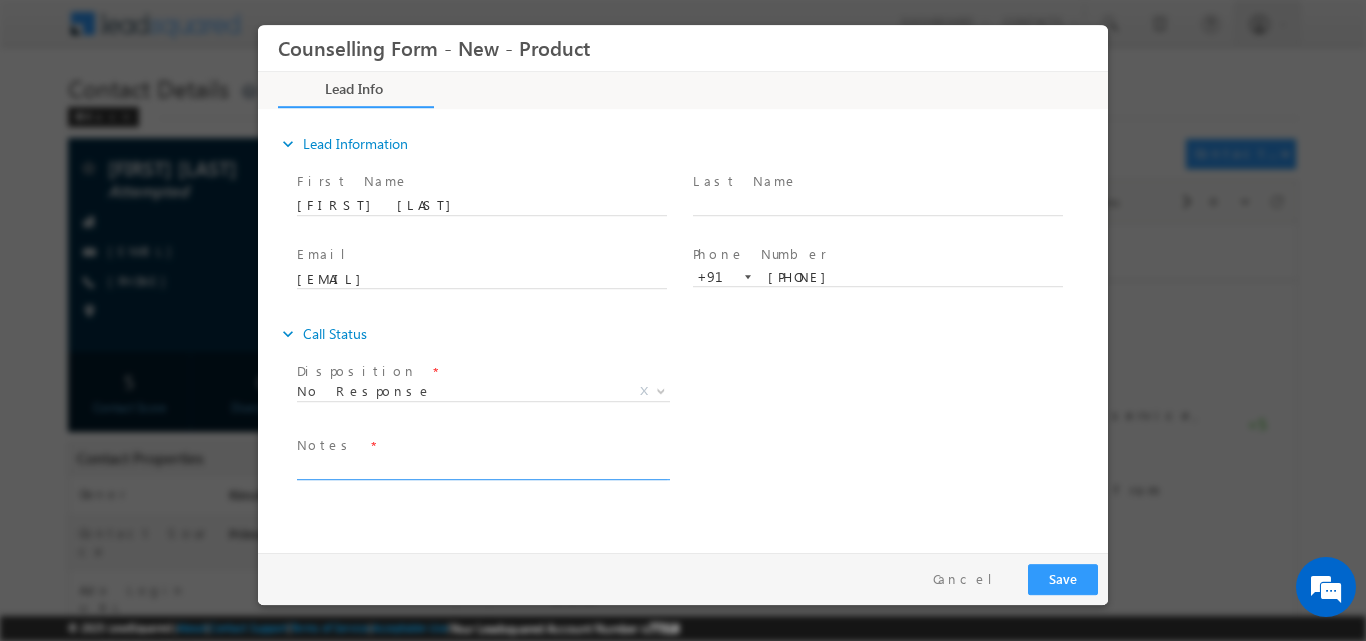 click at bounding box center [482, 467] 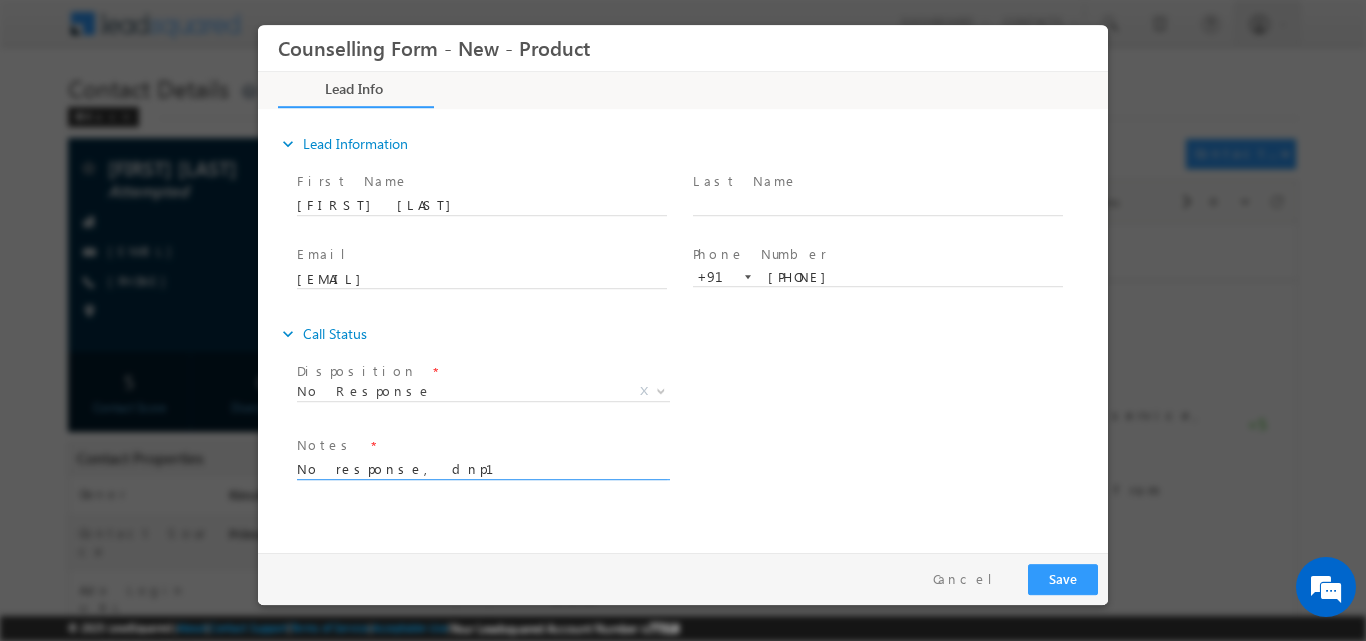 type on "No response, dnp1" 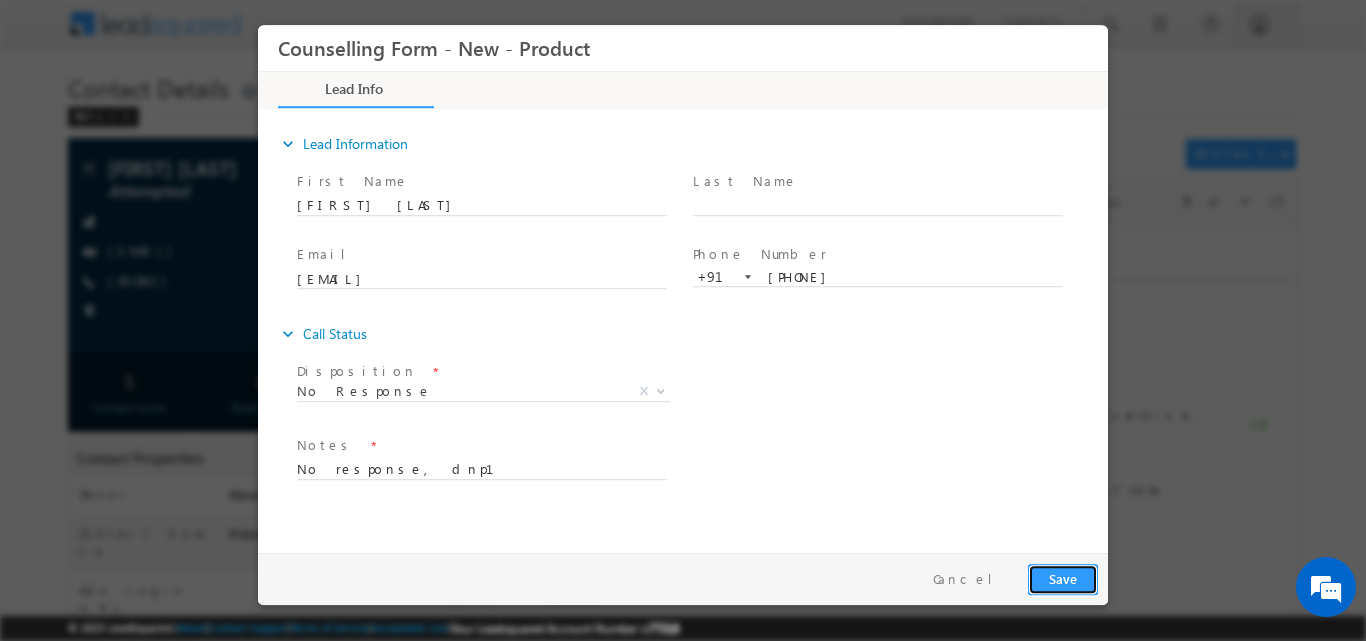 click on "Save" at bounding box center (1063, 578) 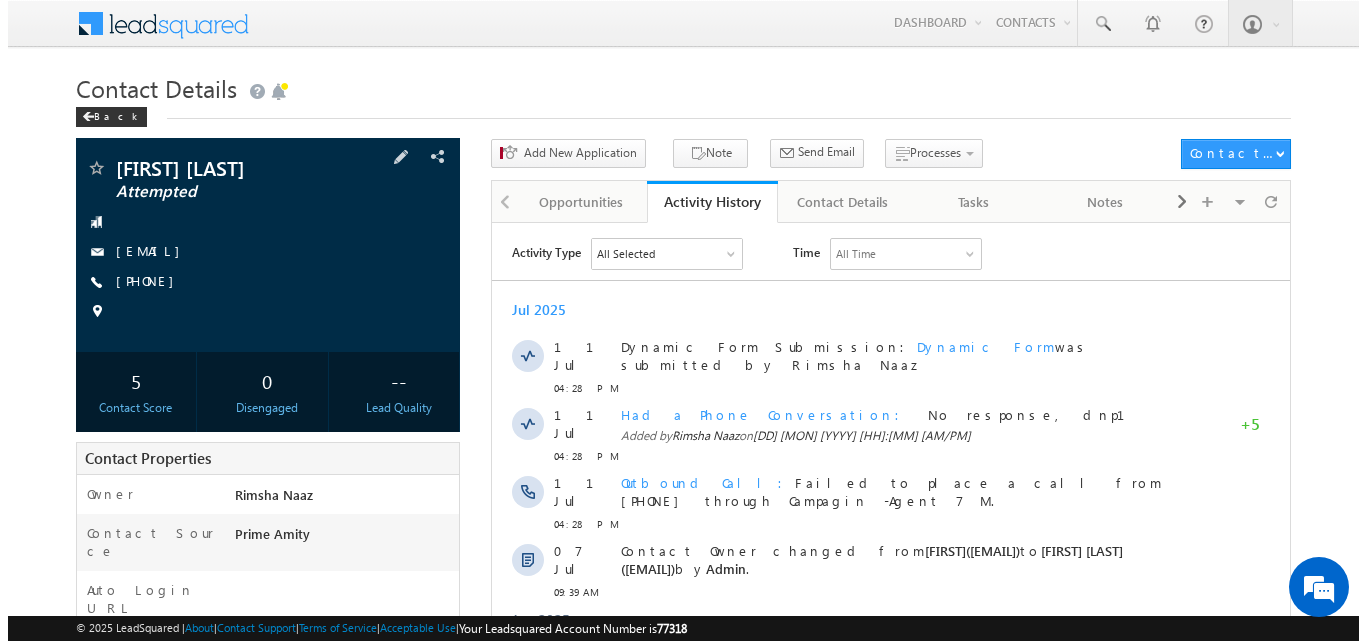 scroll, scrollTop: 0, scrollLeft: 0, axis: both 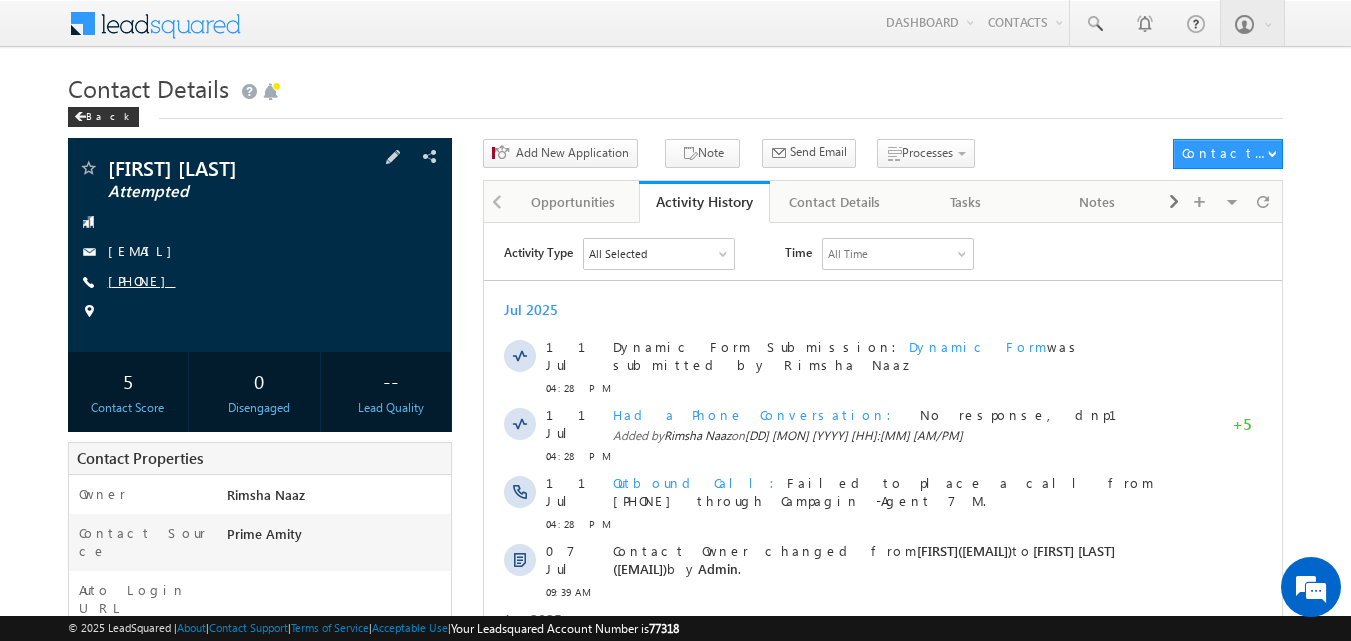 drag, startPoint x: 152, startPoint y: 277, endPoint x: 205, endPoint y: 279, distance: 53.037724 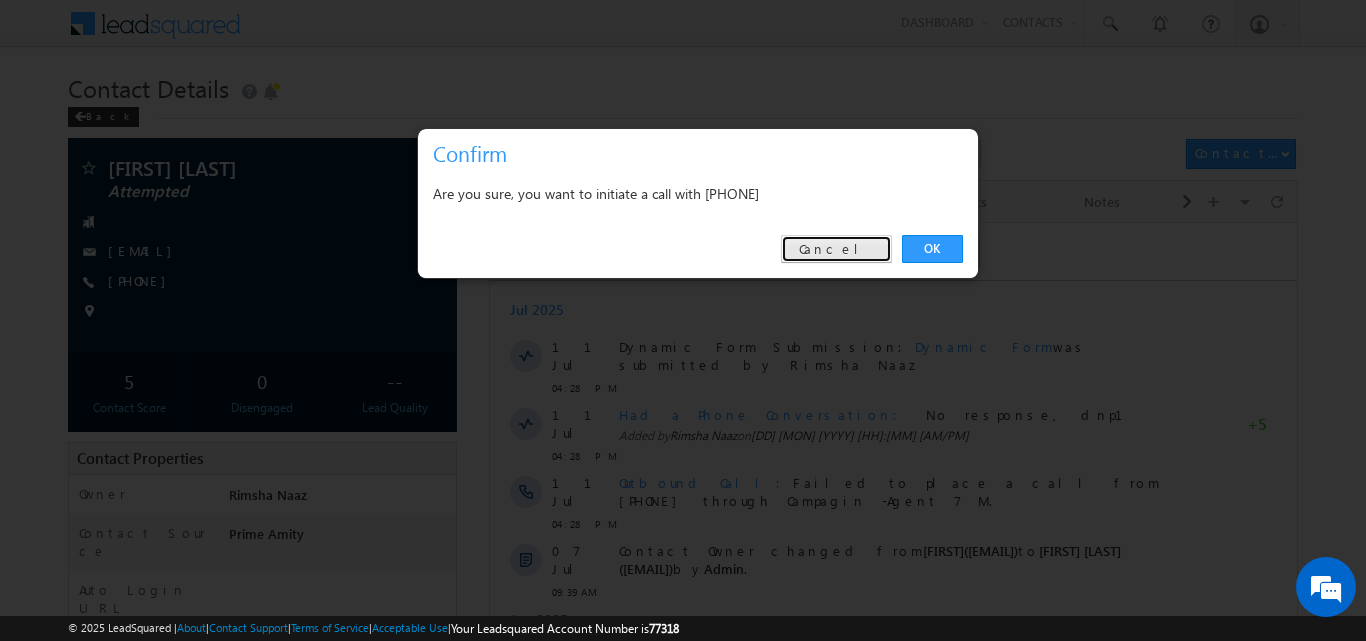 drag, startPoint x: 849, startPoint y: 241, endPoint x: 364, endPoint y: 19, distance: 533.39386 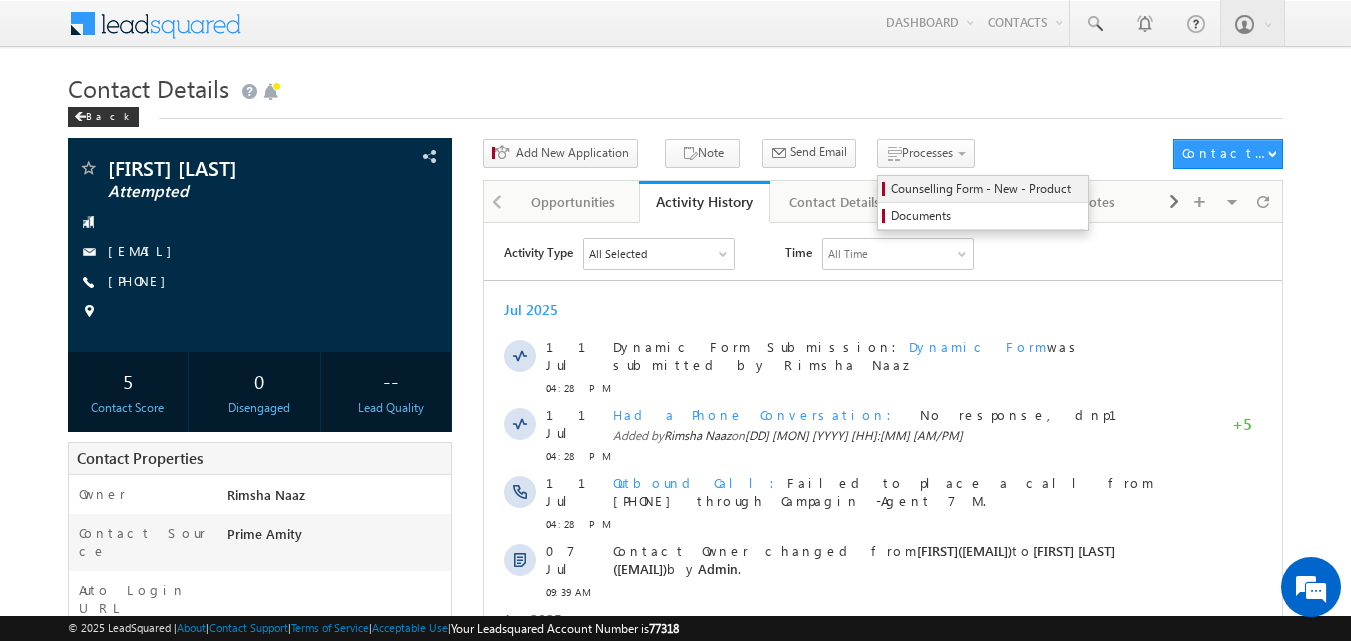 click on "Counselling Form - New - Product" at bounding box center (986, 189) 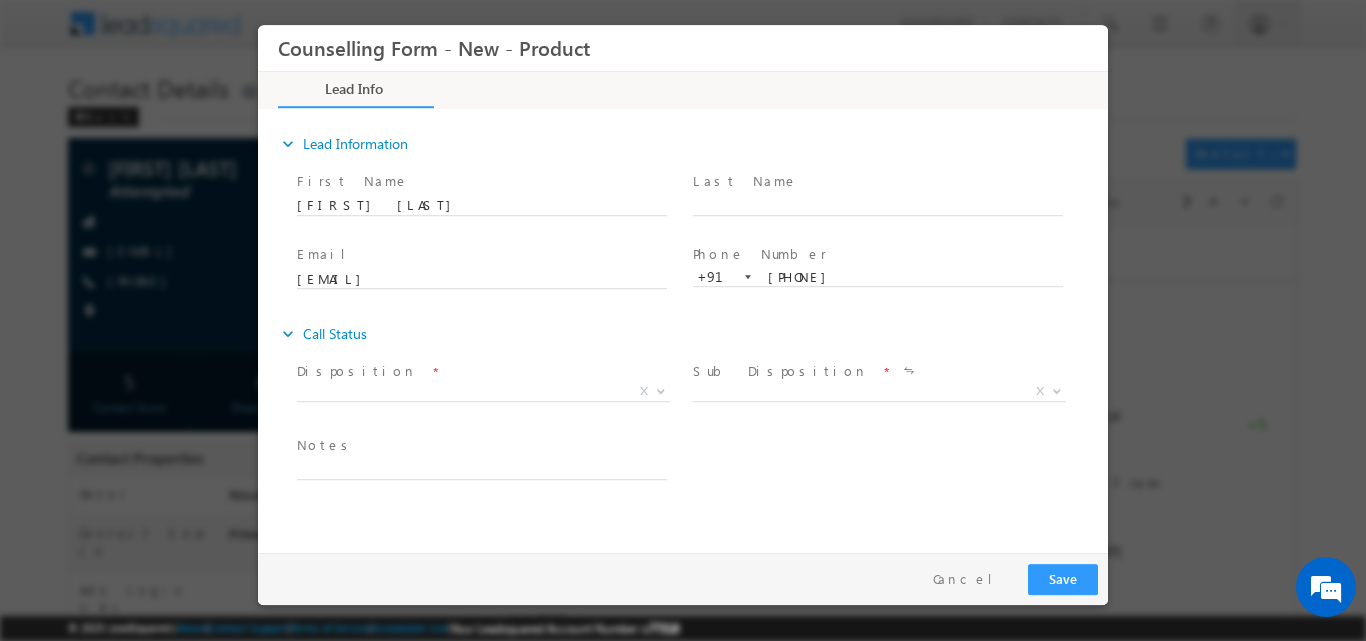 scroll, scrollTop: 0, scrollLeft: 0, axis: both 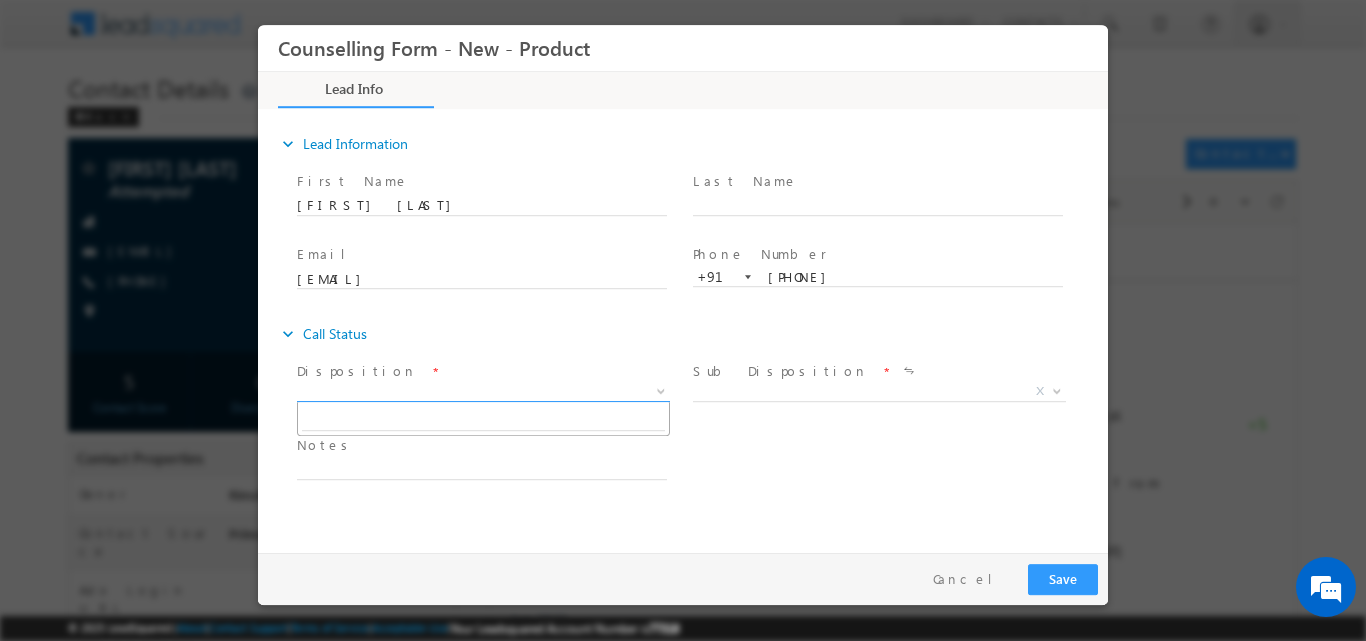 click at bounding box center (659, 390) 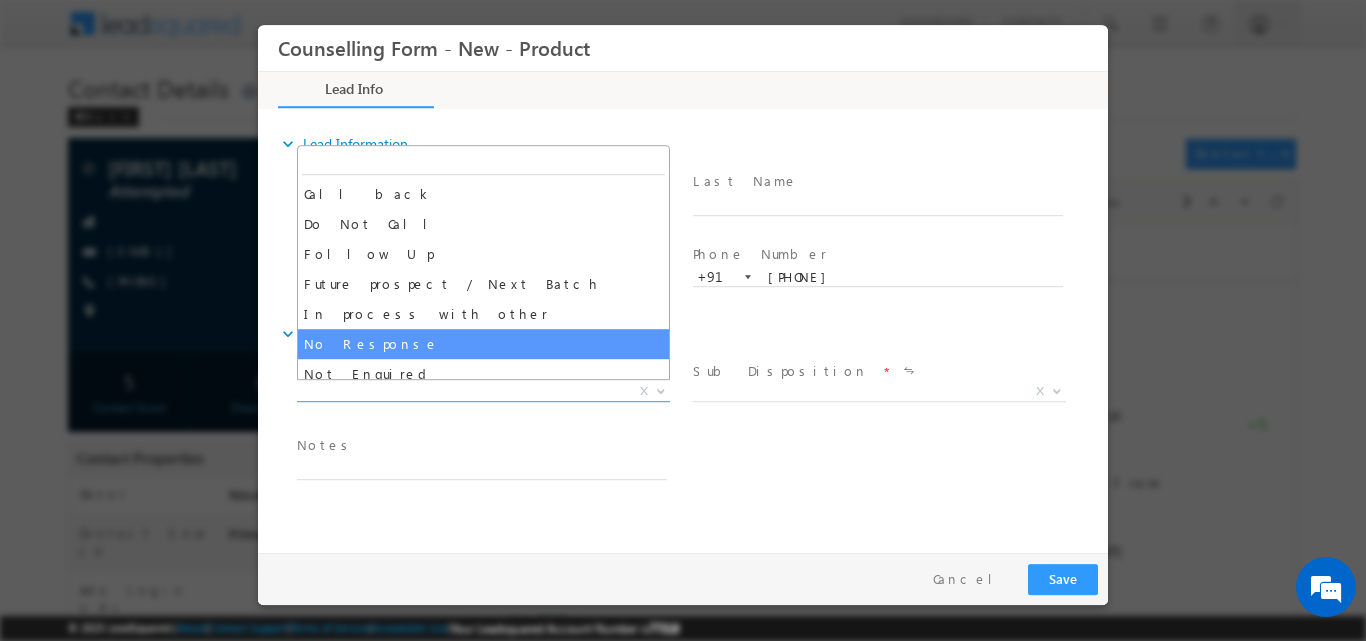select on "No Response" 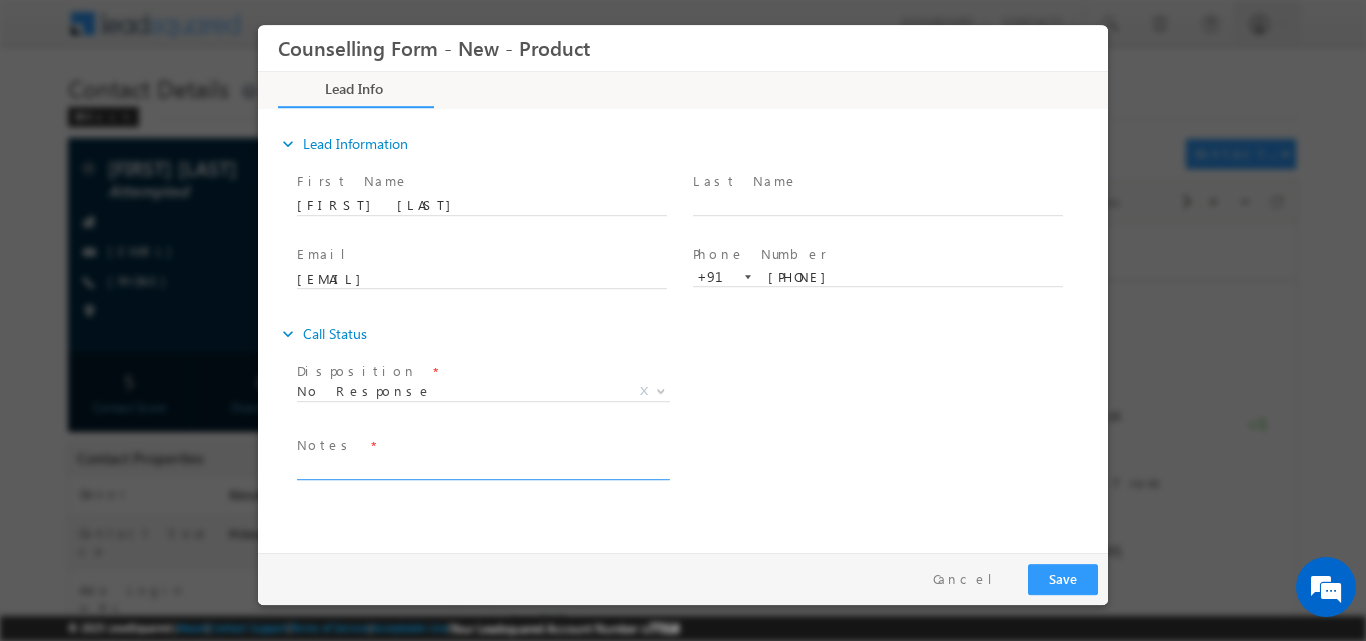 click at bounding box center (482, 467) 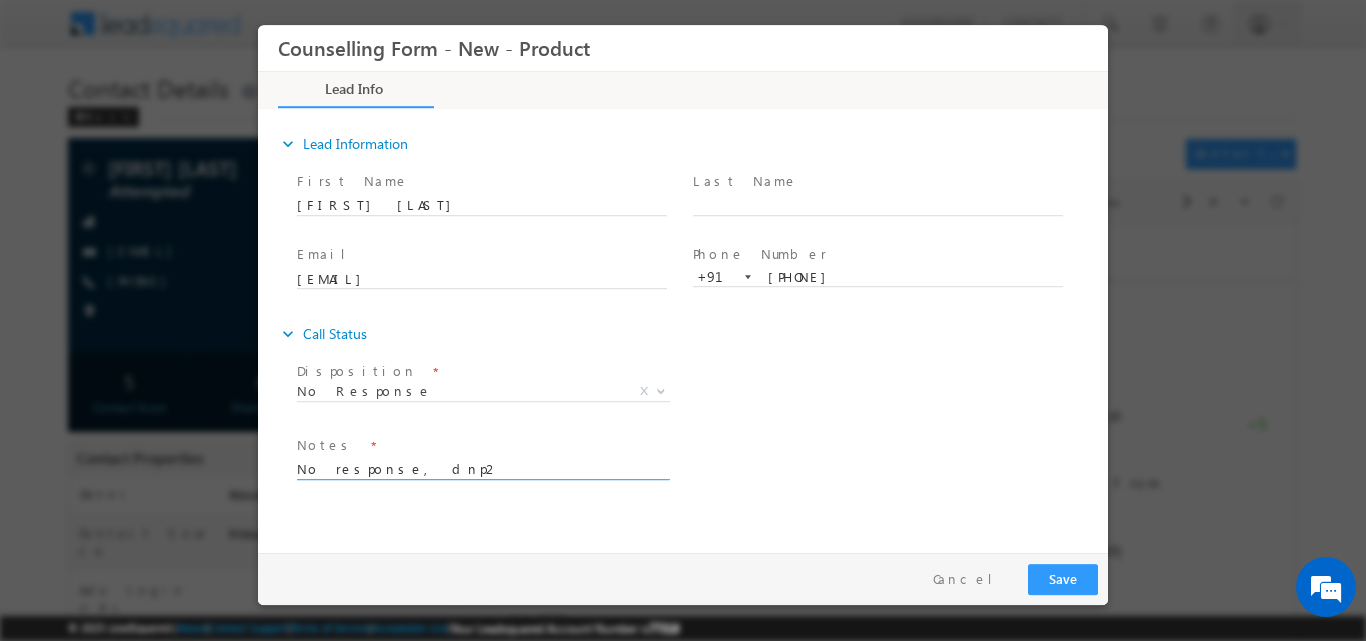 type on "No response, dnp2" 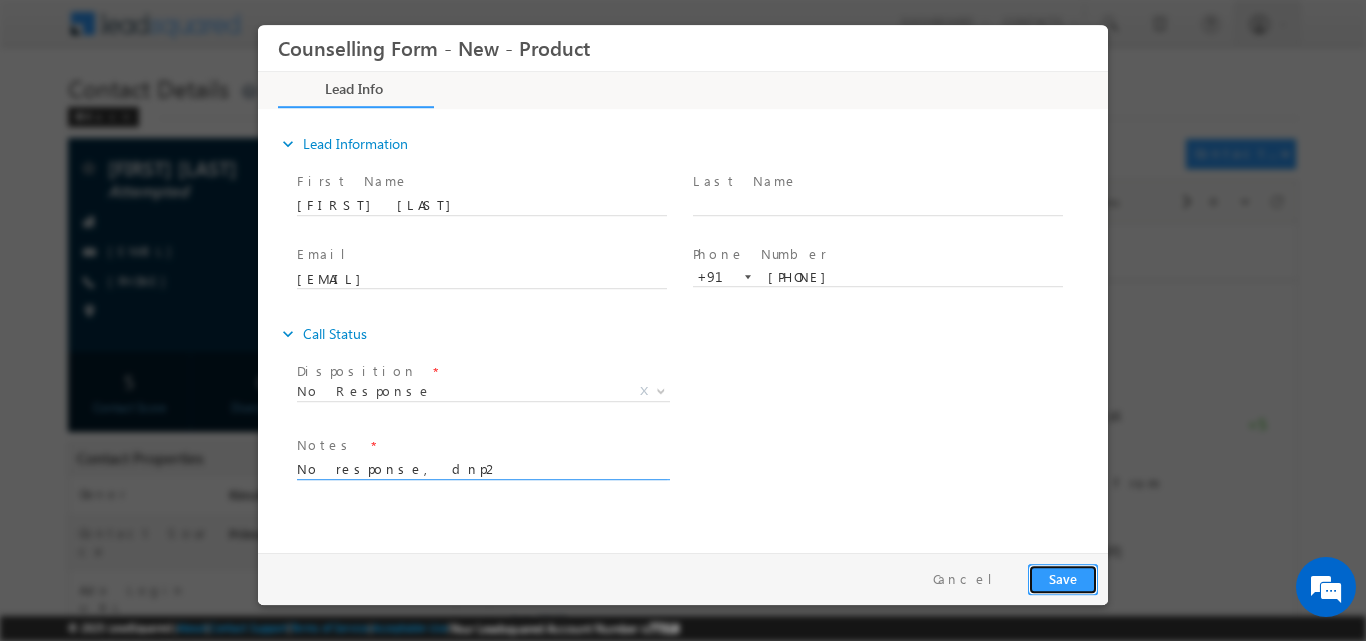 click on "Save" at bounding box center (1063, 578) 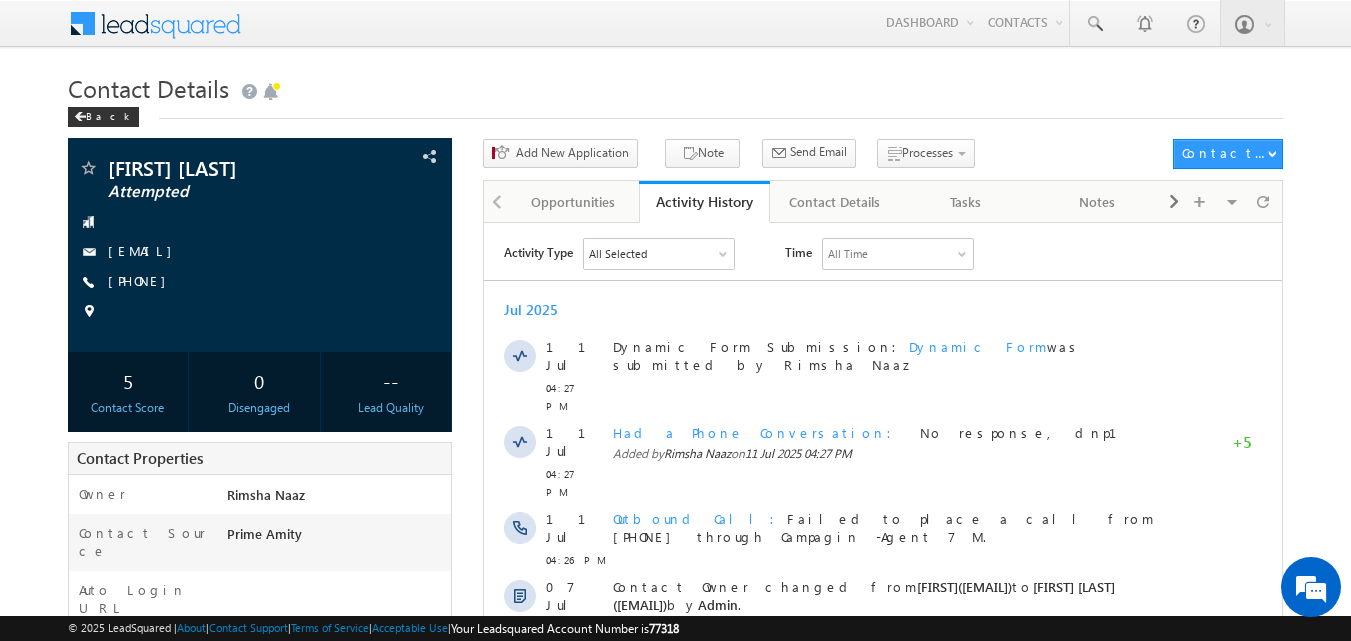 scroll, scrollTop: 0, scrollLeft: 0, axis: both 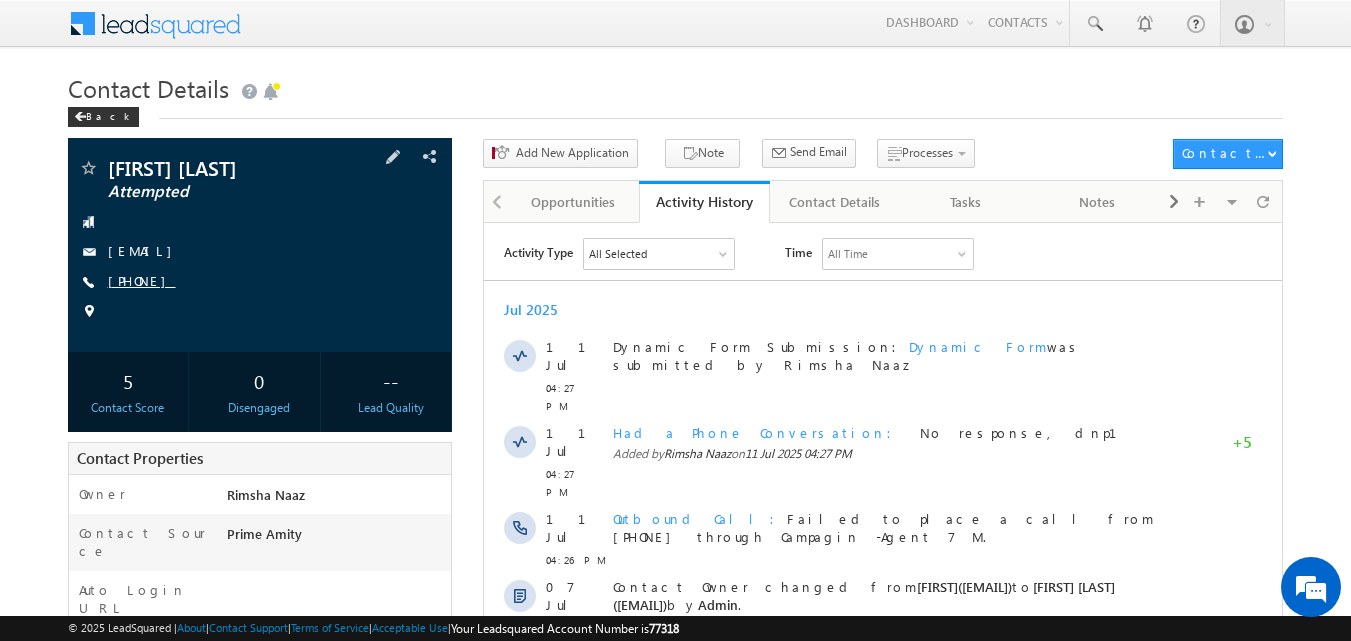 drag, startPoint x: 135, startPoint y: 282, endPoint x: 205, endPoint y: 281, distance: 70.00714 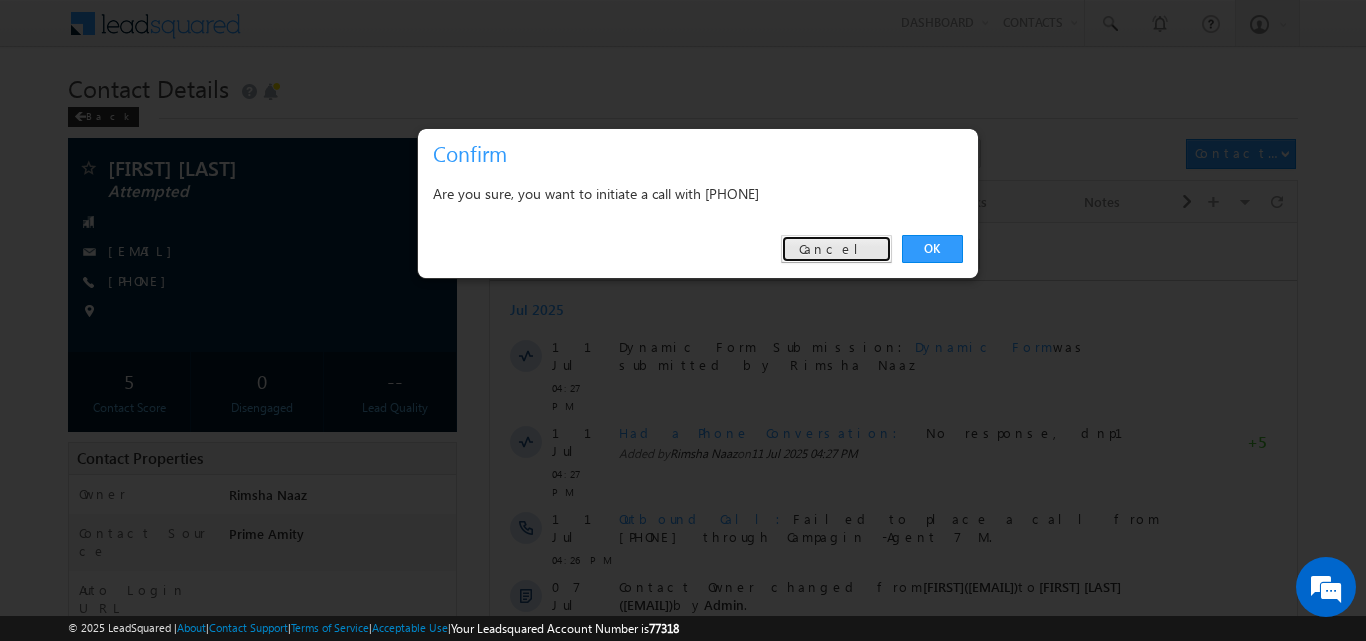 click on "Cancel" at bounding box center (836, 249) 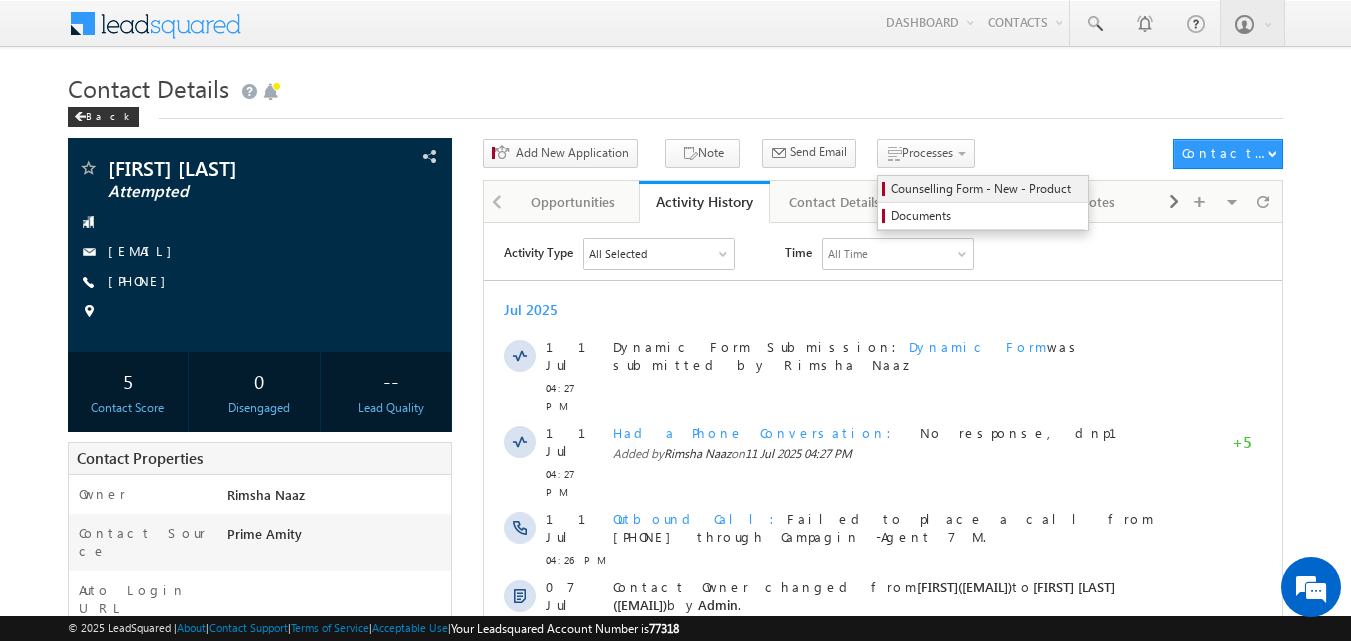 click on "Counselling Form - New - Product" at bounding box center [986, 189] 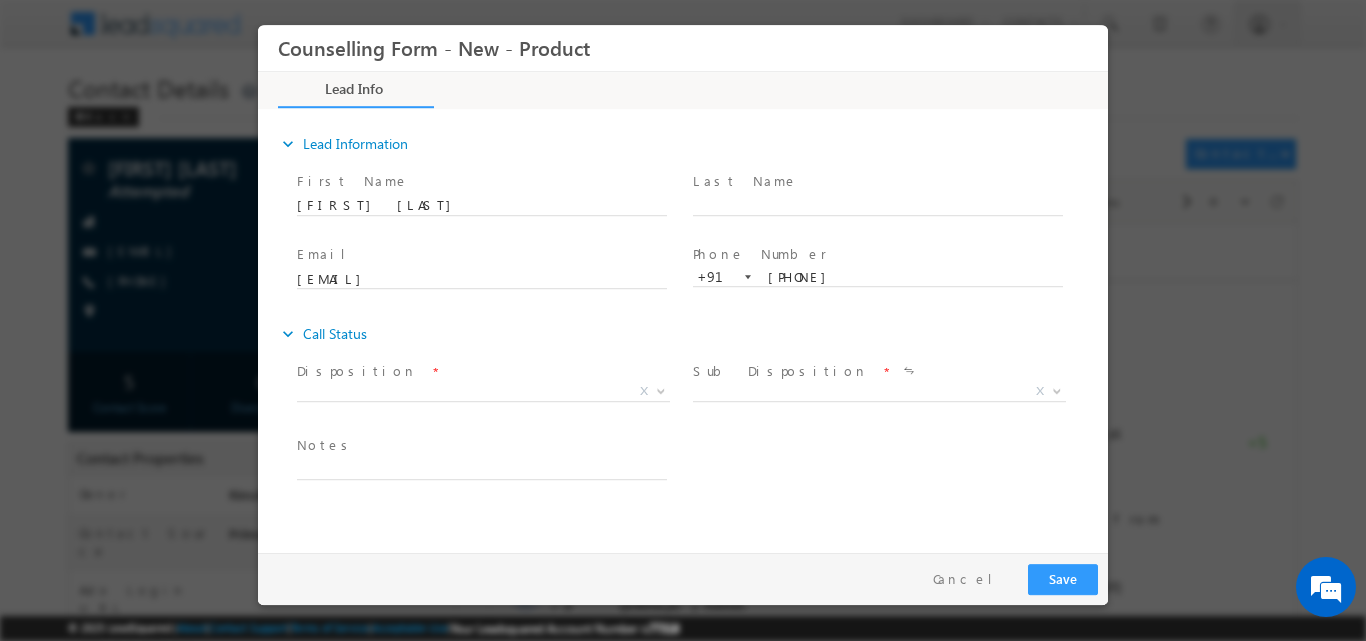 scroll, scrollTop: 0, scrollLeft: 0, axis: both 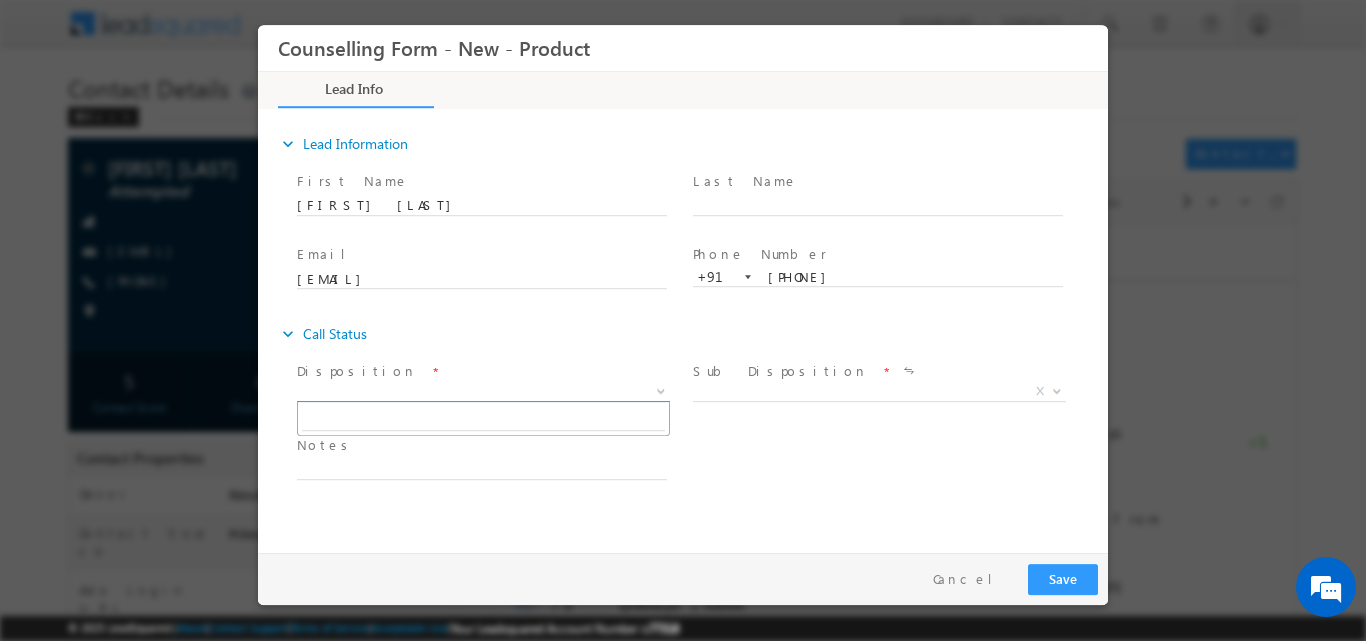 click at bounding box center (661, 389) 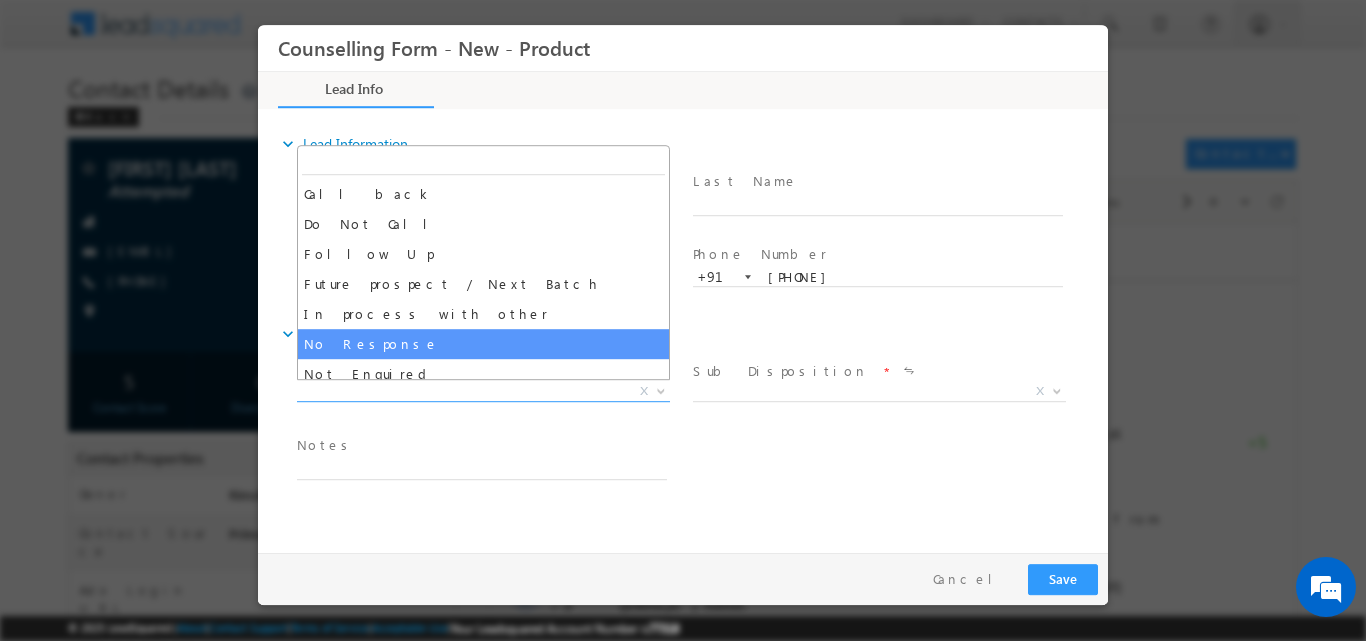 select on "No Response" 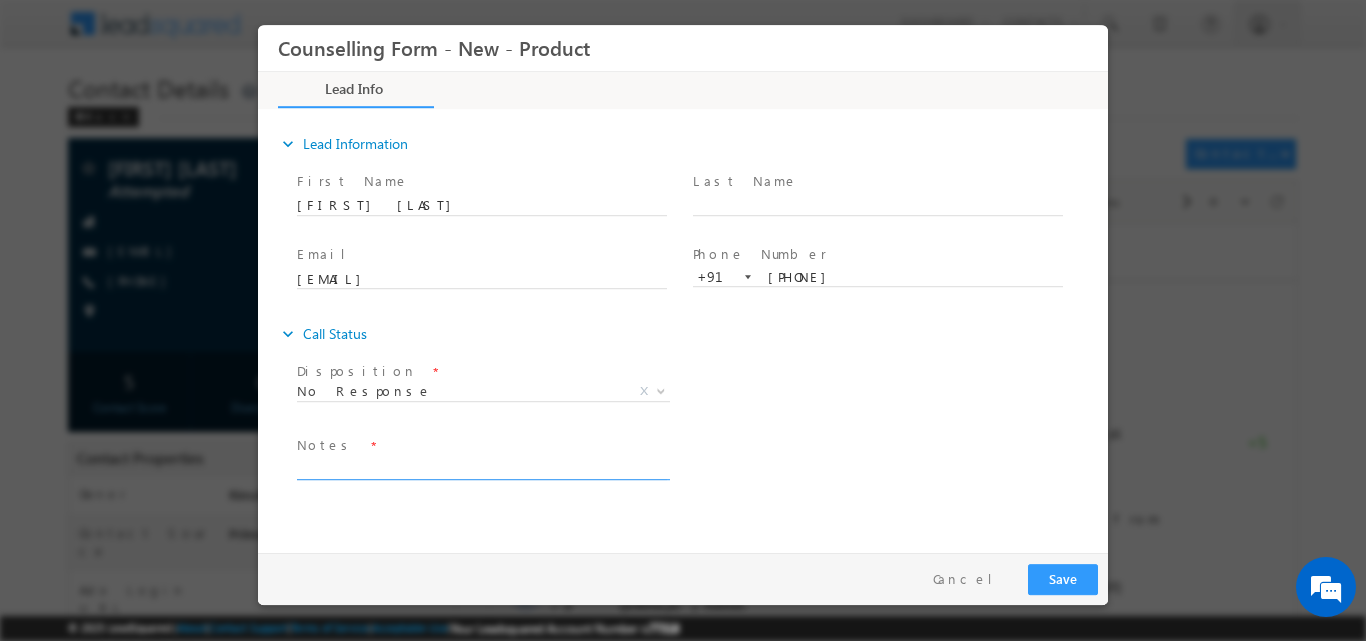 click at bounding box center [482, 467] 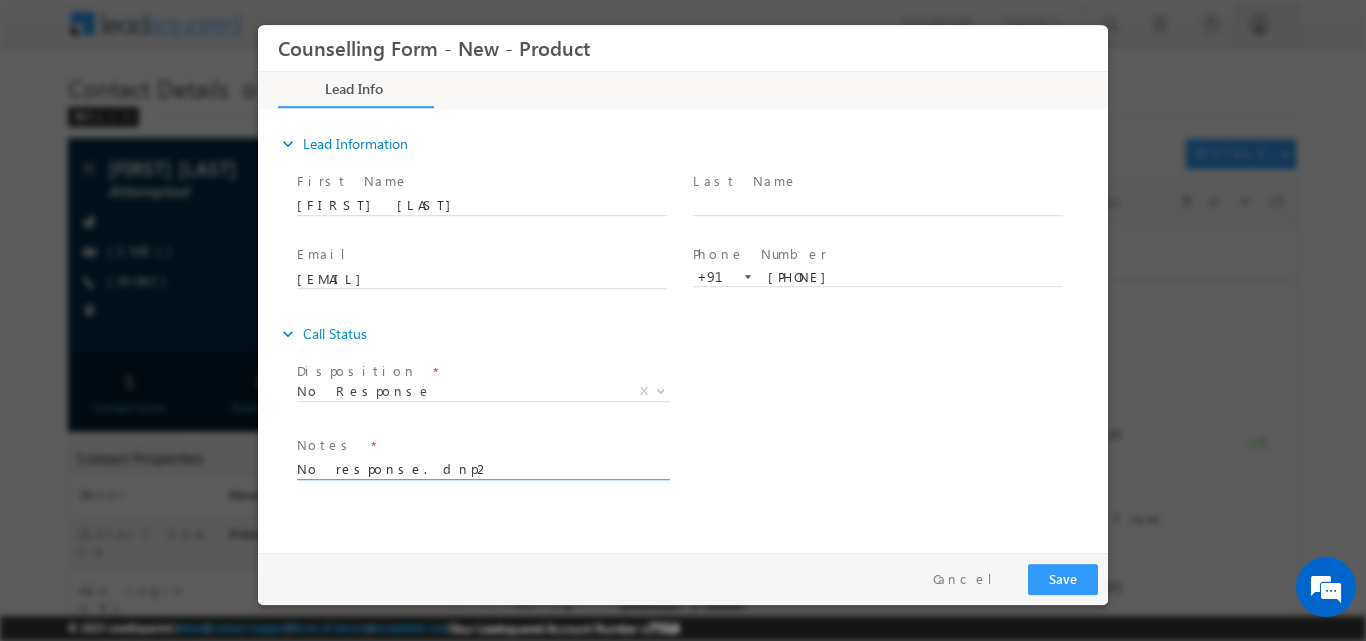 type on "No response. dnp2" 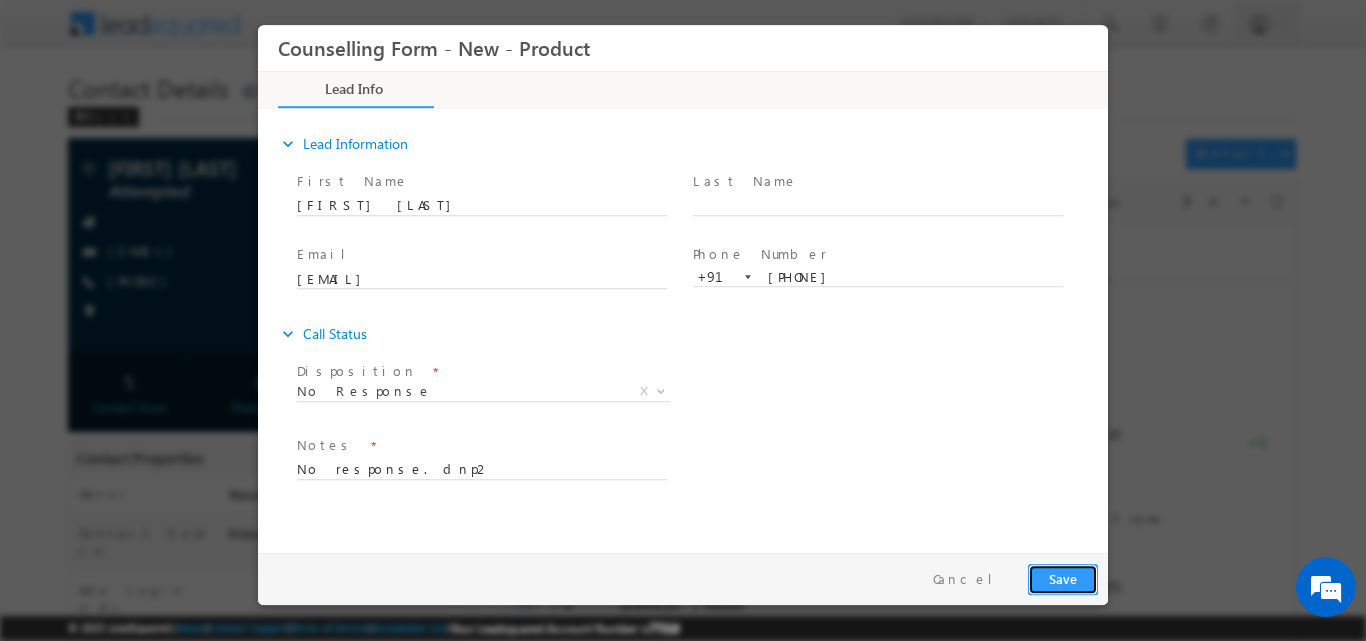 click on "Save" at bounding box center [1063, 578] 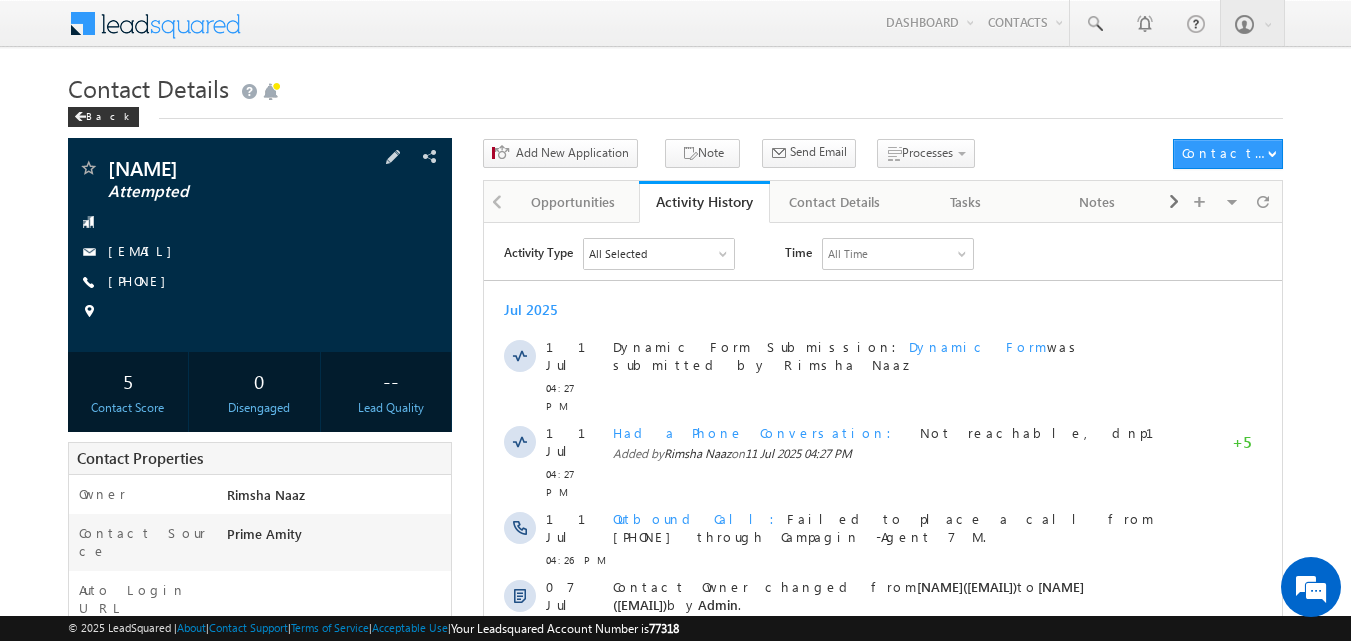 scroll, scrollTop: 0, scrollLeft: 0, axis: both 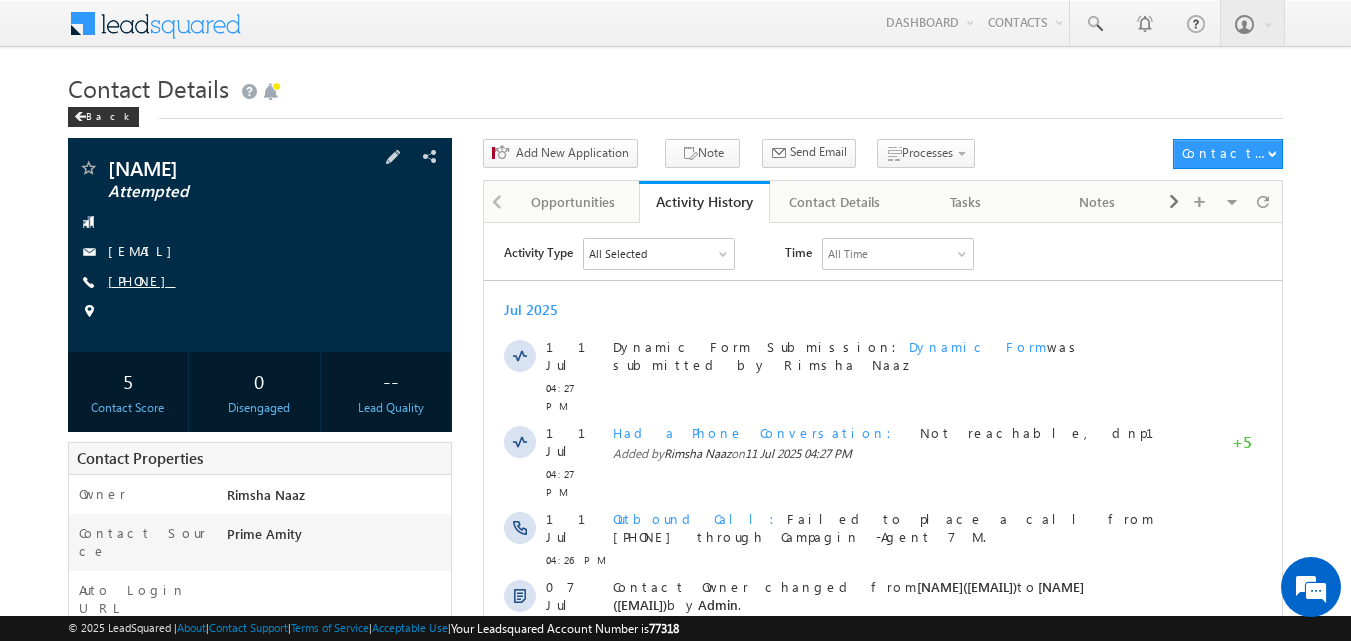 copy on "[PHONE]" 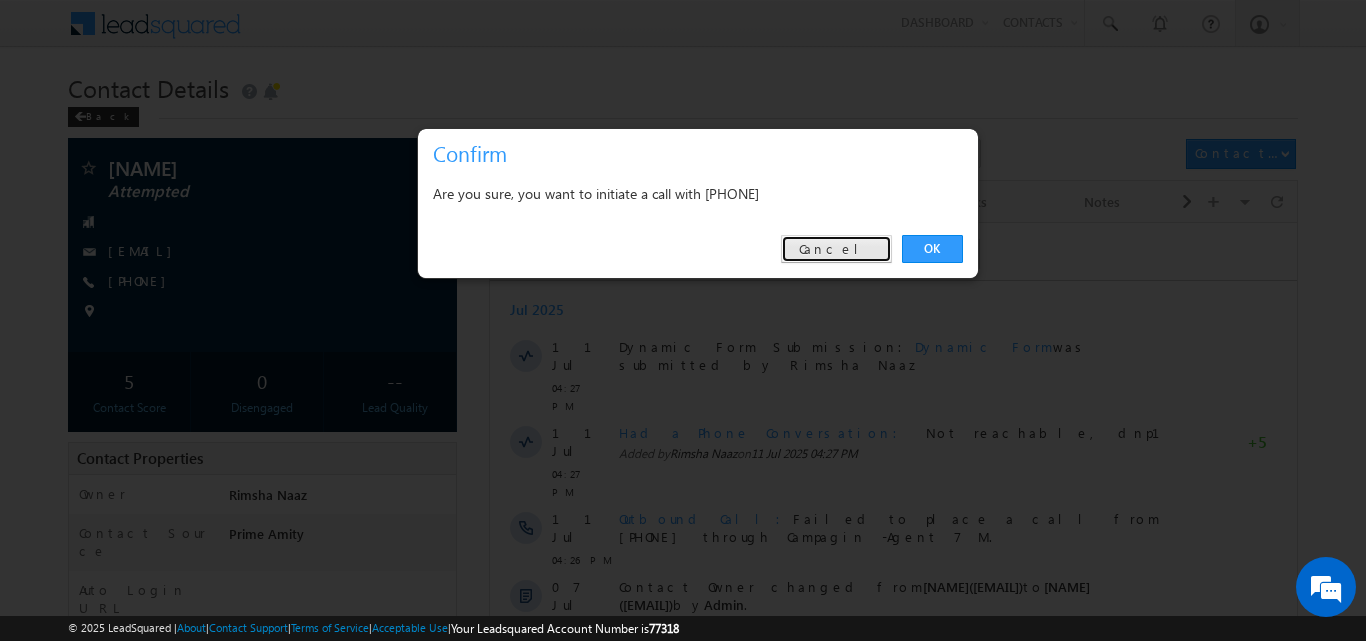 click on "Cancel" at bounding box center (836, 249) 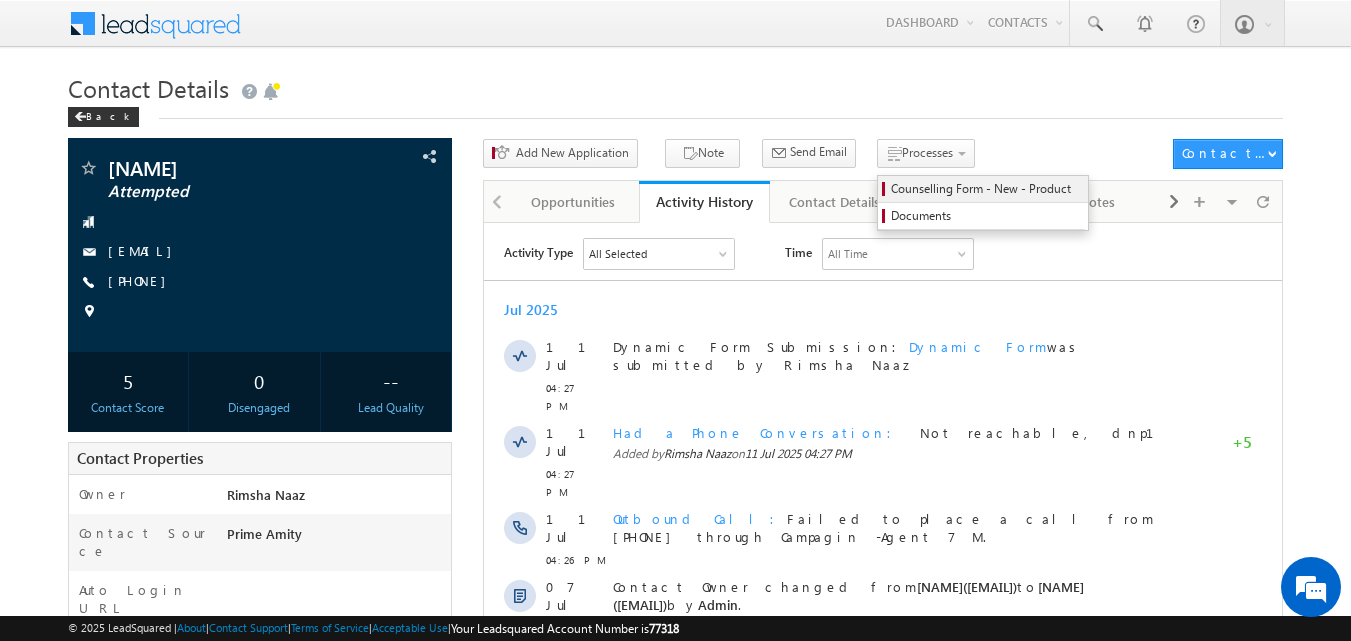 click on "Counselling Form - New - Product" at bounding box center [986, 189] 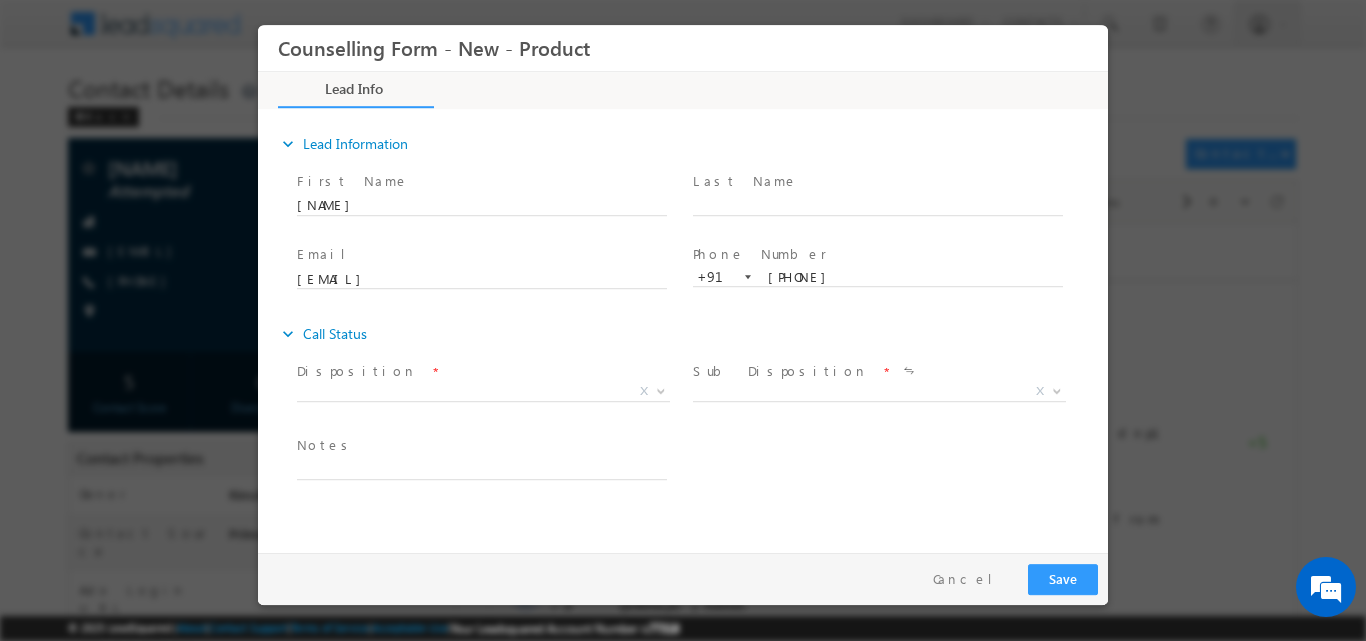 scroll, scrollTop: 0, scrollLeft: 0, axis: both 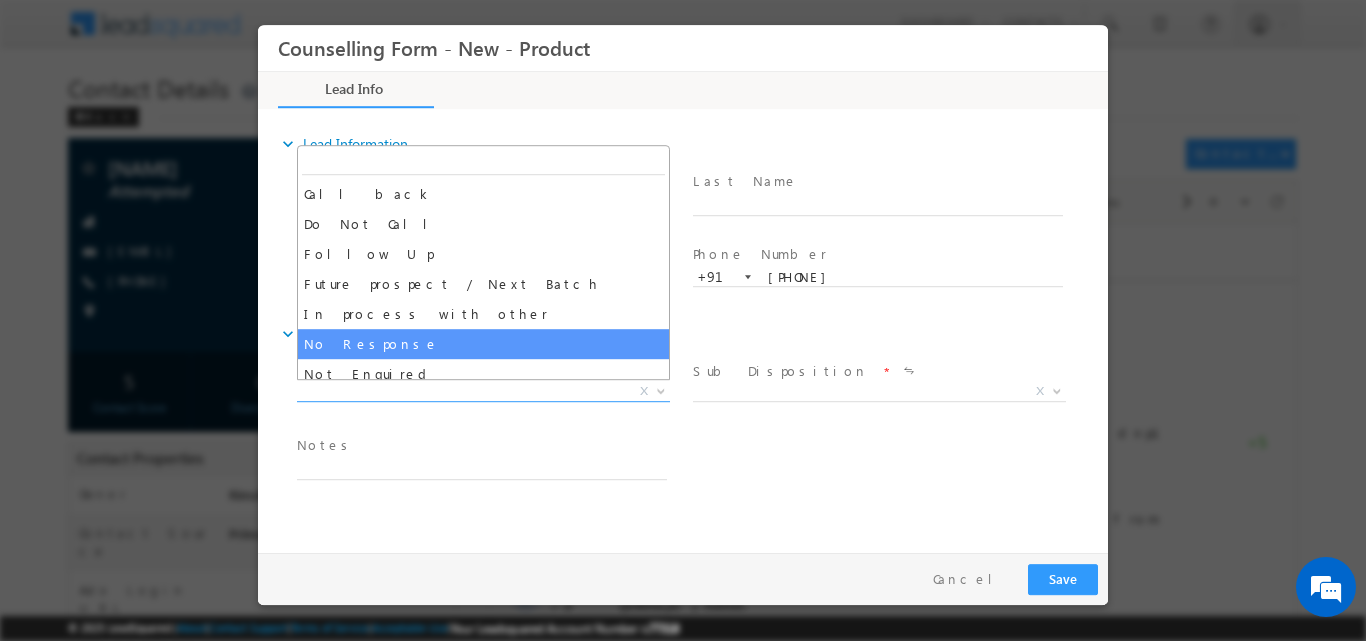 select on "No Response" 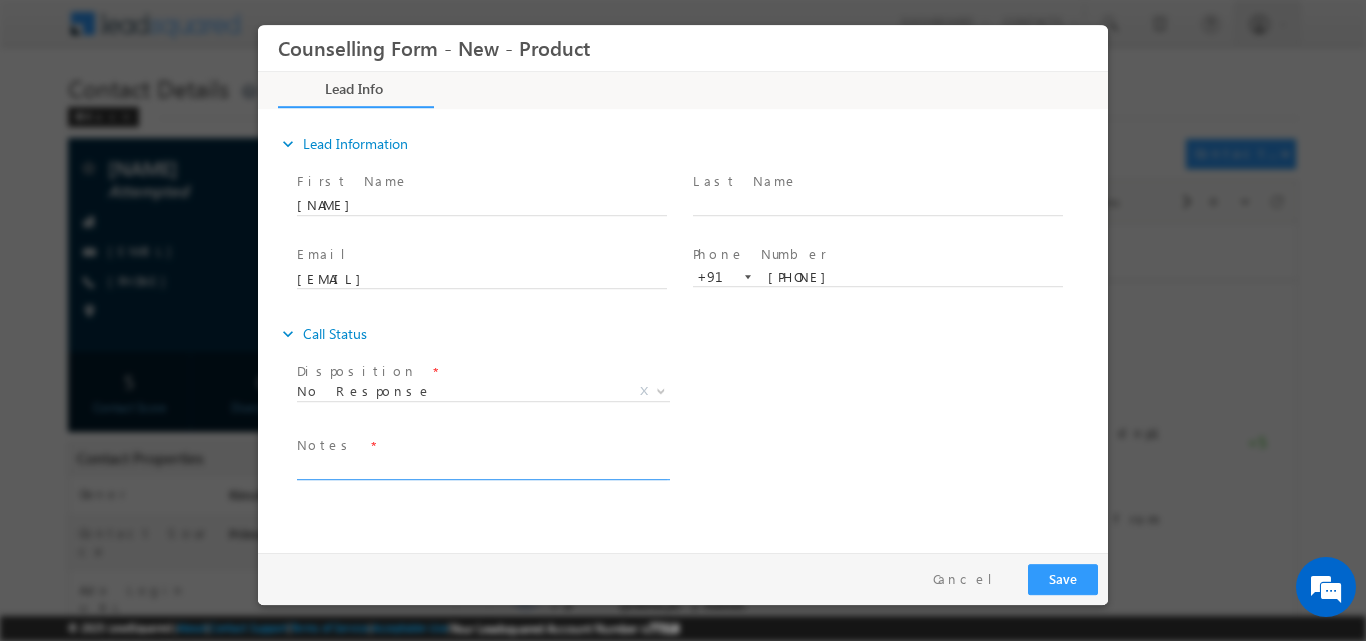 click at bounding box center (482, 467) 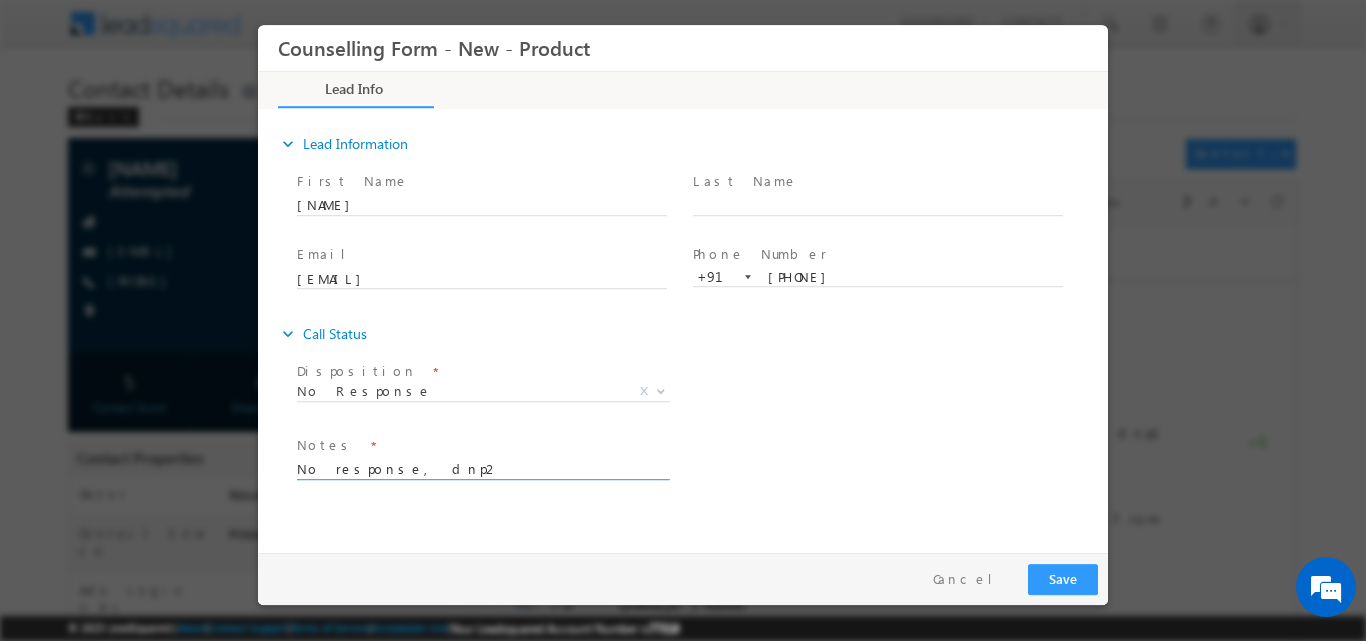 type on "No response, dnp2" 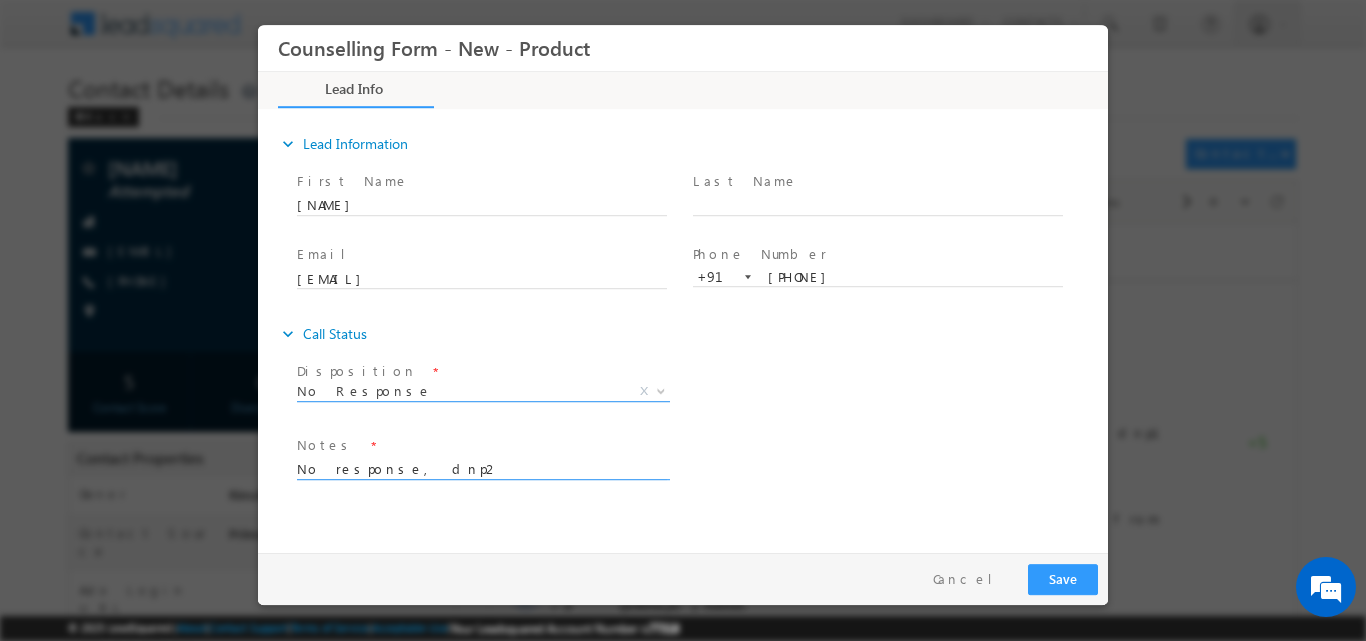 click at bounding box center (661, 389) 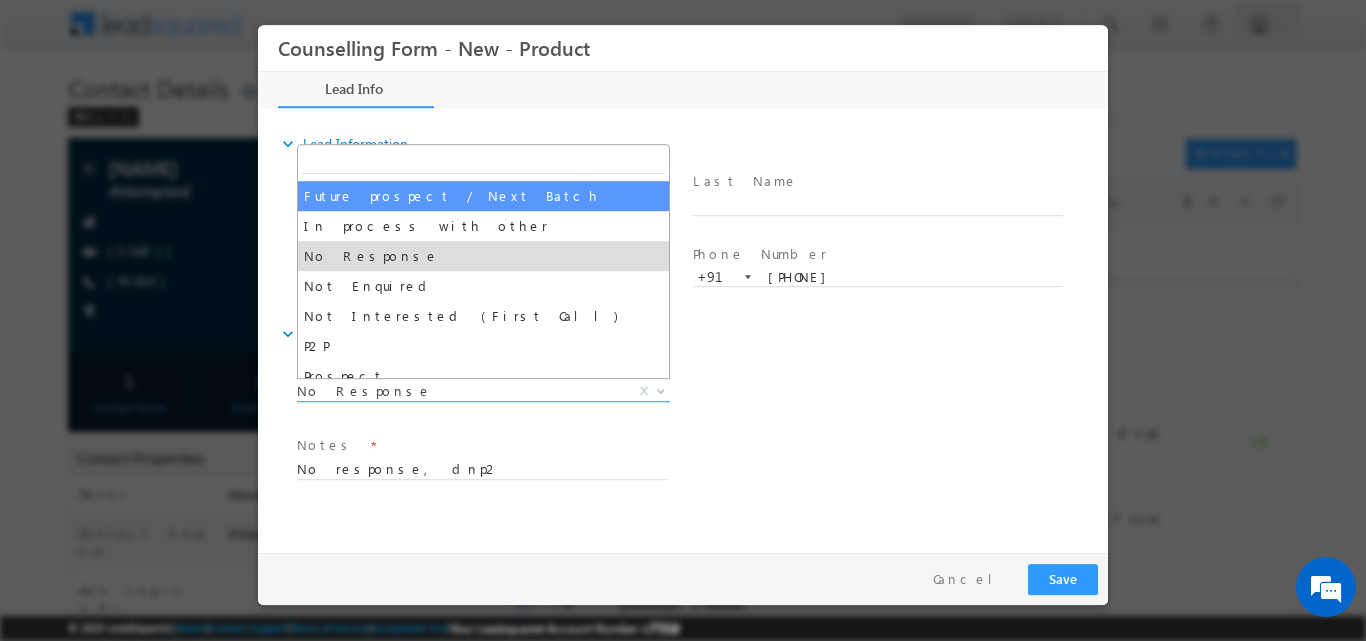 scroll, scrollTop: 130, scrollLeft: 0, axis: vertical 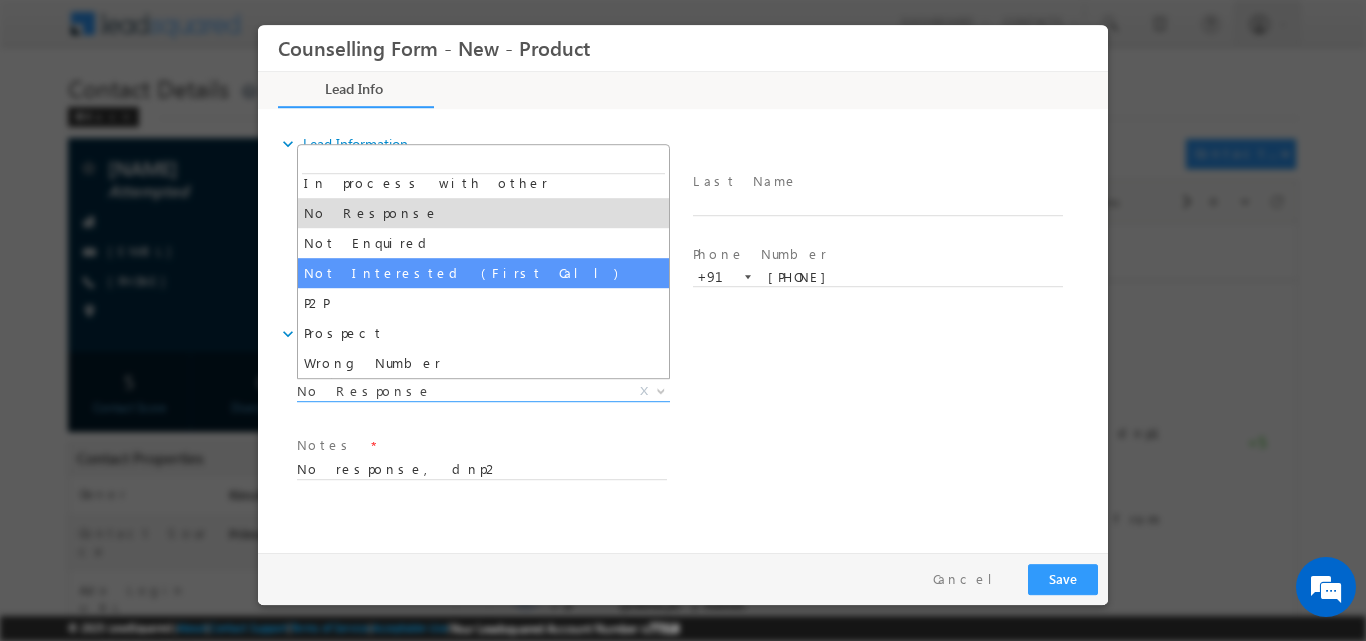 select on "Not Interested (First Call)" 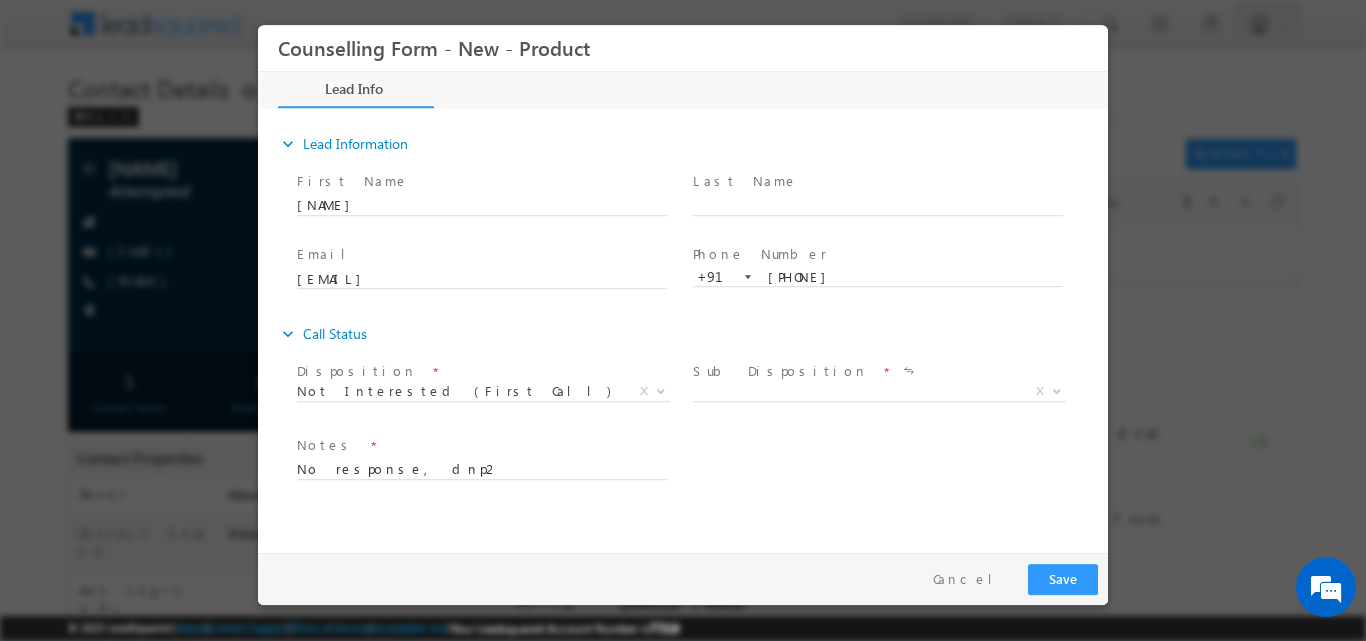 click on "Sub Disposition
*
No Reason Course Issue Pathway Issue Looking for Visa other than Study Other X" at bounding box center (887, 393) 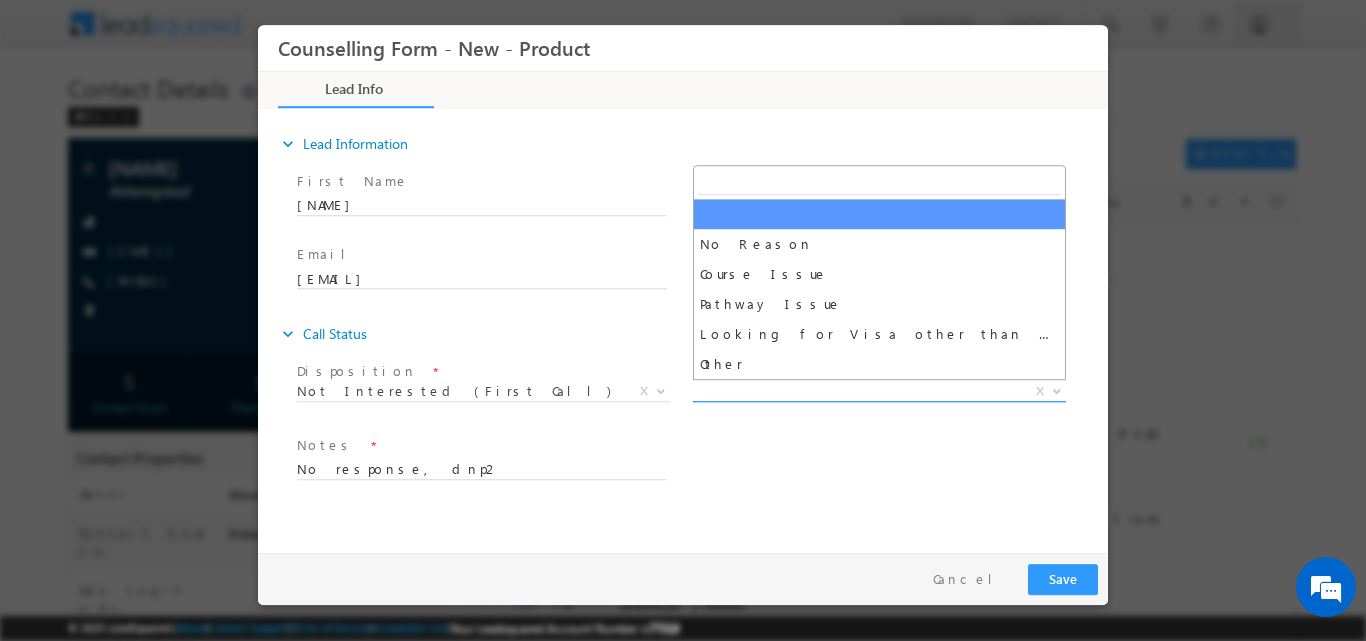 click at bounding box center [1055, 390] 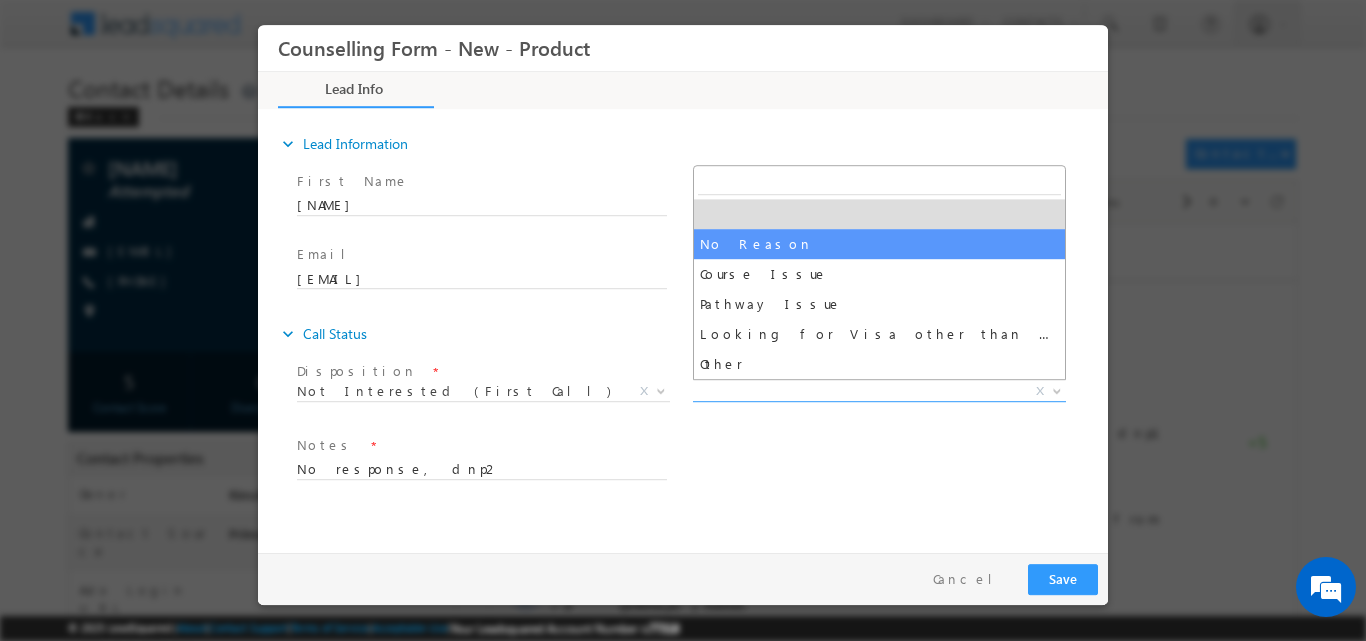select on "No Reason" 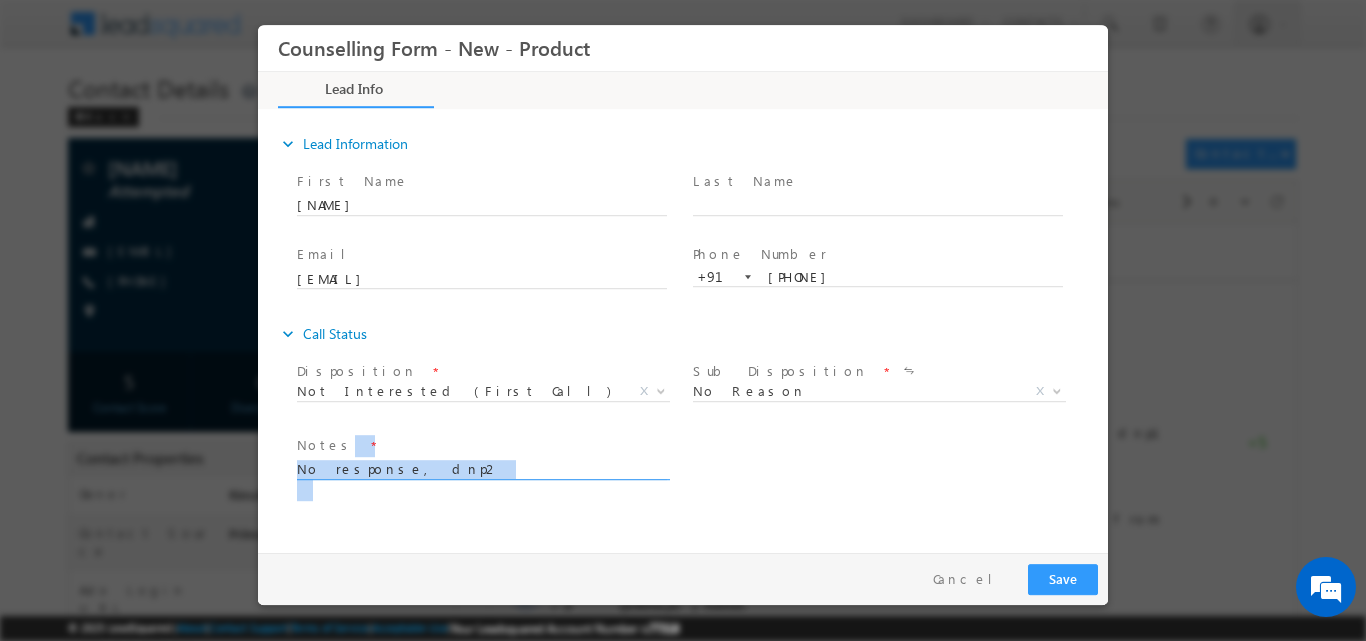 drag, startPoint x: 474, startPoint y: 478, endPoint x: 280, endPoint y: 452, distance: 195.73451 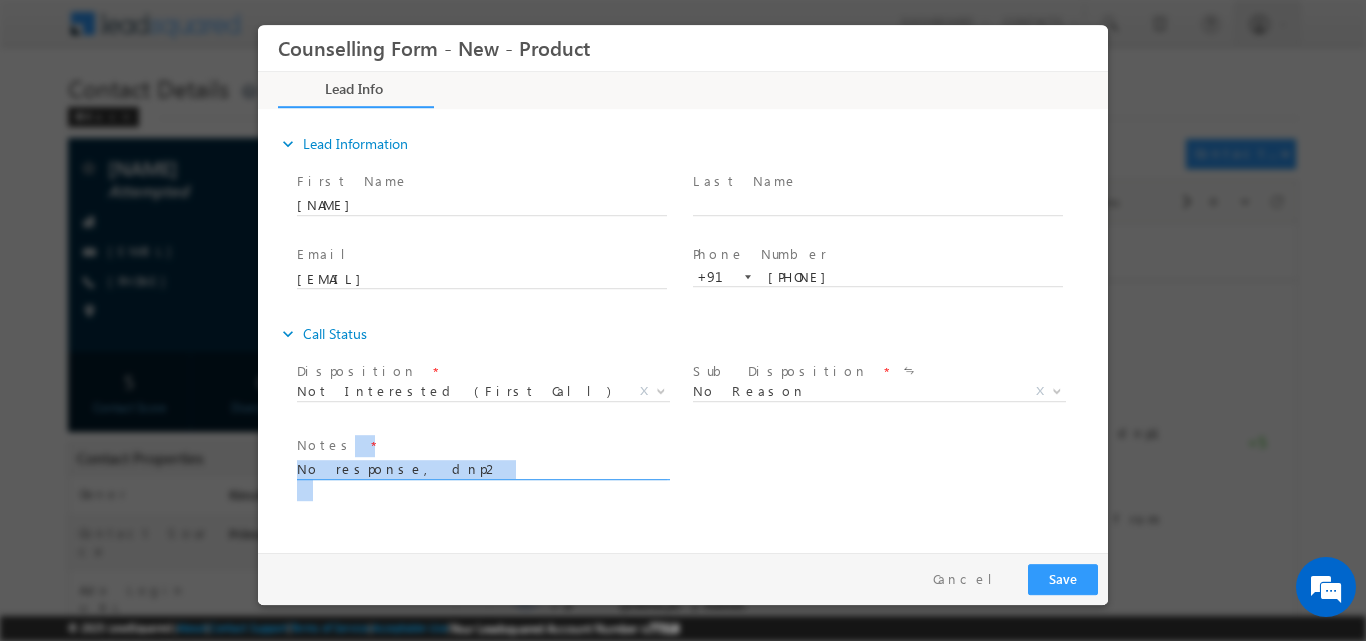 click on "Disposition
*
No Response Not Interested (First Call) Not Interested (First Call) X
Sub Disposition
*
No Reason Course Issue Other X" at bounding box center (693, 430) 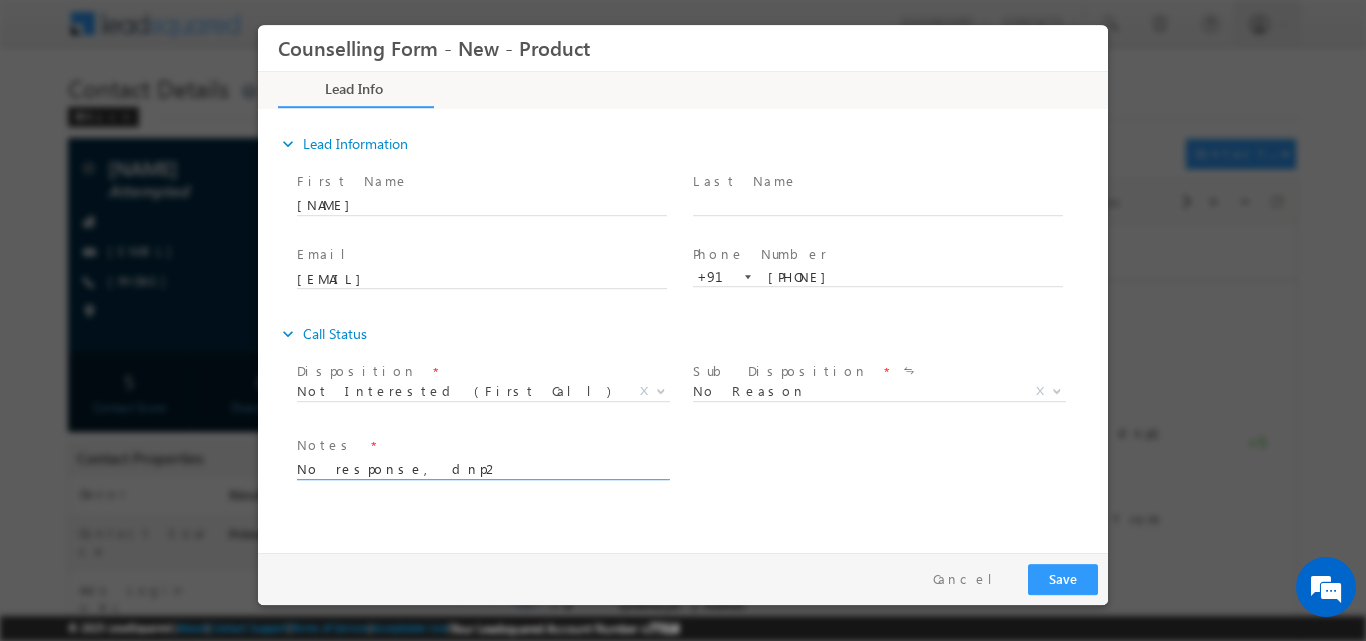 drag, startPoint x: 415, startPoint y: 466, endPoint x: 315, endPoint y: 457, distance: 100.40418 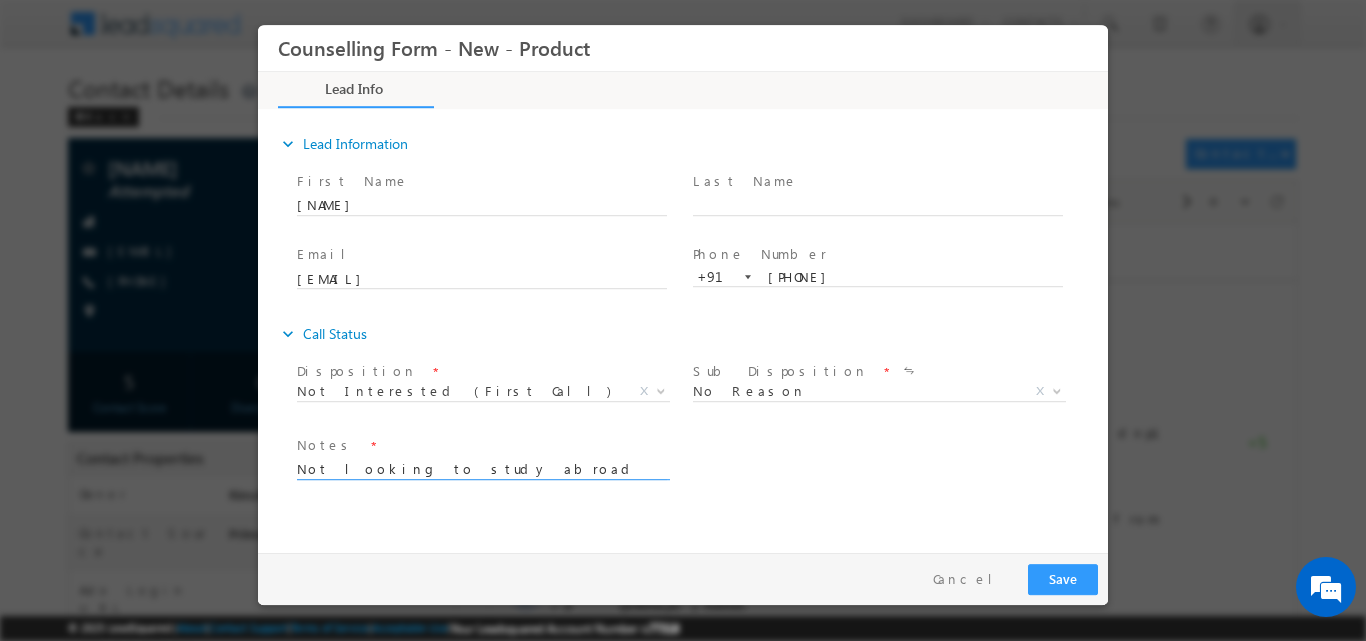 type on "Not looking to study abroad" 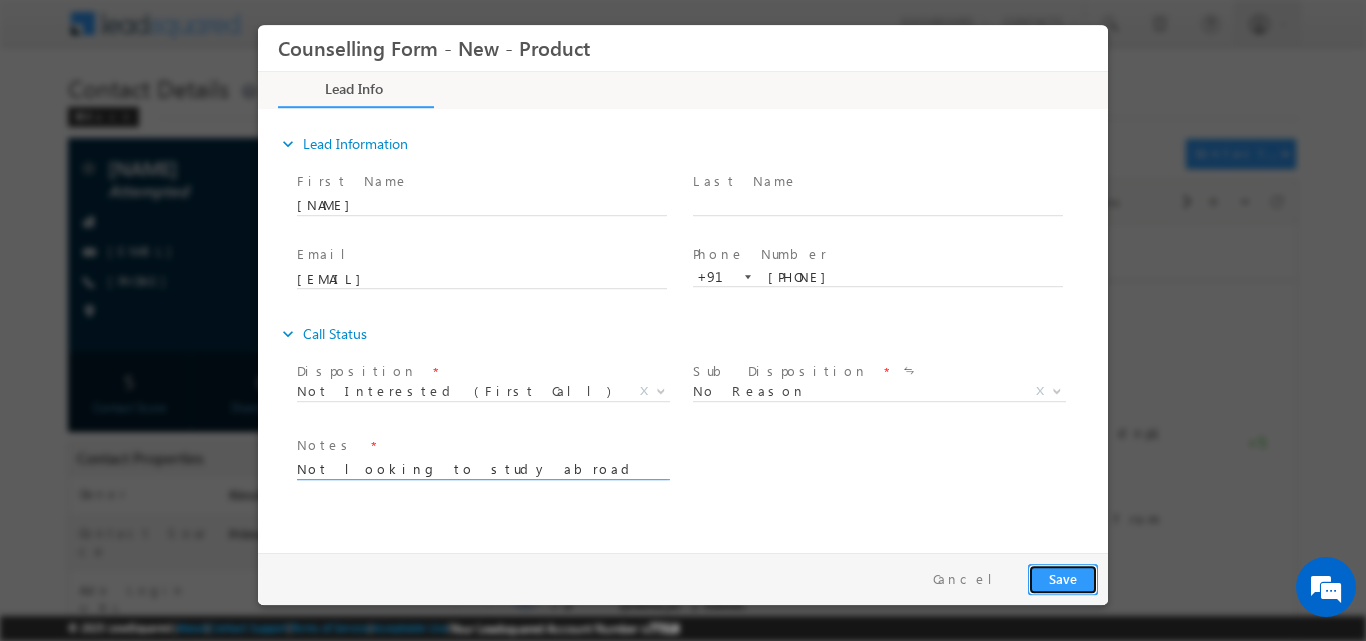click on "Save" at bounding box center (1063, 578) 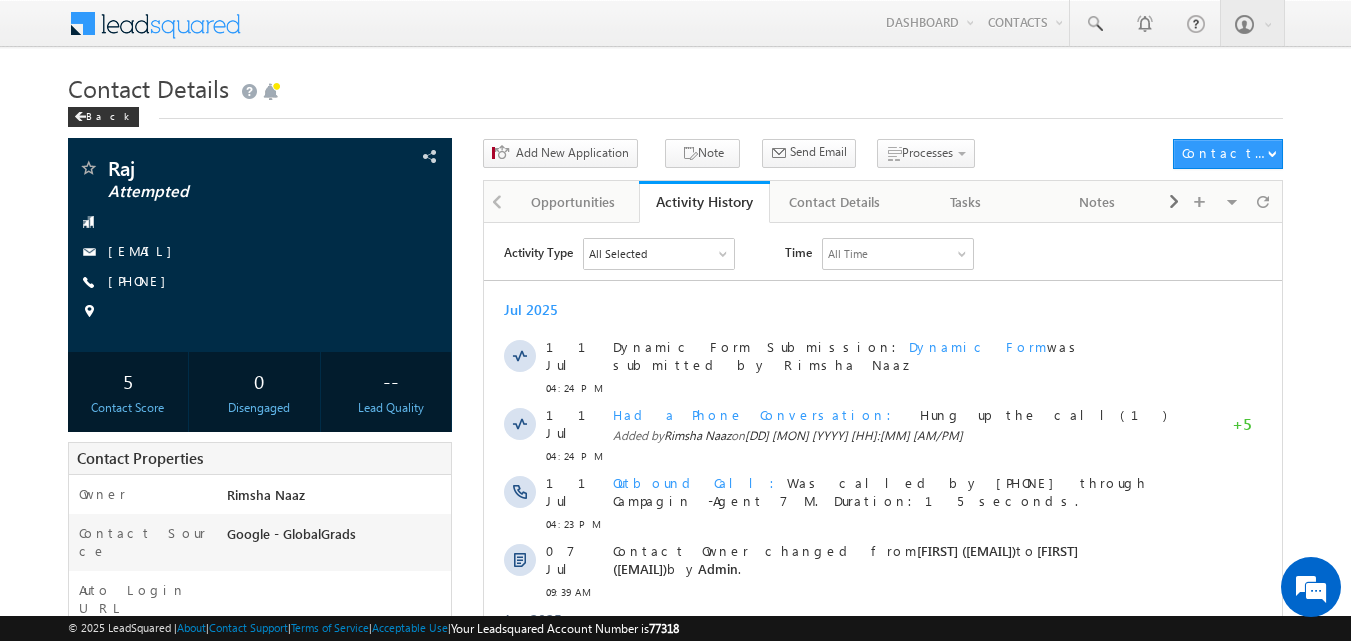 scroll, scrollTop: 0, scrollLeft: 0, axis: both 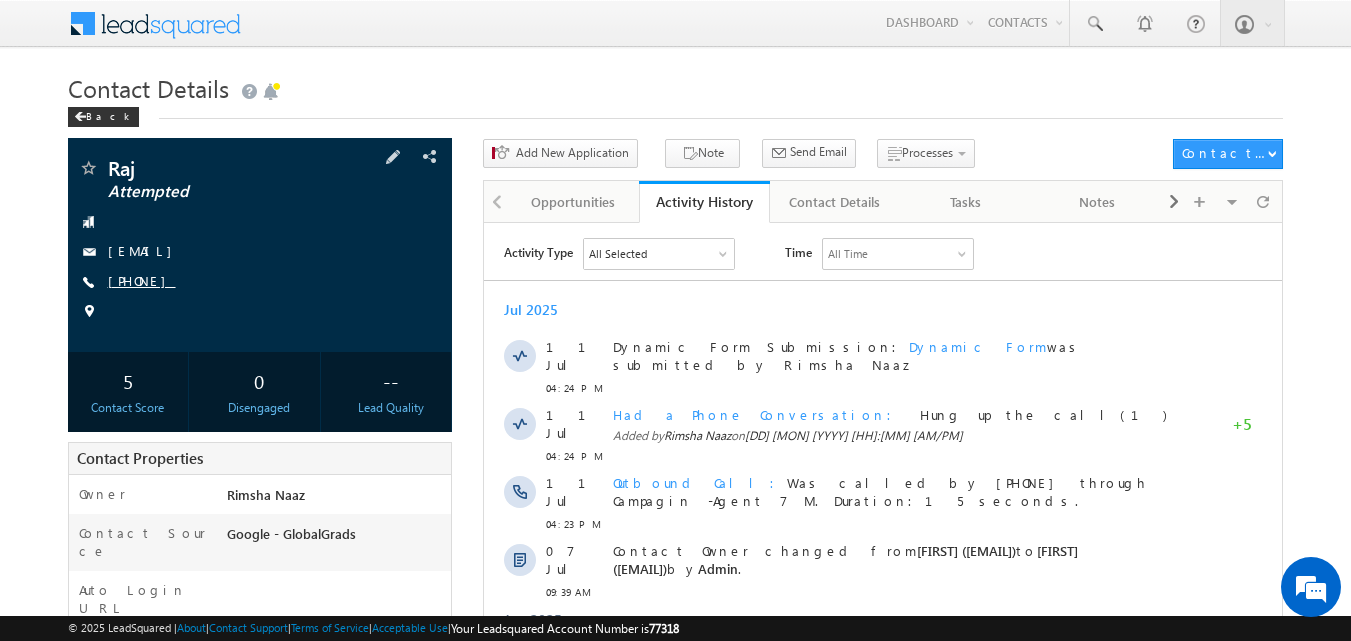 drag, startPoint x: 156, startPoint y: 278, endPoint x: 205, endPoint y: 282, distance: 49.162994 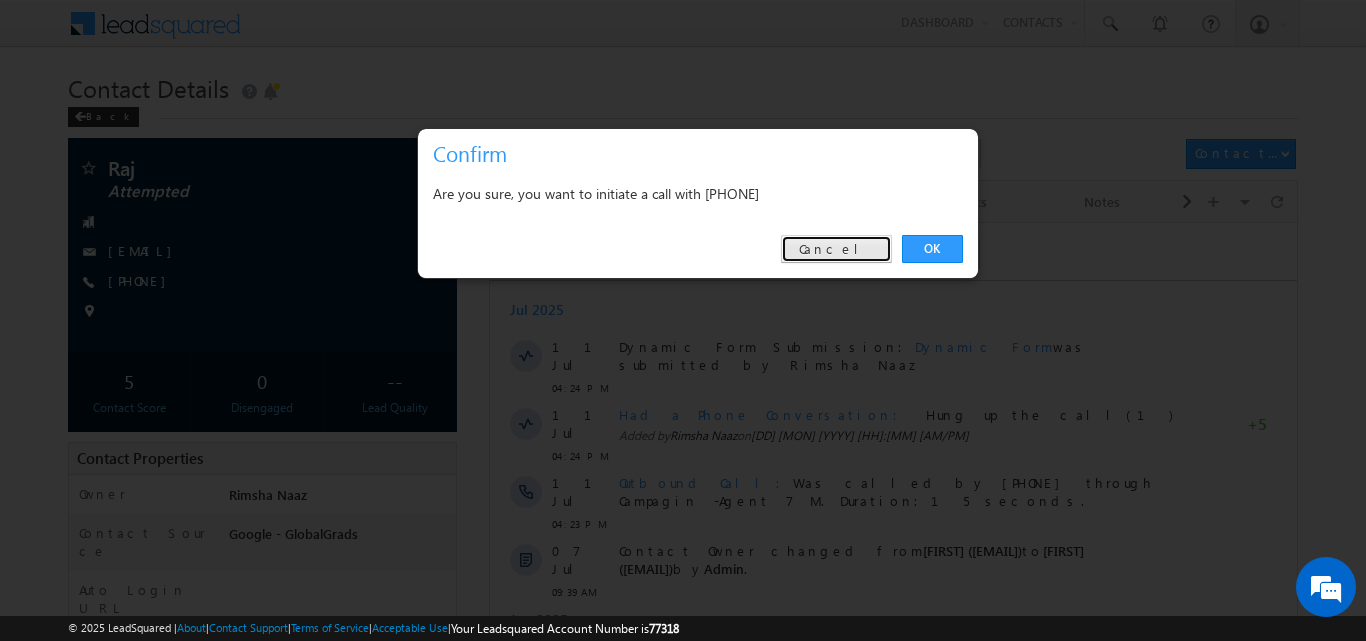 drag, startPoint x: 857, startPoint y: 242, endPoint x: 592, endPoint y: 26, distance: 341.87863 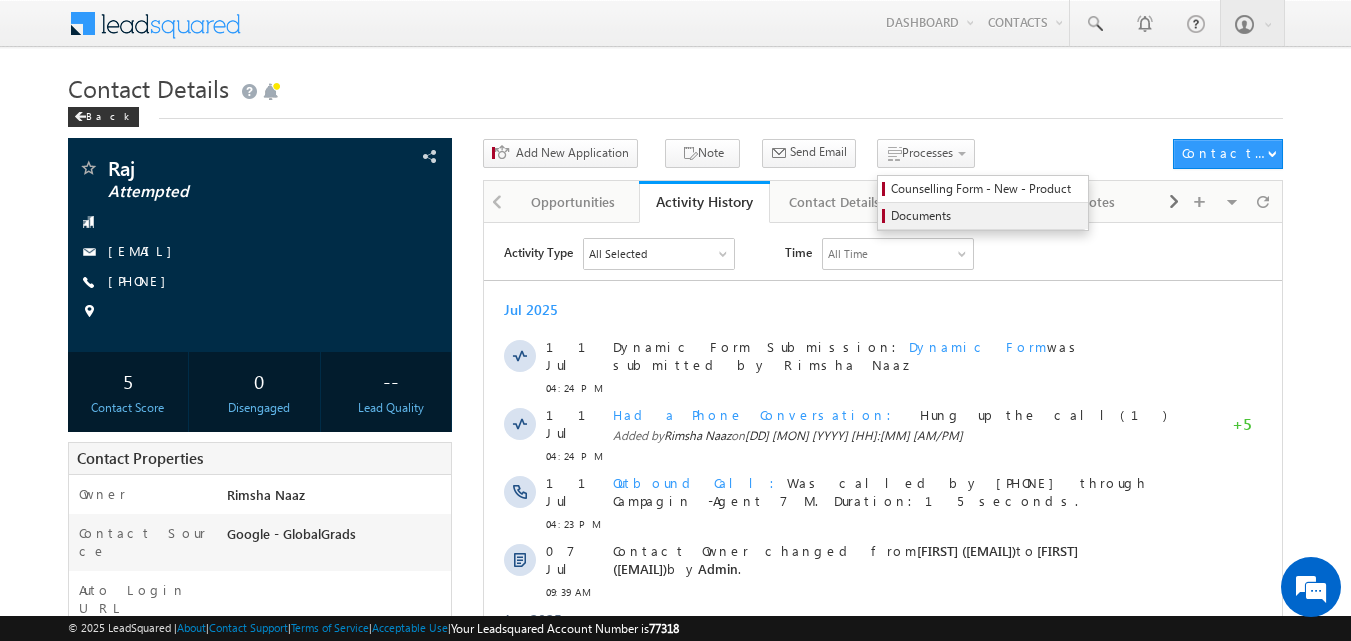 click on "Documents" at bounding box center (983, 216) 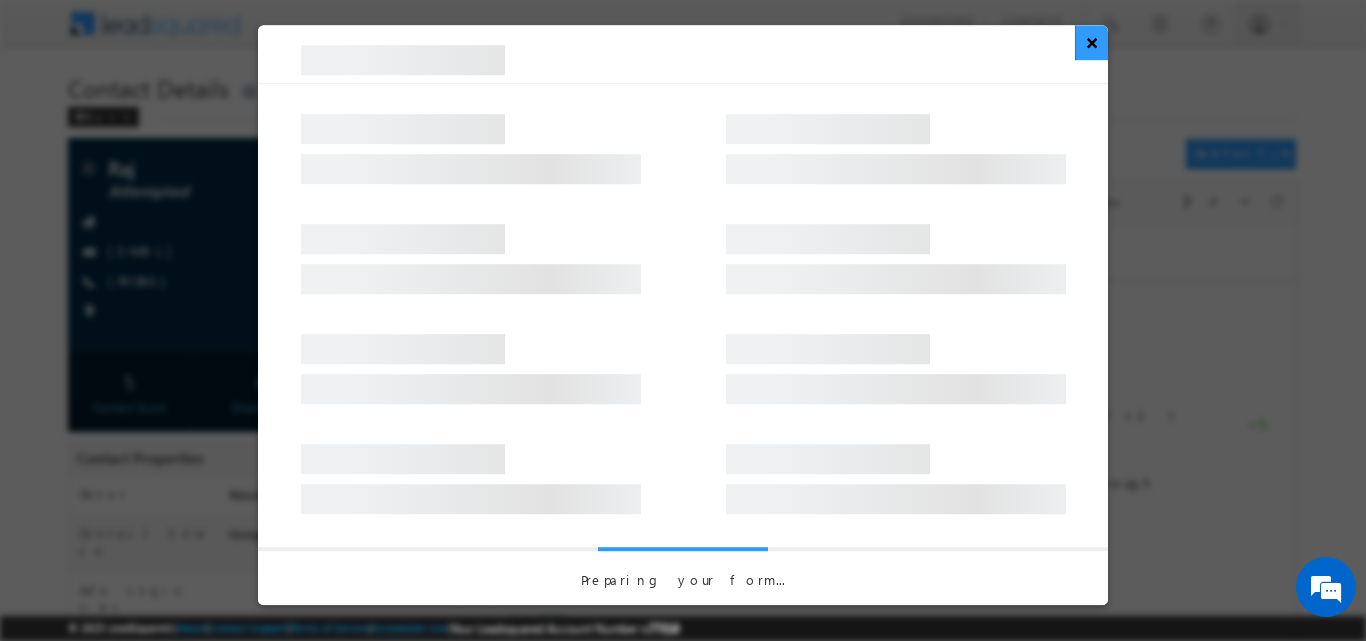 click on "×" at bounding box center (1091, 42) 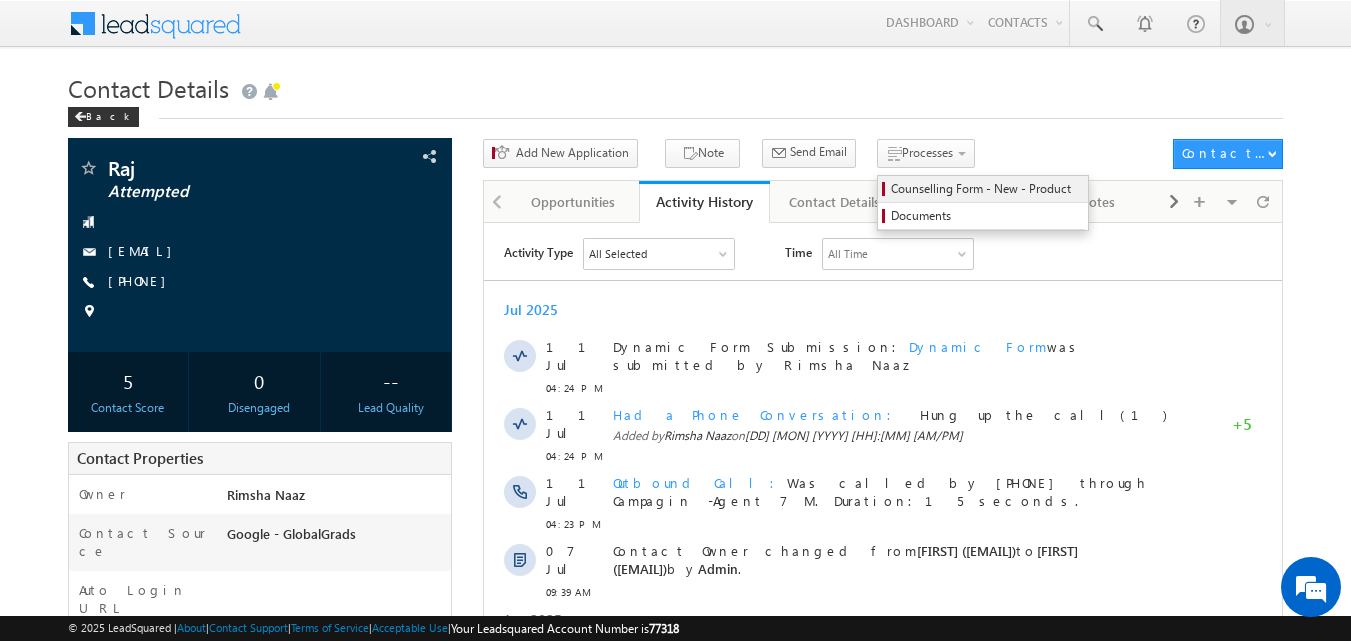 click on "Counselling Form - New - Product" at bounding box center [986, 189] 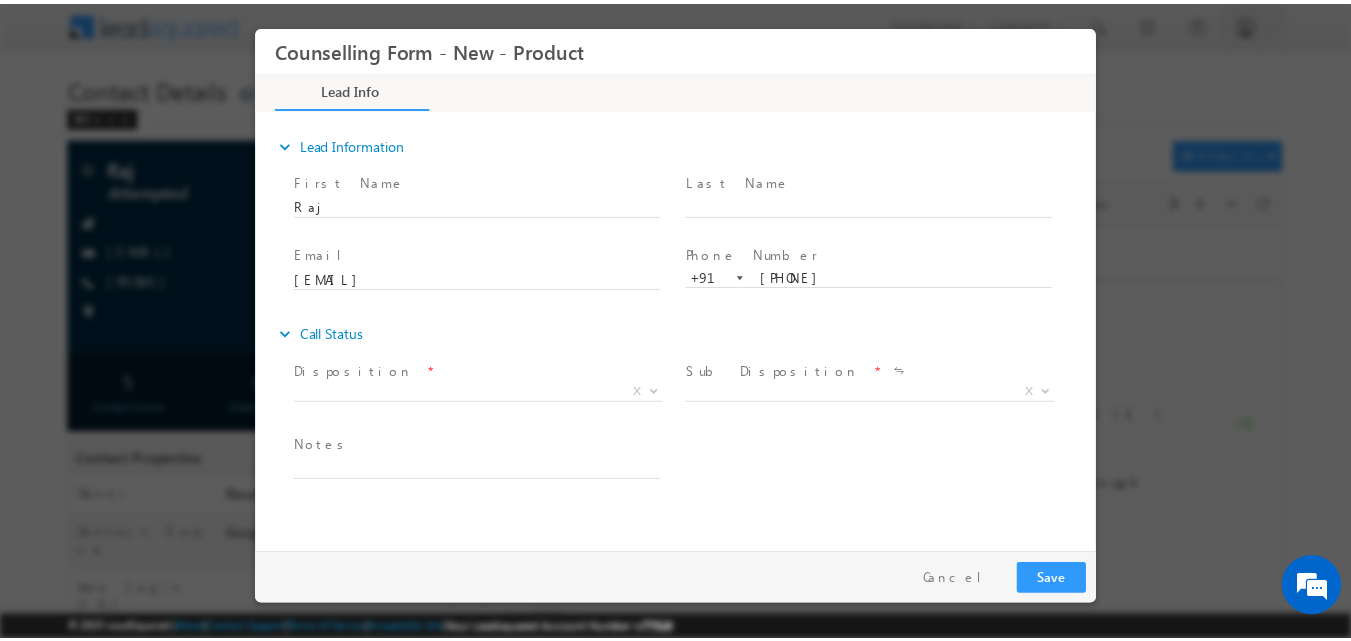 scroll, scrollTop: 0, scrollLeft: 0, axis: both 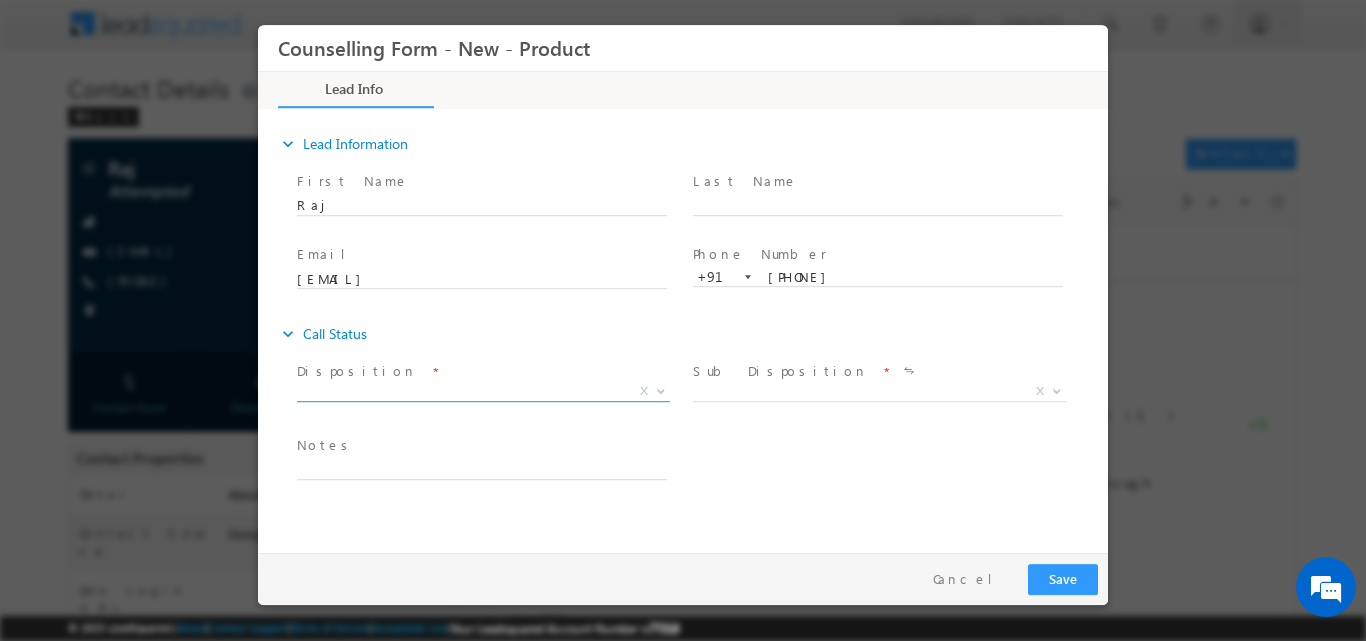 click at bounding box center (661, 389) 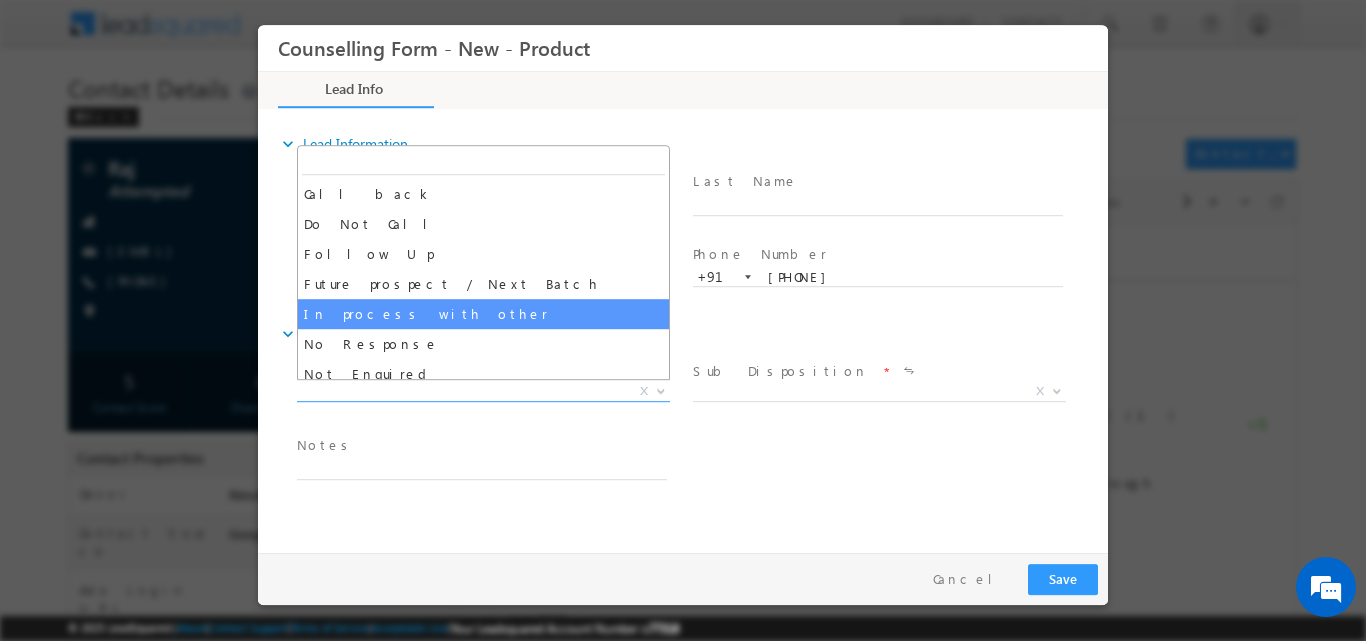 drag, startPoint x: 540, startPoint y: 320, endPoint x: 541, endPoint y: 335, distance: 15.033297 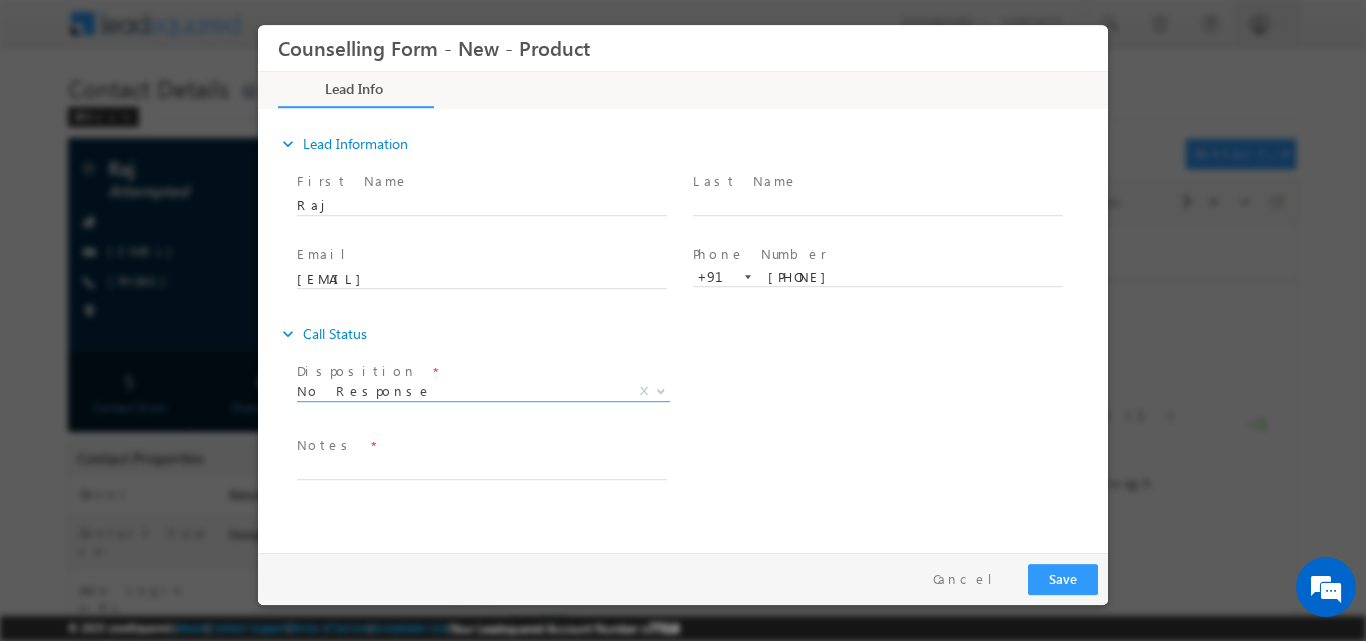 click on "expand_more Call Status" at bounding box center [693, 333] 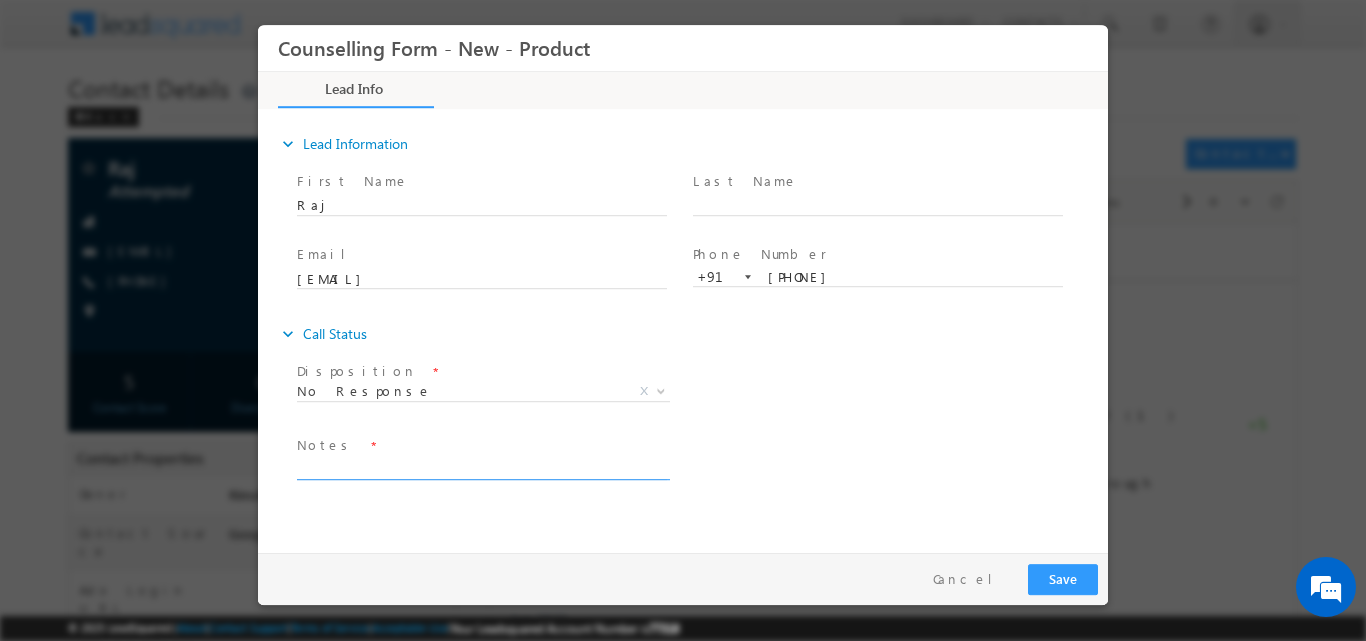 click at bounding box center (482, 467) 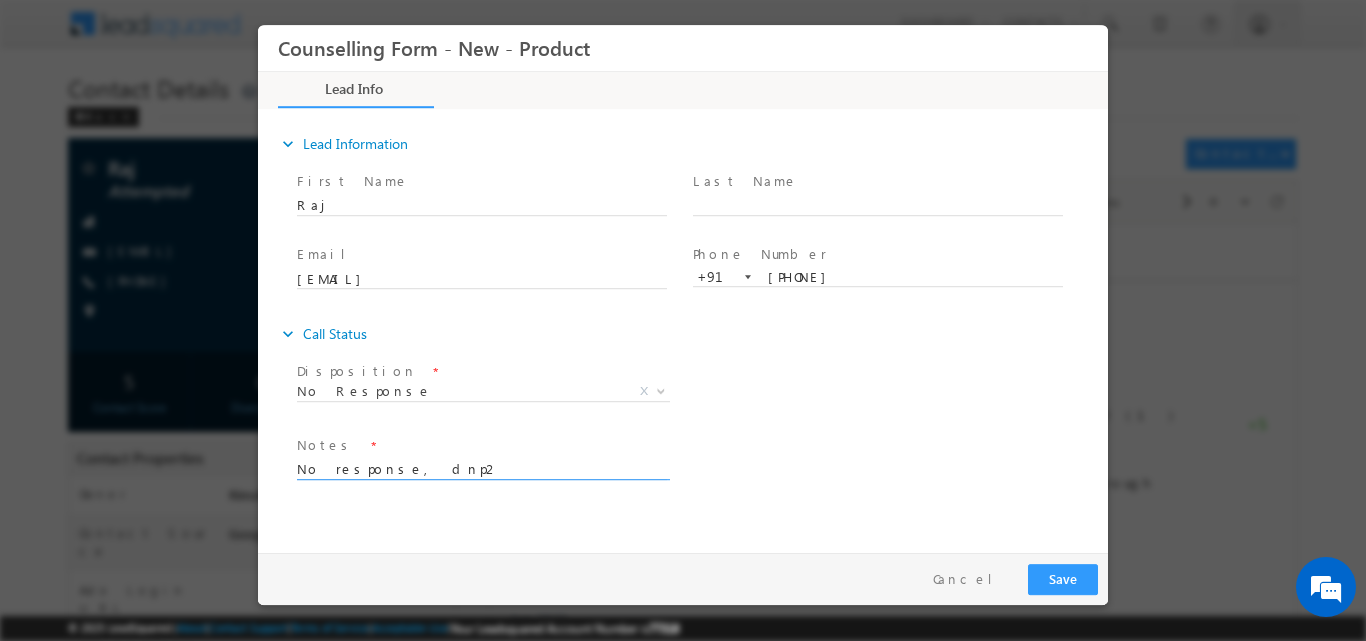 type on "No response, dnp2" 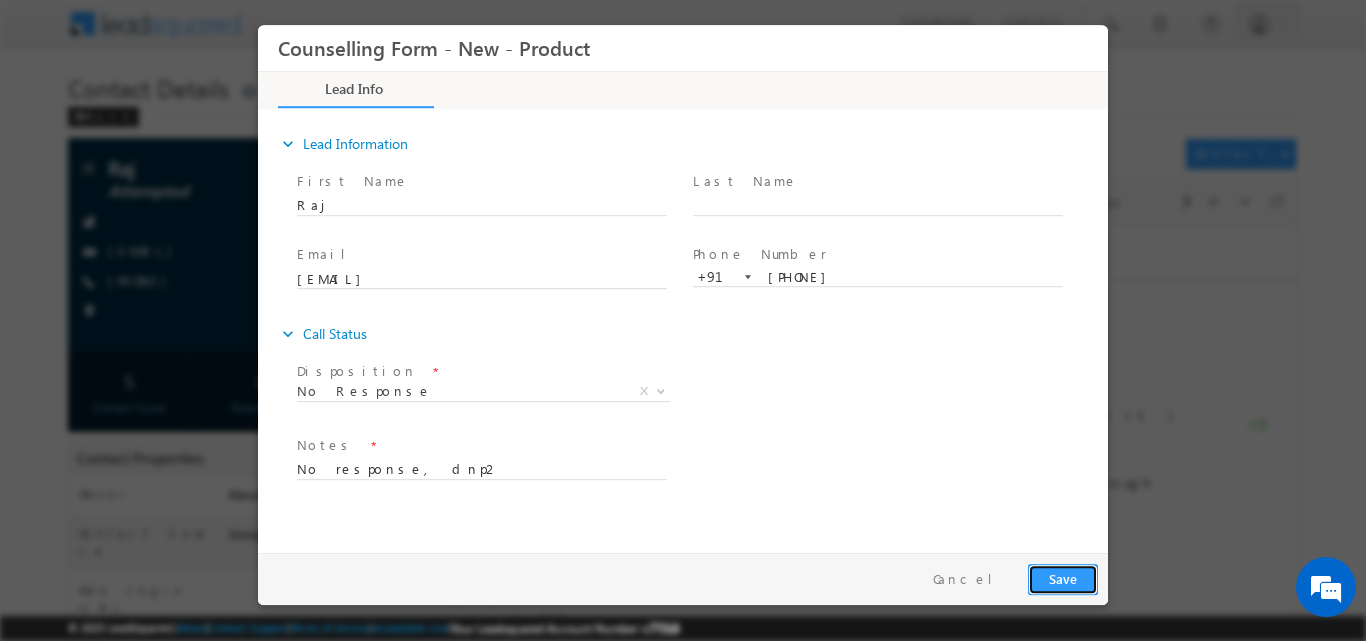 click on "Save" at bounding box center [1063, 578] 